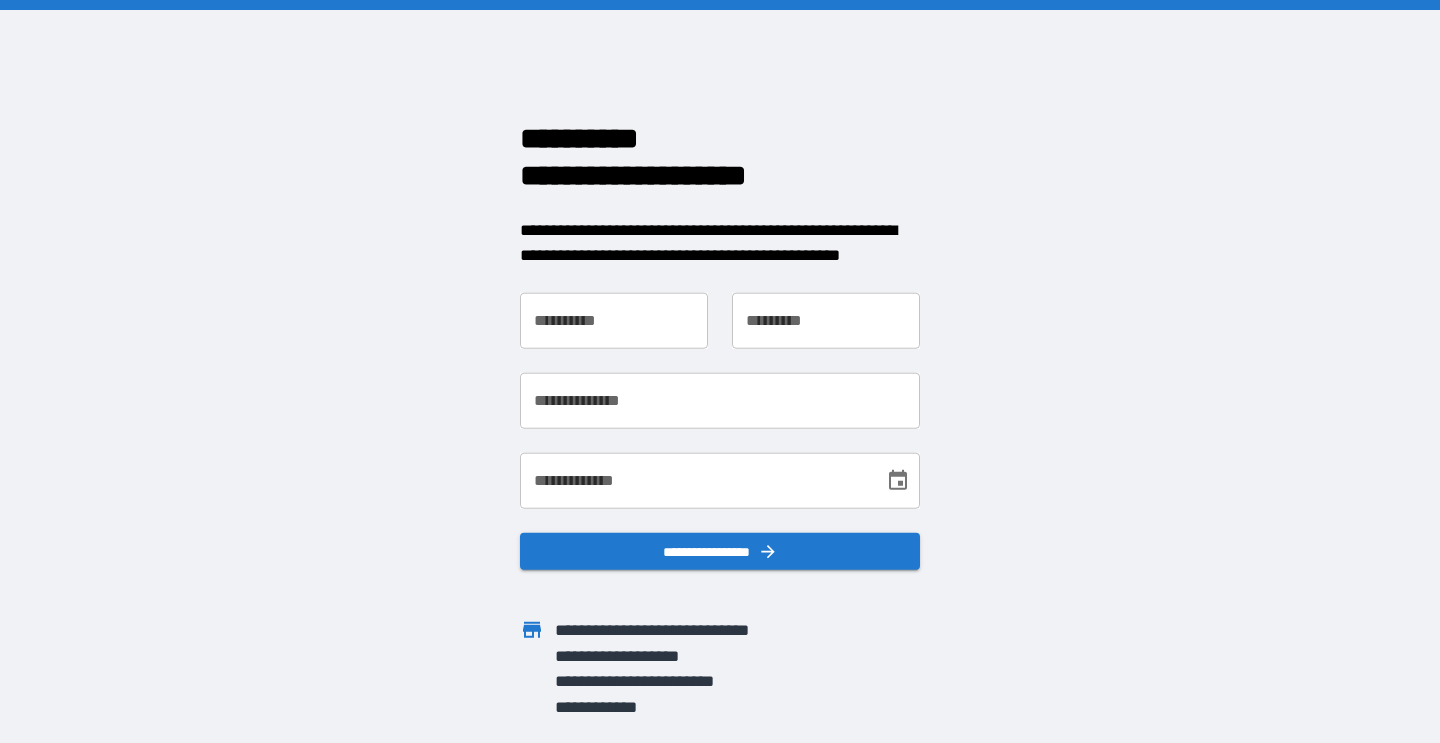scroll, scrollTop: 0, scrollLeft: 0, axis: both 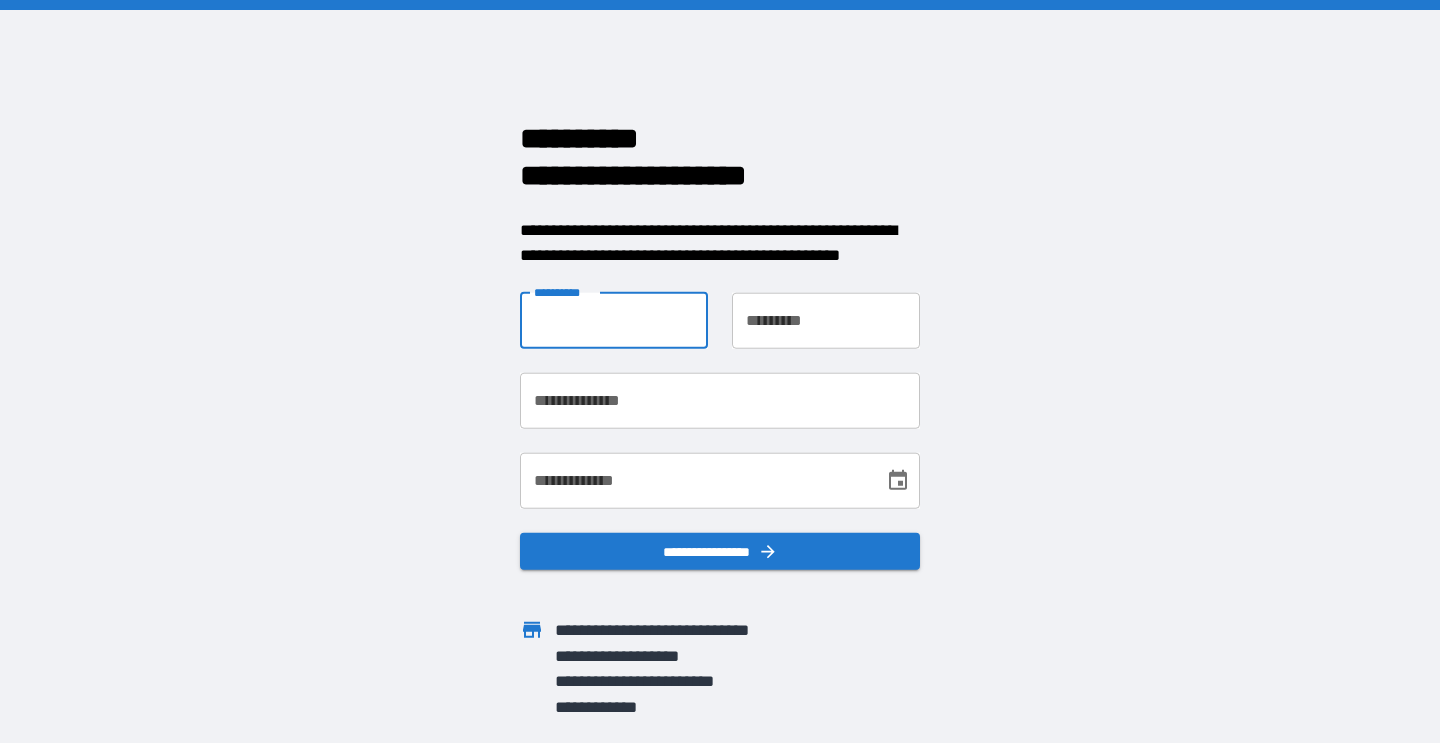 click on "**********" at bounding box center [614, 320] 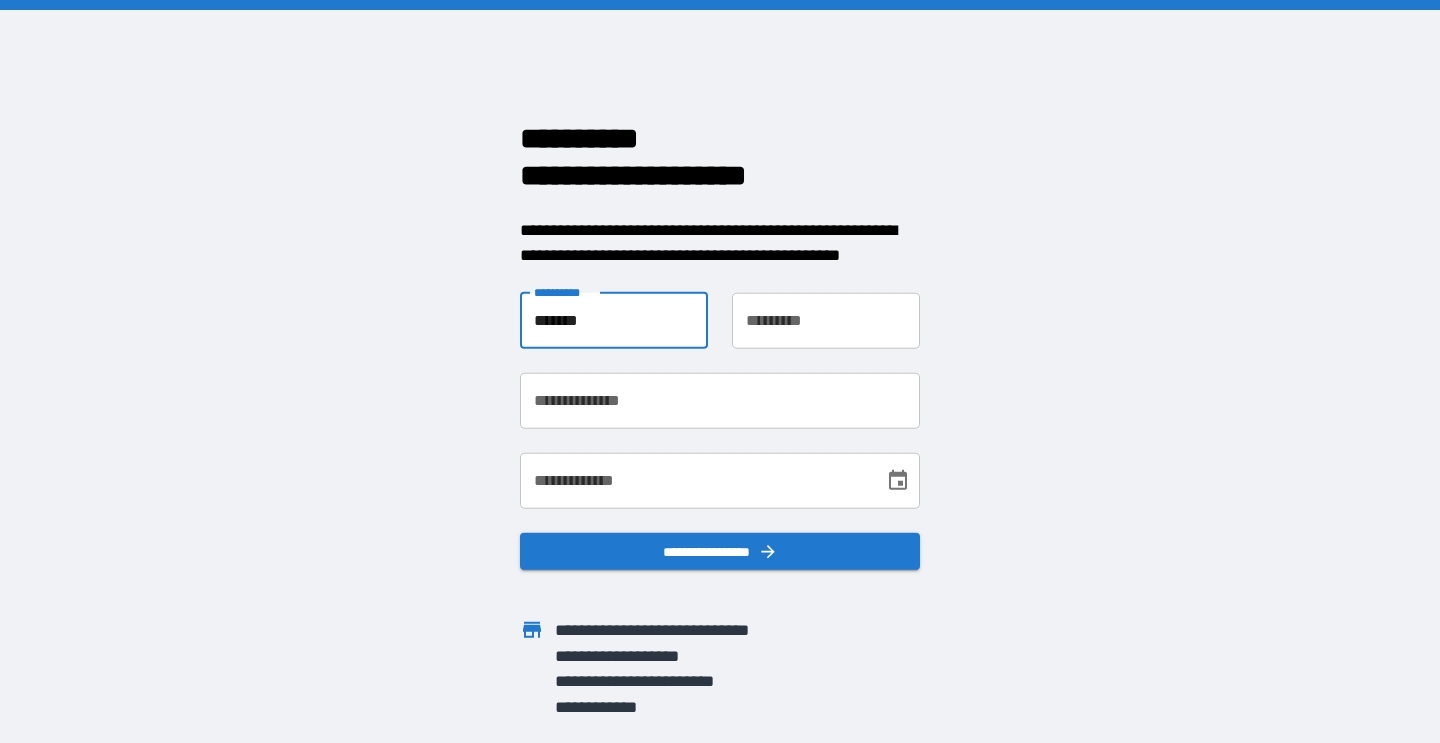 type on "********" 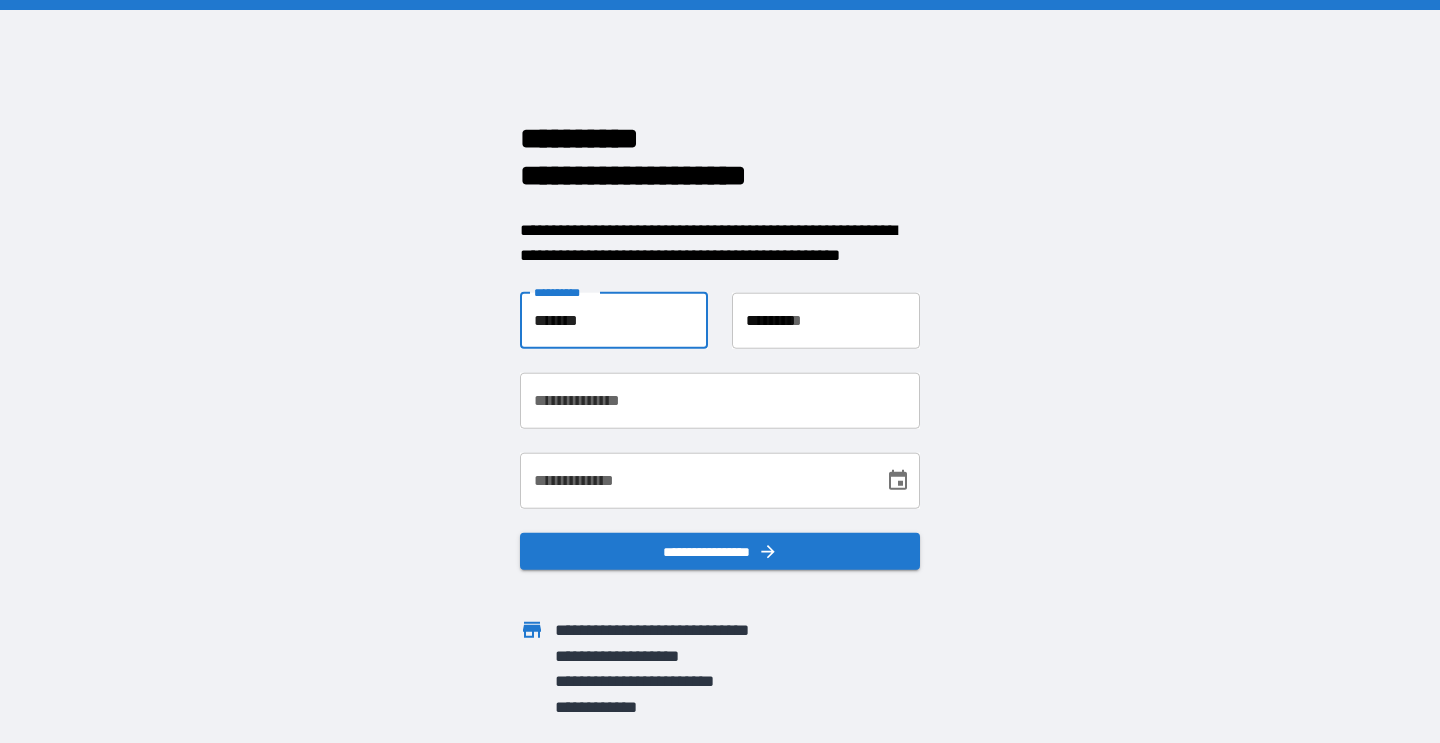 type on "**********" 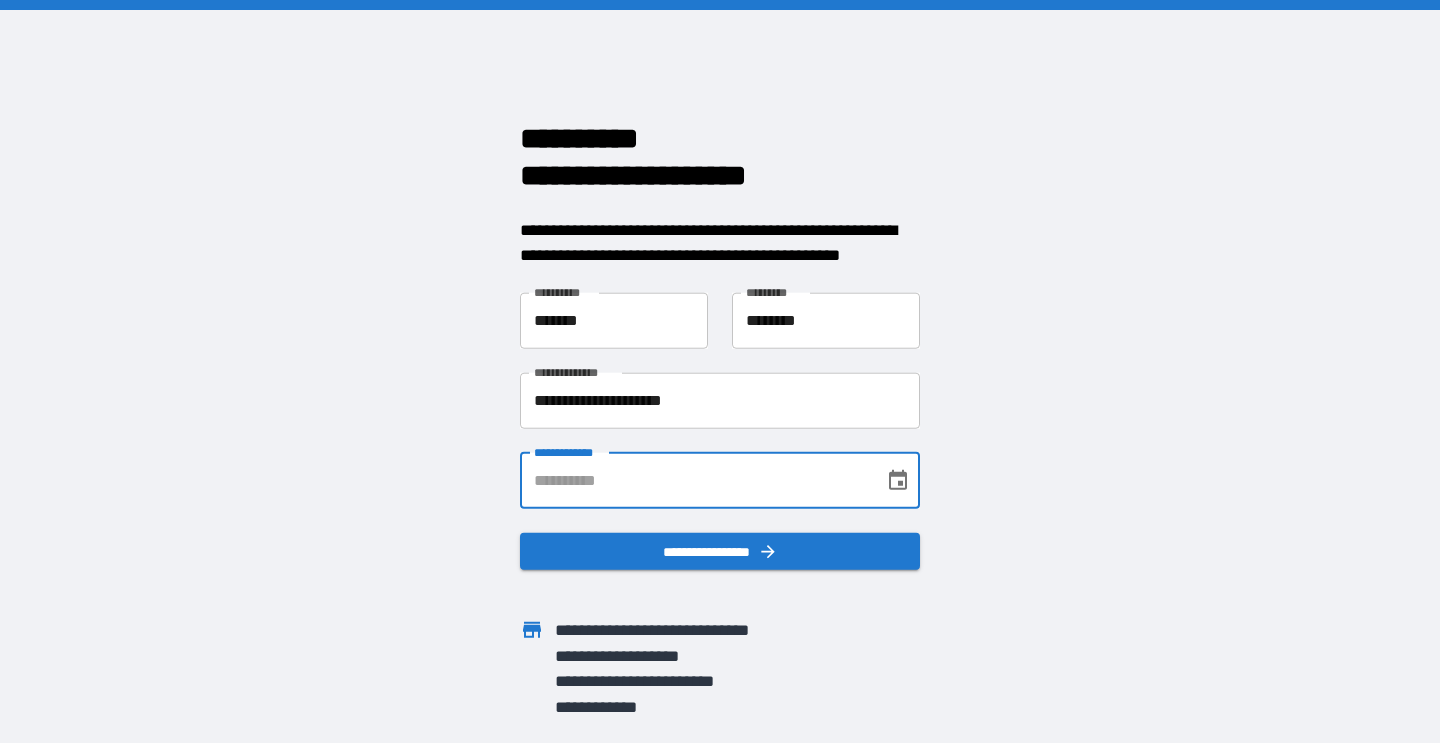 click on "**********" at bounding box center [695, 480] 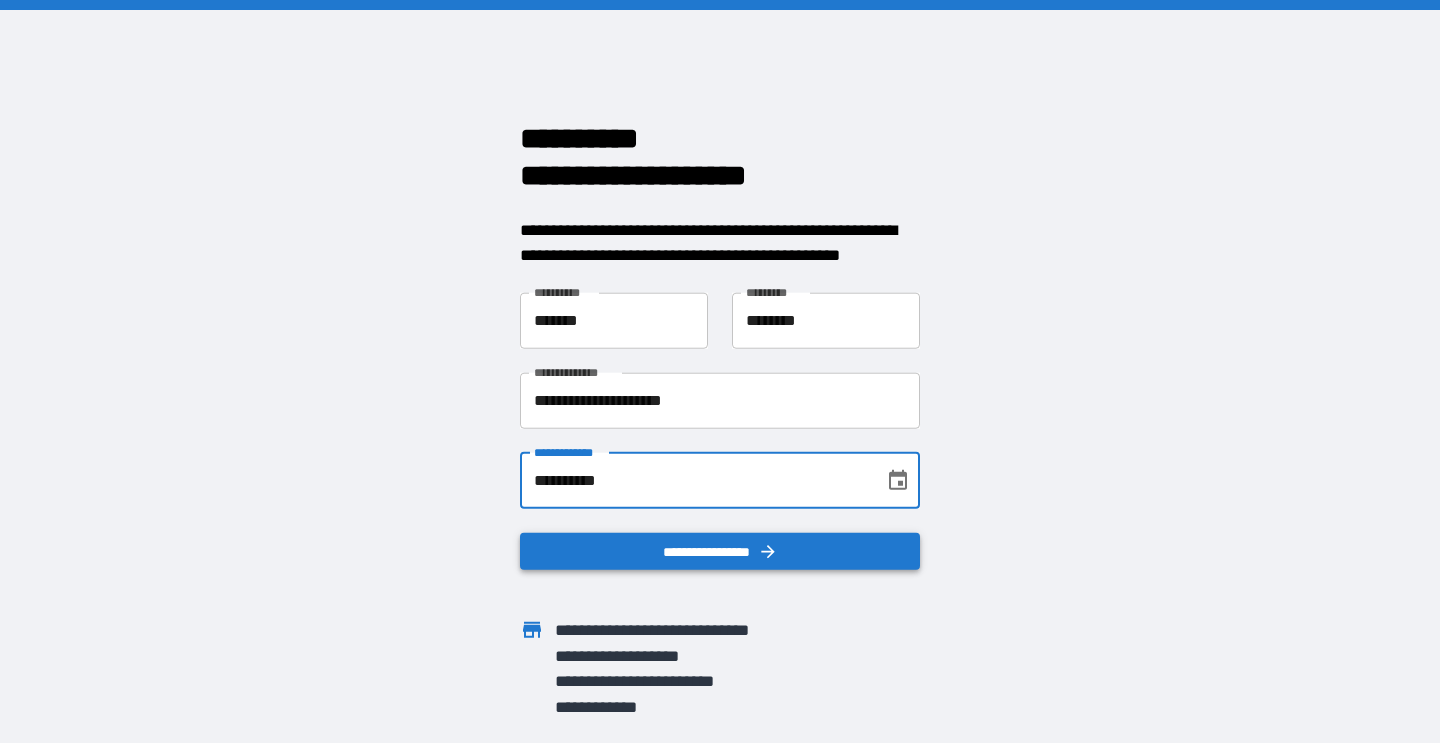 type on "**********" 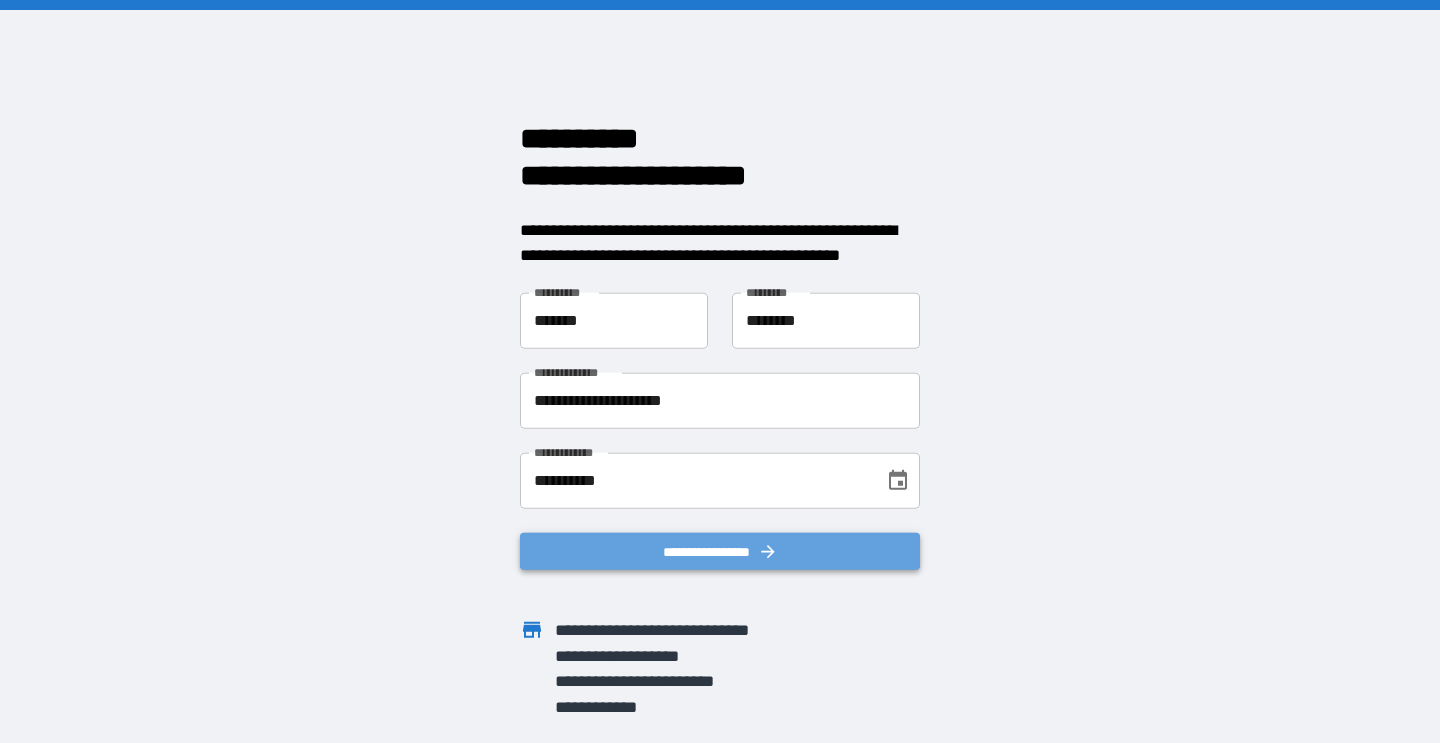 click on "**********" at bounding box center [720, 551] 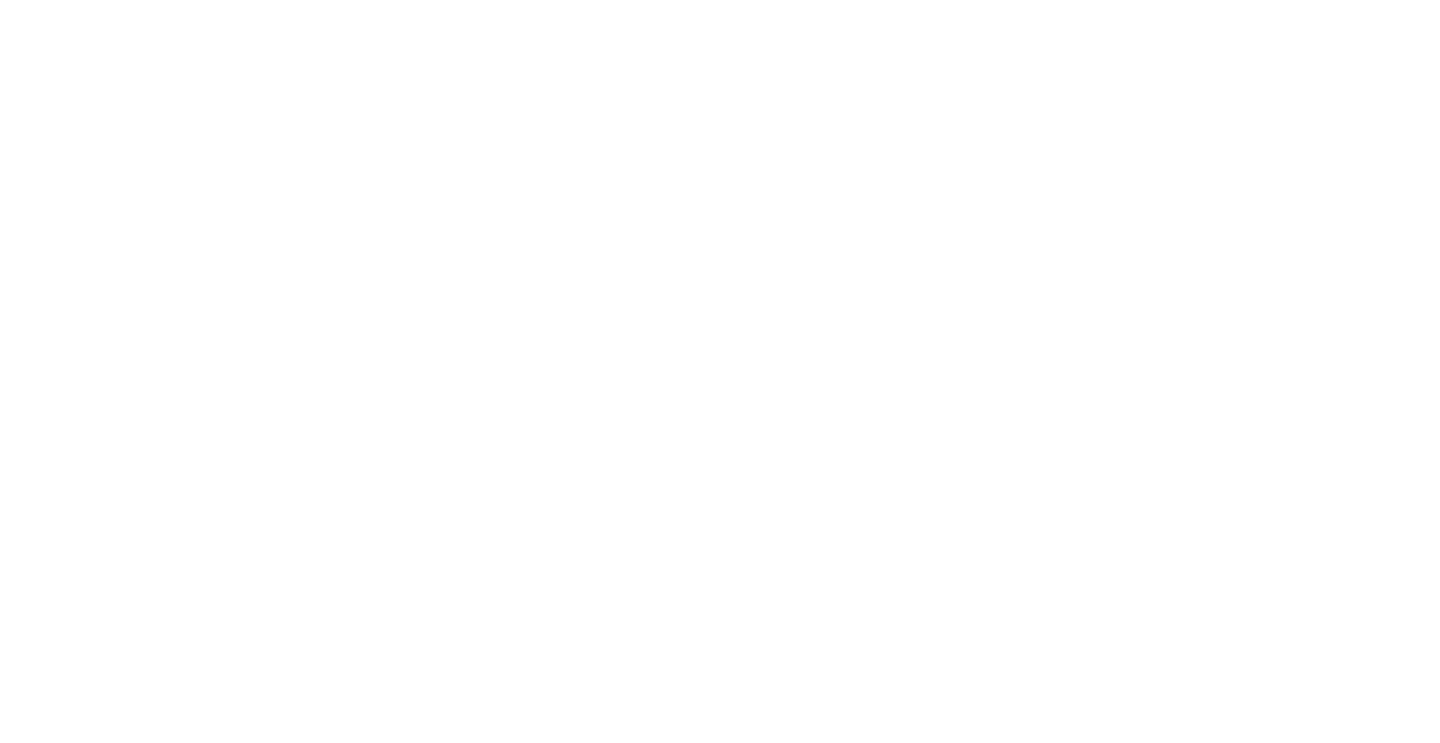 scroll, scrollTop: 0, scrollLeft: 0, axis: both 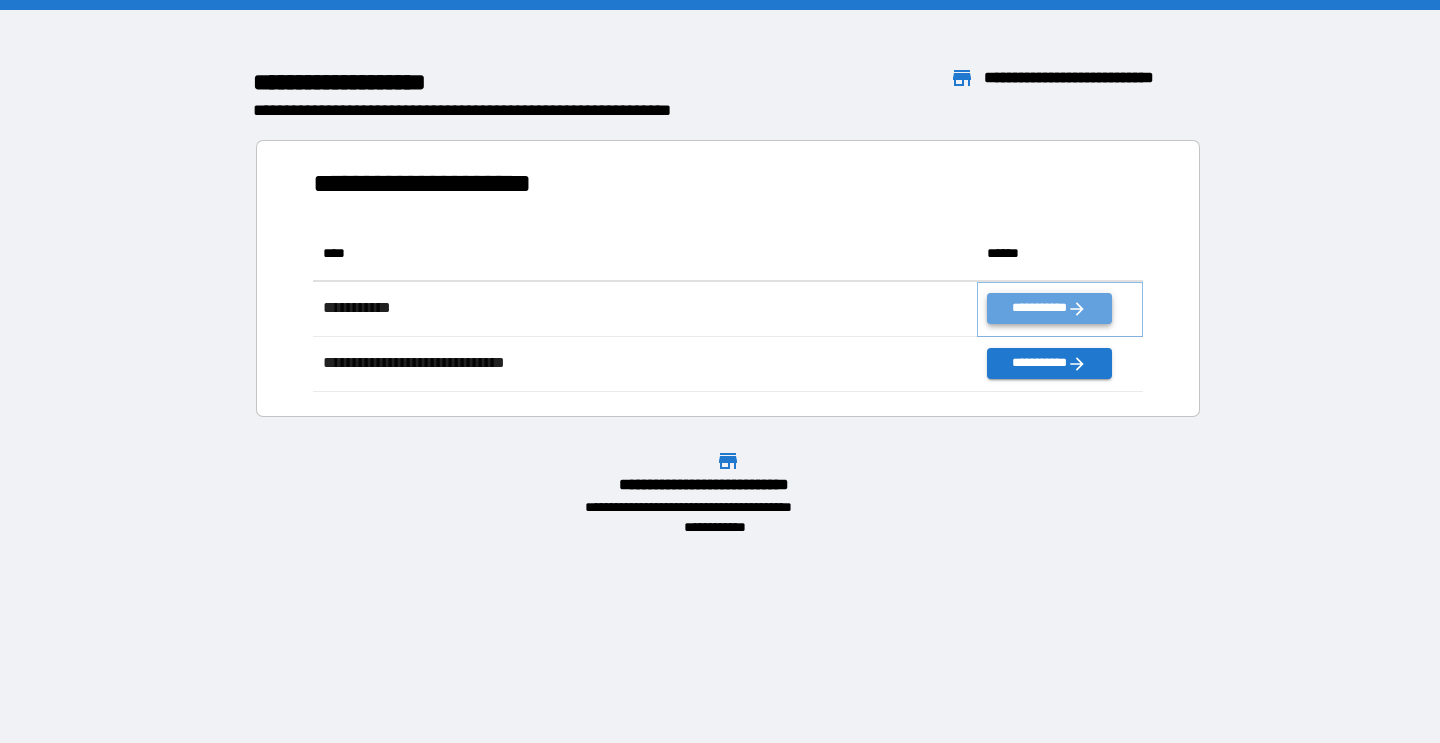 click on "**********" at bounding box center (1049, 308) 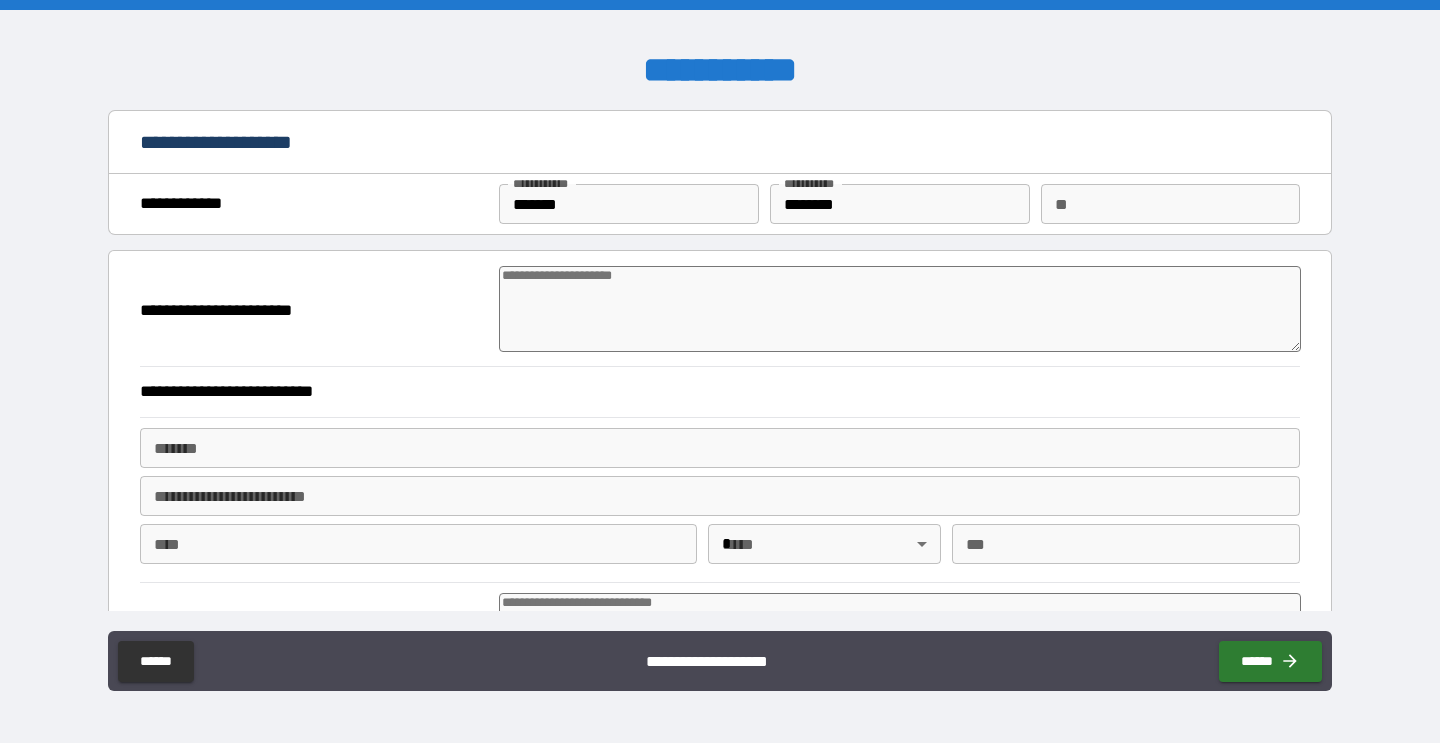 type on "*" 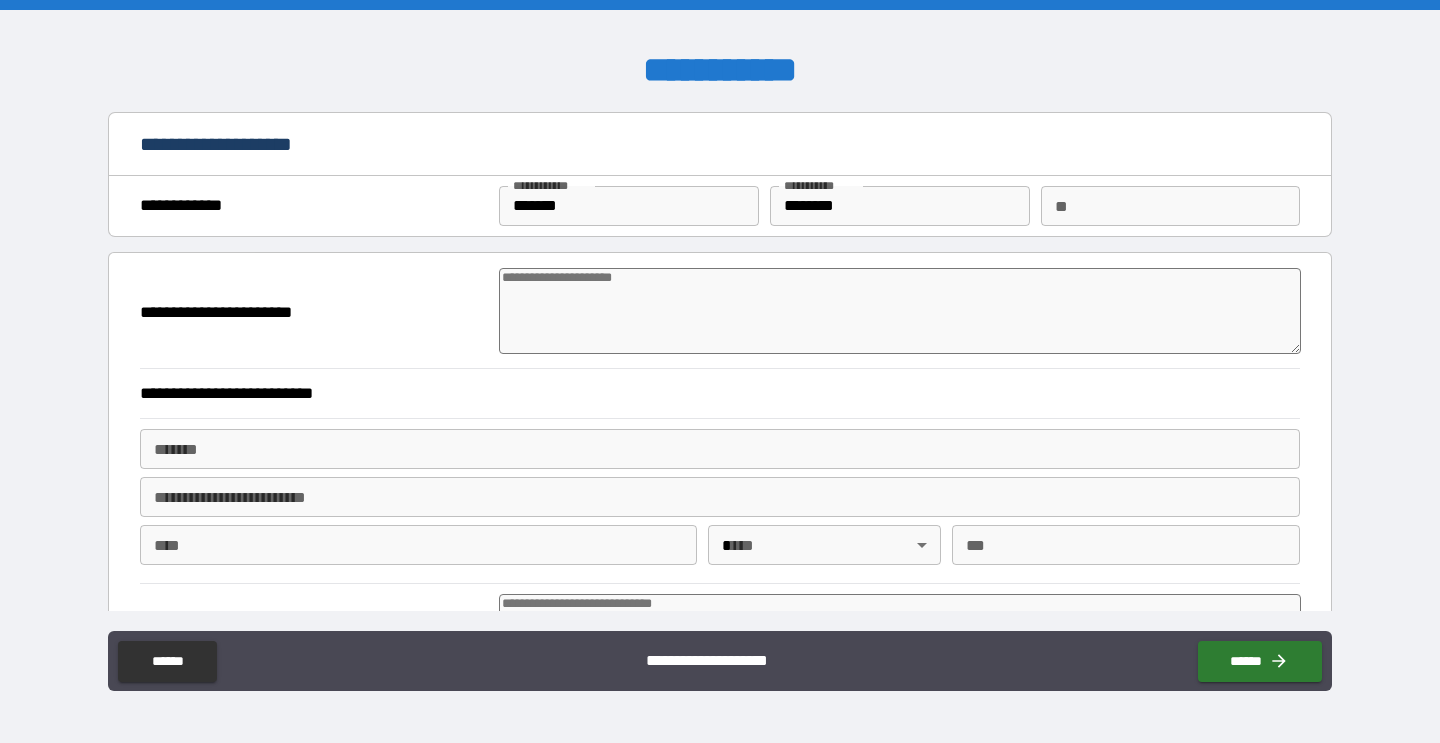 click on "*******" at bounding box center (720, 449) 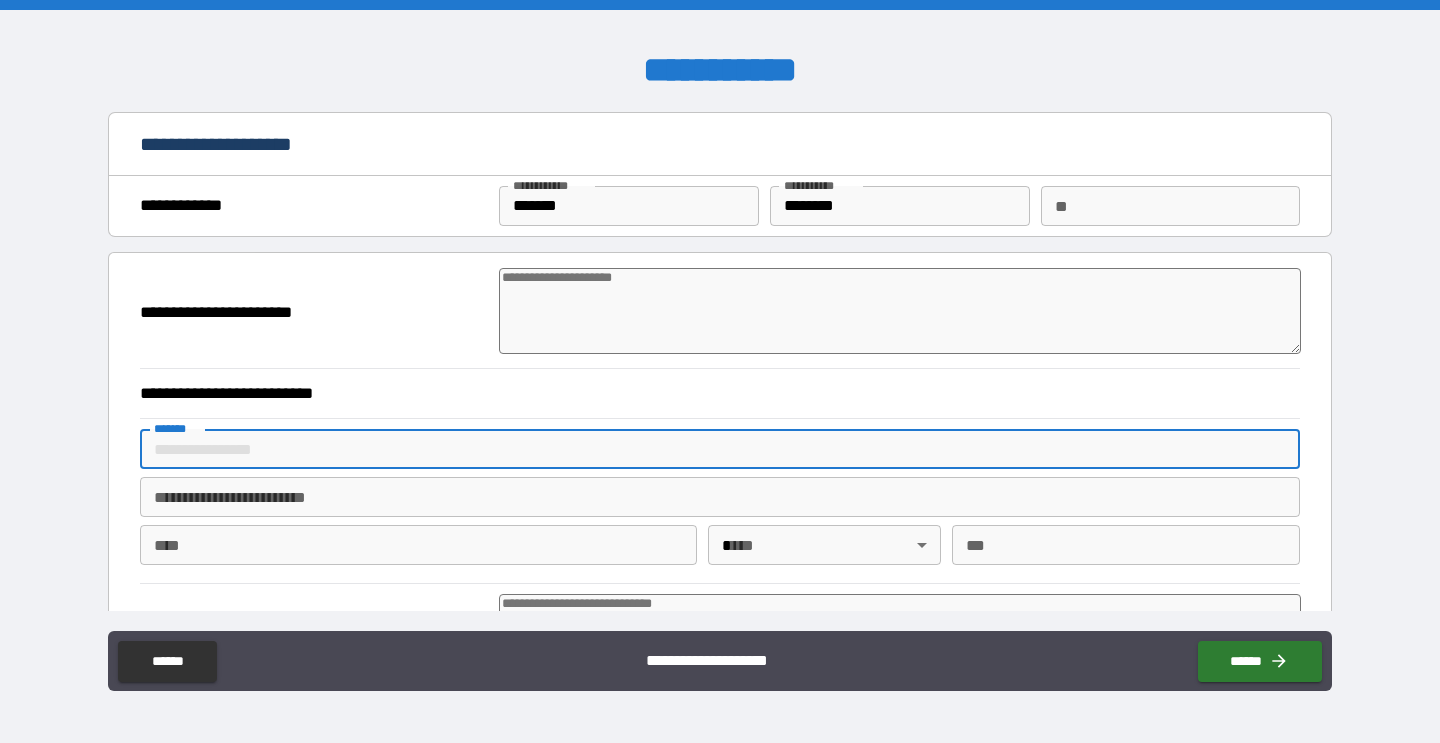type on "**********" 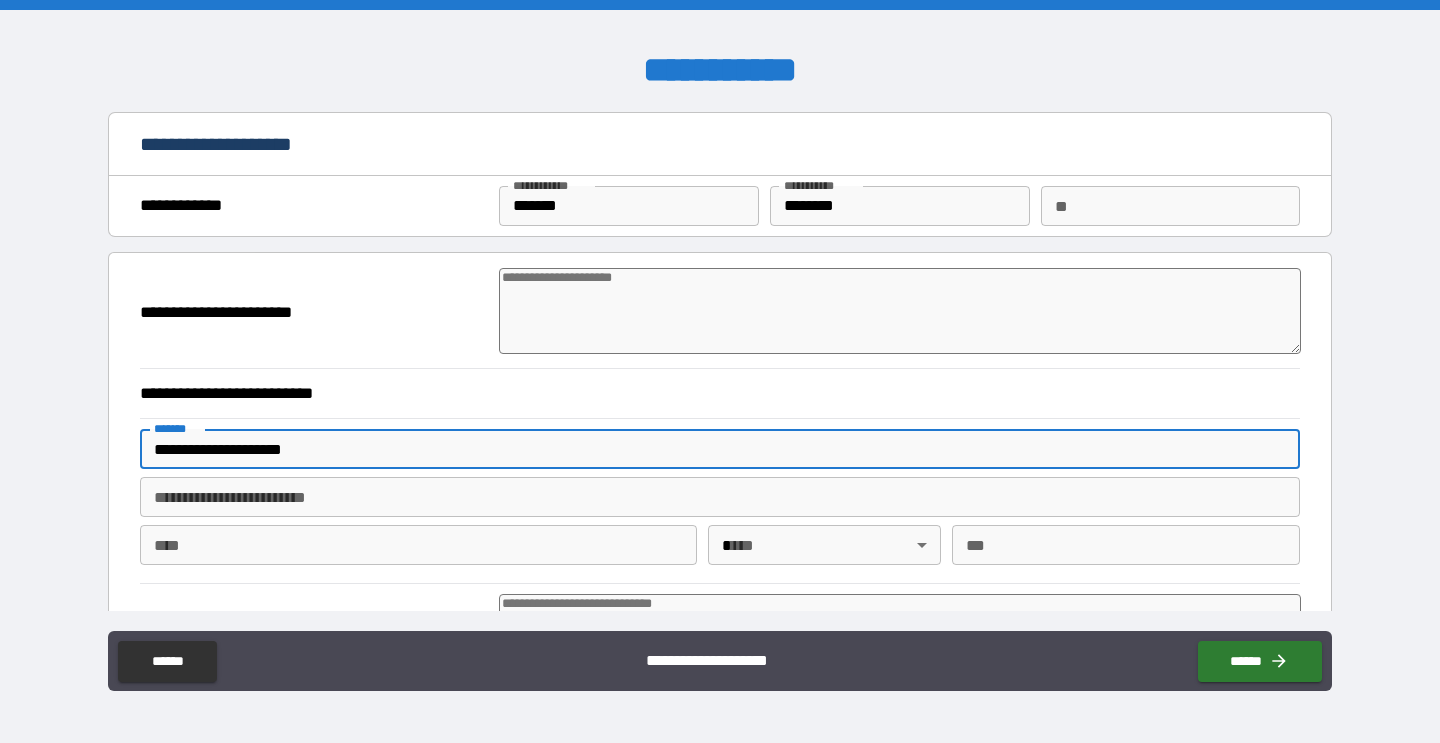 type on "*******" 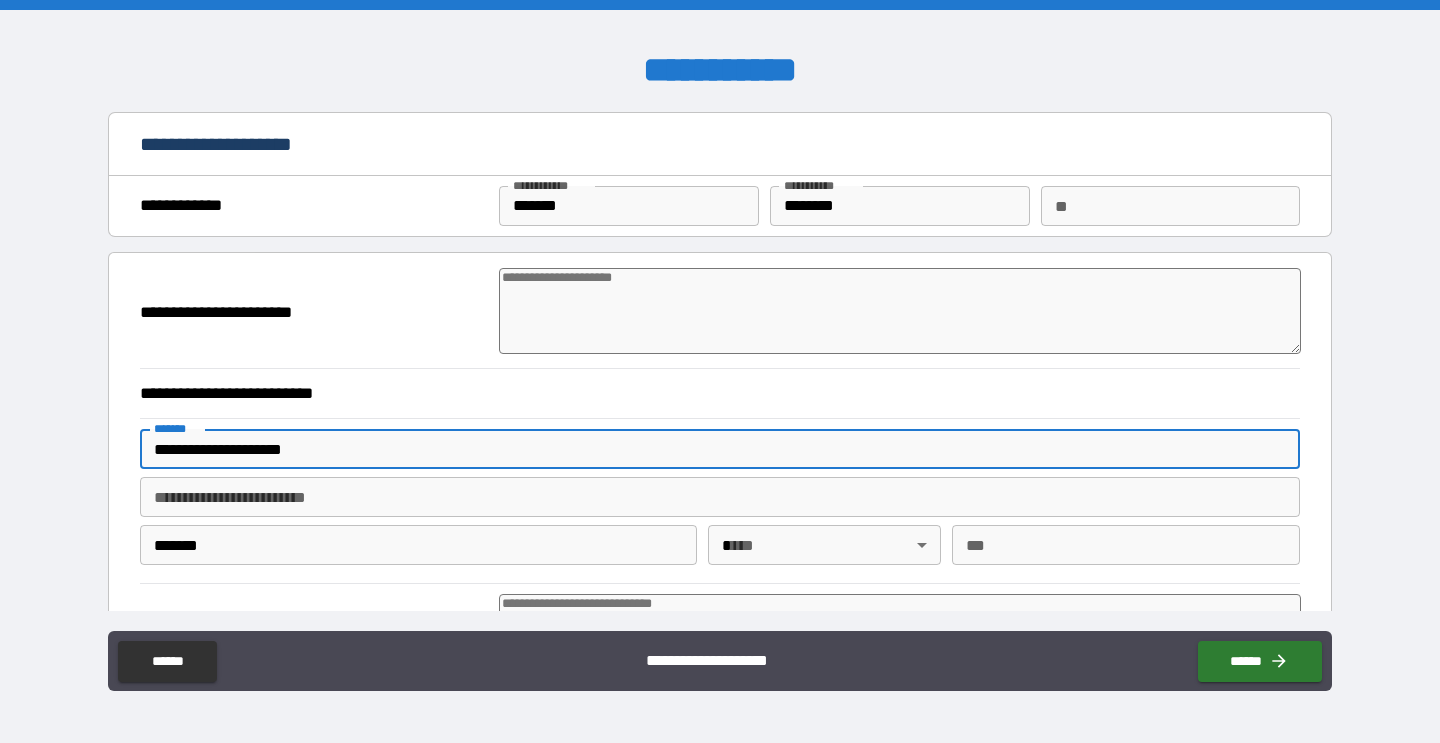 type on "**" 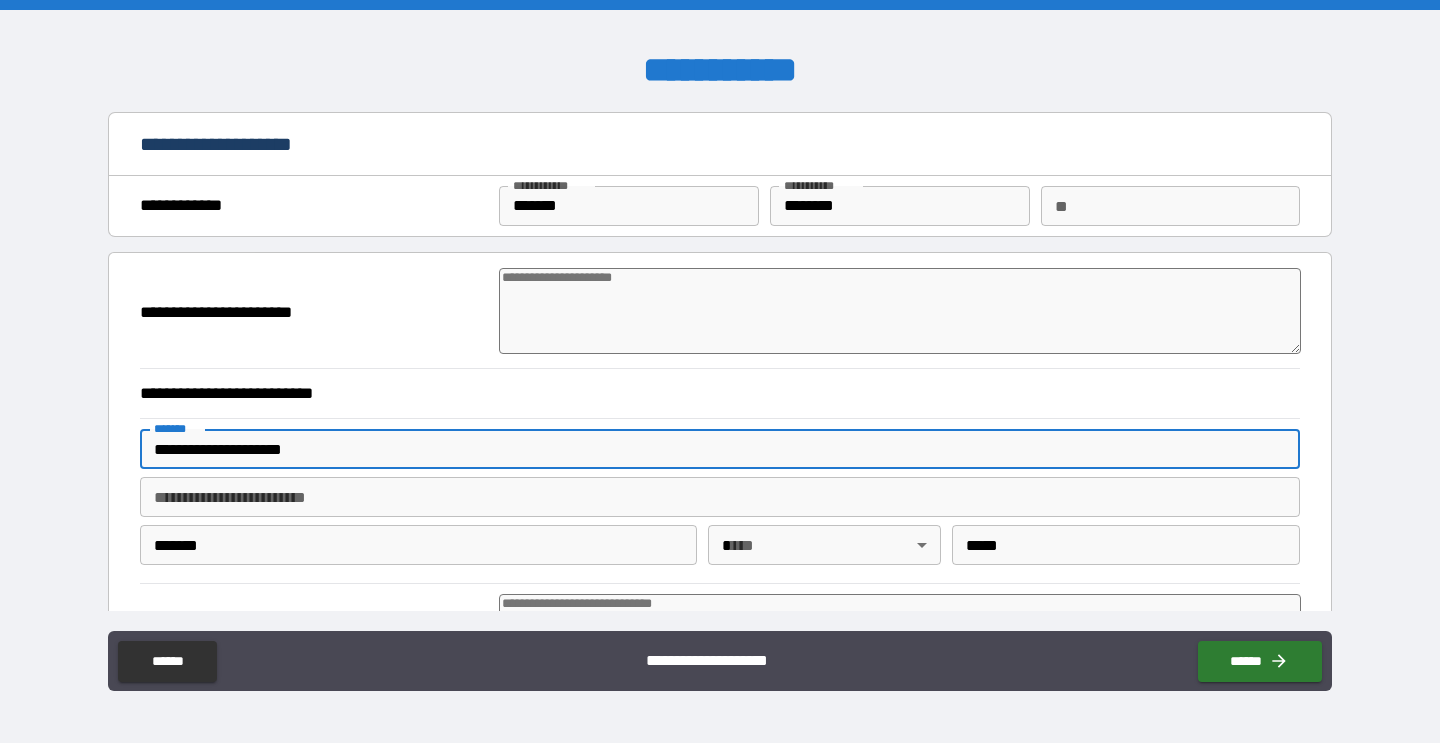 type on "*" 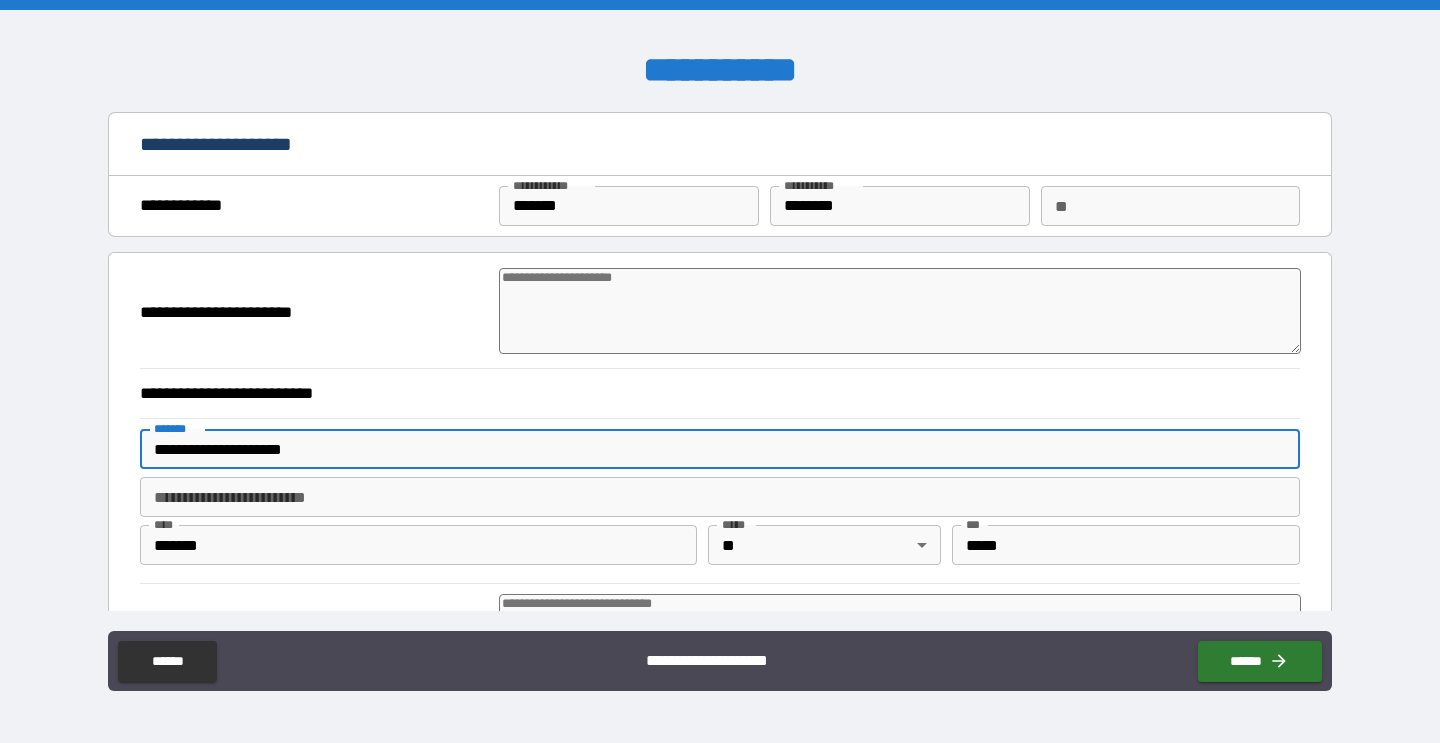 type on "*" 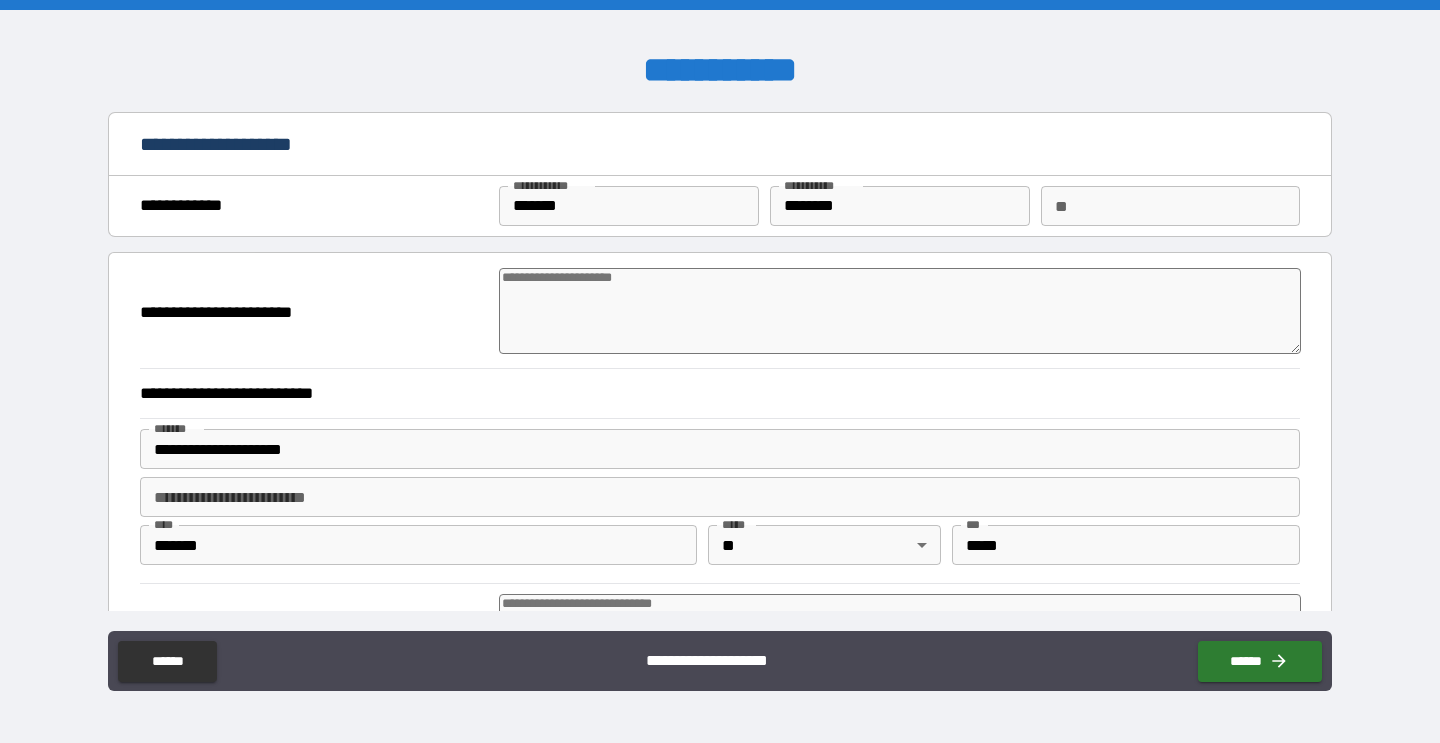 click at bounding box center [900, 311] 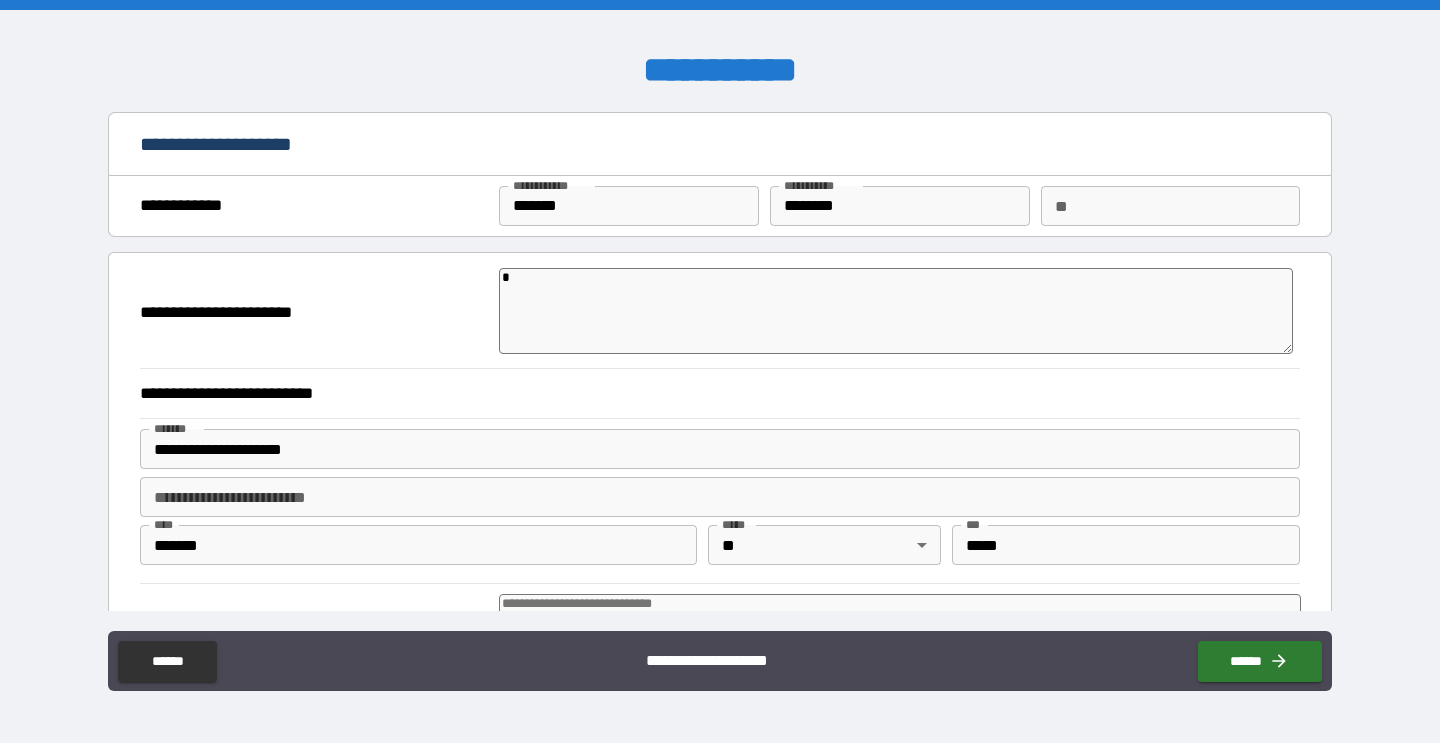 type on "*" 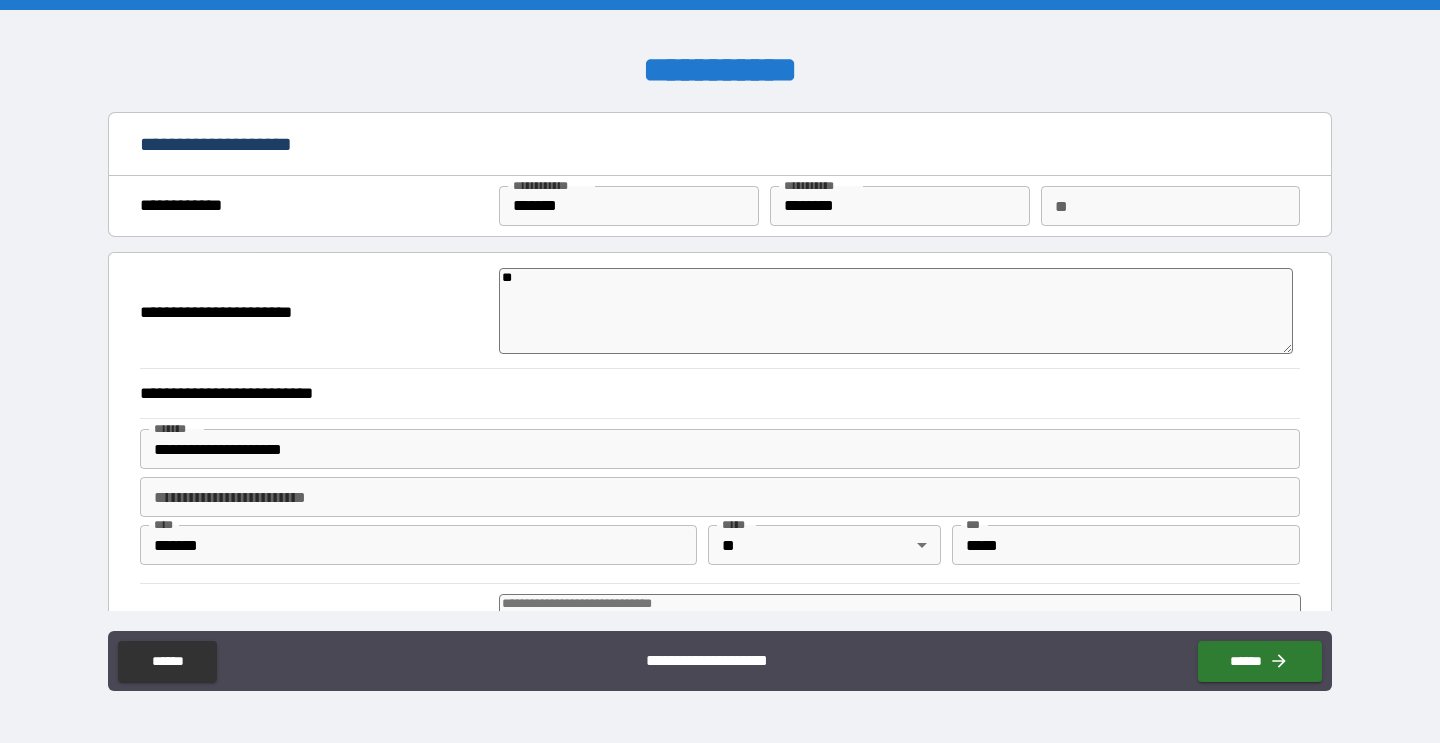 type on "*" 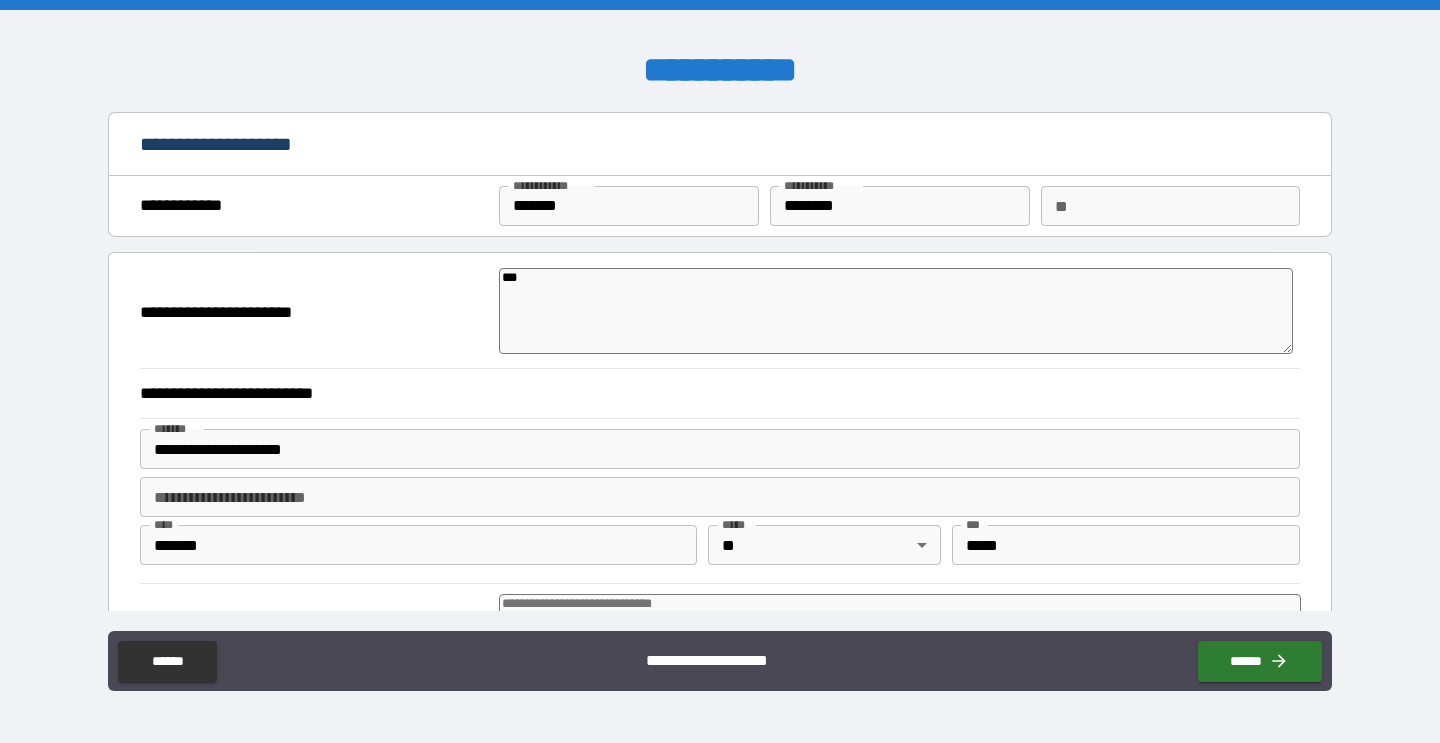 type on "*" 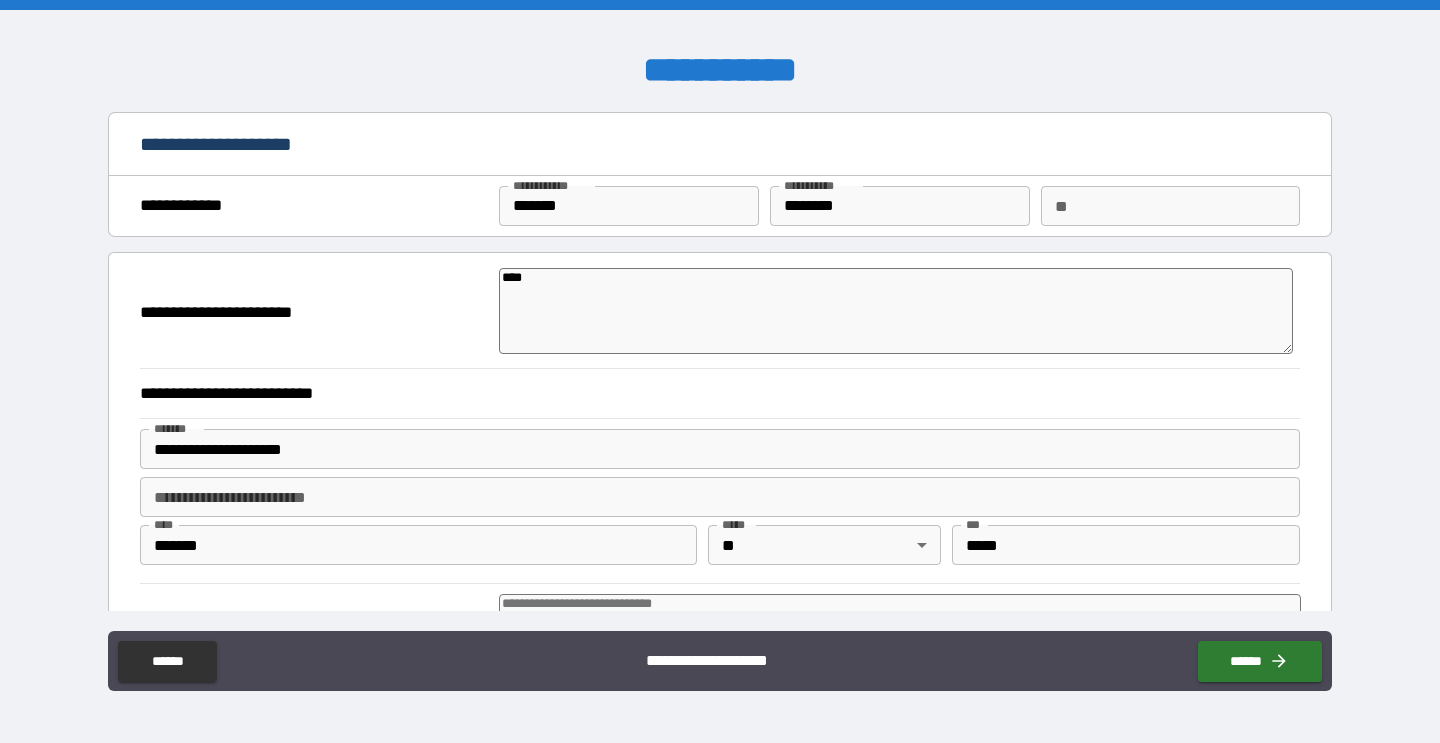 type on "*****" 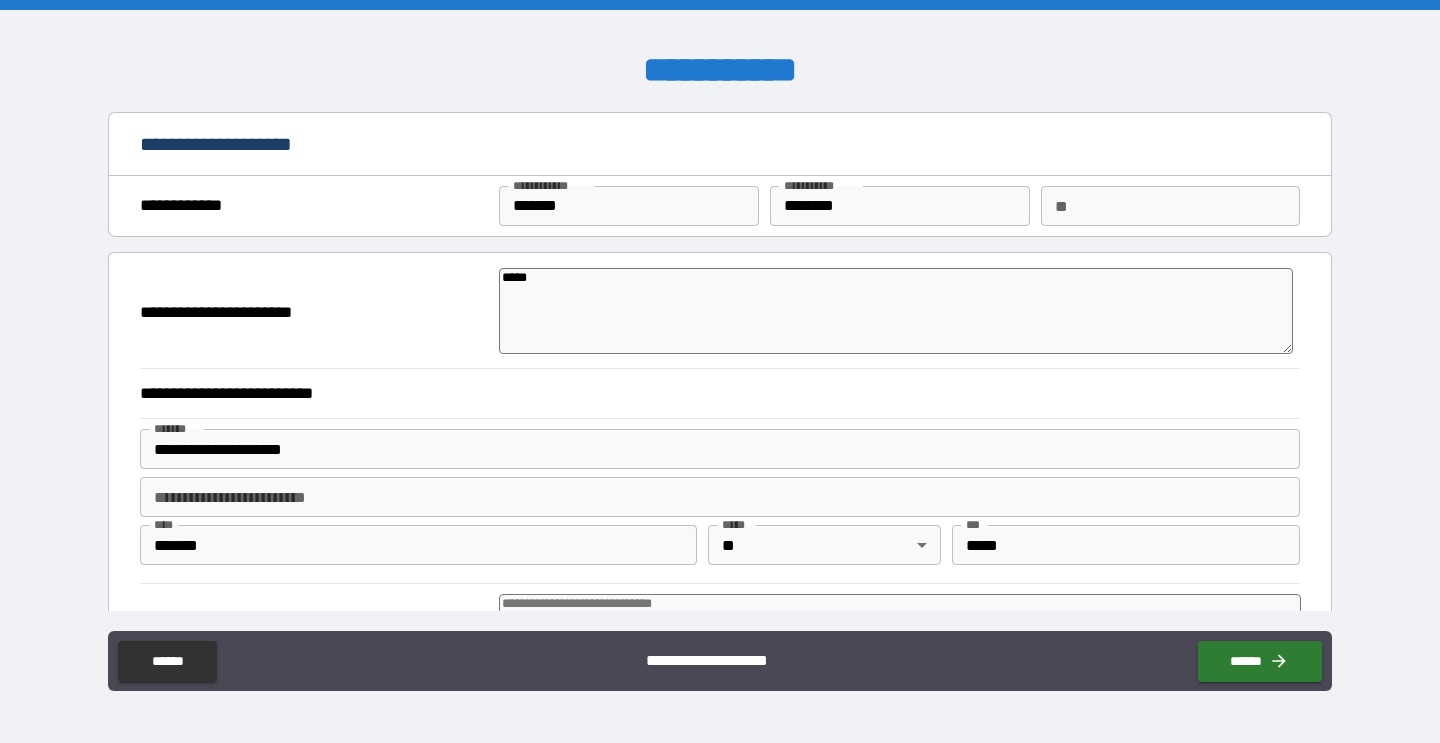 type on "*" 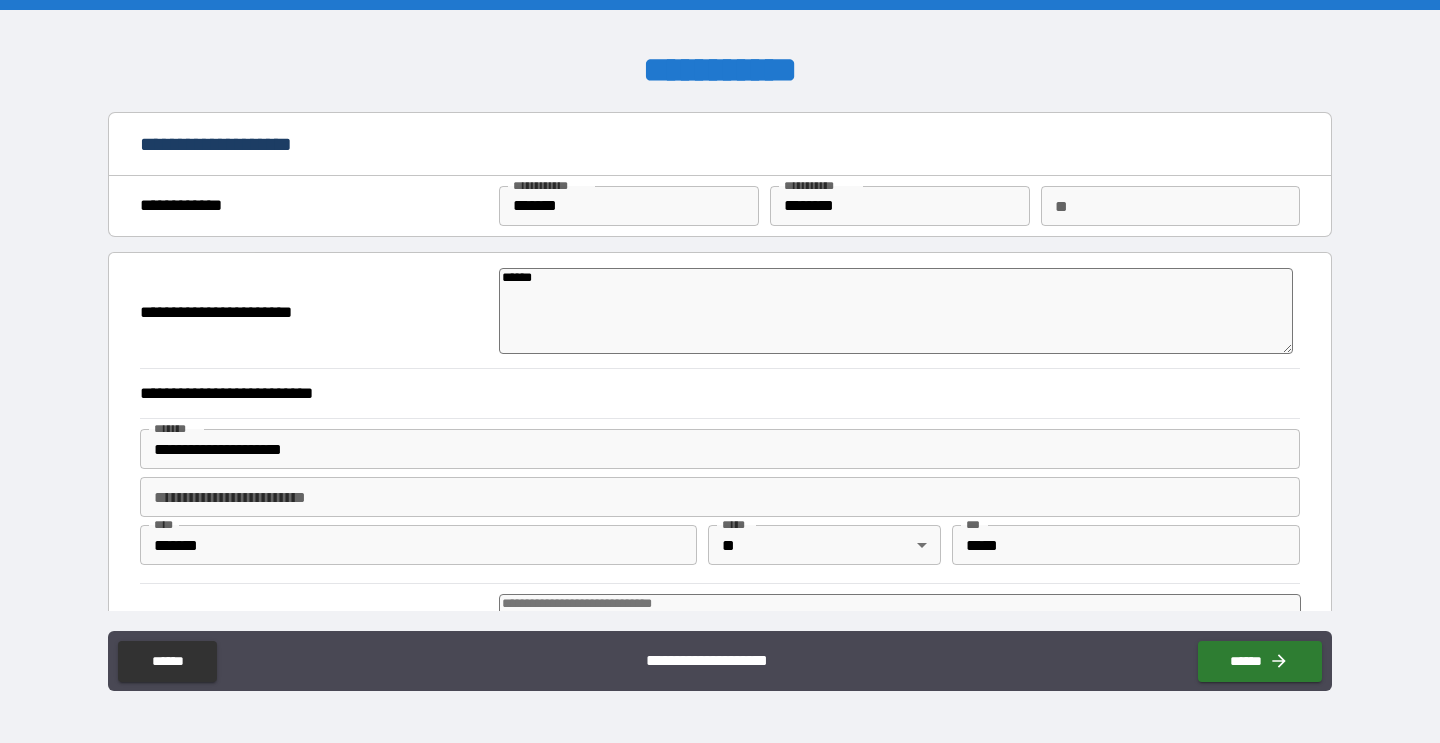 type on "*" 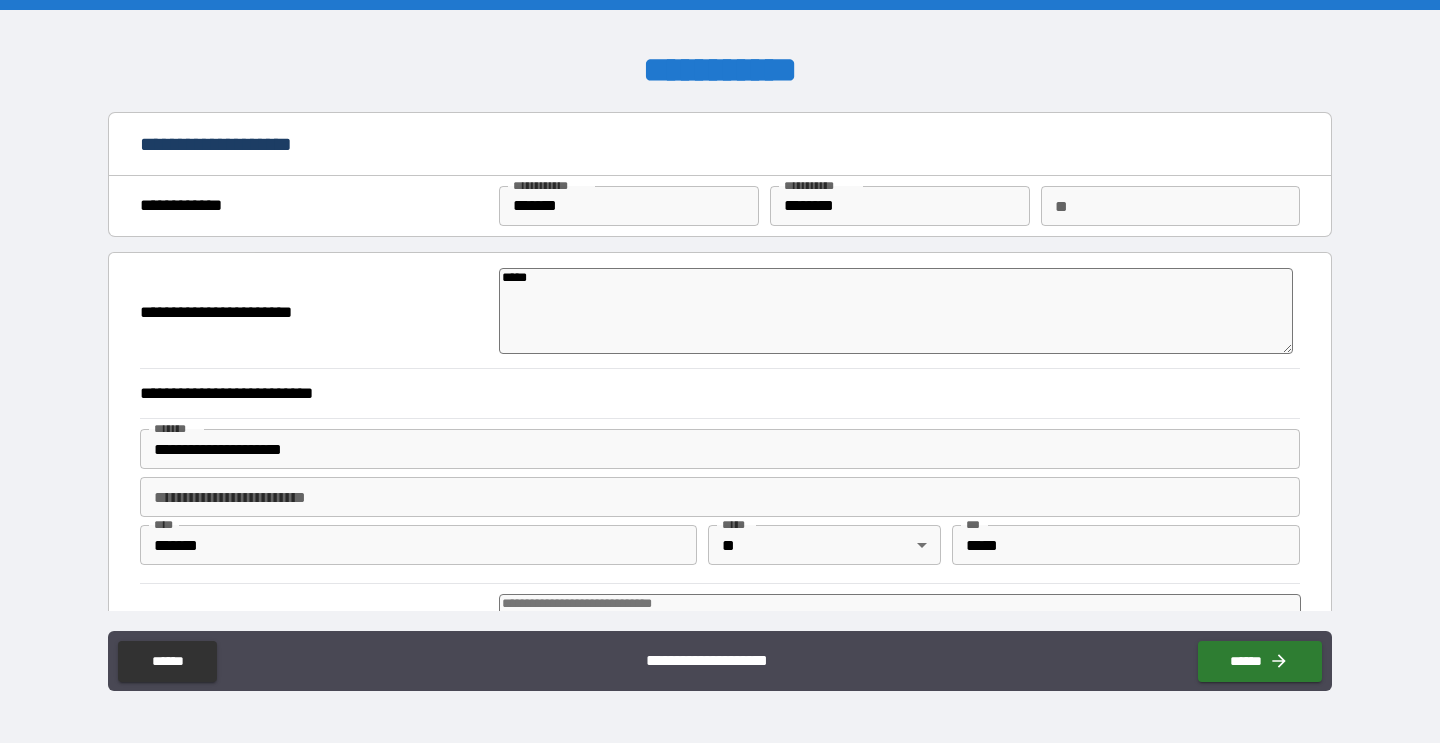 type on "*" 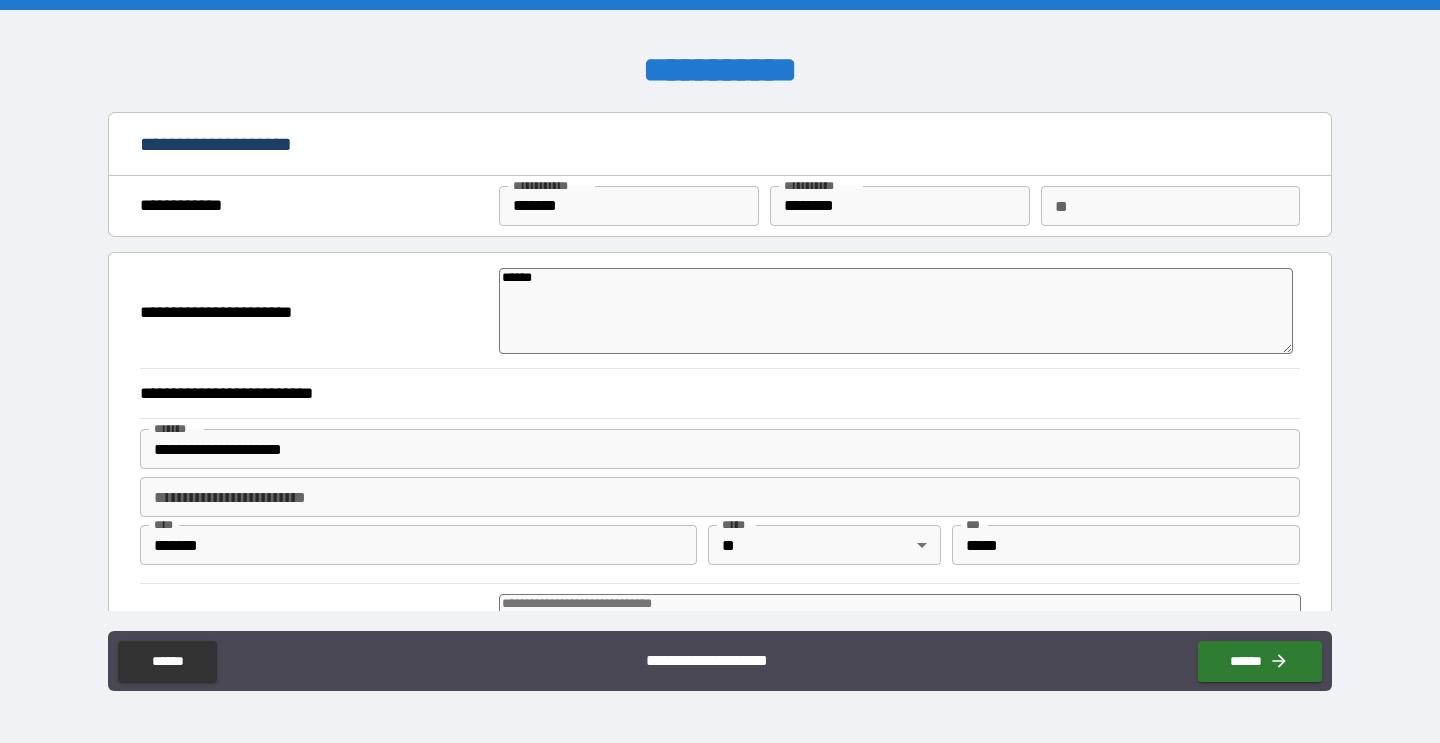 type on "*" 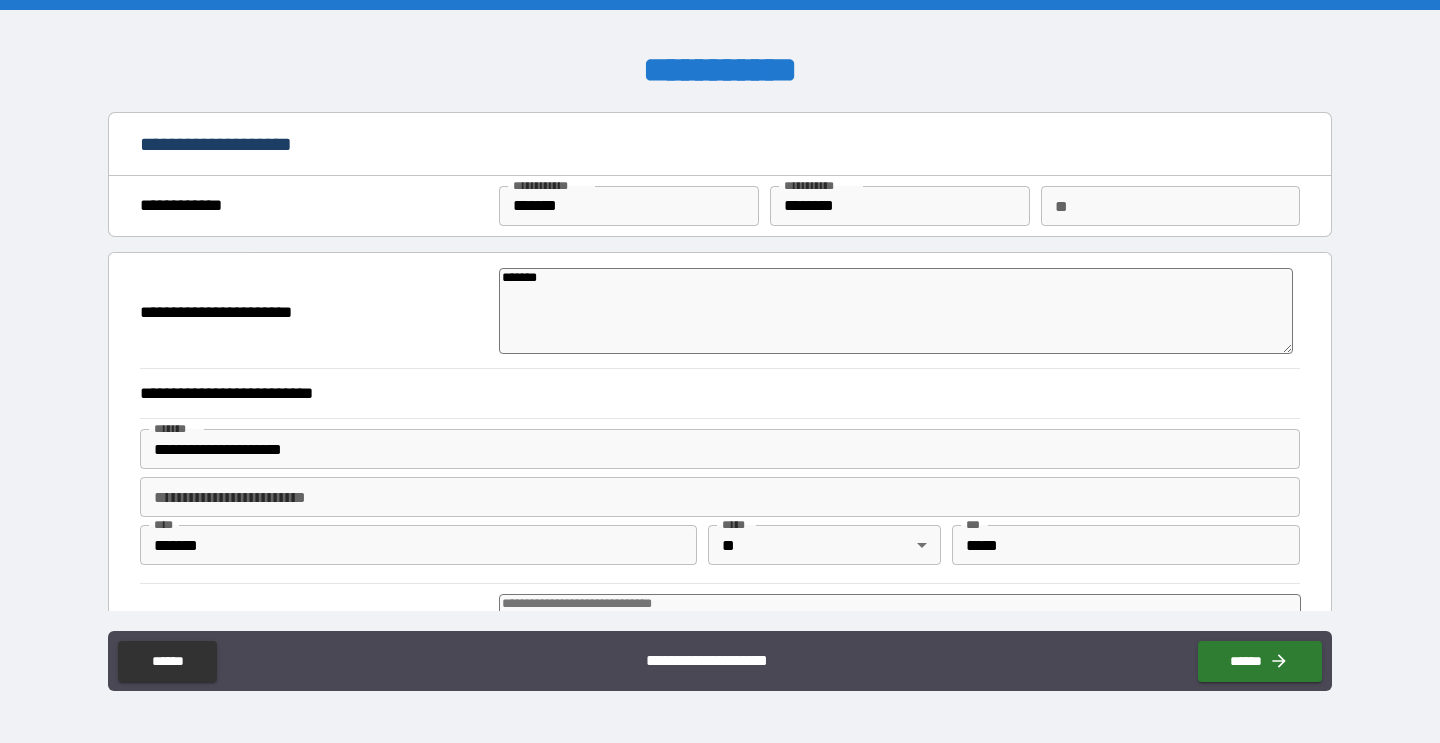 type on "*" 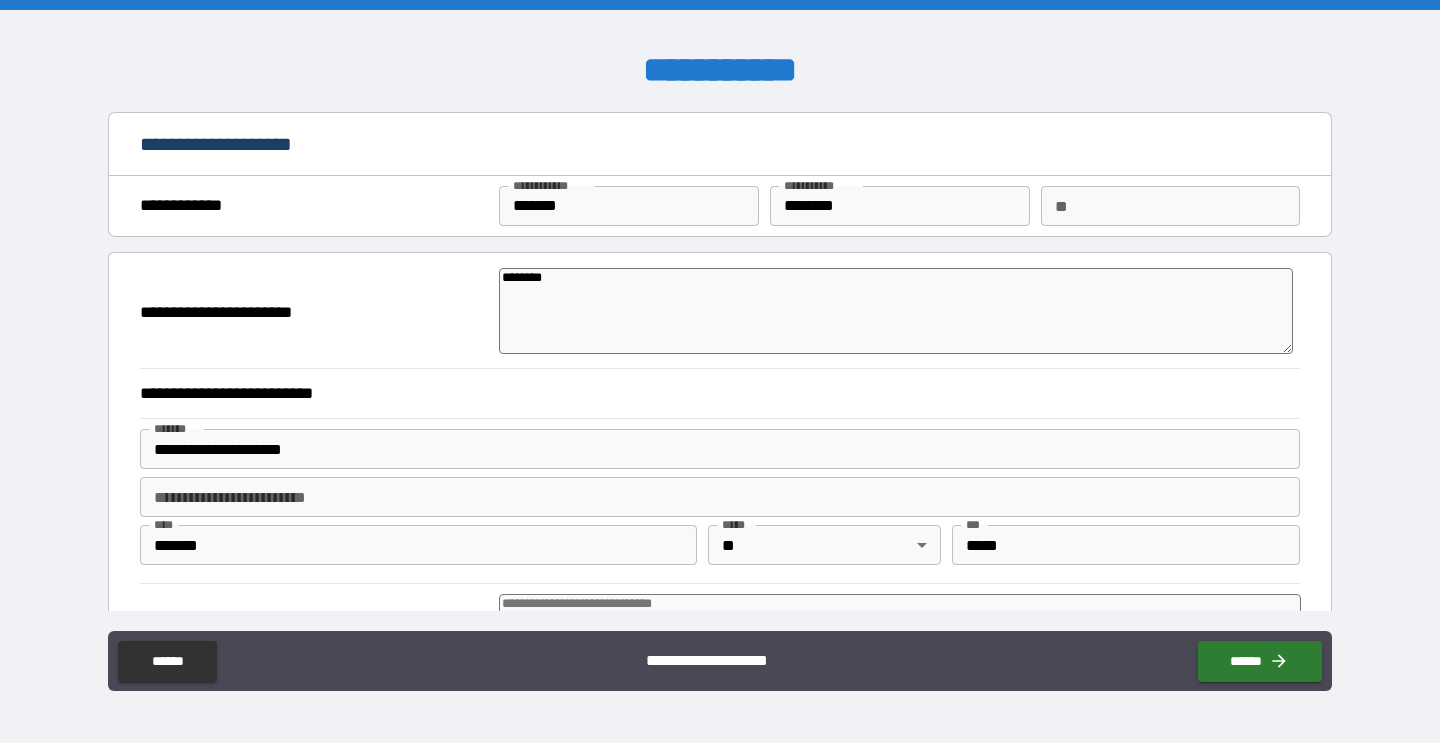 type on "*" 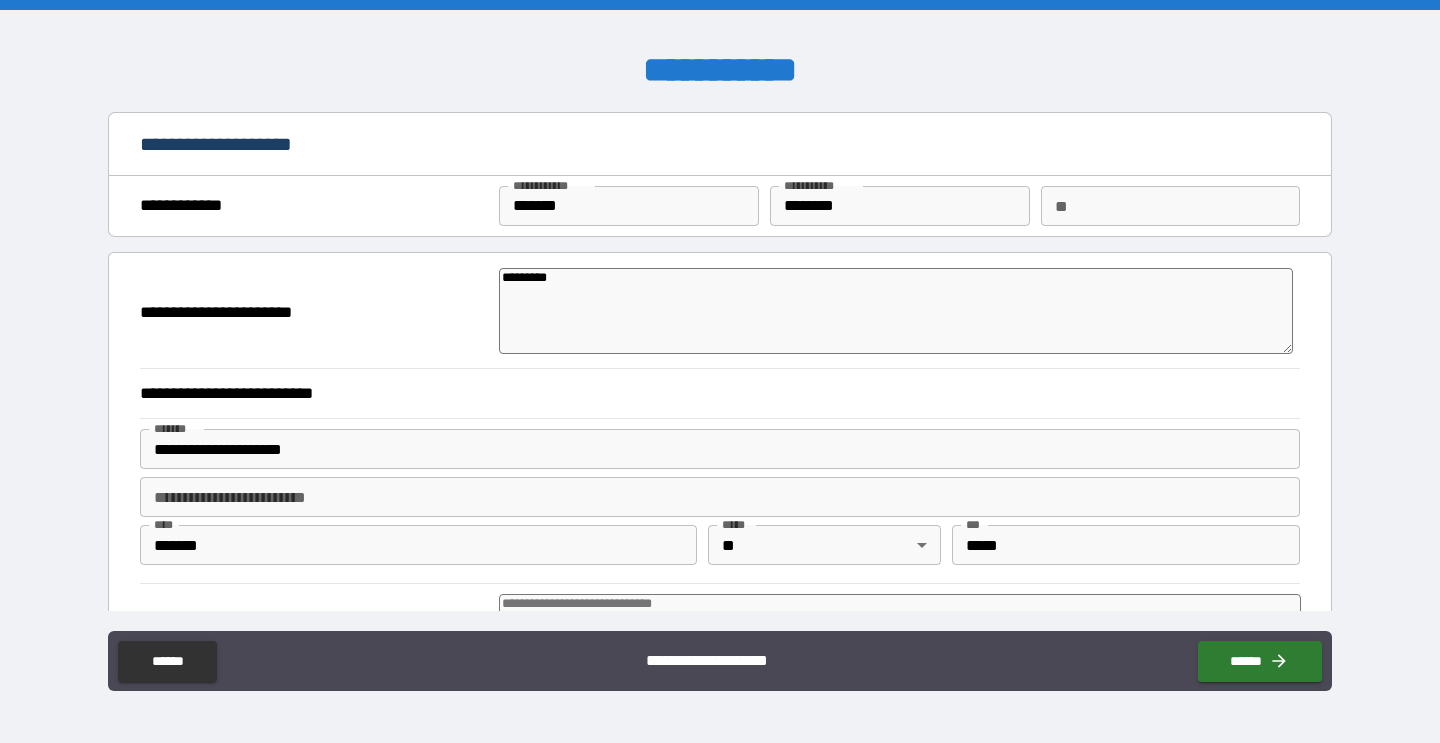 type on "*" 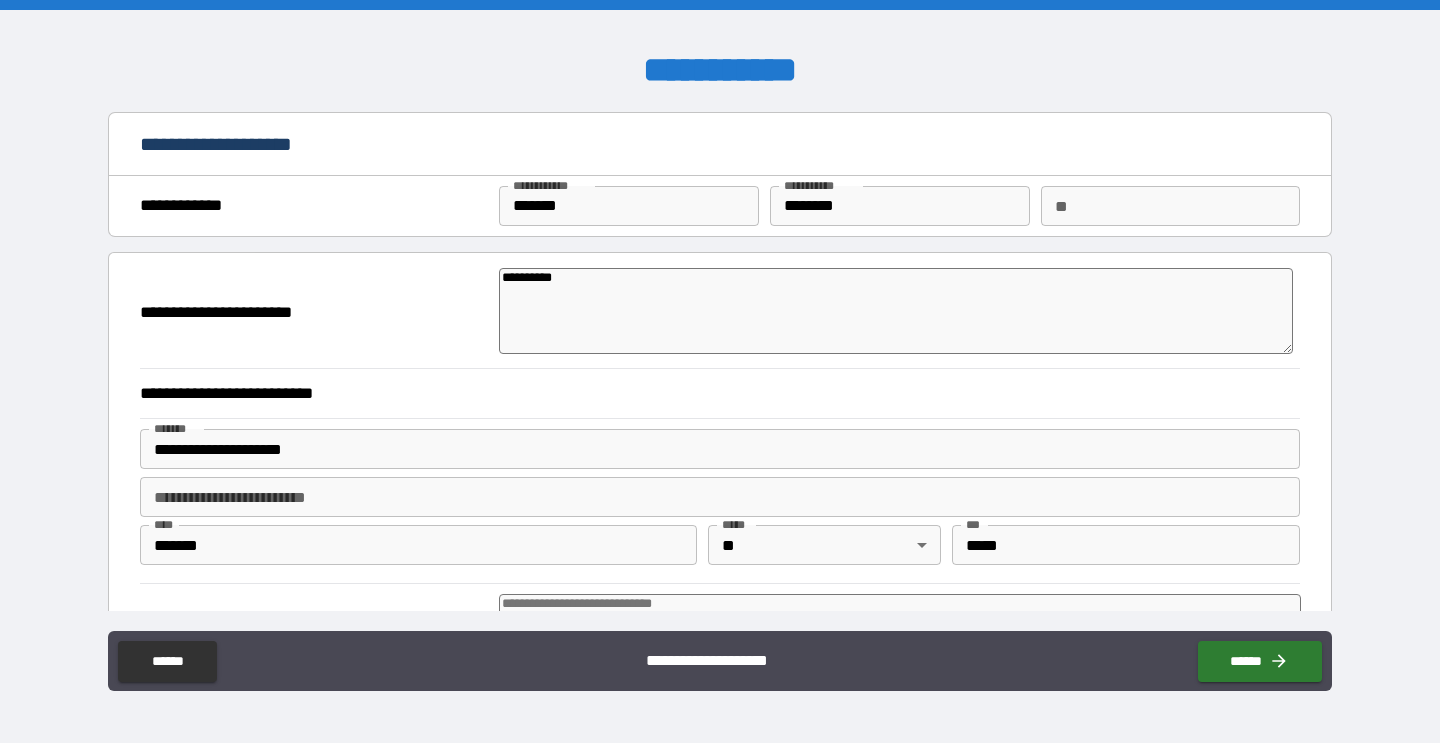 type on "*" 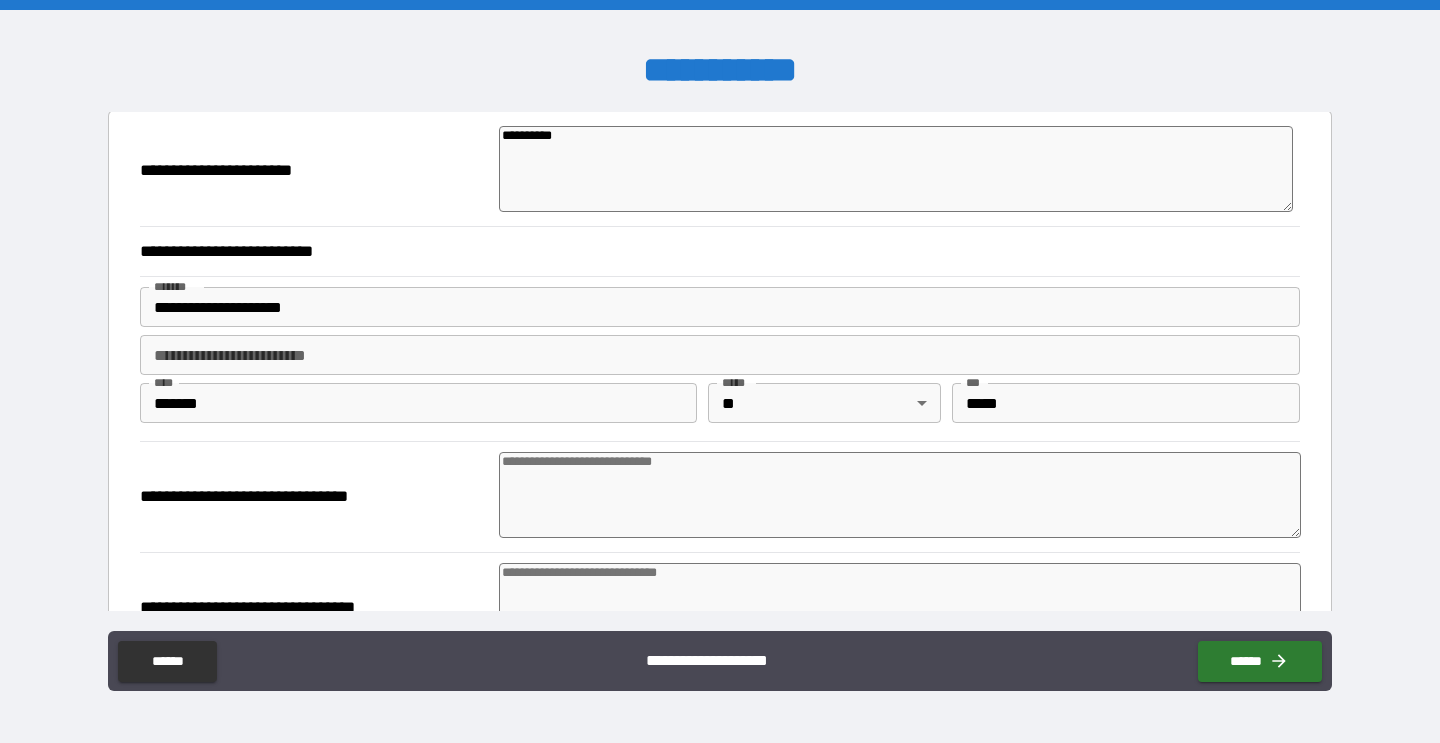 scroll, scrollTop: 228, scrollLeft: 0, axis: vertical 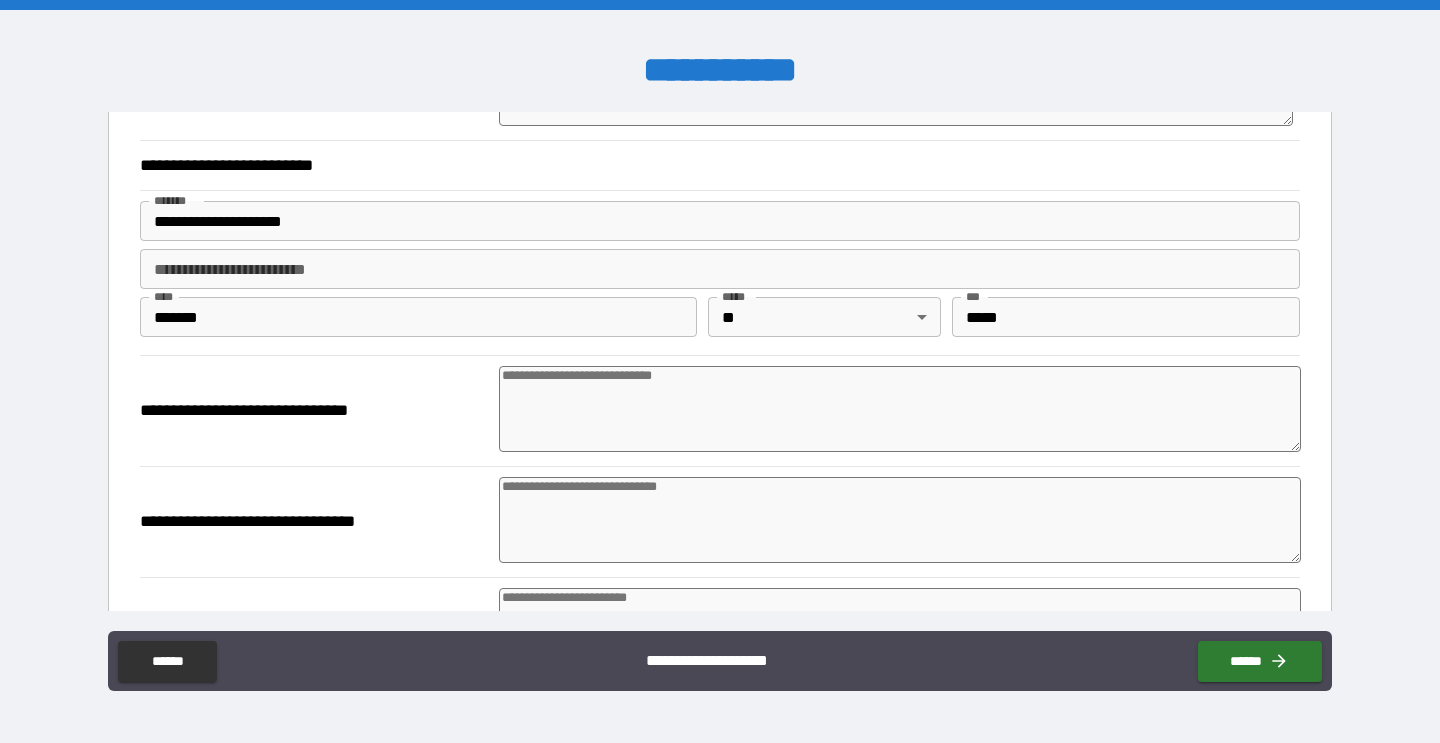 type on "**********" 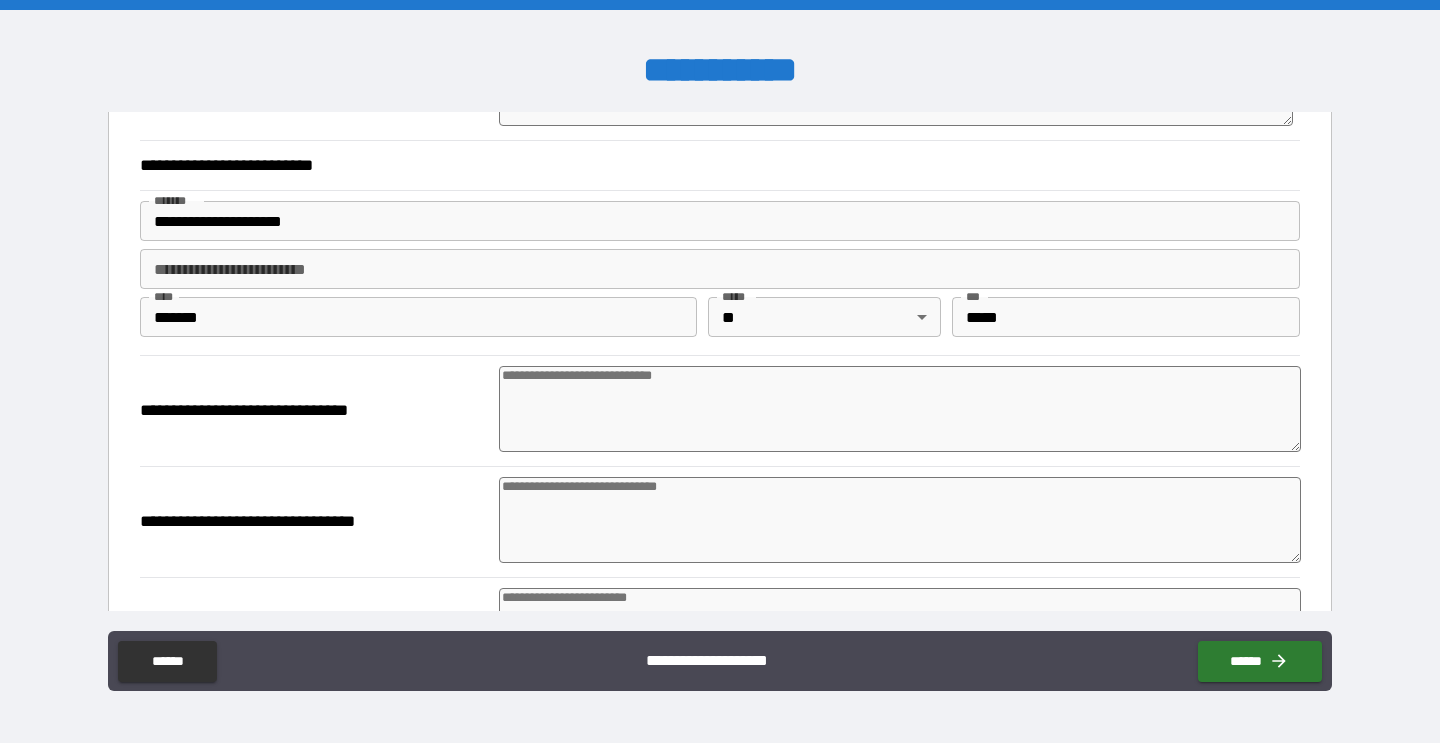 type on "*" 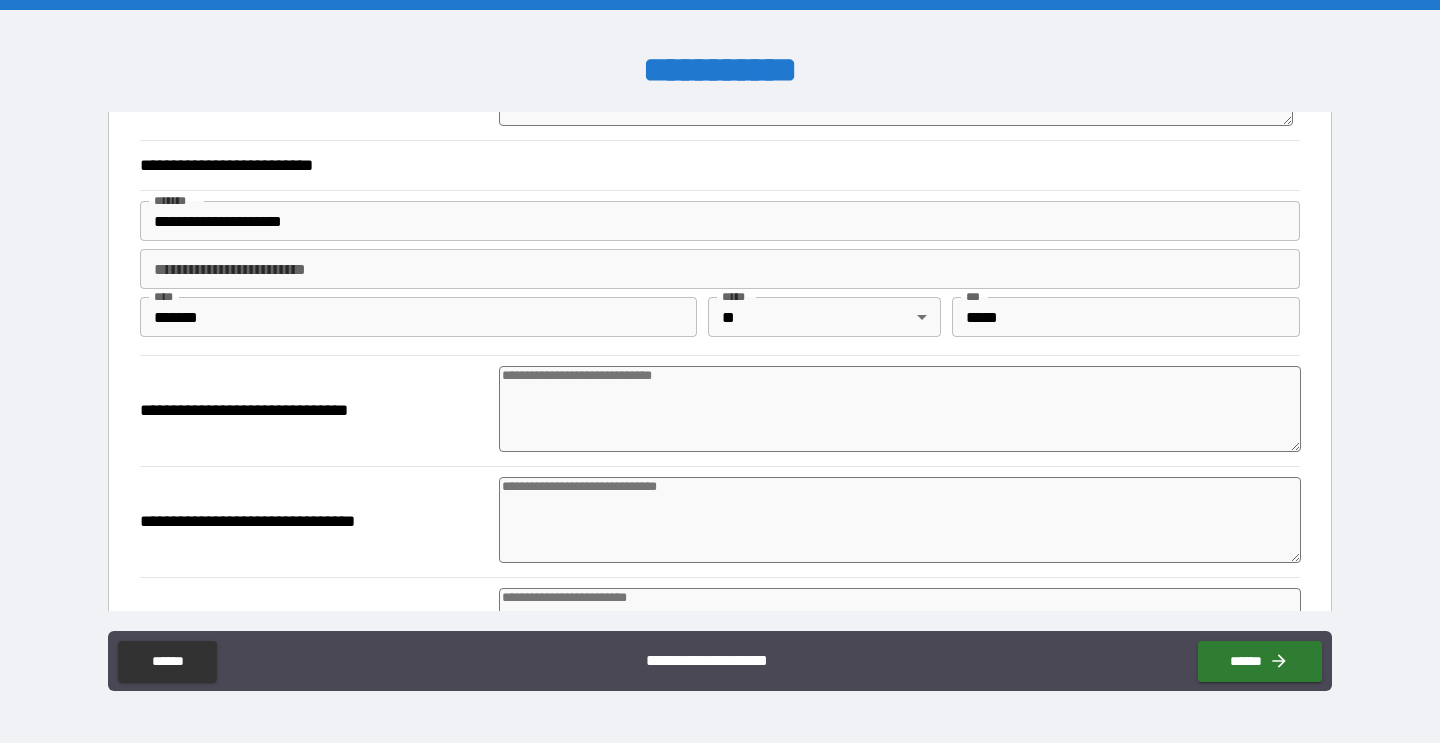 type 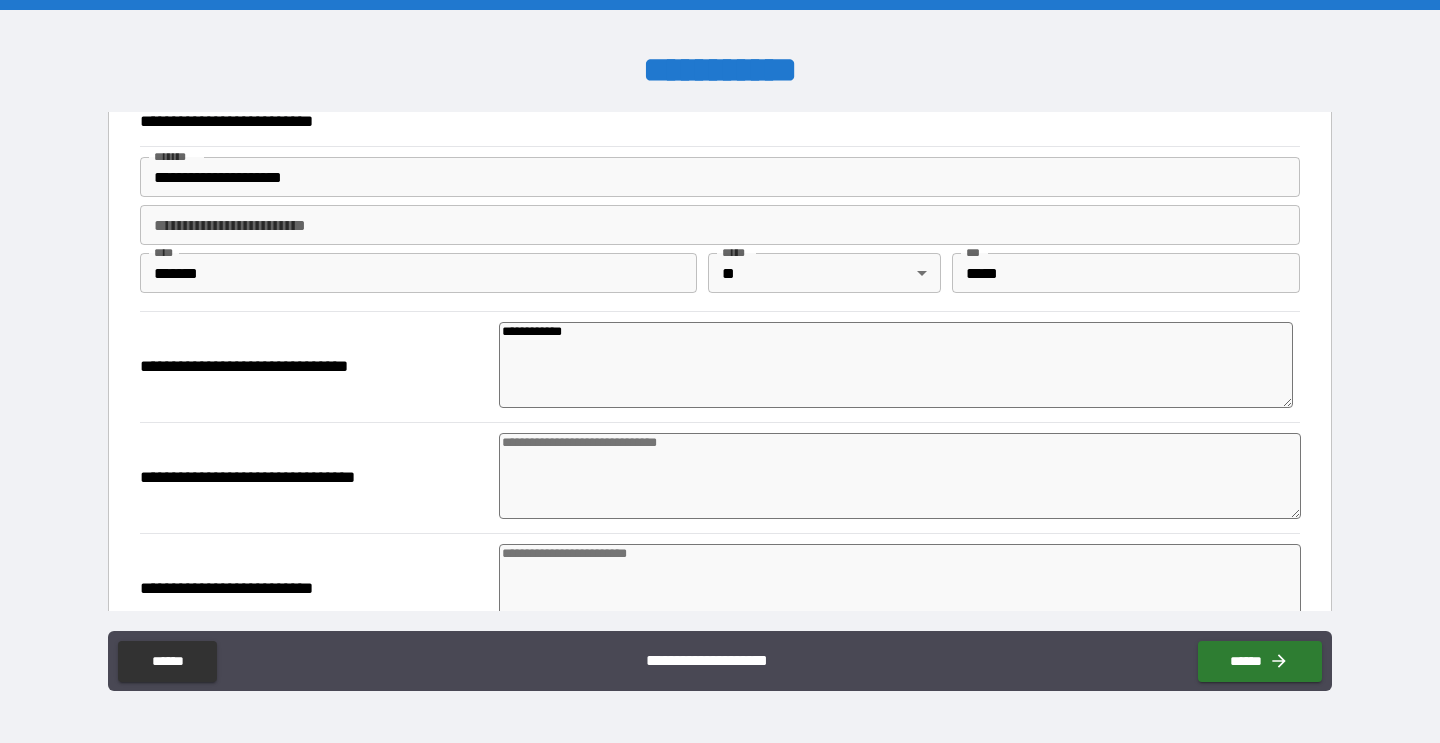 scroll, scrollTop: 280, scrollLeft: 0, axis: vertical 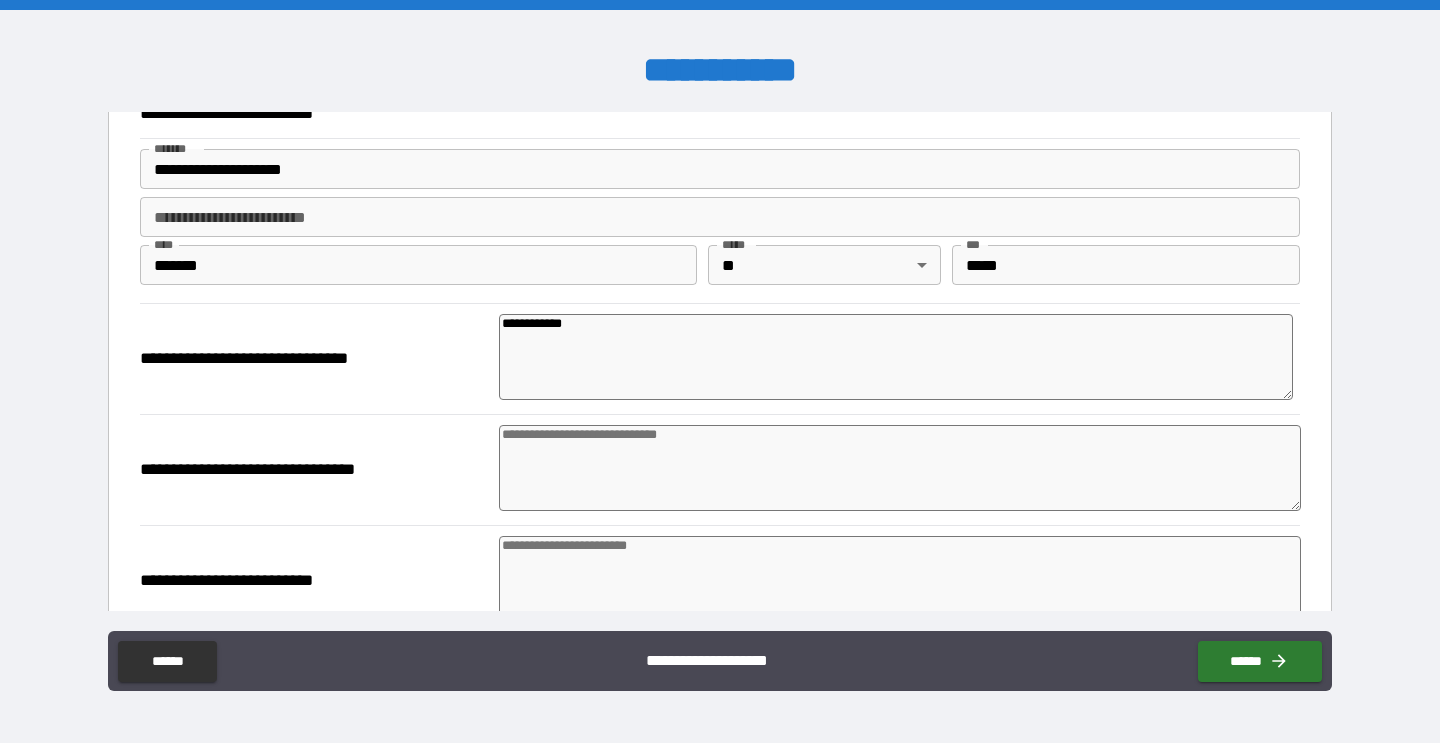 click at bounding box center (900, 468) 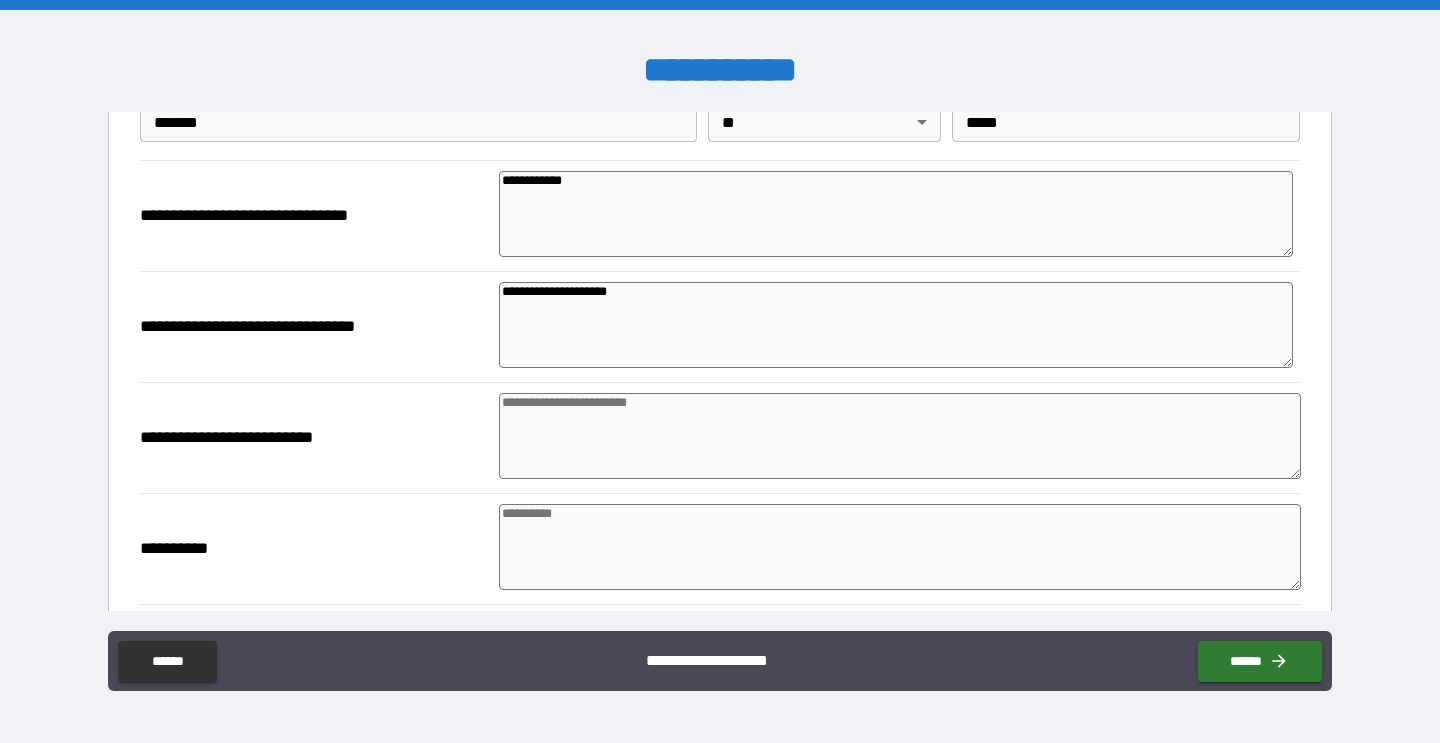 scroll, scrollTop: 433, scrollLeft: 0, axis: vertical 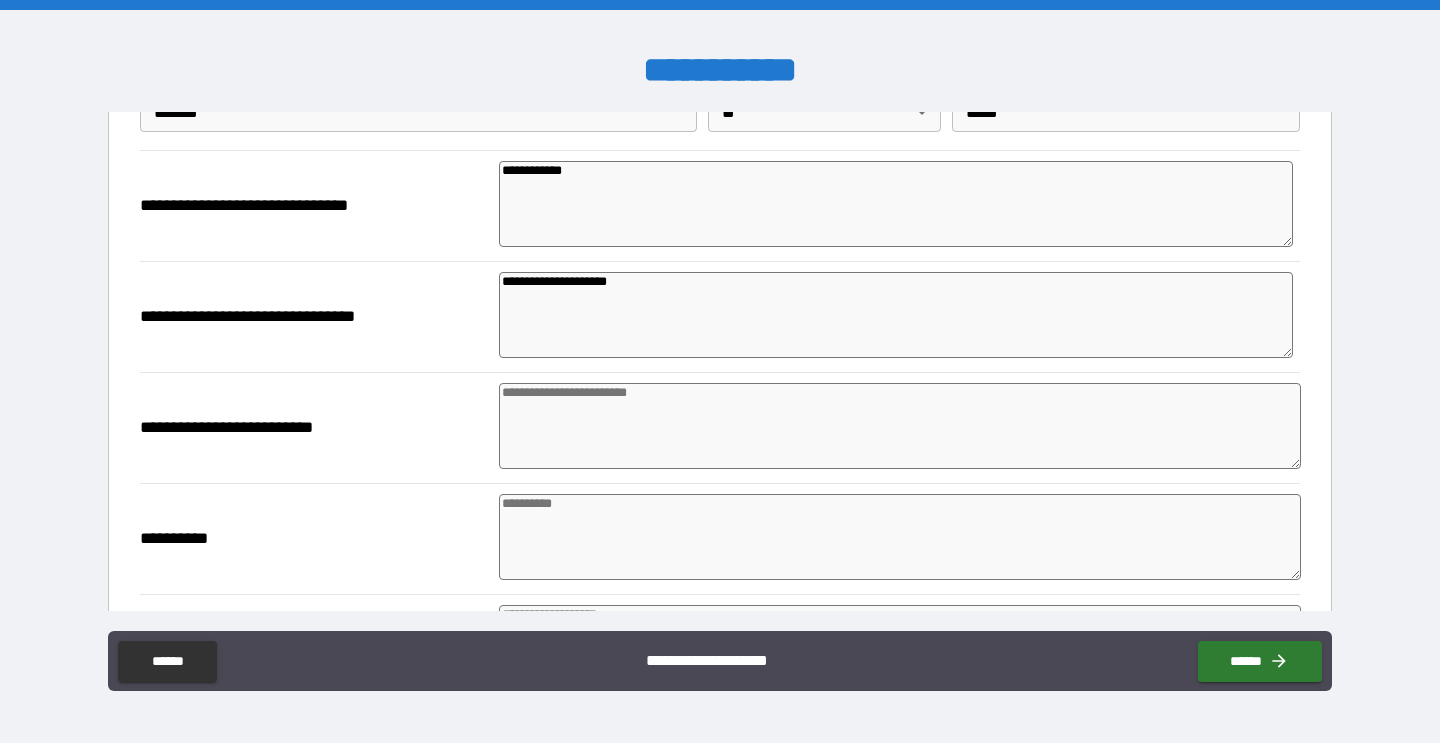 click at bounding box center (900, 537) 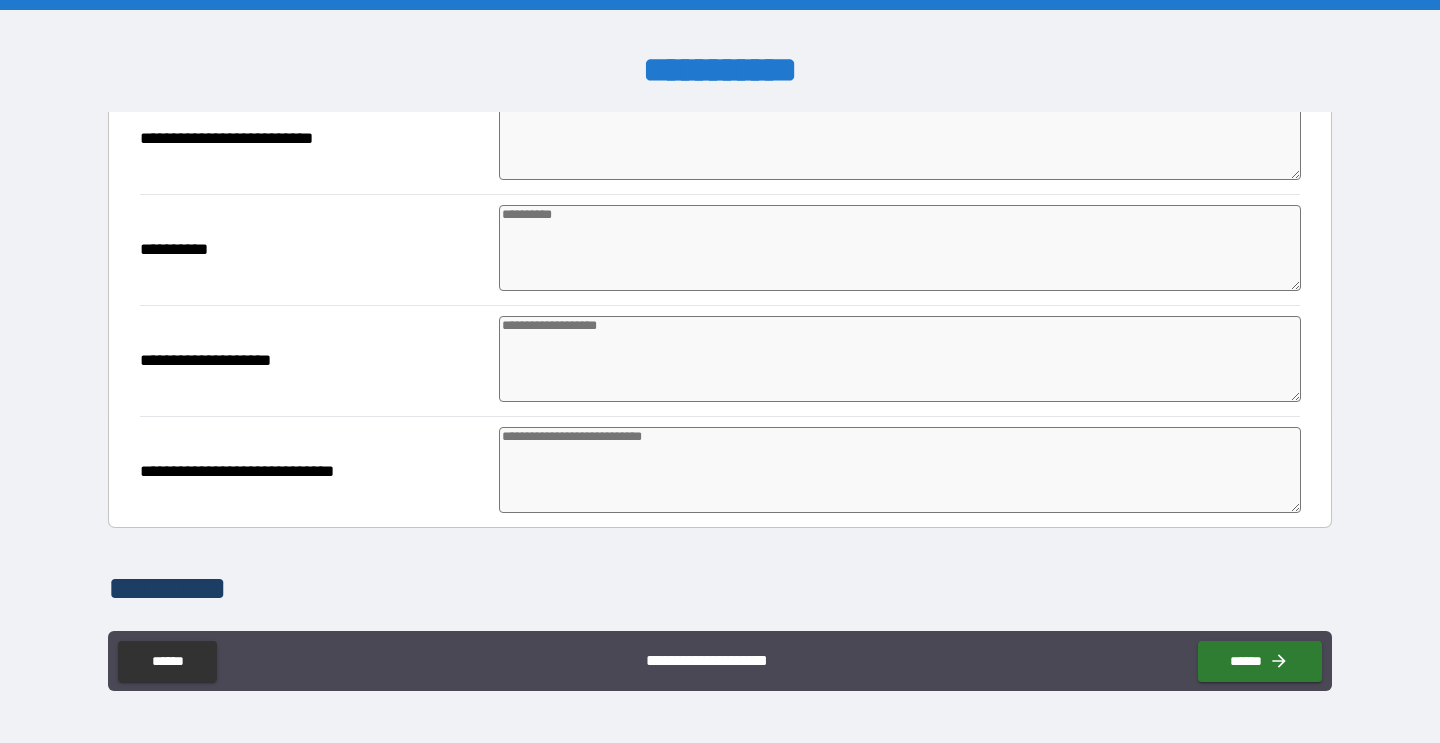 scroll, scrollTop: 737, scrollLeft: 0, axis: vertical 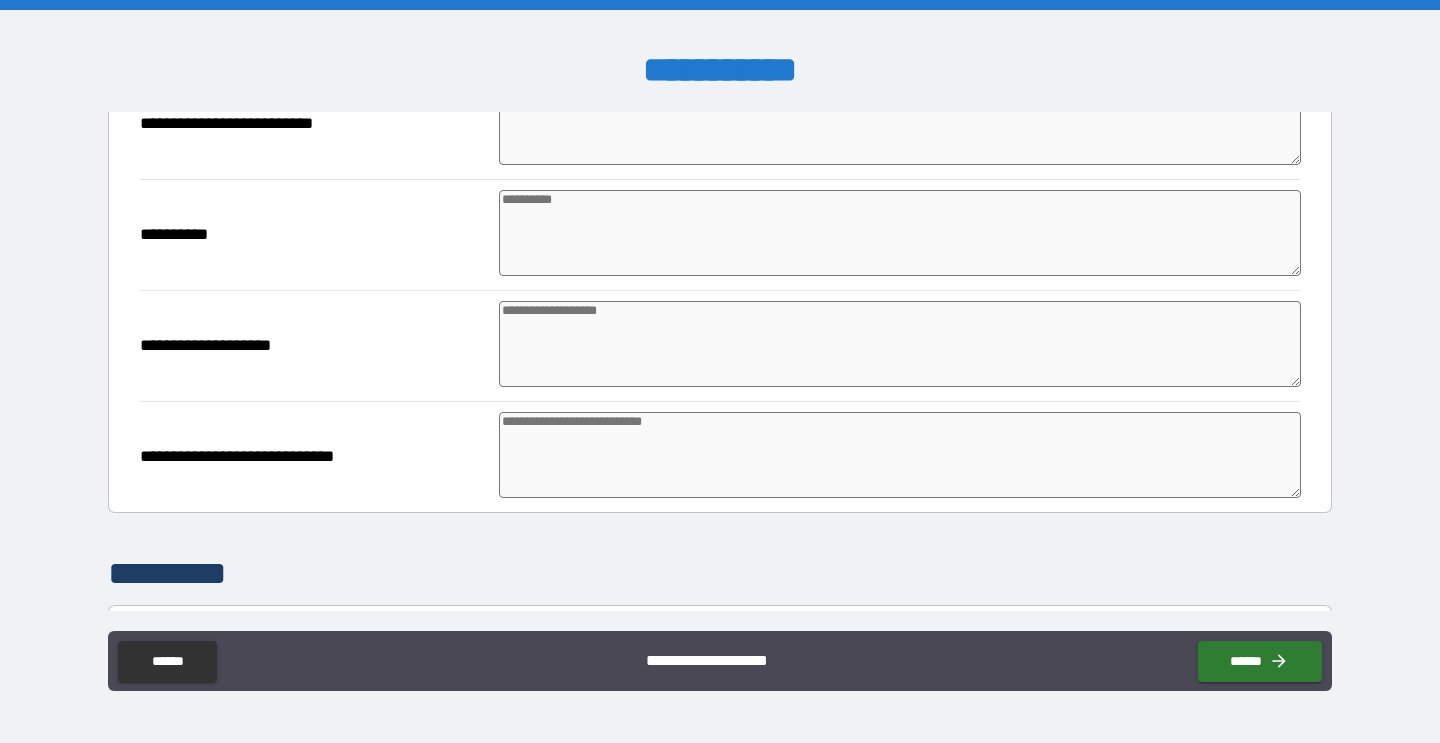 click at bounding box center (900, 455) 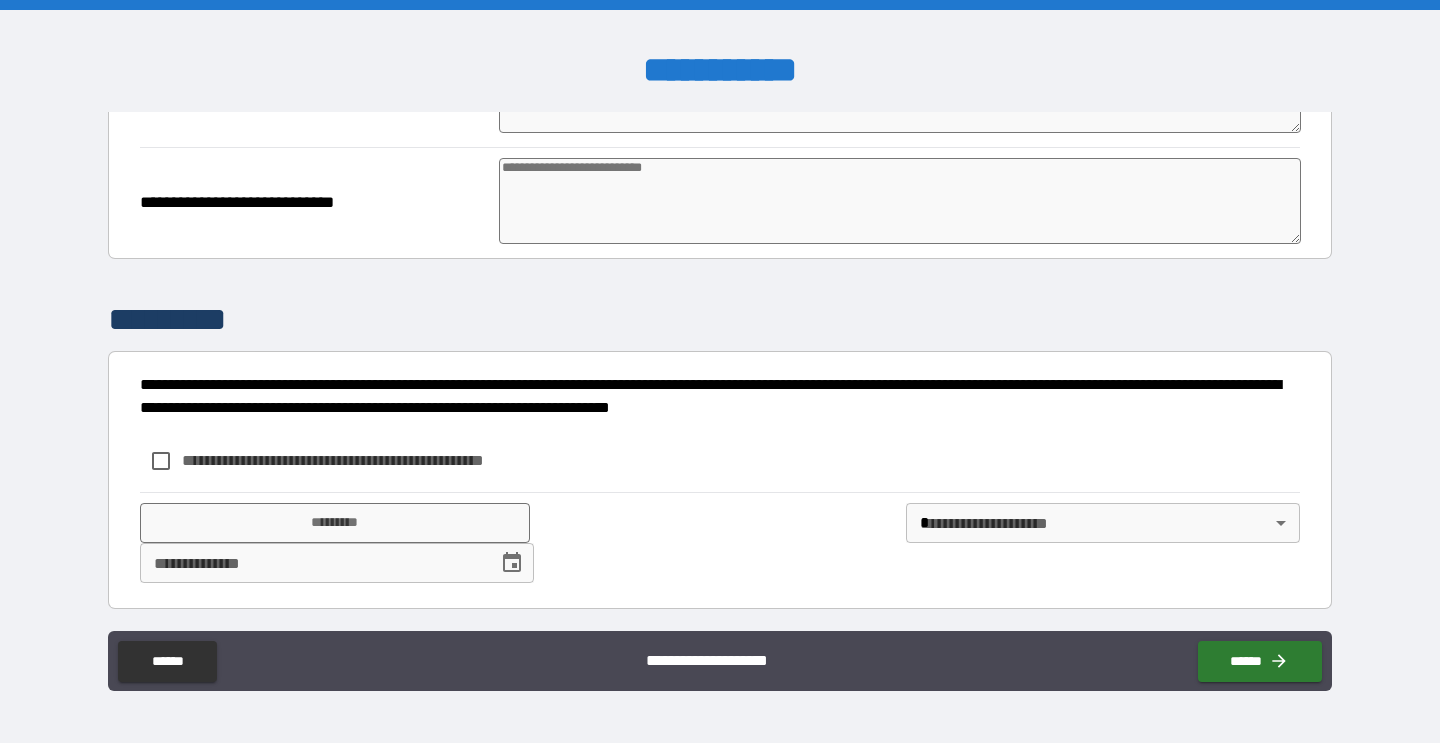 scroll, scrollTop: 993, scrollLeft: 0, axis: vertical 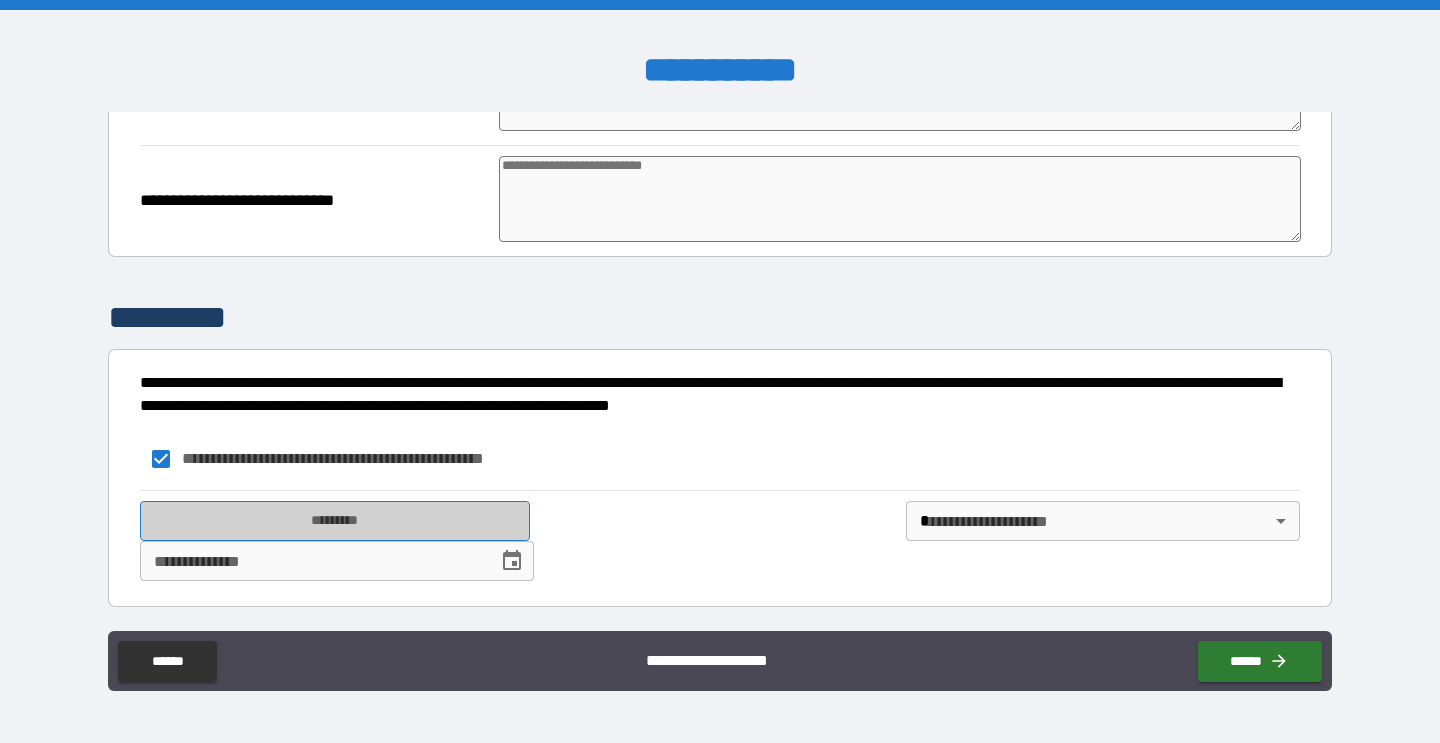 click on "*********" at bounding box center [335, 521] 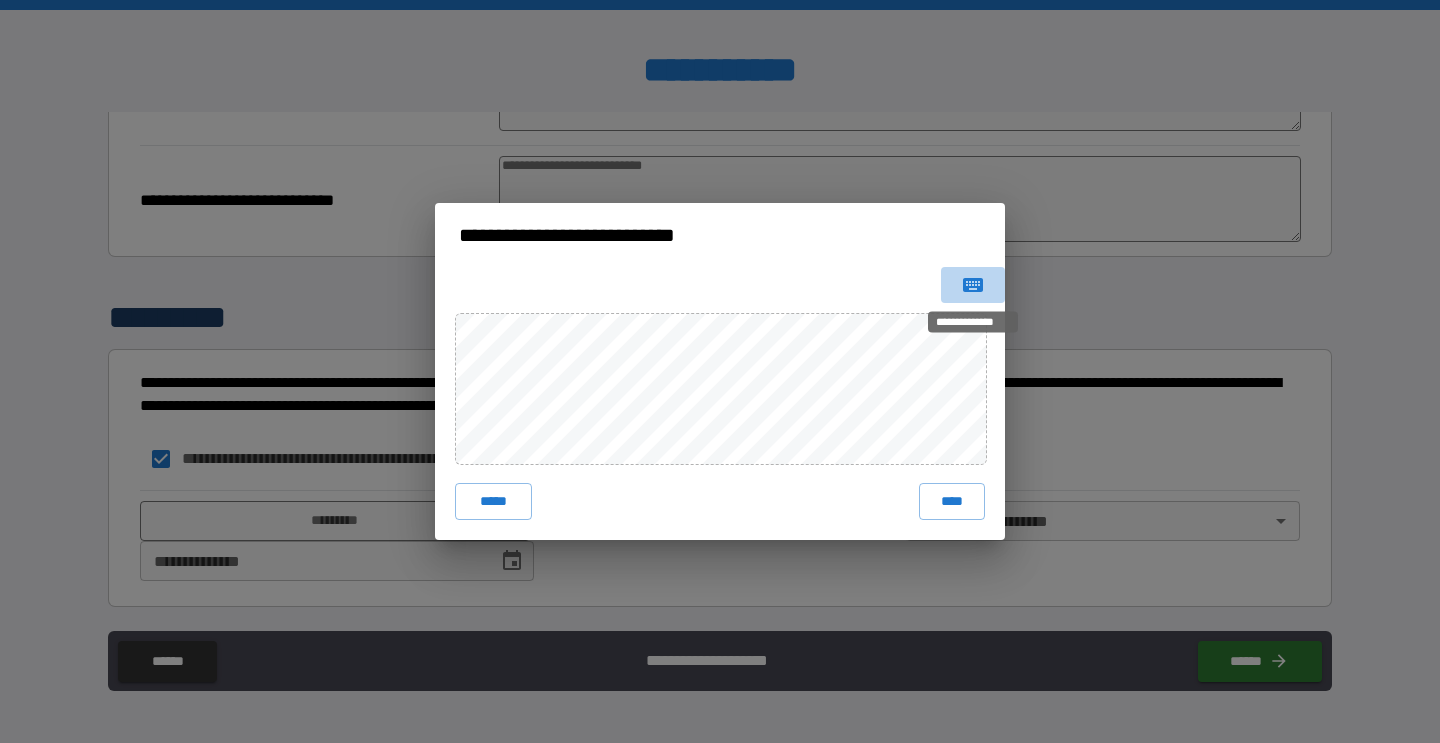 click 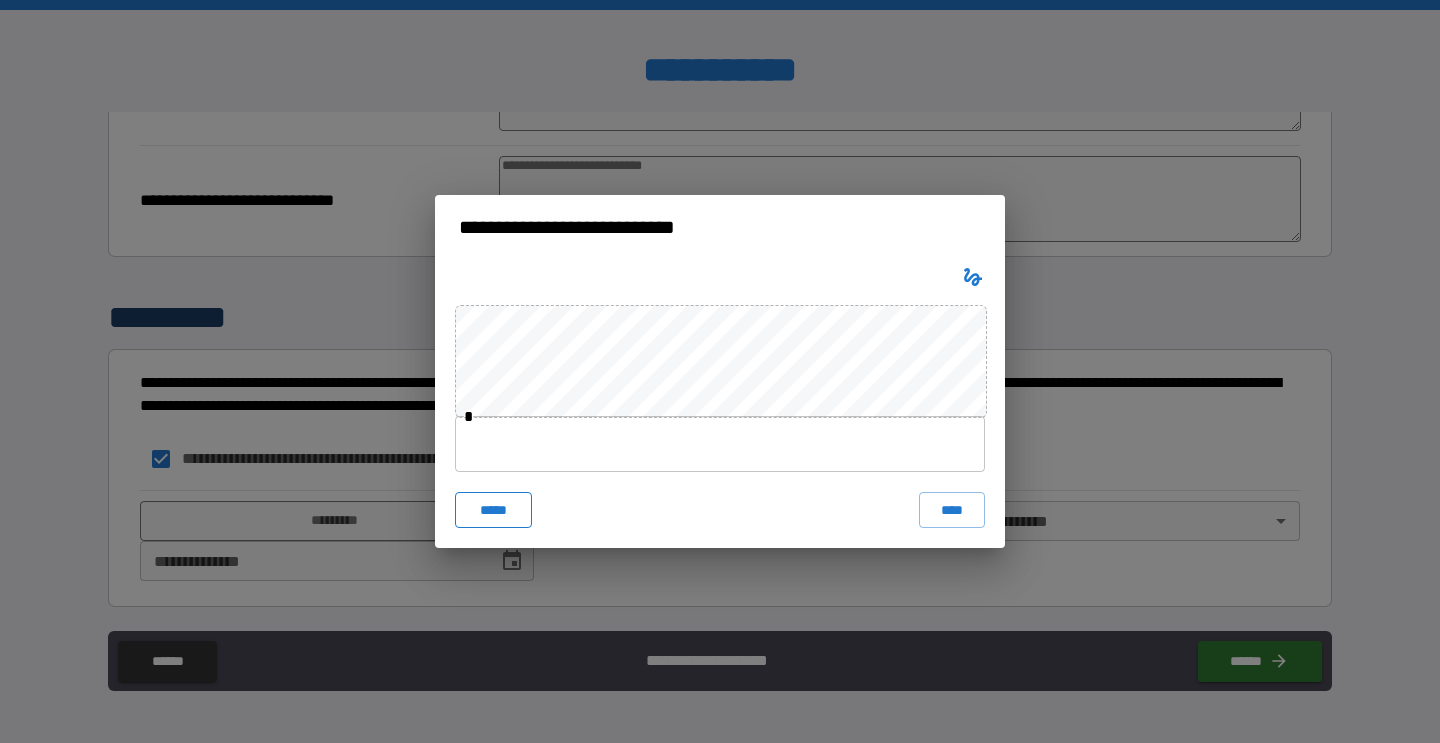 click on "*****" at bounding box center (493, 510) 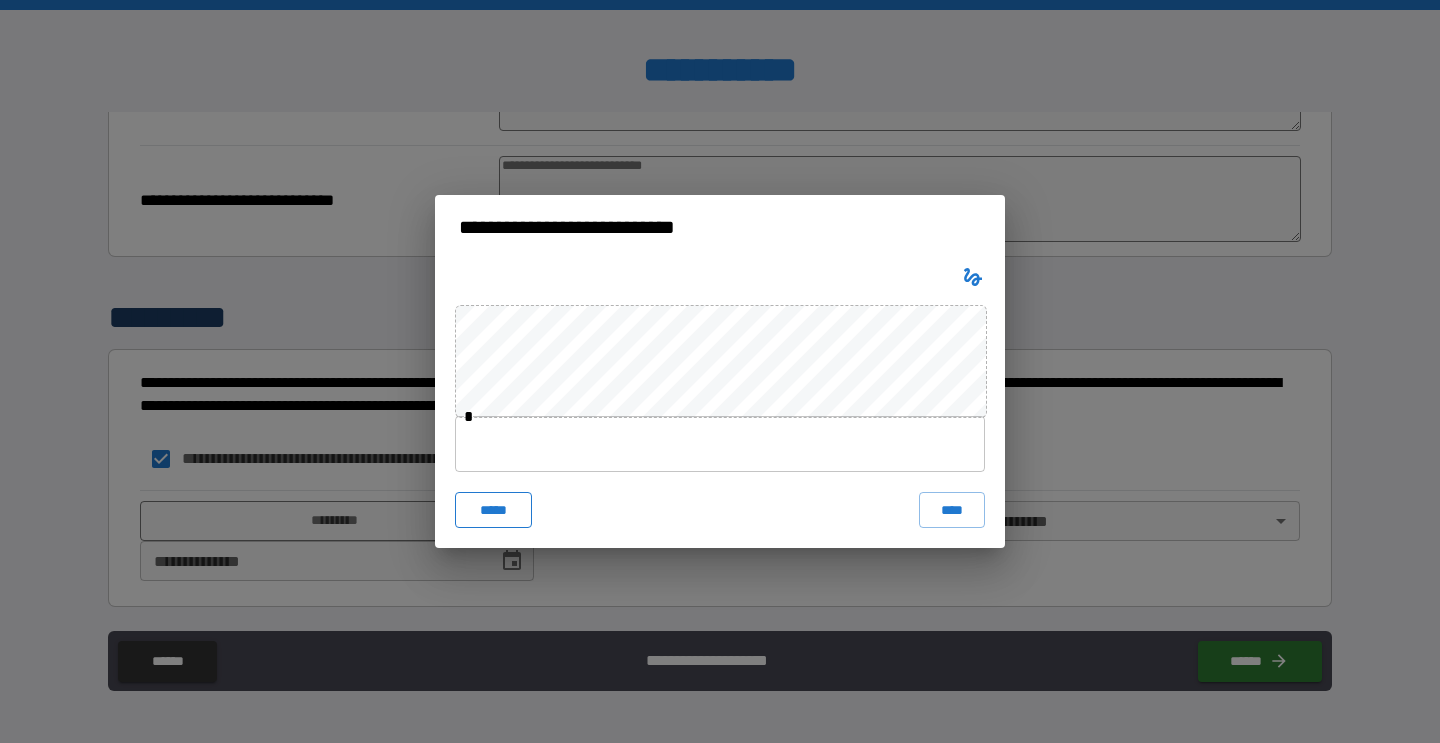 click on "*****" at bounding box center (493, 510) 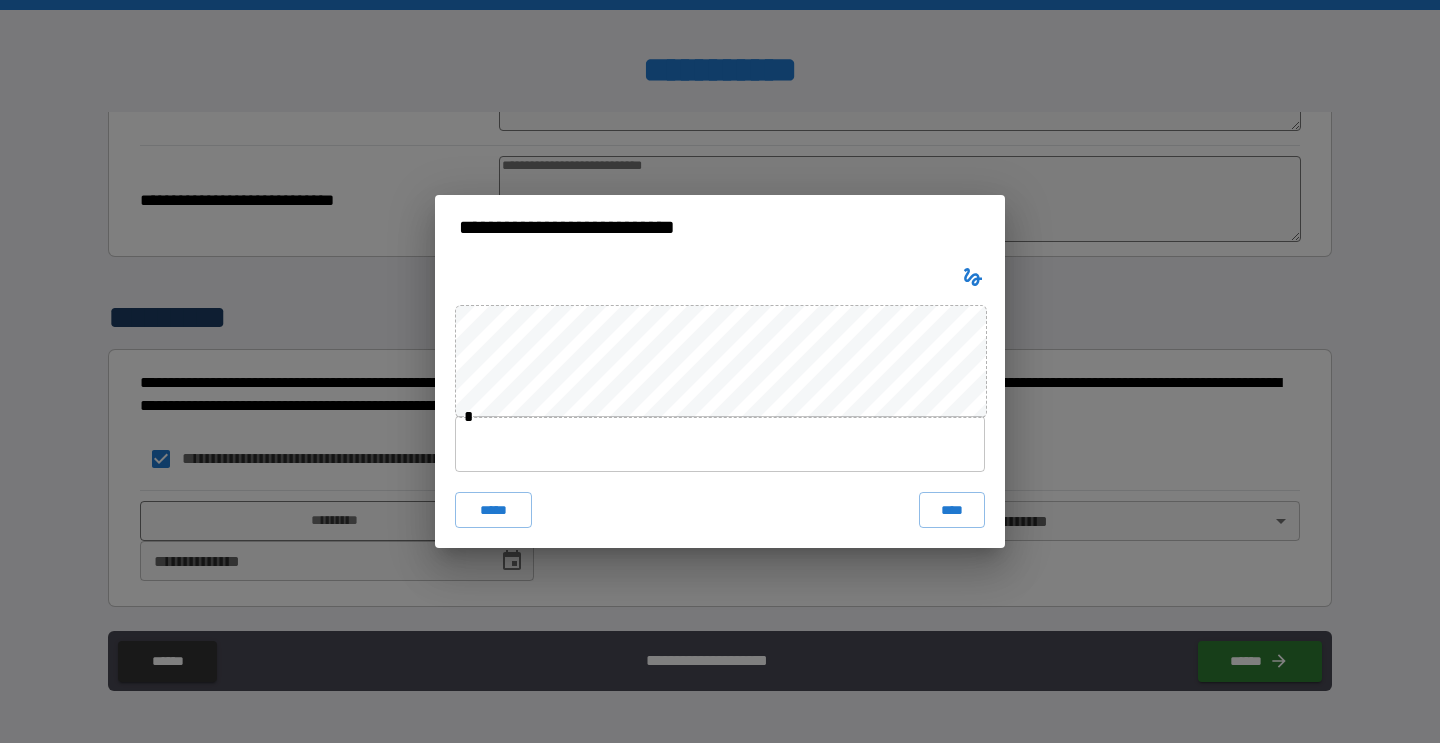 click 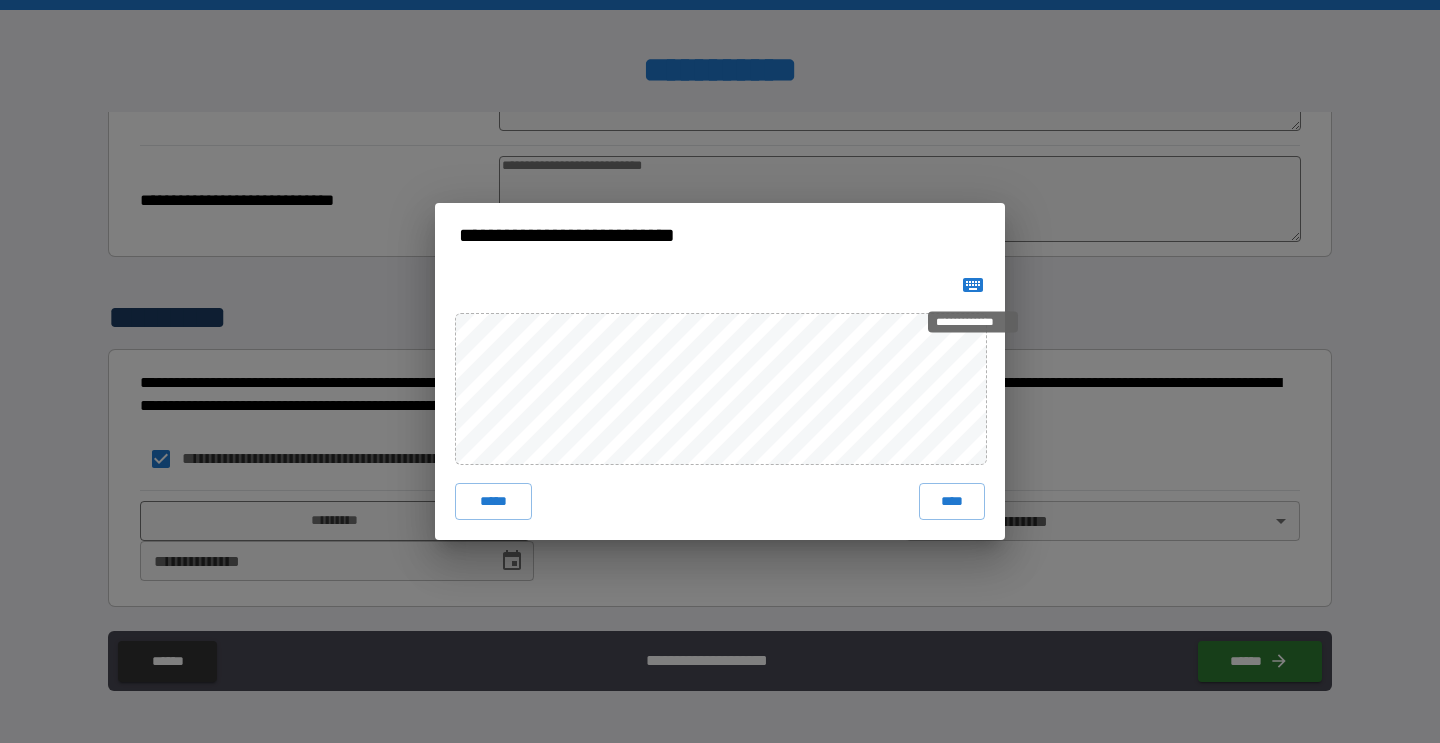 click at bounding box center [973, 285] 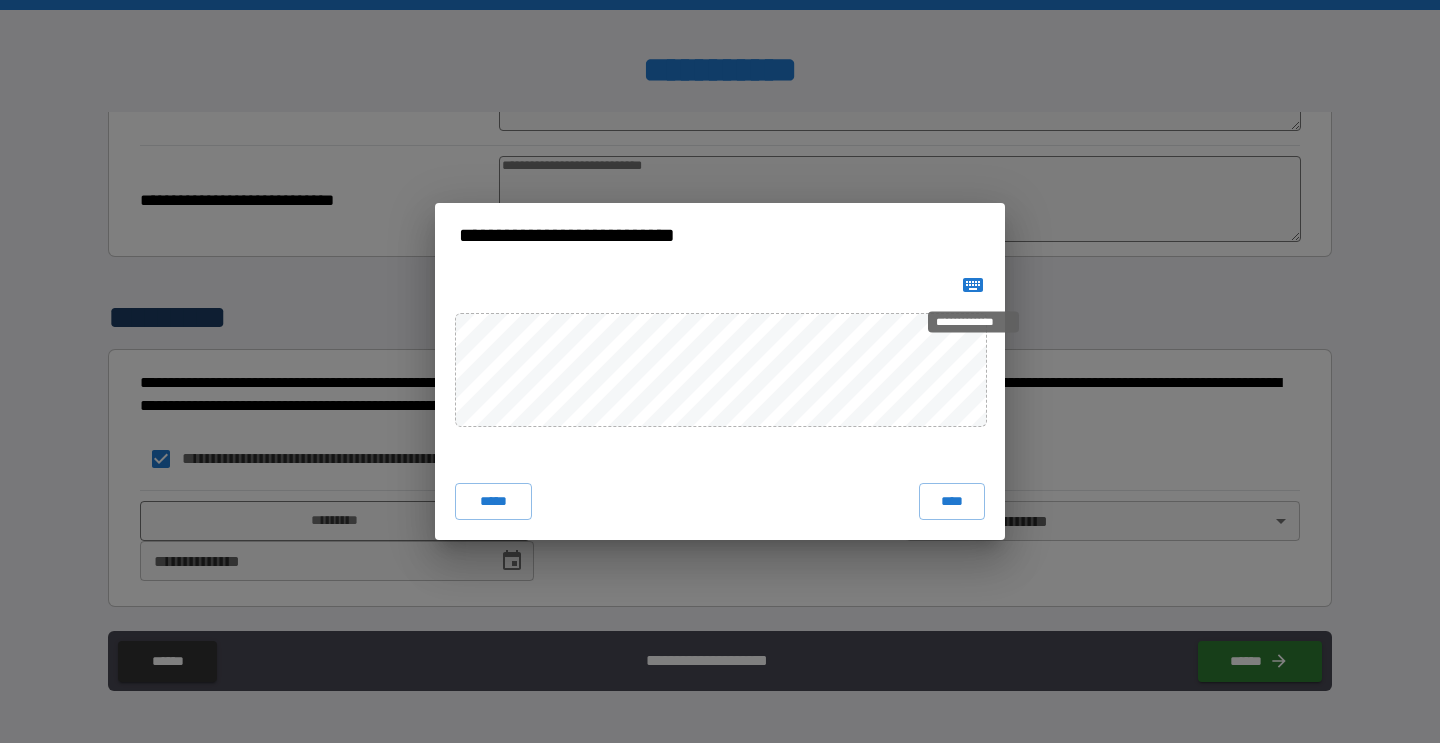 click at bounding box center [973, 285] 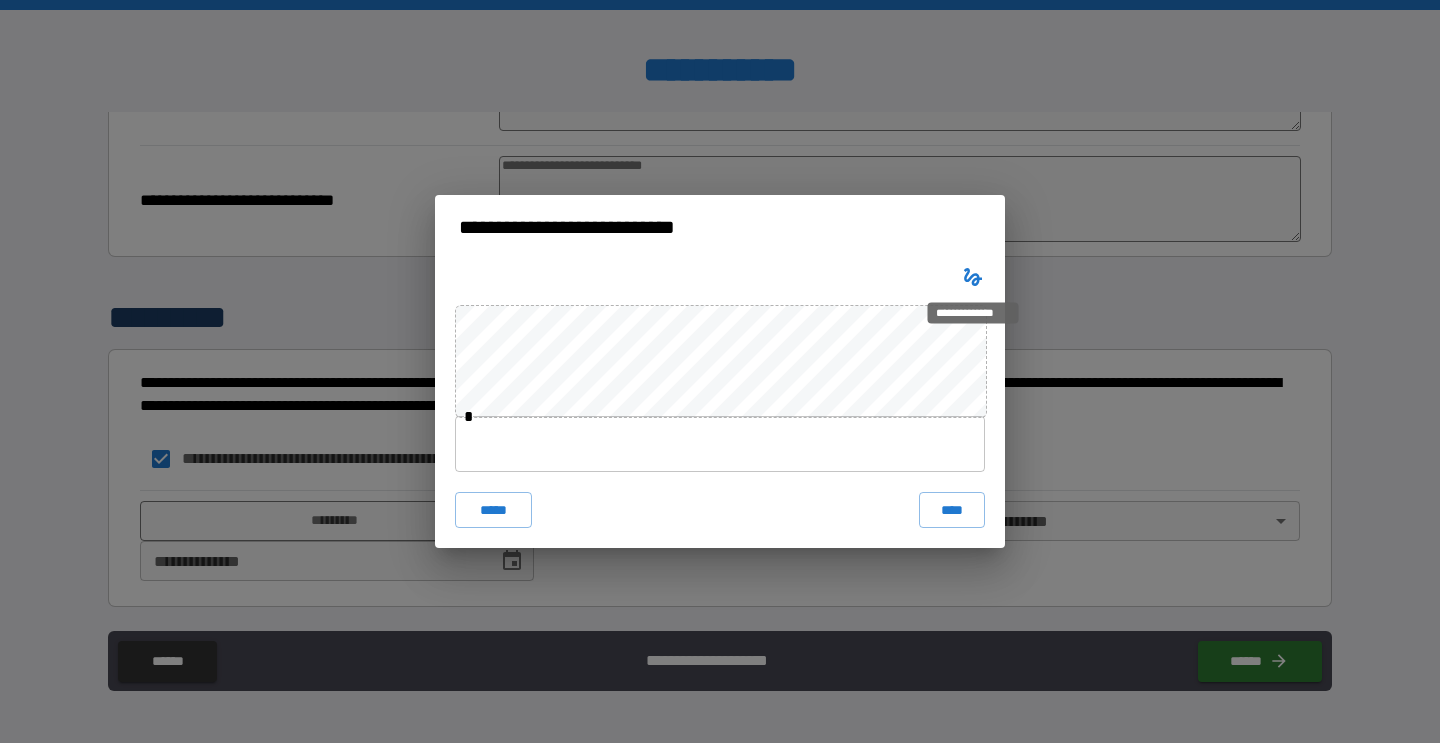 click at bounding box center [973, 277] 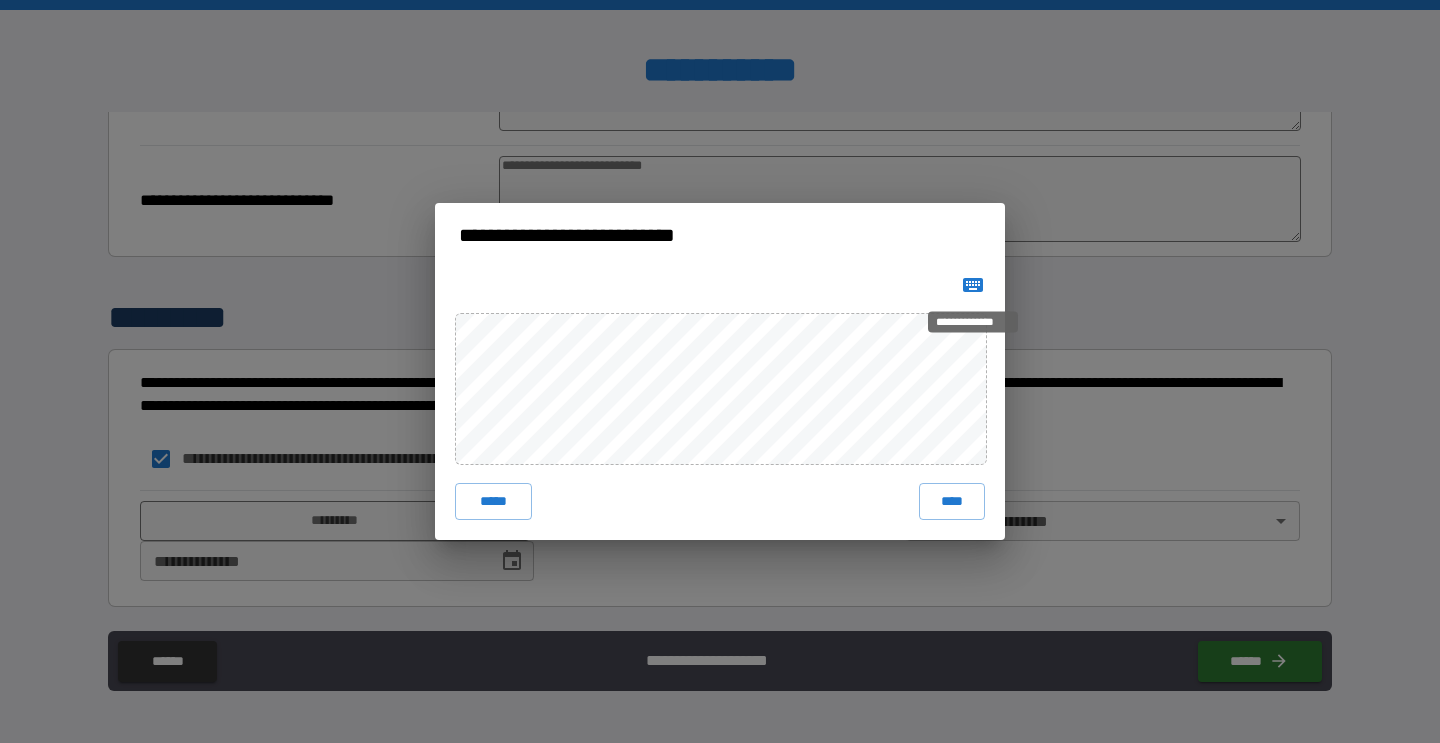 click at bounding box center (973, 285) 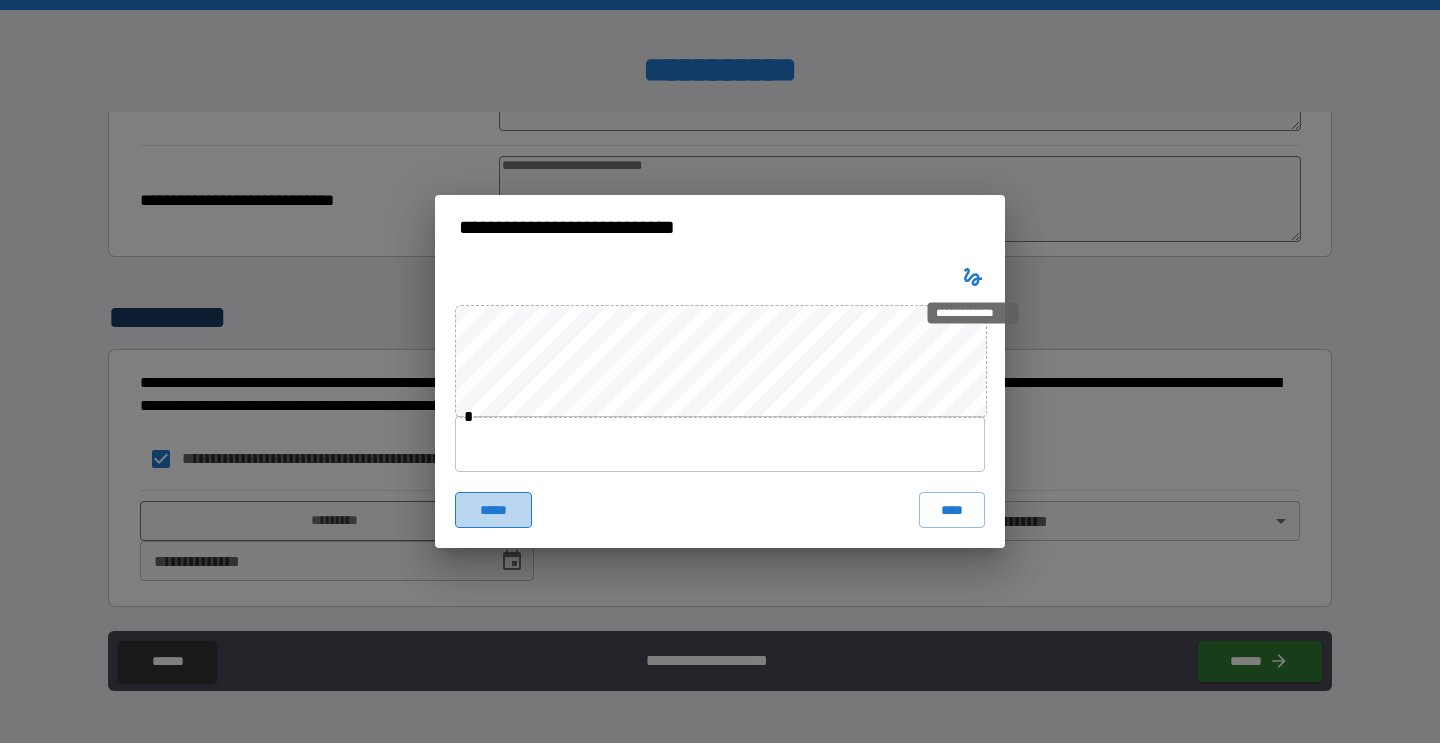 click on "*****" at bounding box center (493, 510) 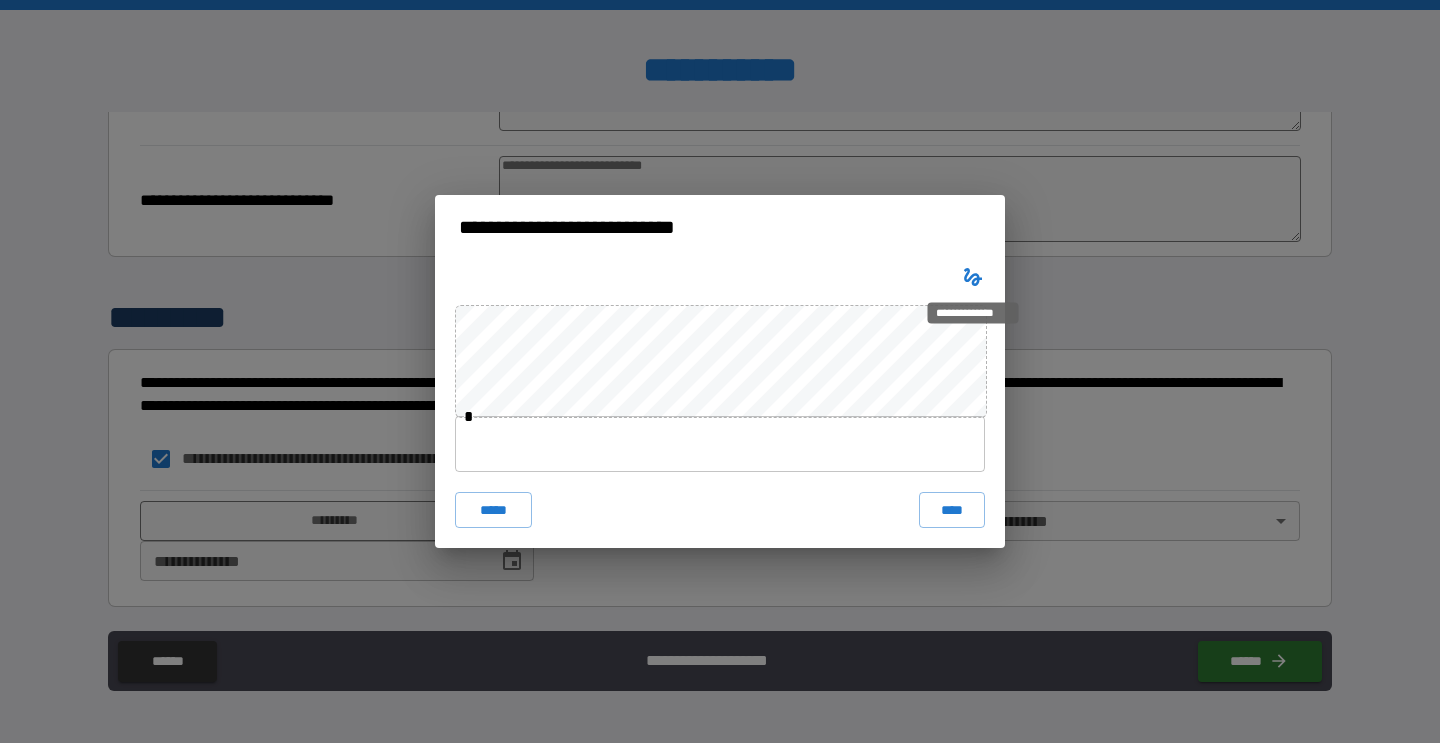click 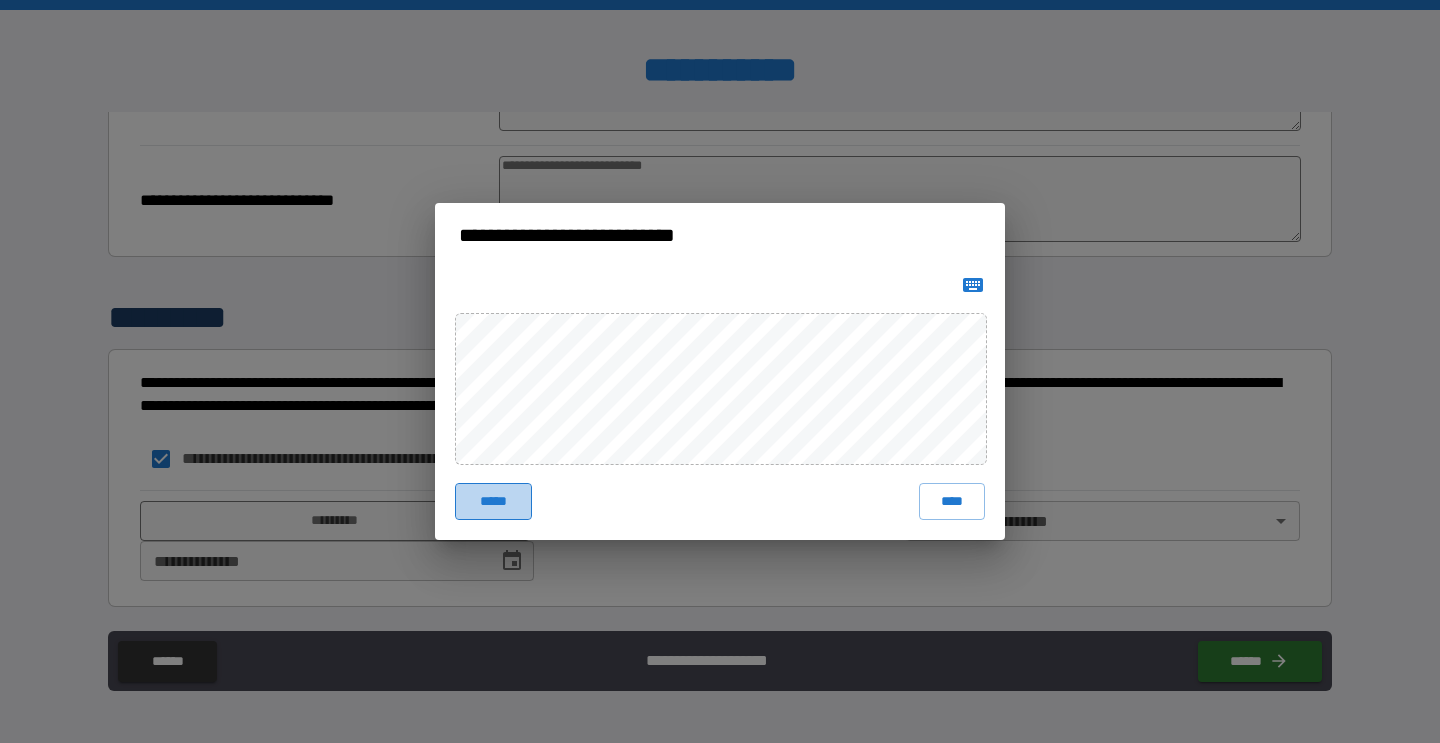 click on "*****" at bounding box center (493, 501) 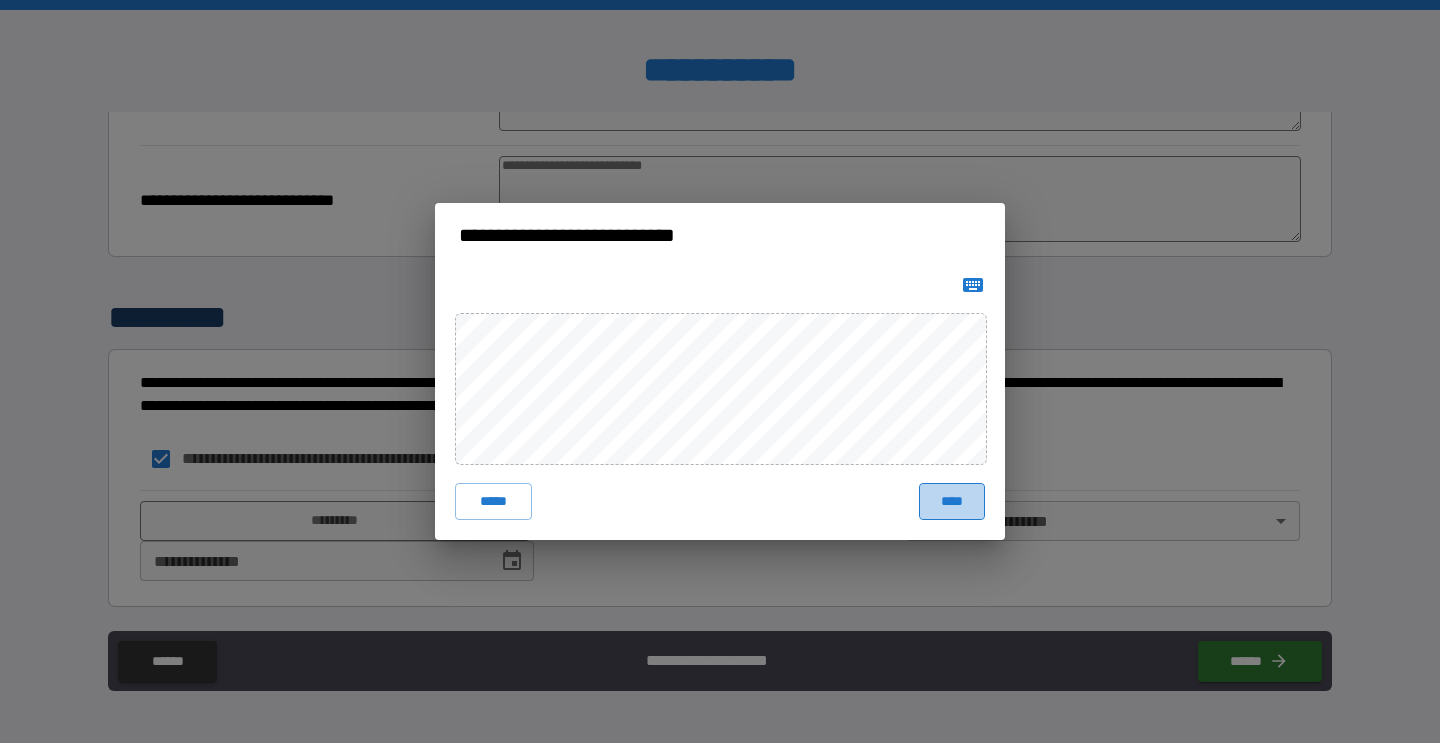 click on "****" at bounding box center [952, 501] 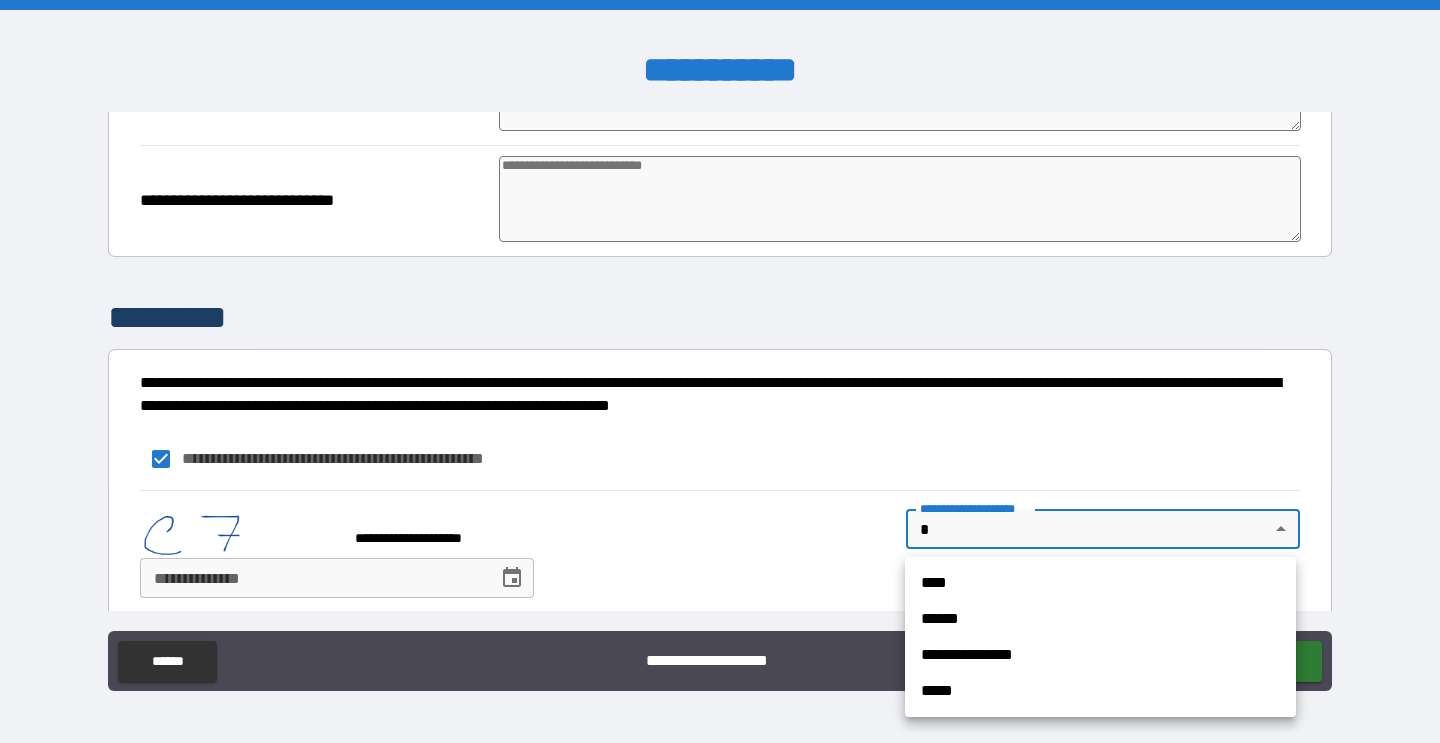 click on "**********" at bounding box center (720, 371) 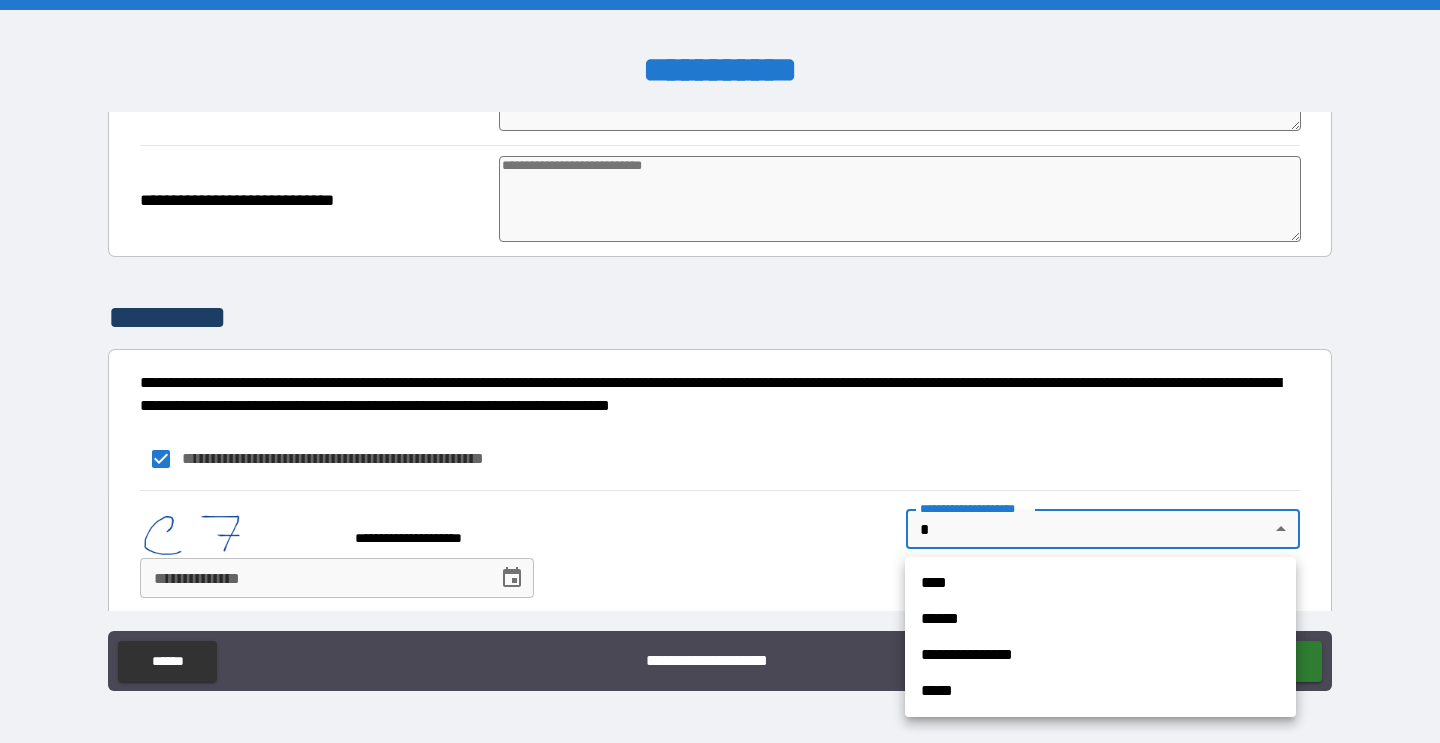 click on "****" at bounding box center (1100, 583) 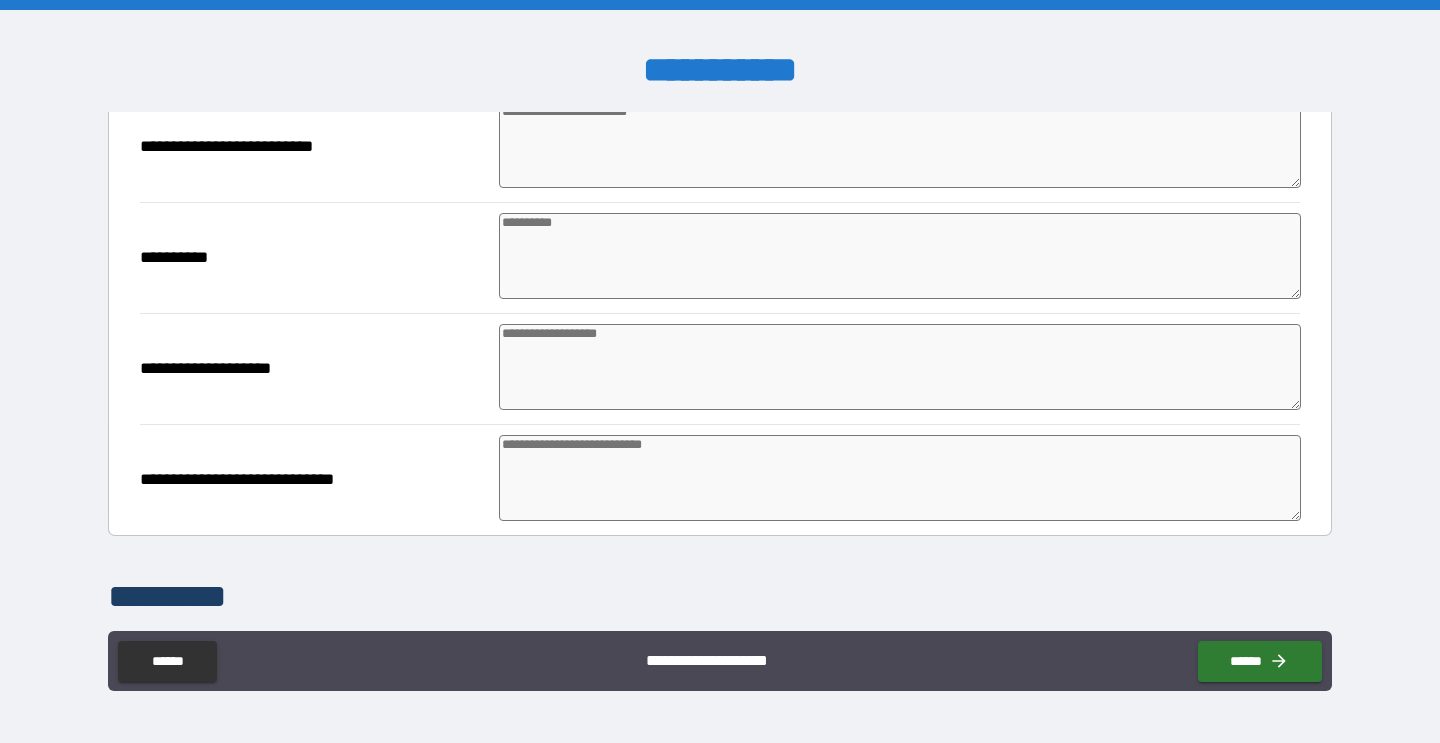 scroll, scrollTop: 703, scrollLeft: 0, axis: vertical 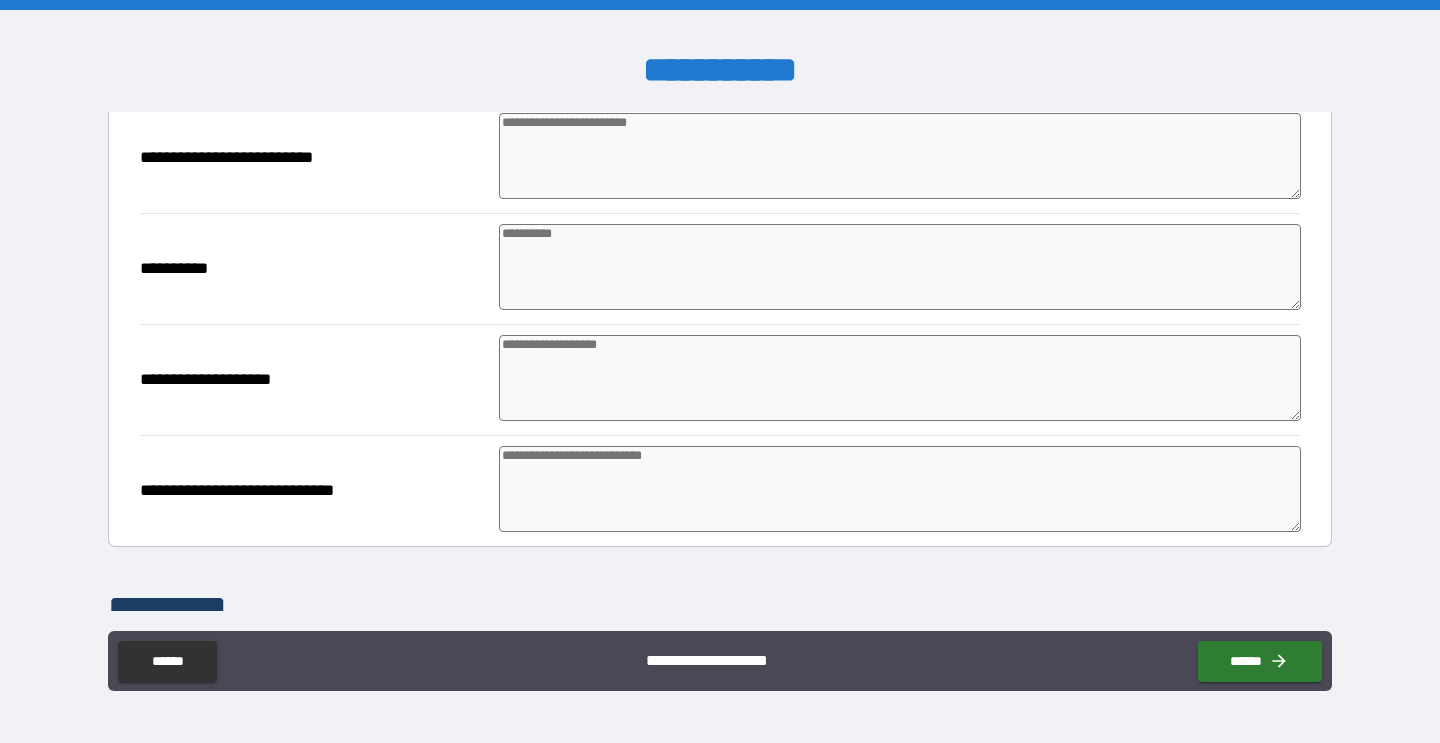 click at bounding box center (900, 378) 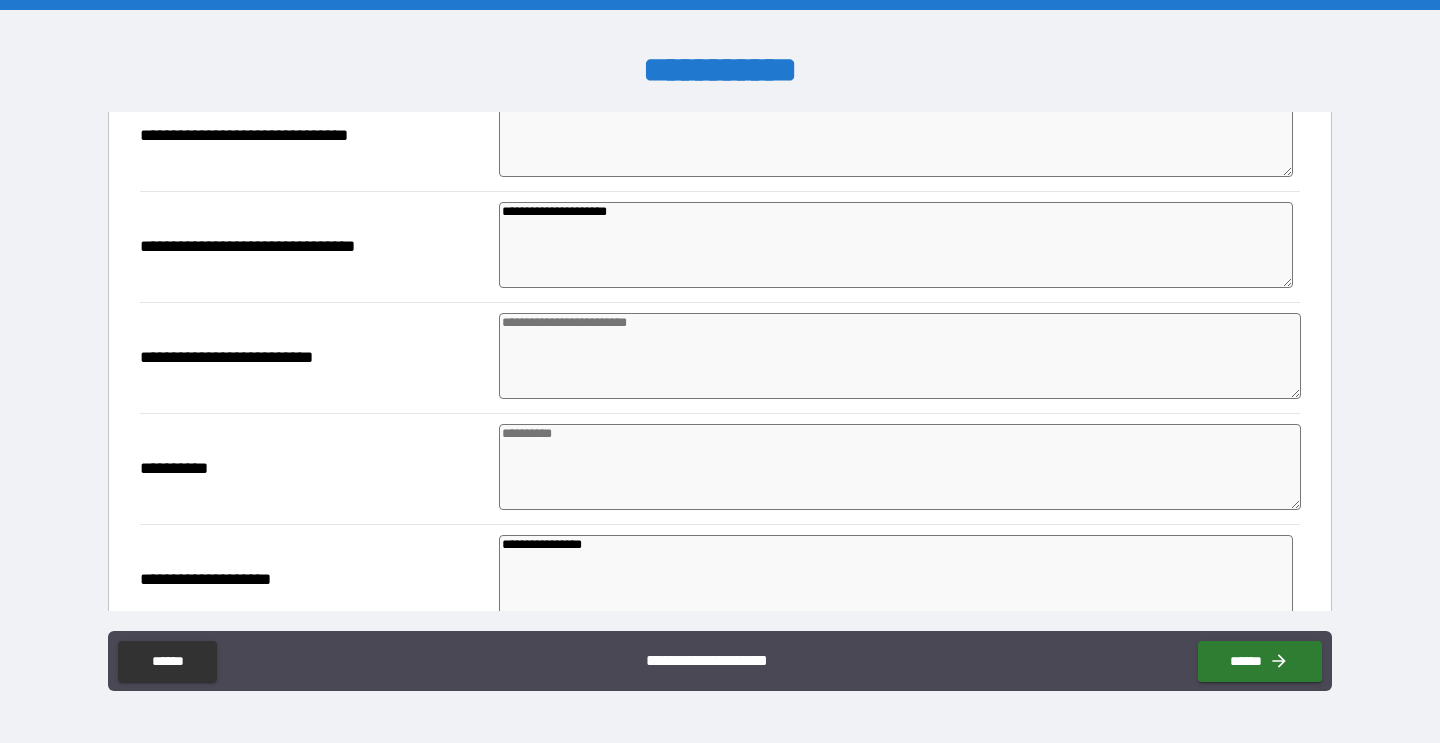scroll, scrollTop: 528, scrollLeft: 0, axis: vertical 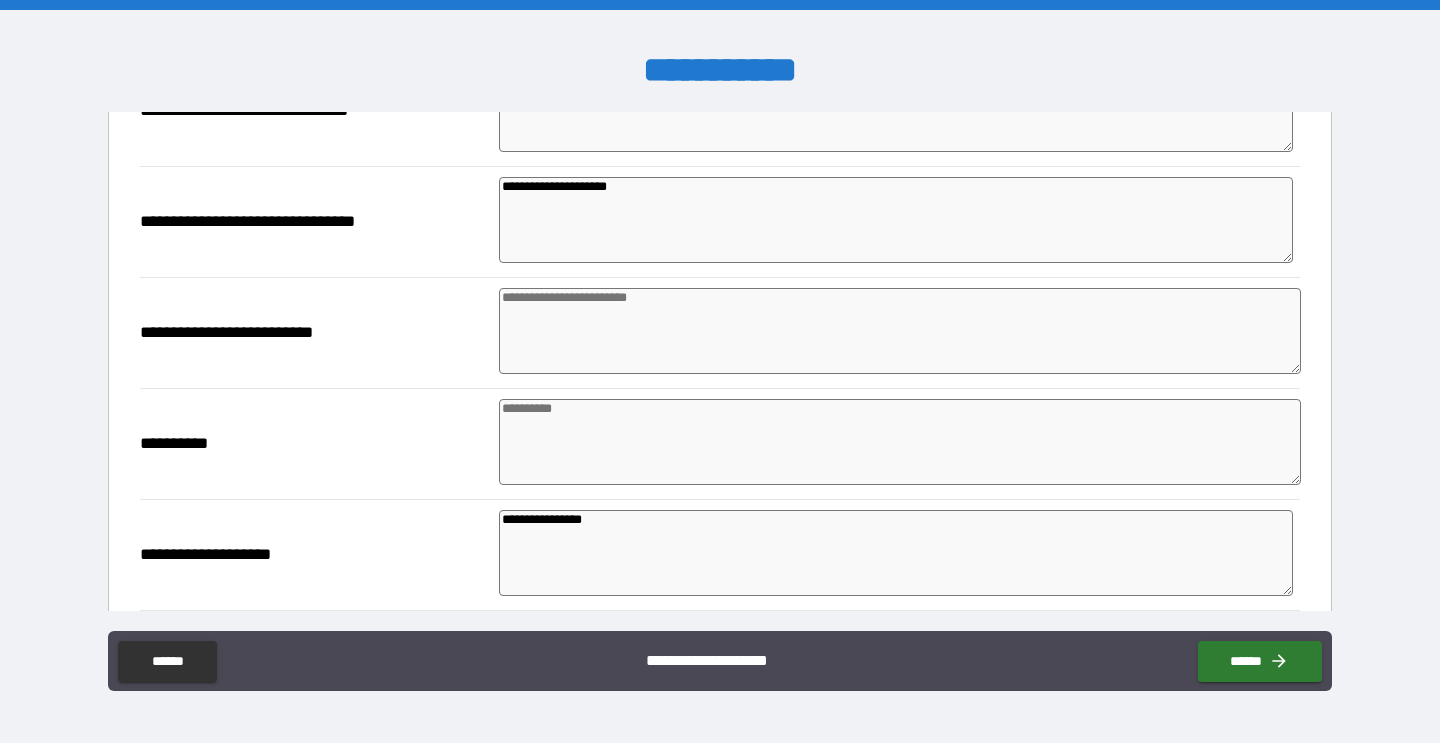 click at bounding box center (900, 331) 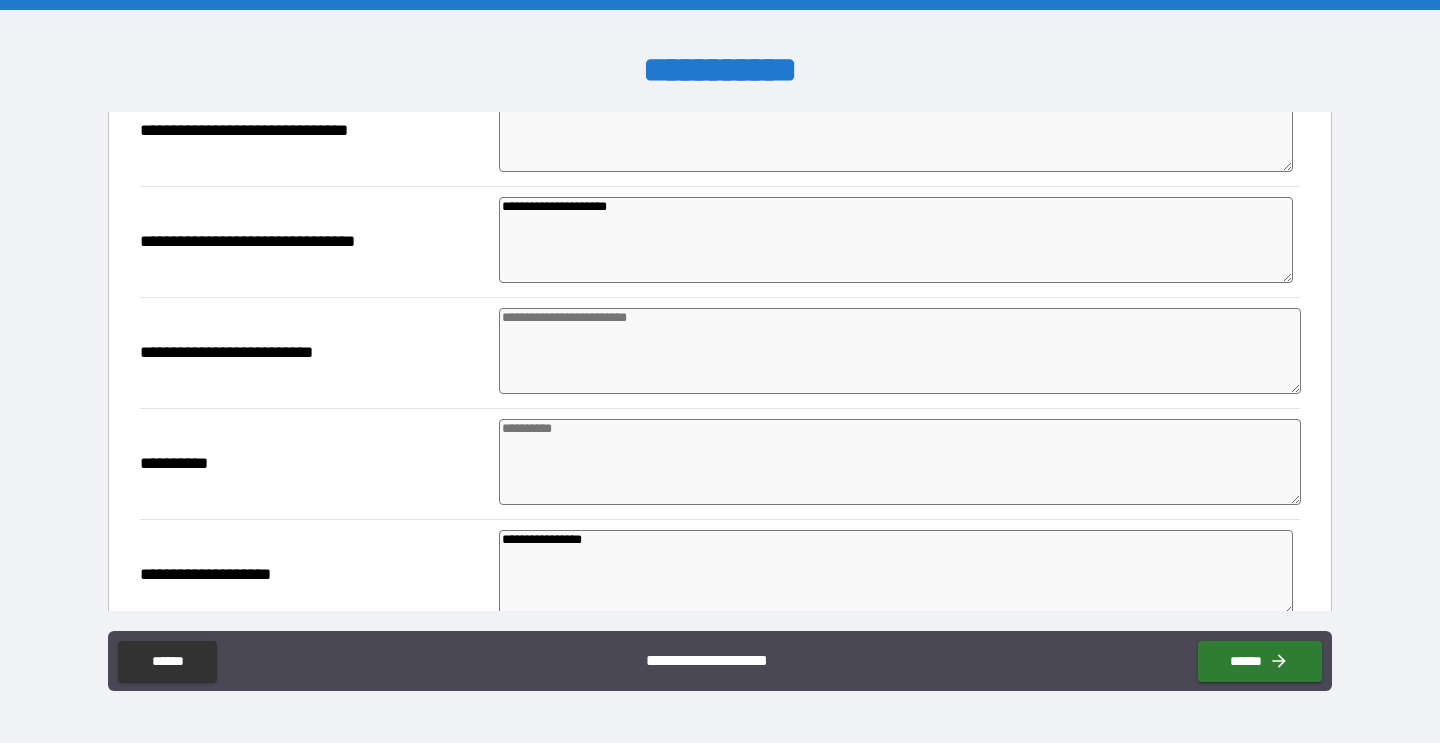 scroll, scrollTop: 510, scrollLeft: 0, axis: vertical 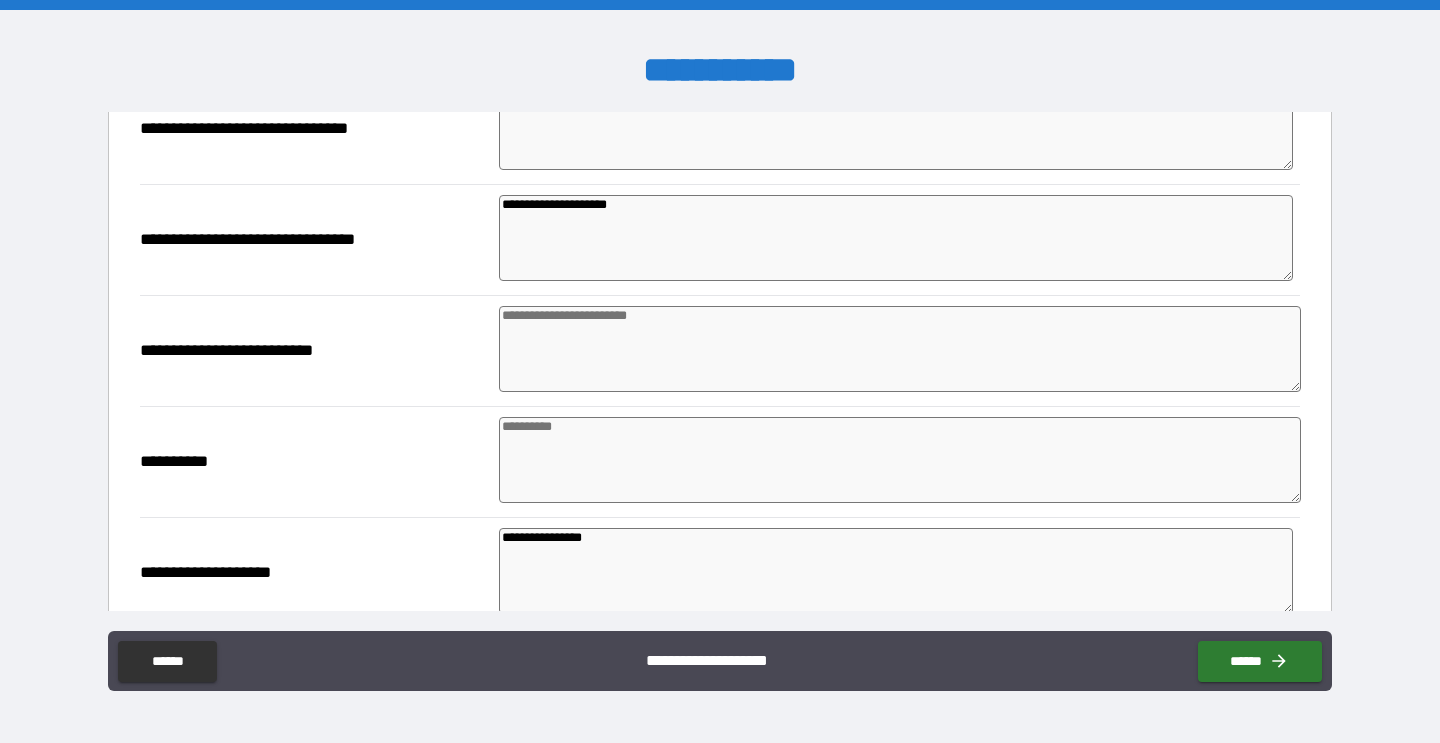 click at bounding box center (900, 349) 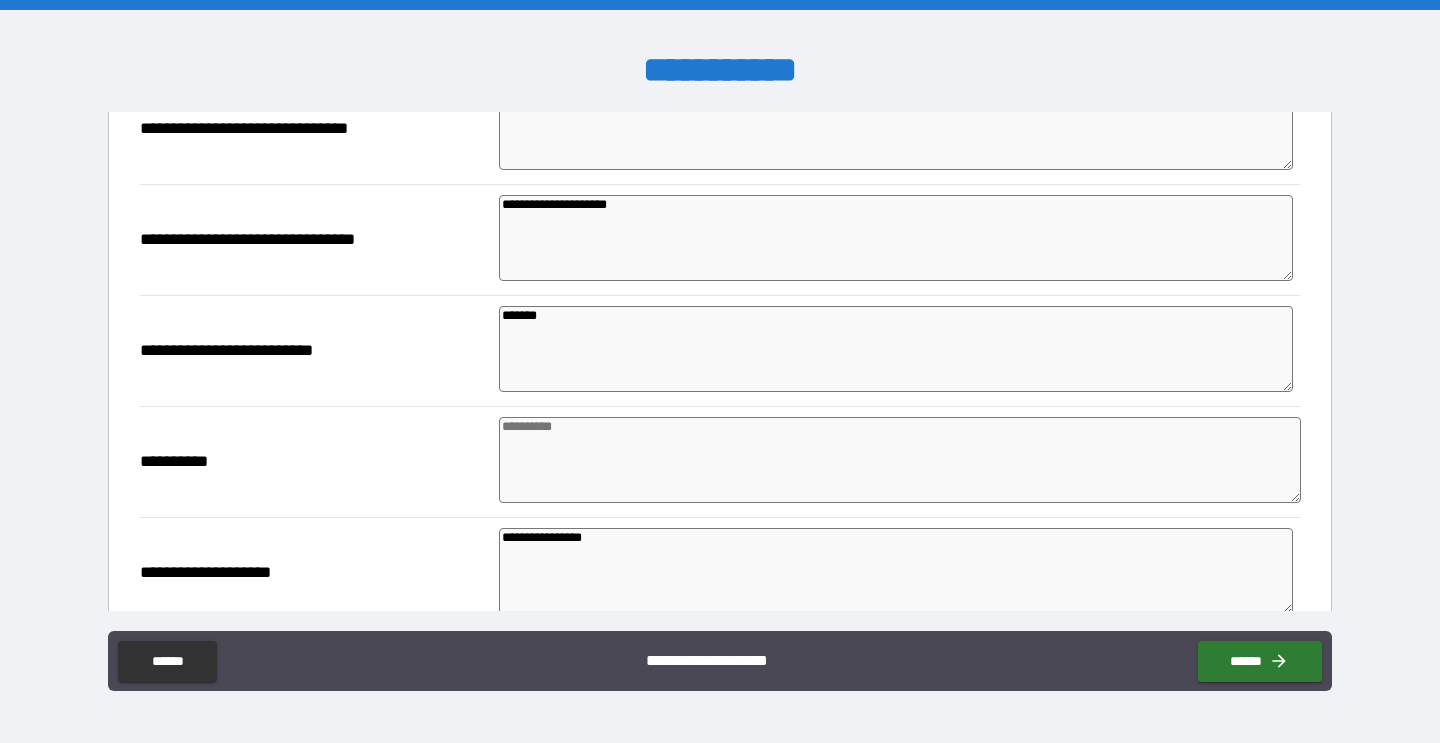 click at bounding box center (900, 460) 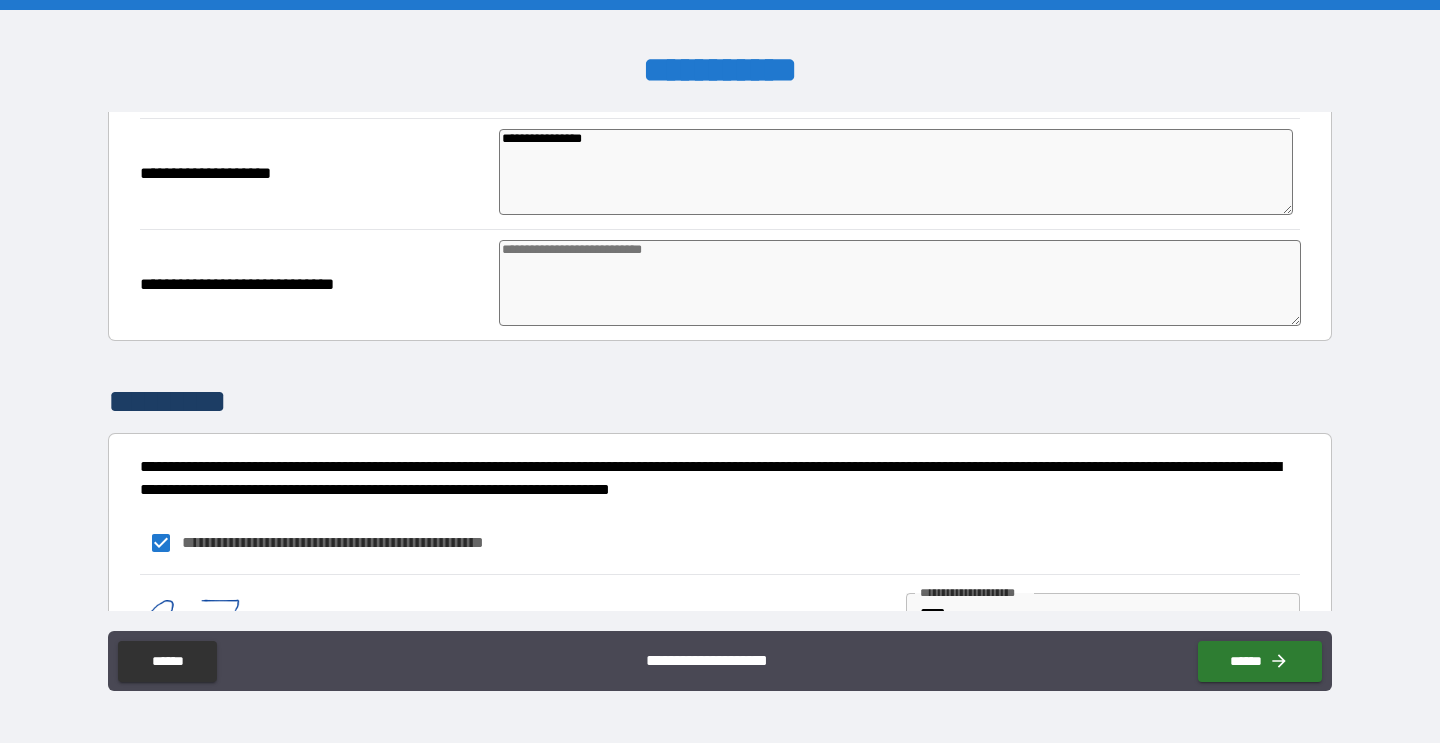 scroll, scrollTop: 1011, scrollLeft: 0, axis: vertical 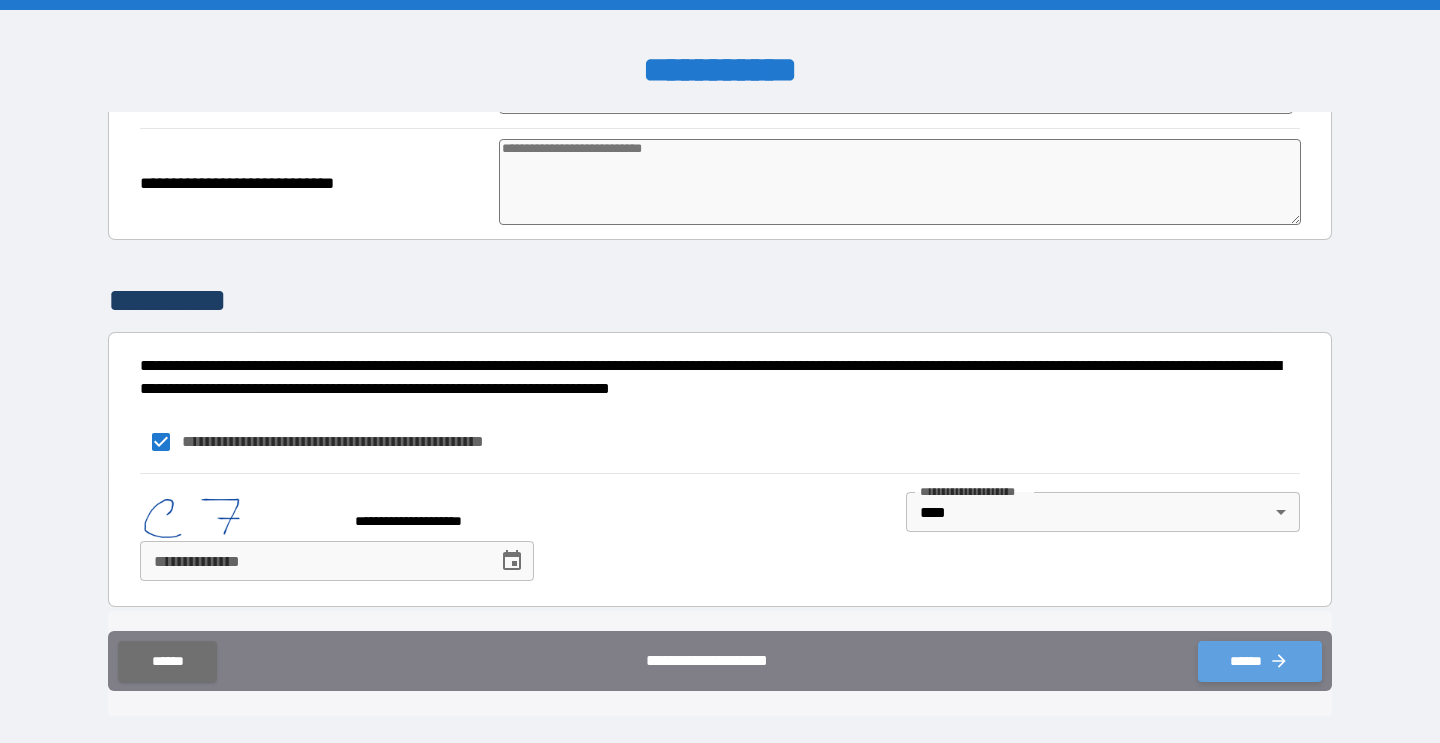 click on "******" at bounding box center [1260, 661] 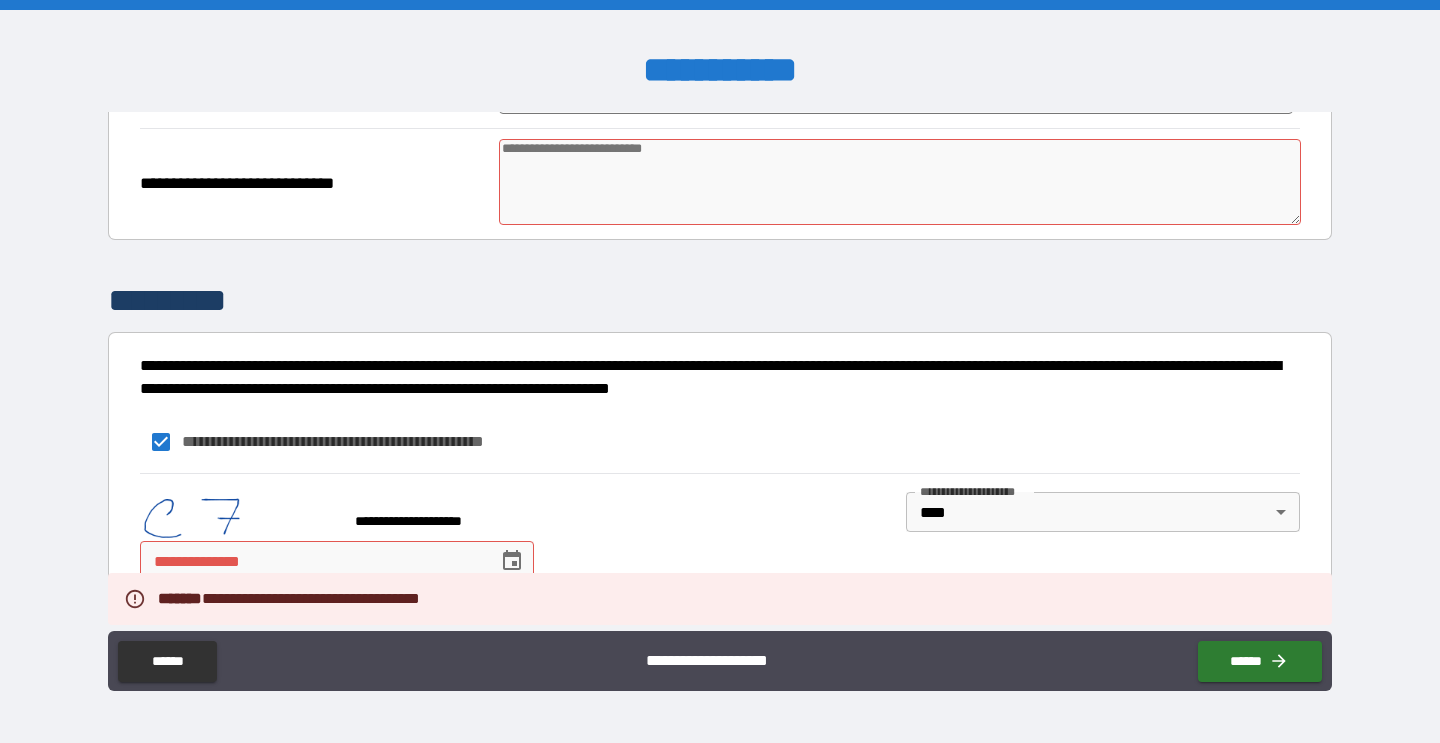 click at bounding box center (900, 182) 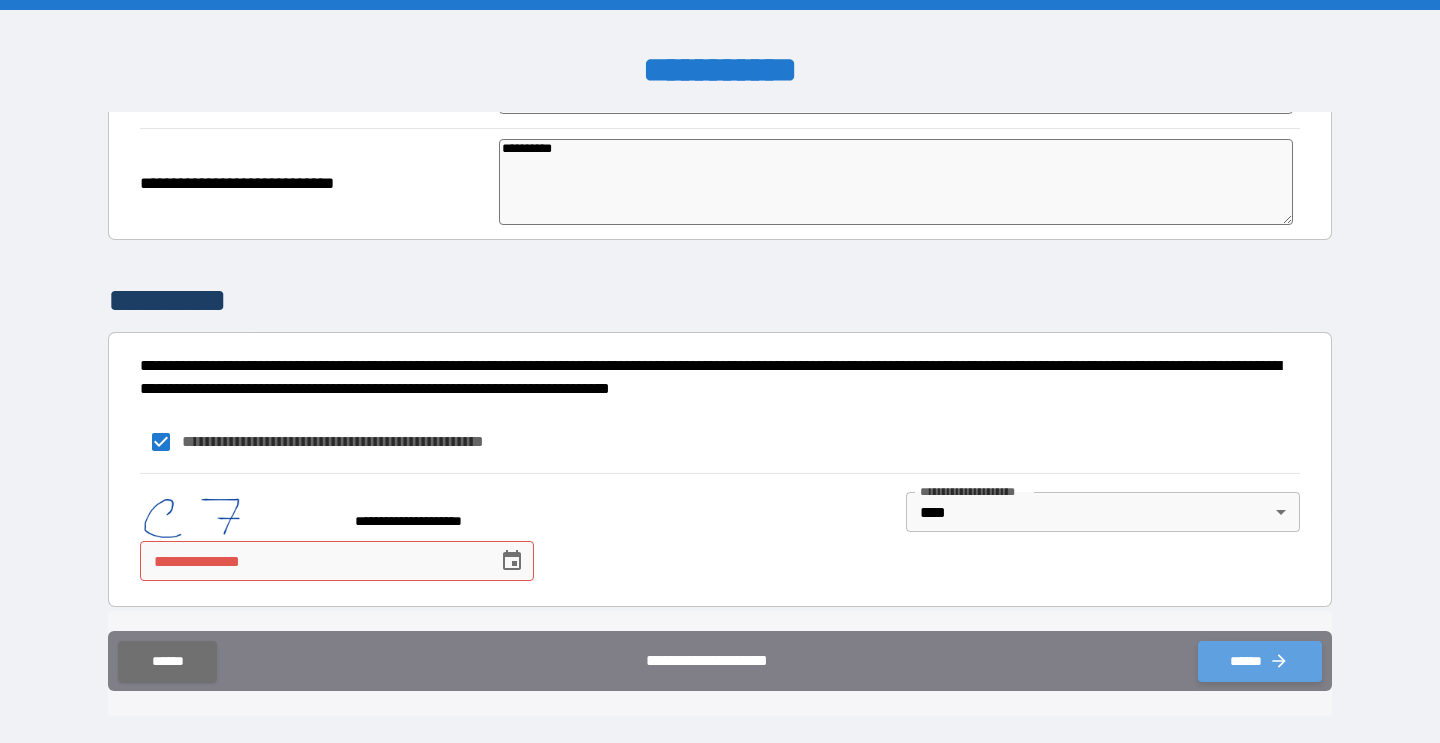 click on "******" at bounding box center (1260, 661) 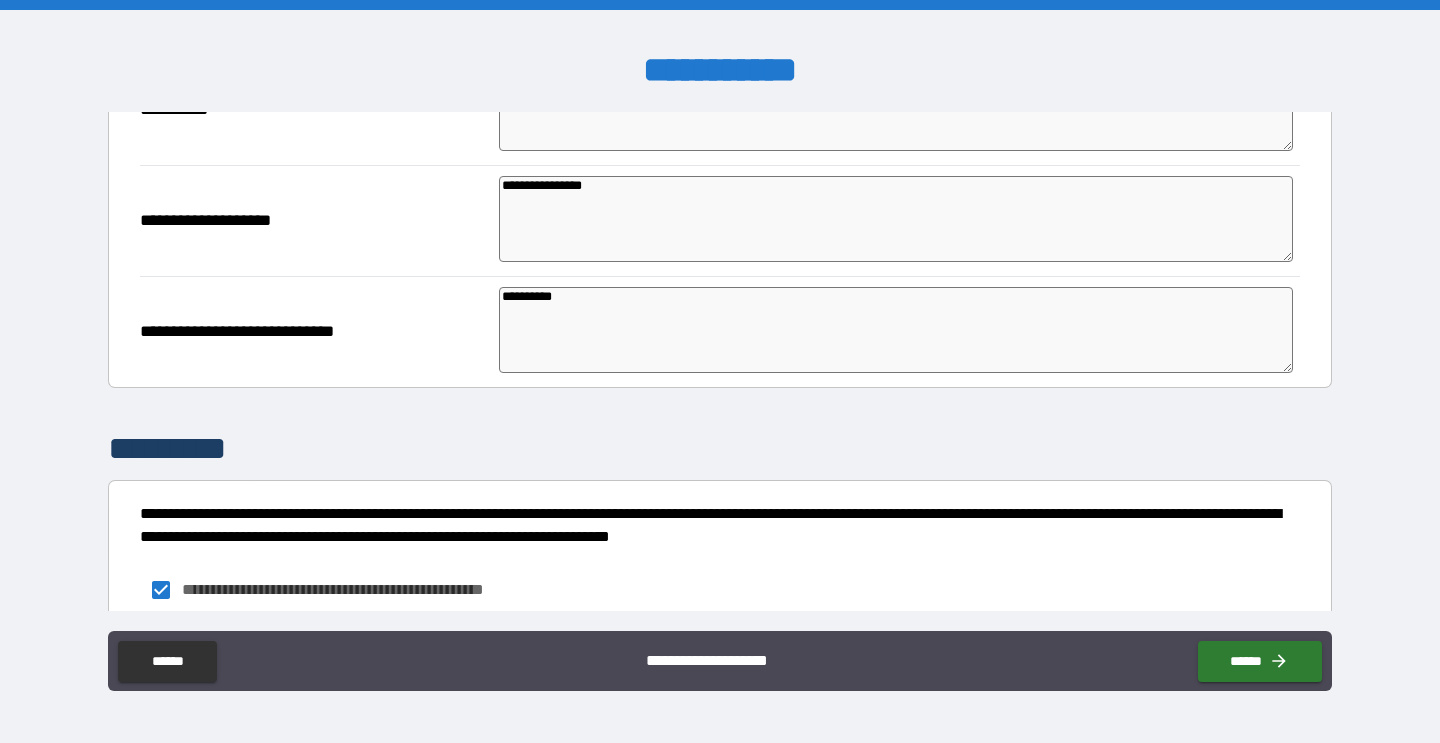 scroll, scrollTop: 1011, scrollLeft: 0, axis: vertical 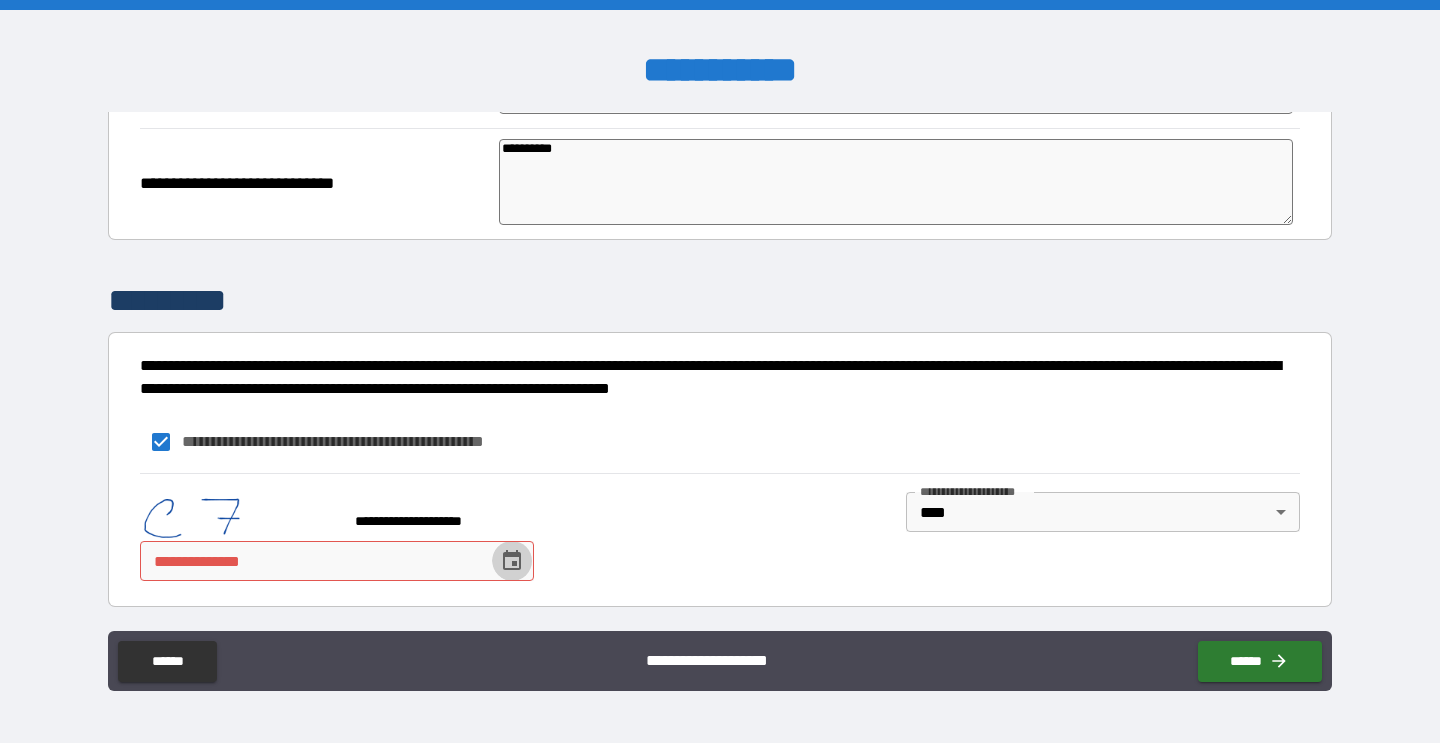 click 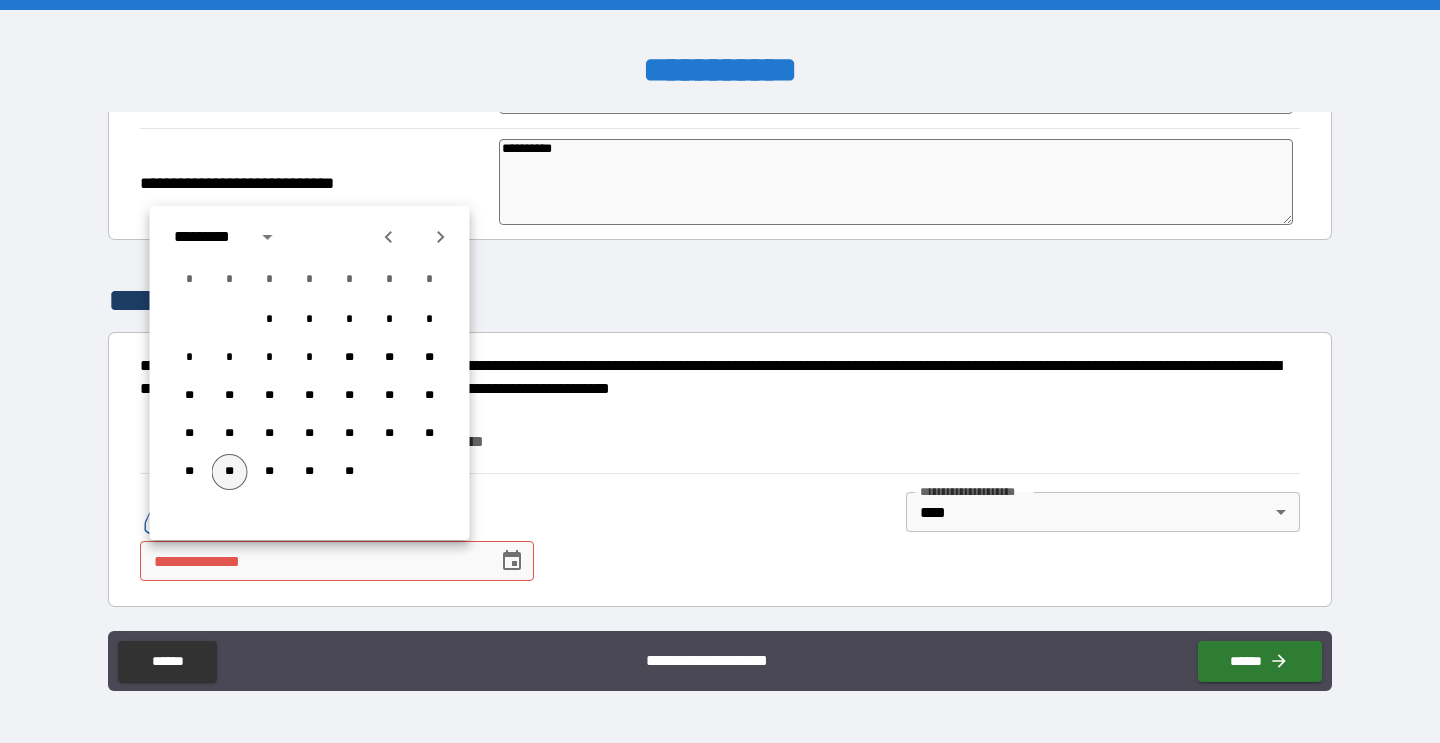 click on "**" at bounding box center (230, 472) 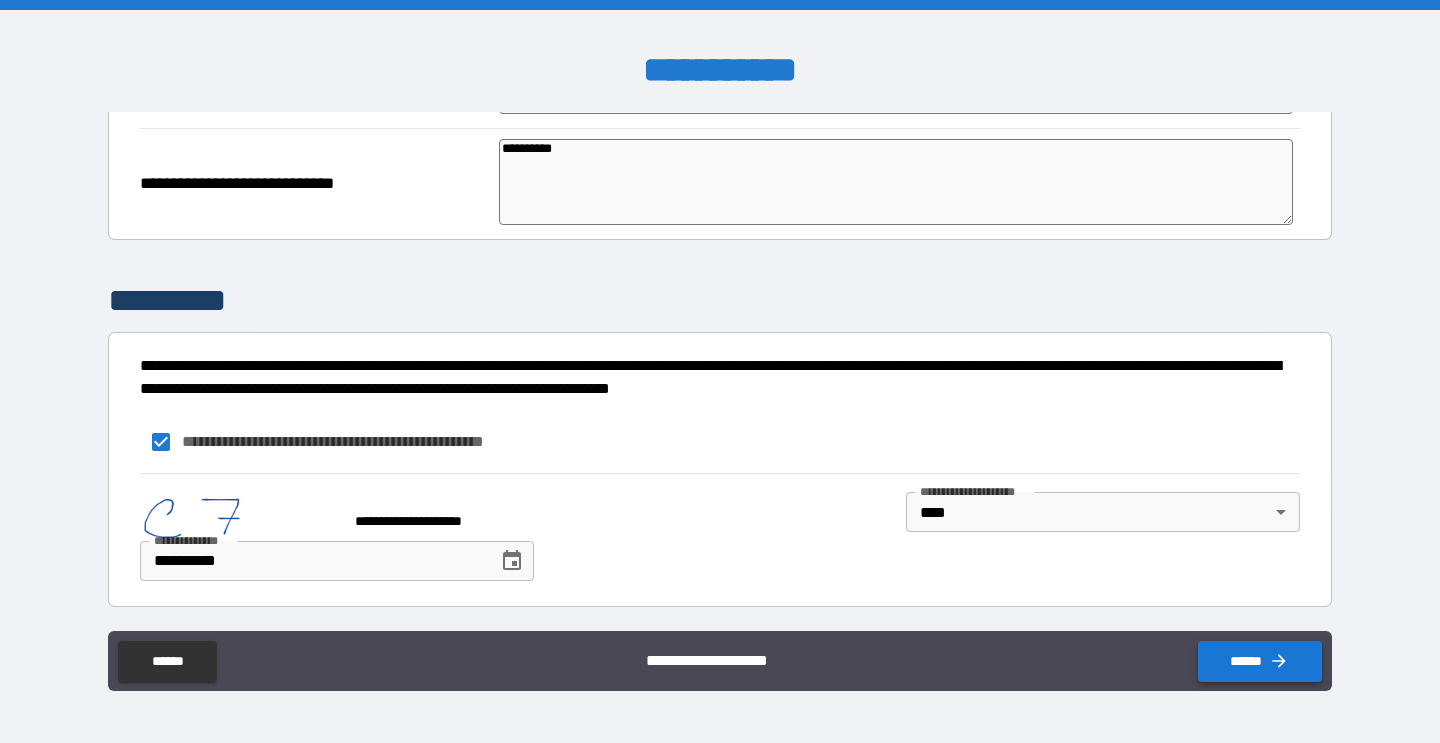 click on "******" at bounding box center [1260, 661] 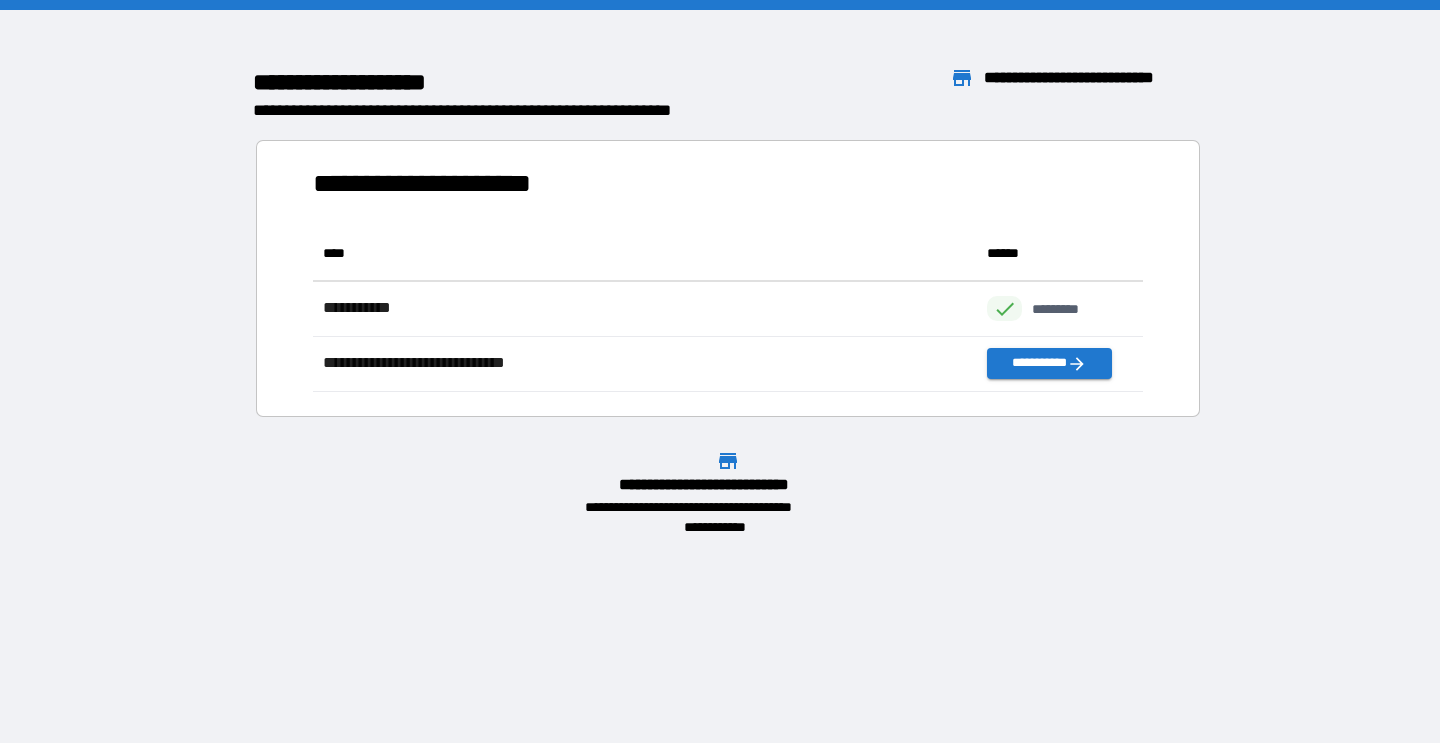 scroll, scrollTop: 1, scrollLeft: 1, axis: both 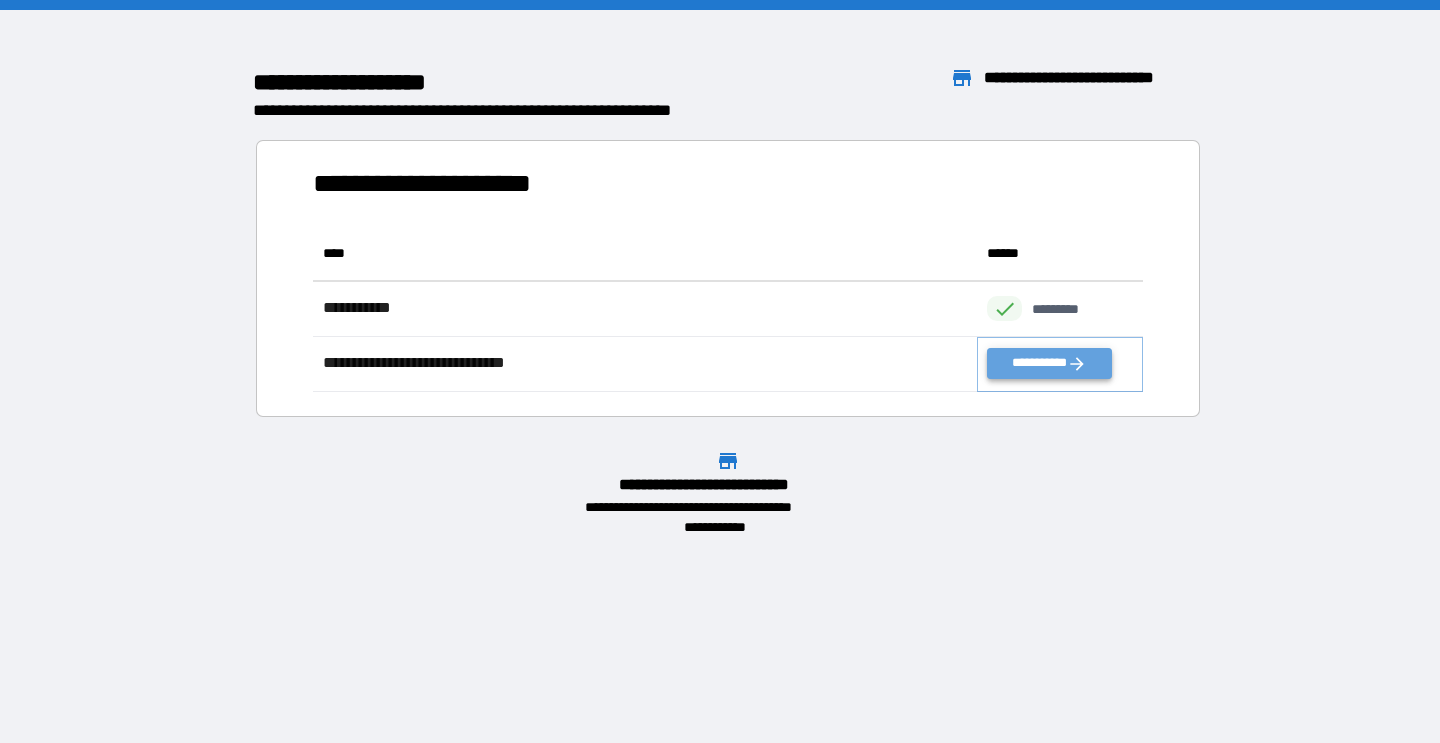 click on "**********" at bounding box center [1049, 363] 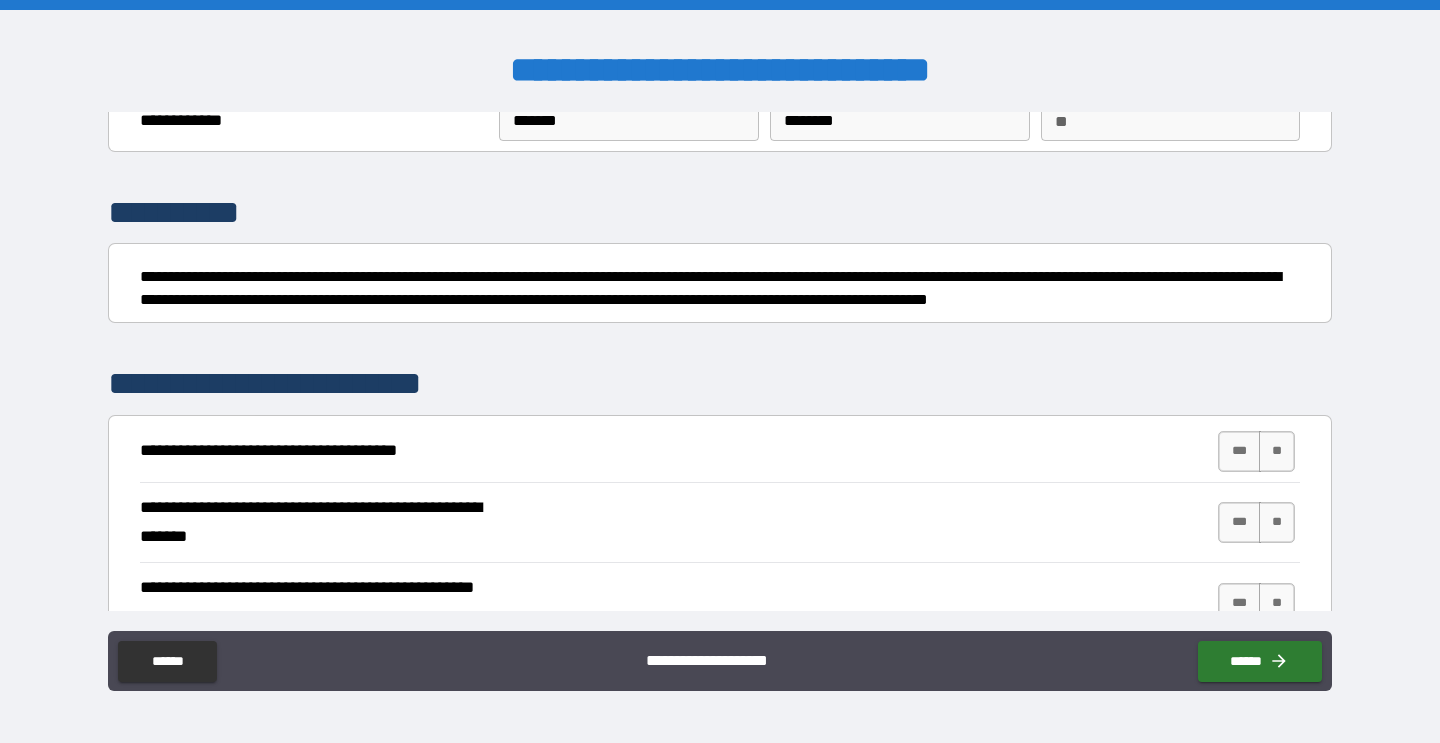 scroll, scrollTop: 101, scrollLeft: 0, axis: vertical 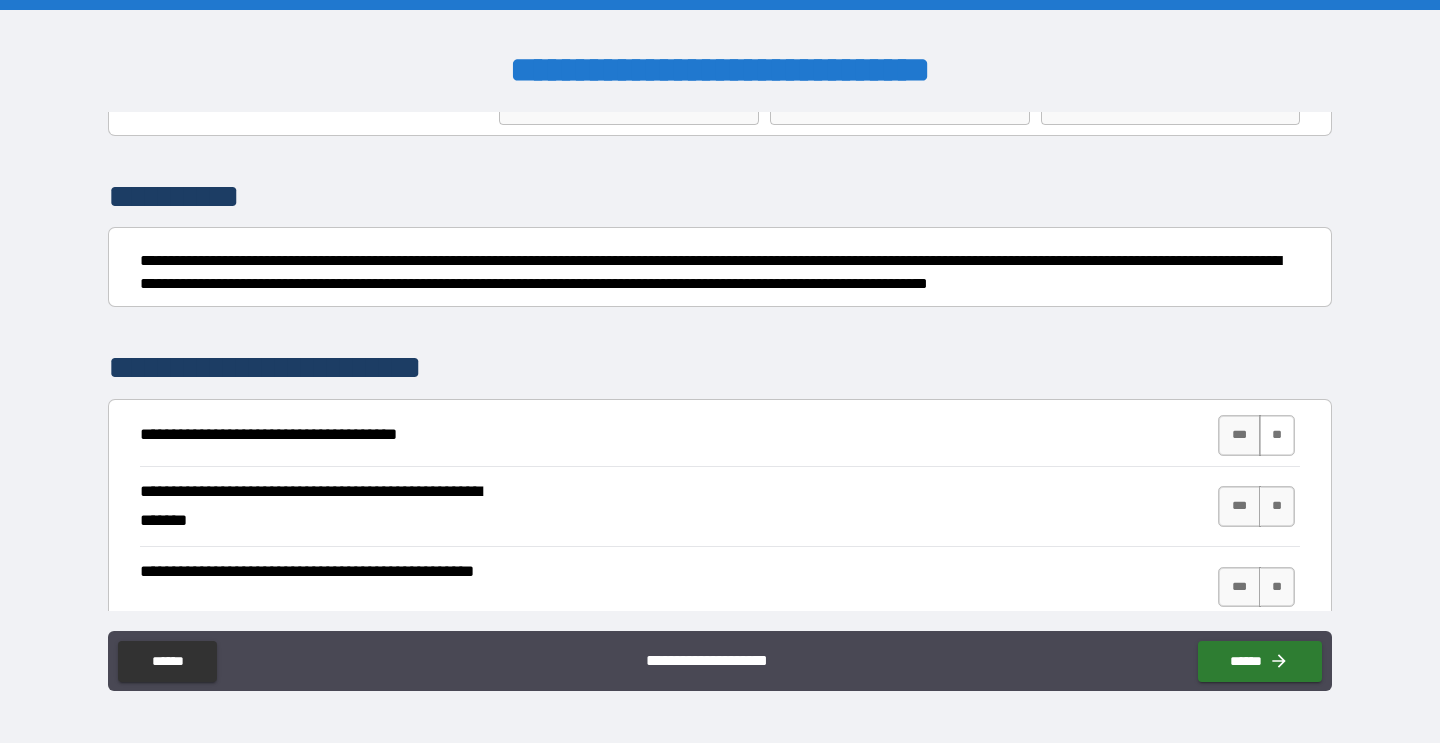click on "**" at bounding box center (1277, 435) 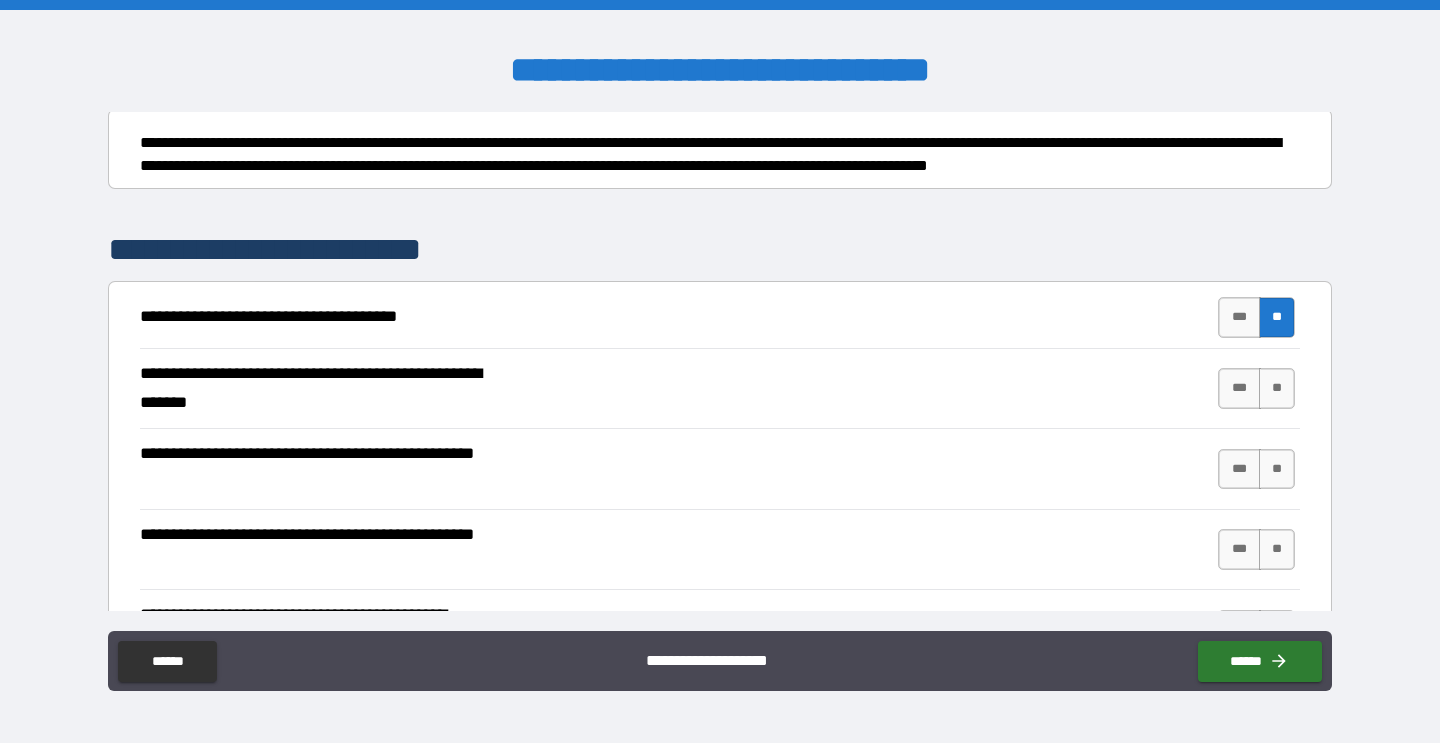 scroll, scrollTop: 319, scrollLeft: 0, axis: vertical 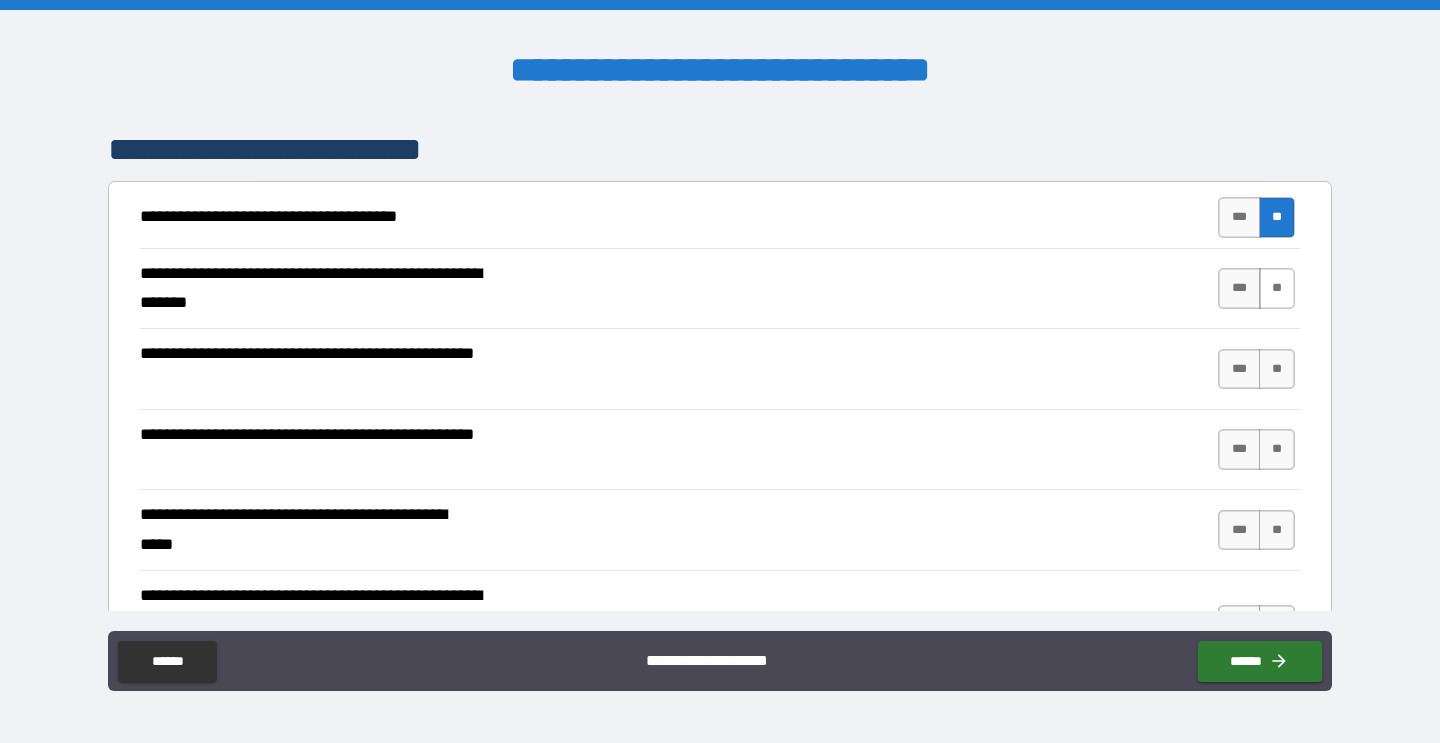 click on "**" at bounding box center (1277, 288) 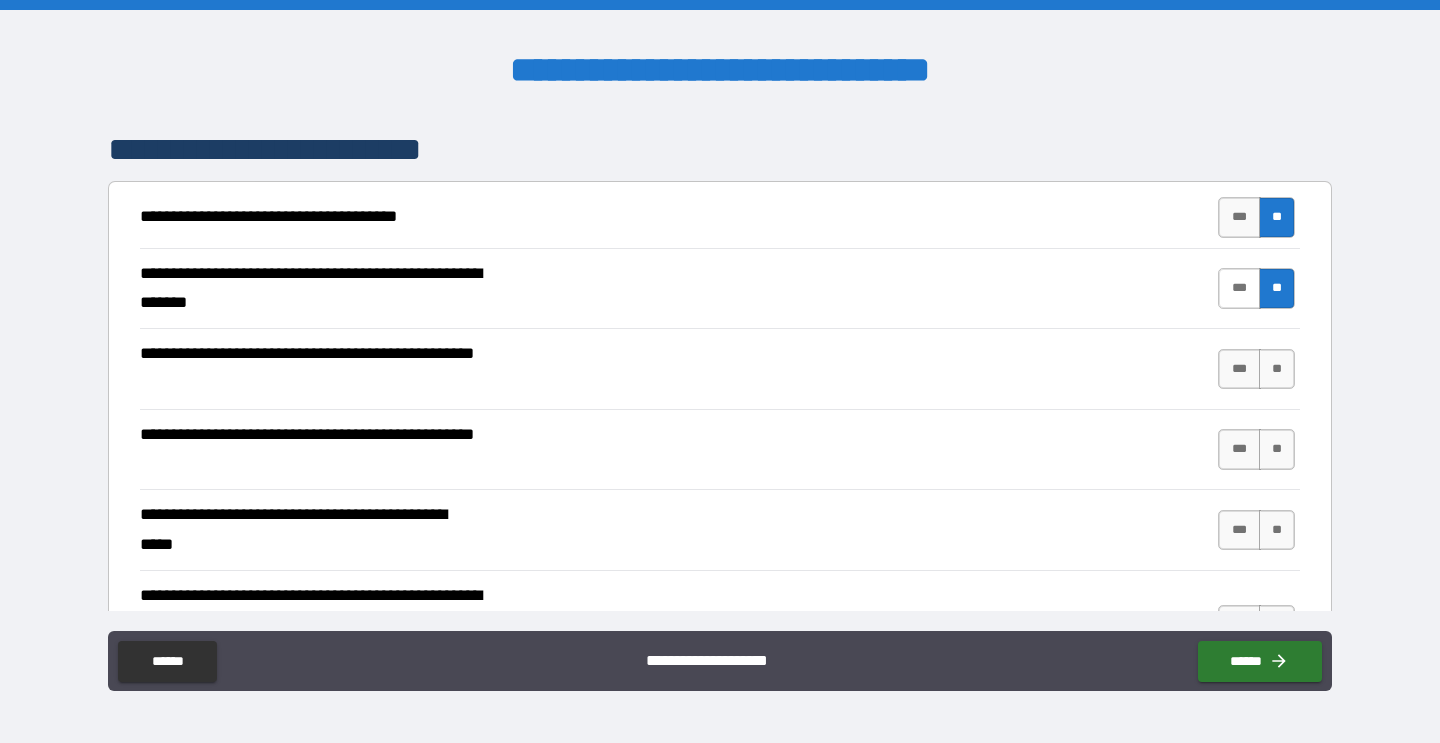 click on "***" at bounding box center [1239, 288] 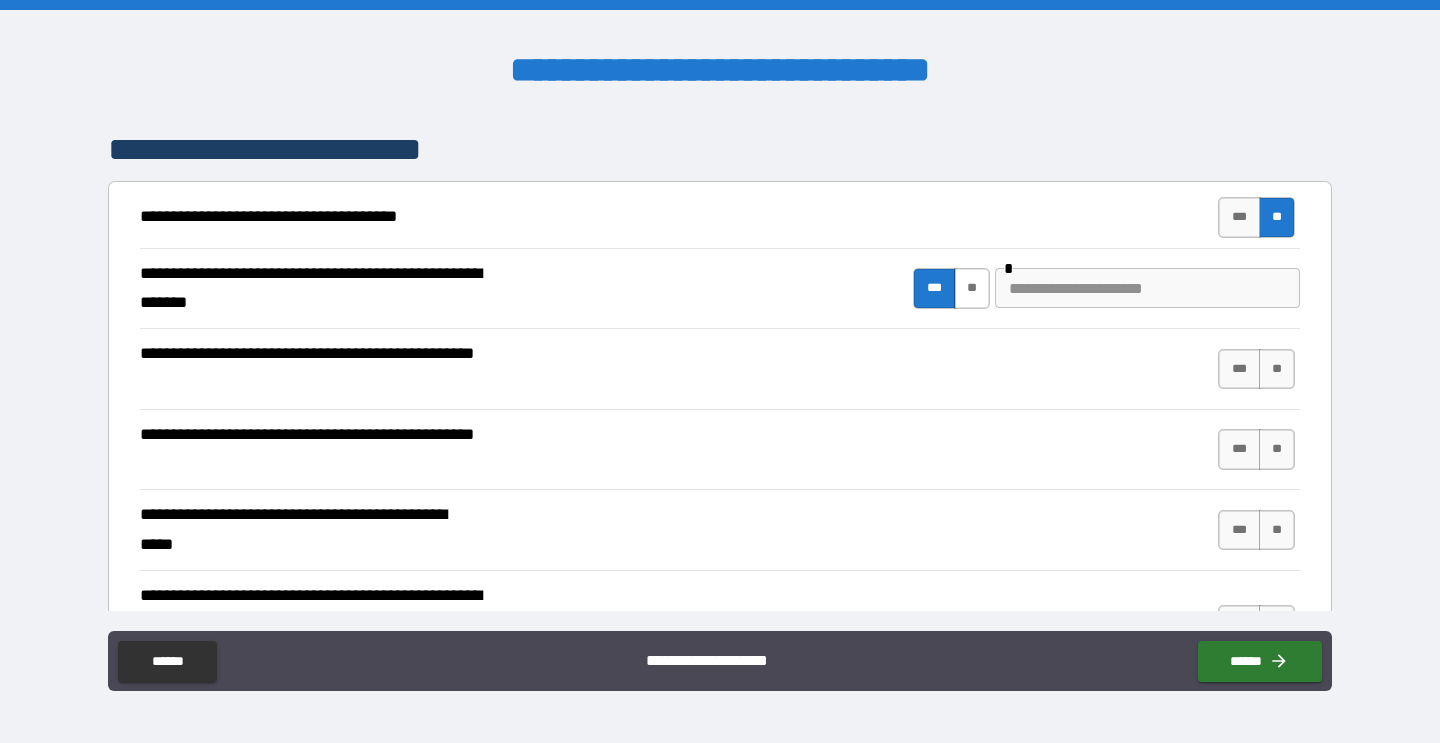 click on "**" at bounding box center [972, 288] 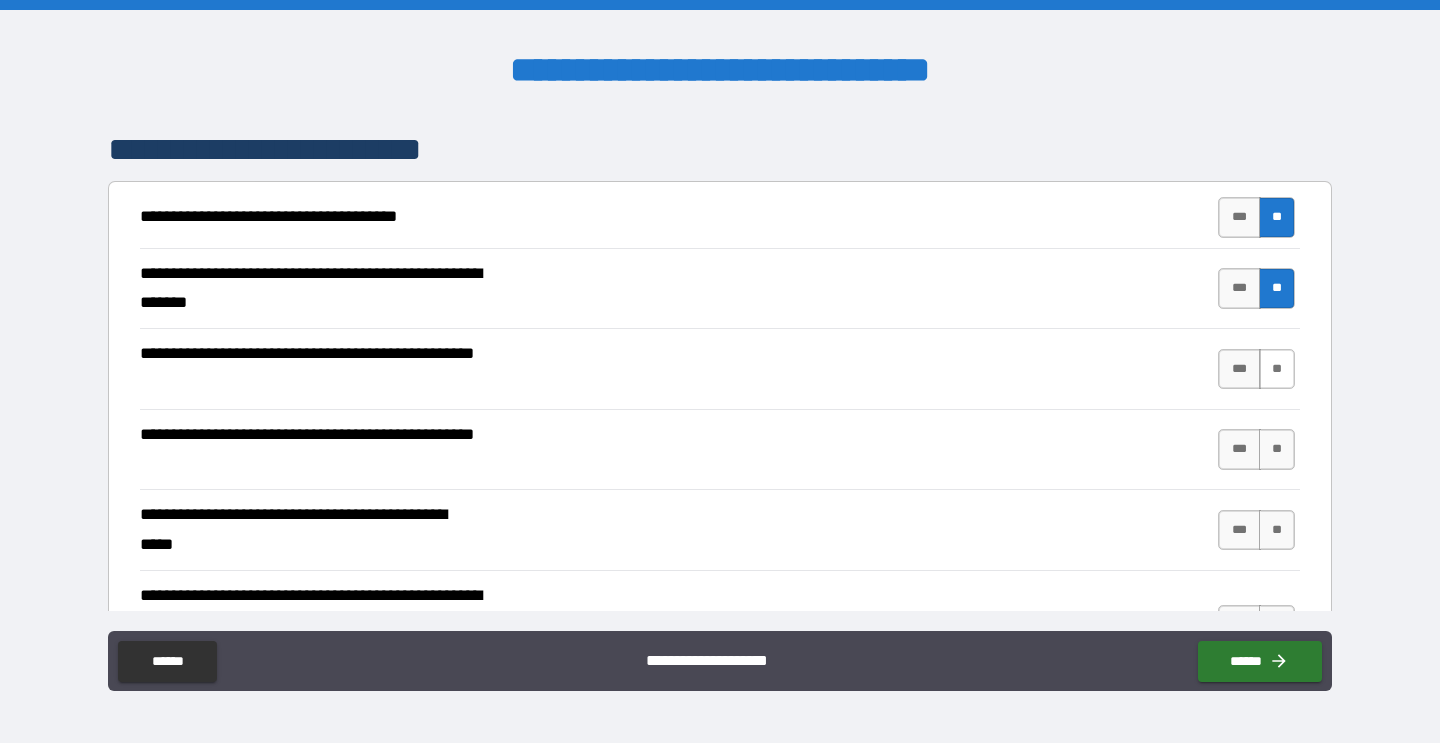 click on "**" at bounding box center (1277, 369) 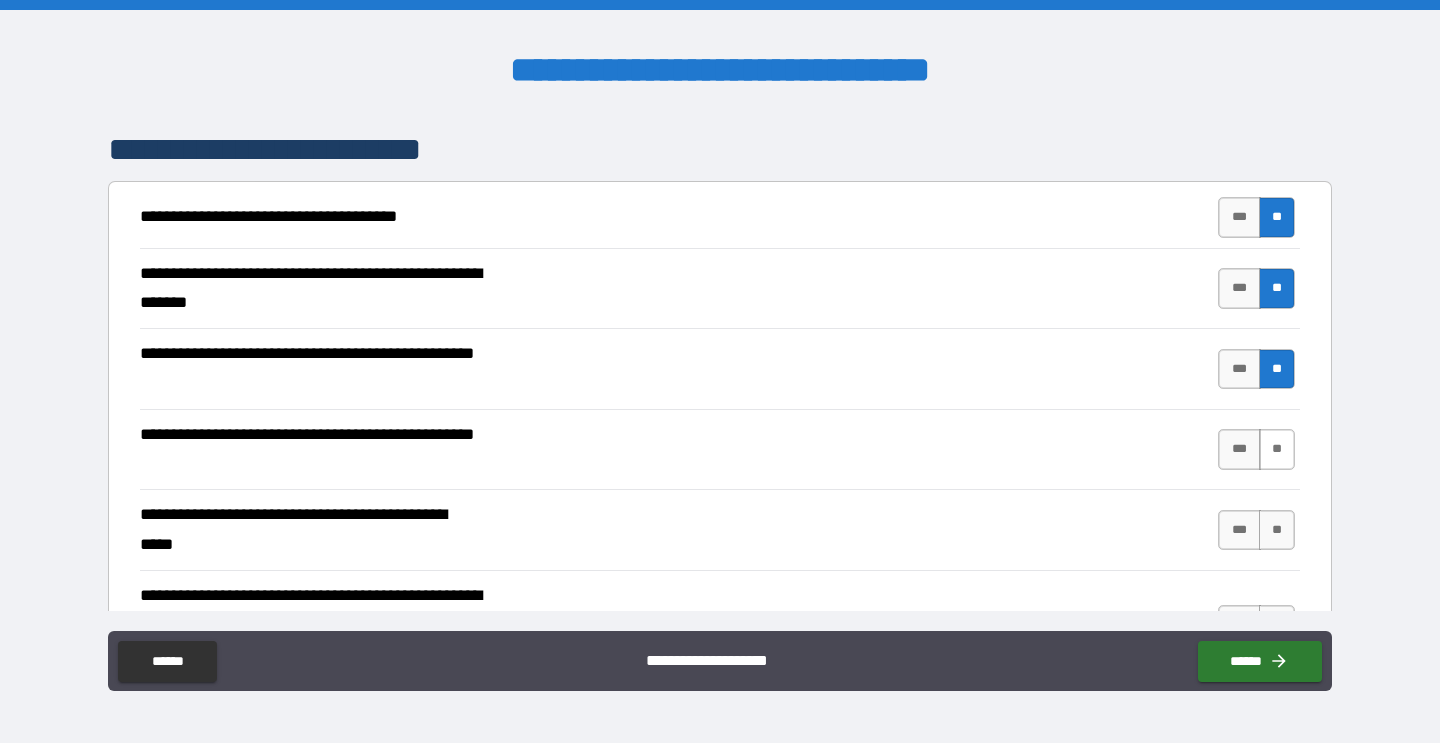 click on "**" at bounding box center (1277, 449) 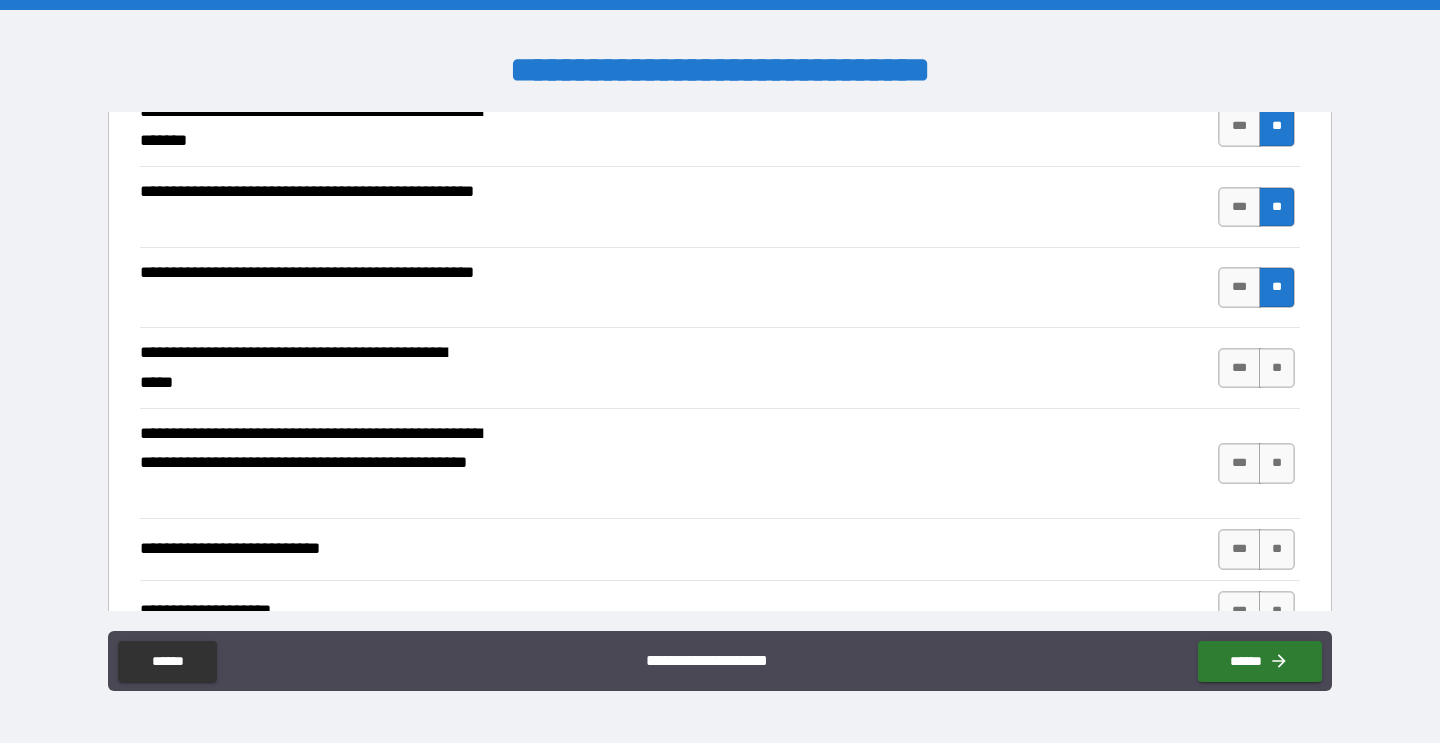 scroll, scrollTop: 487, scrollLeft: 0, axis: vertical 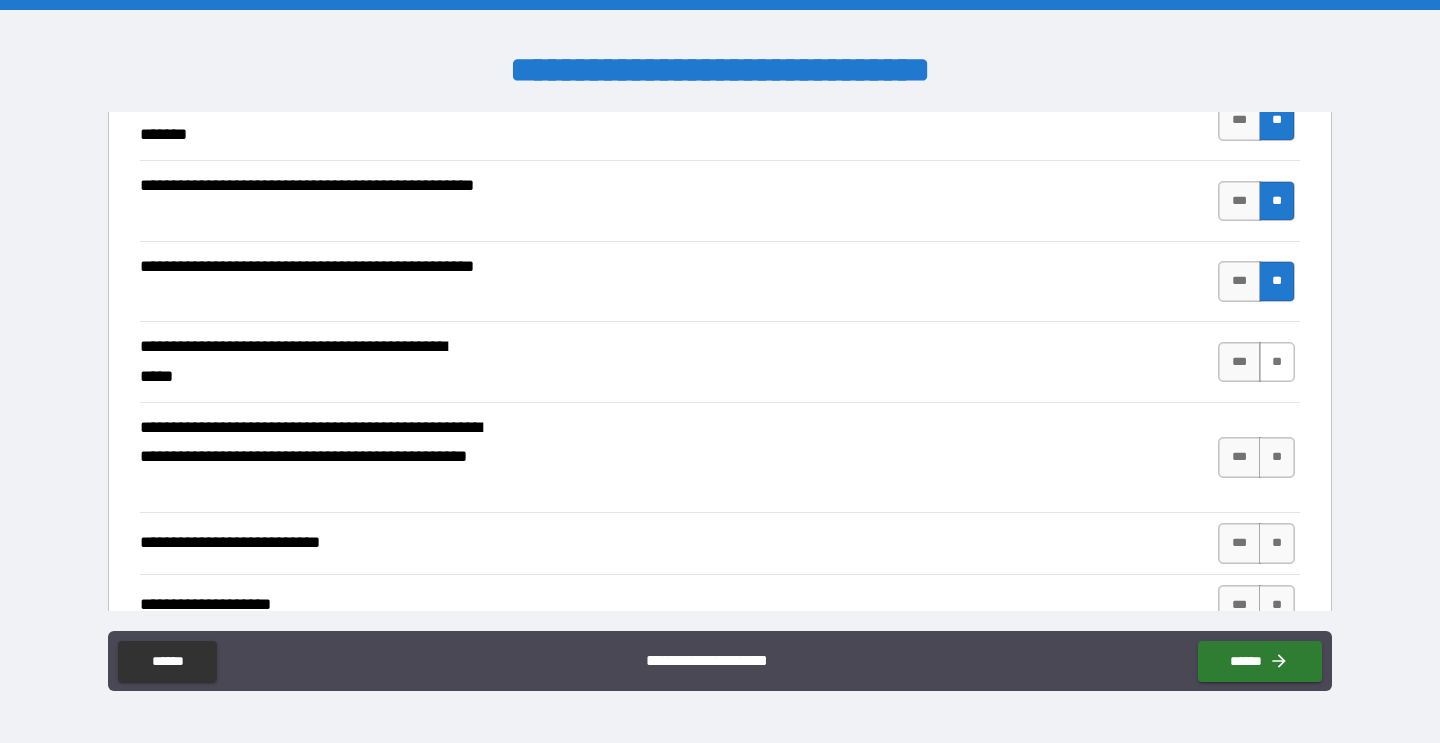 click on "**" at bounding box center (1277, 362) 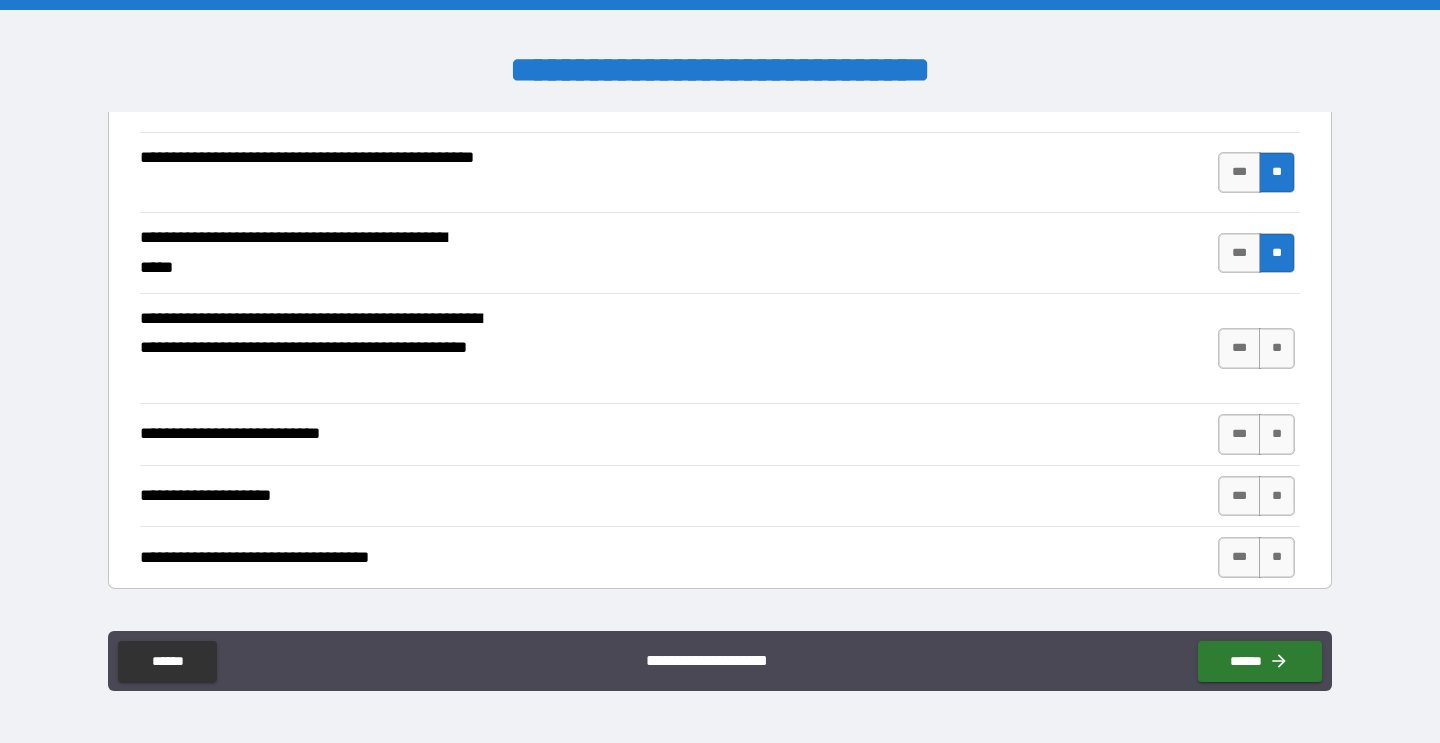 scroll, scrollTop: 604, scrollLeft: 0, axis: vertical 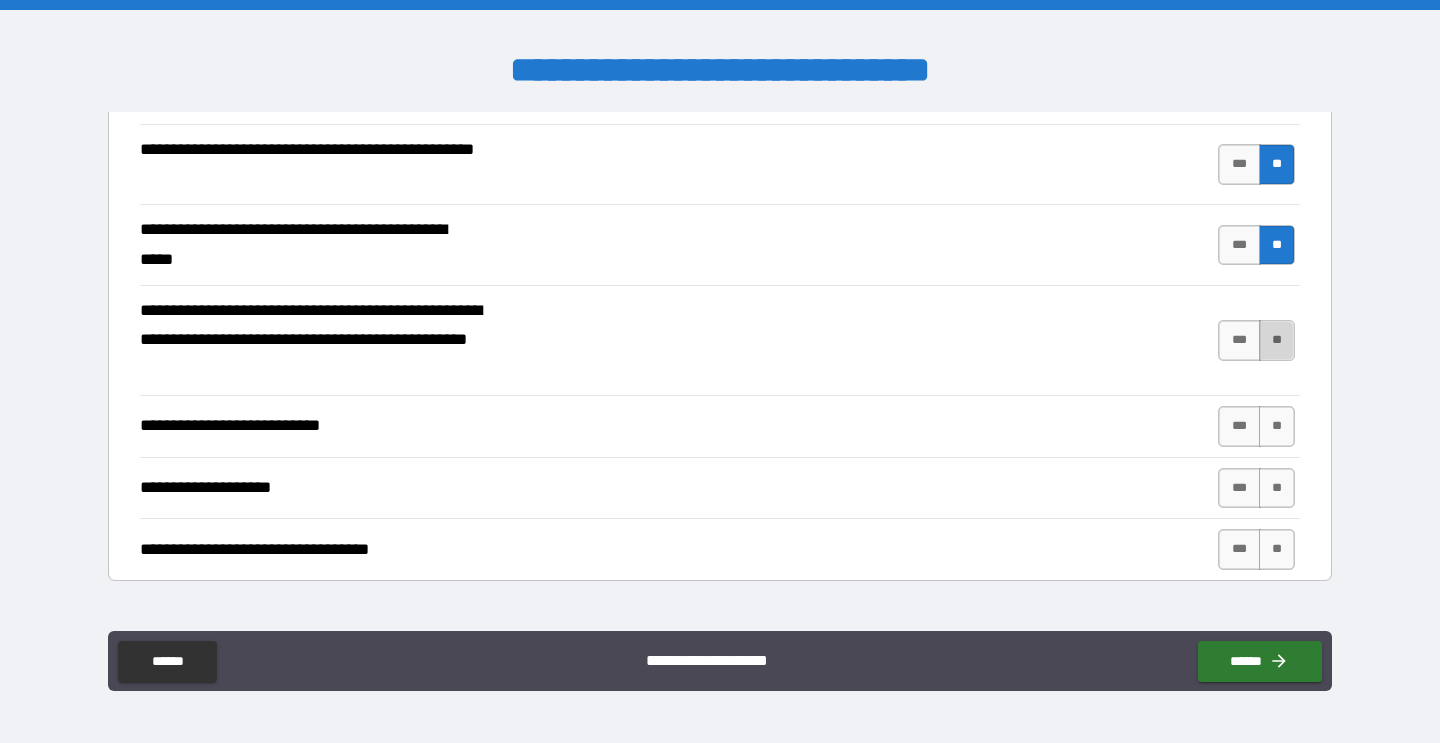click on "**" at bounding box center (1277, 340) 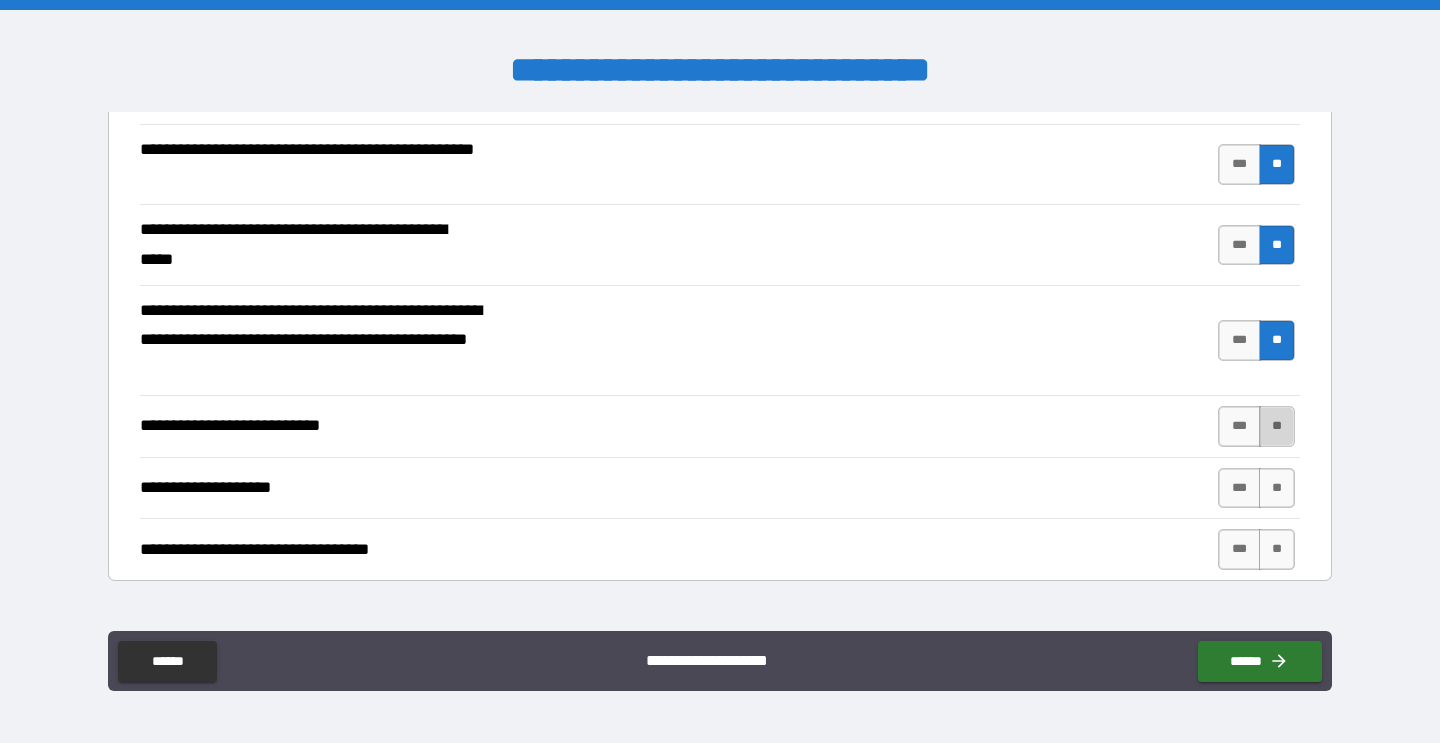 click on "**" at bounding box center [1277, 426] 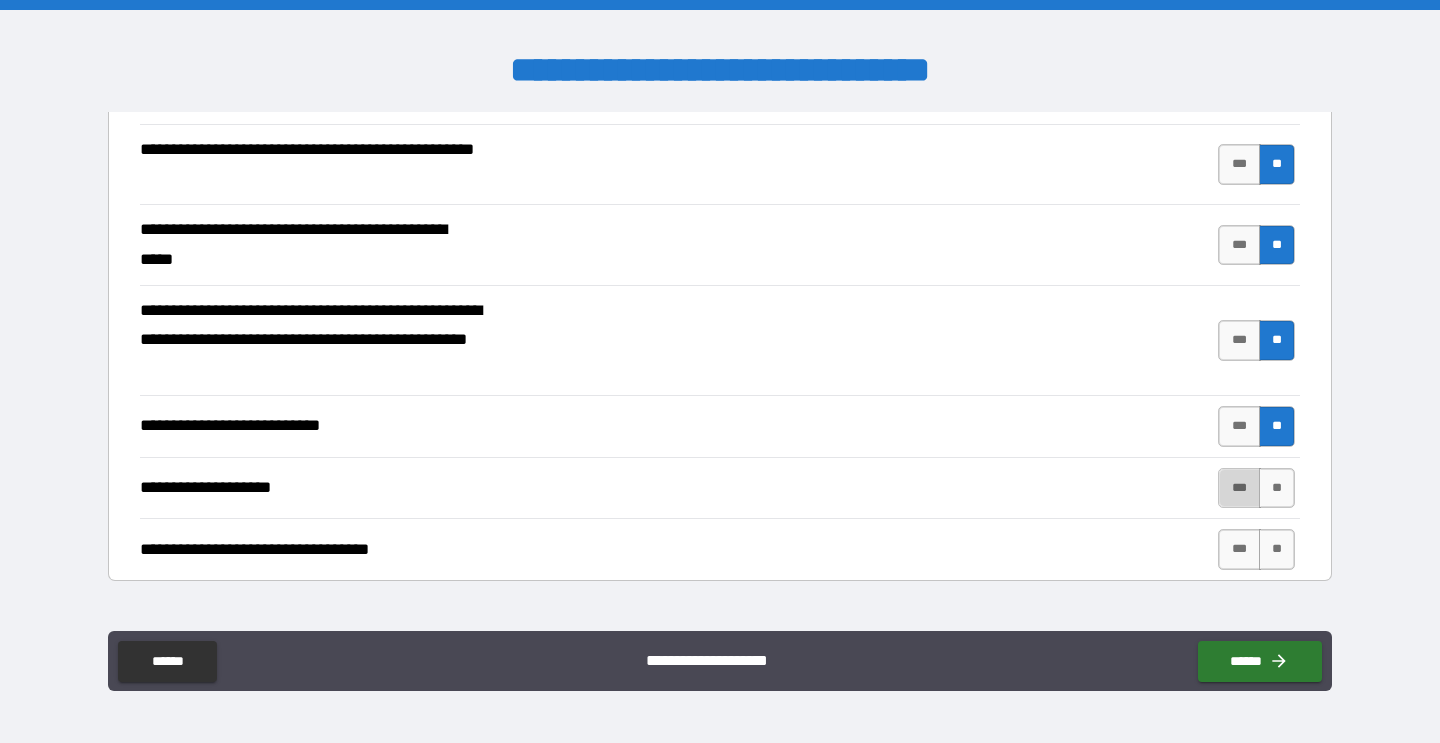 click on "***" at bounding box center [1239, 488] 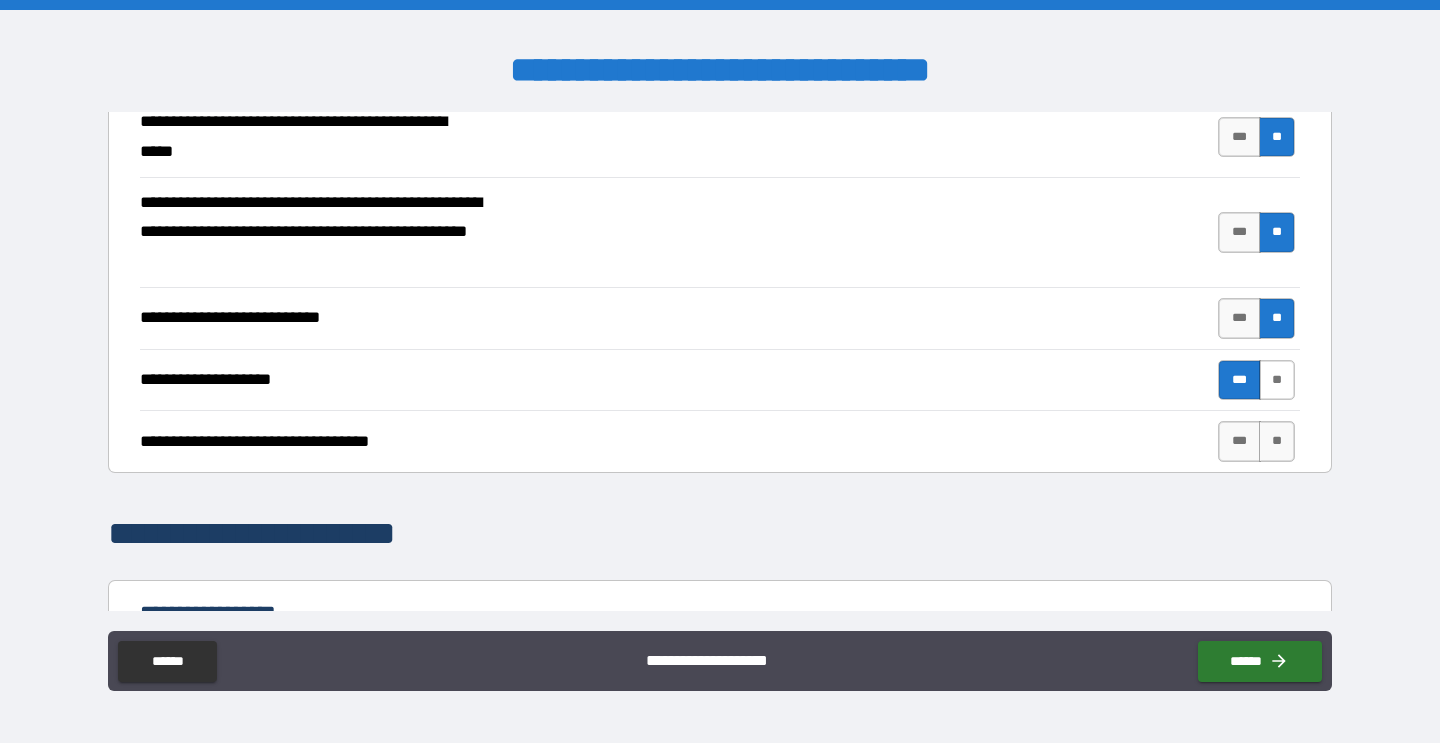 scroll, scrollTop: 724, scrollLeft: 0, axis: vertical 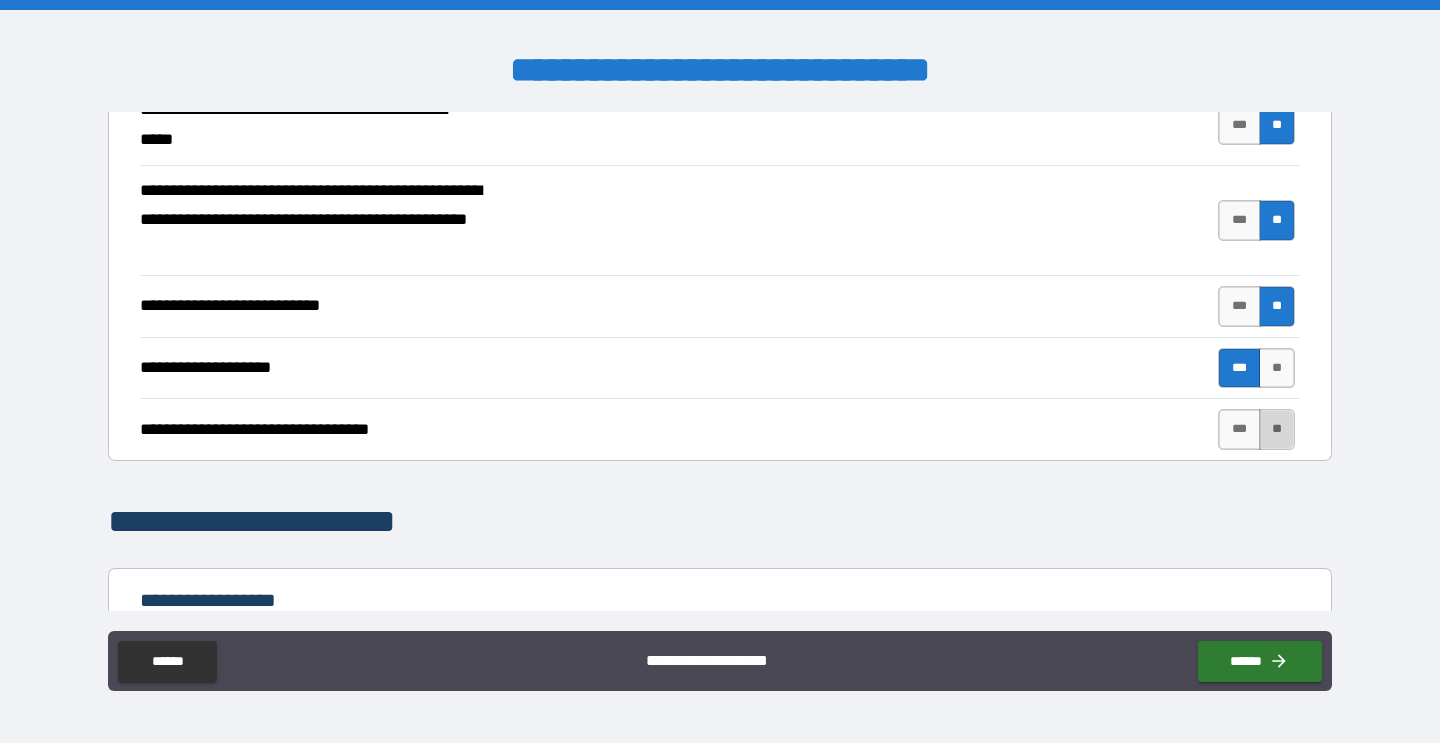 click on "**" at bounding box center (1277, 429) 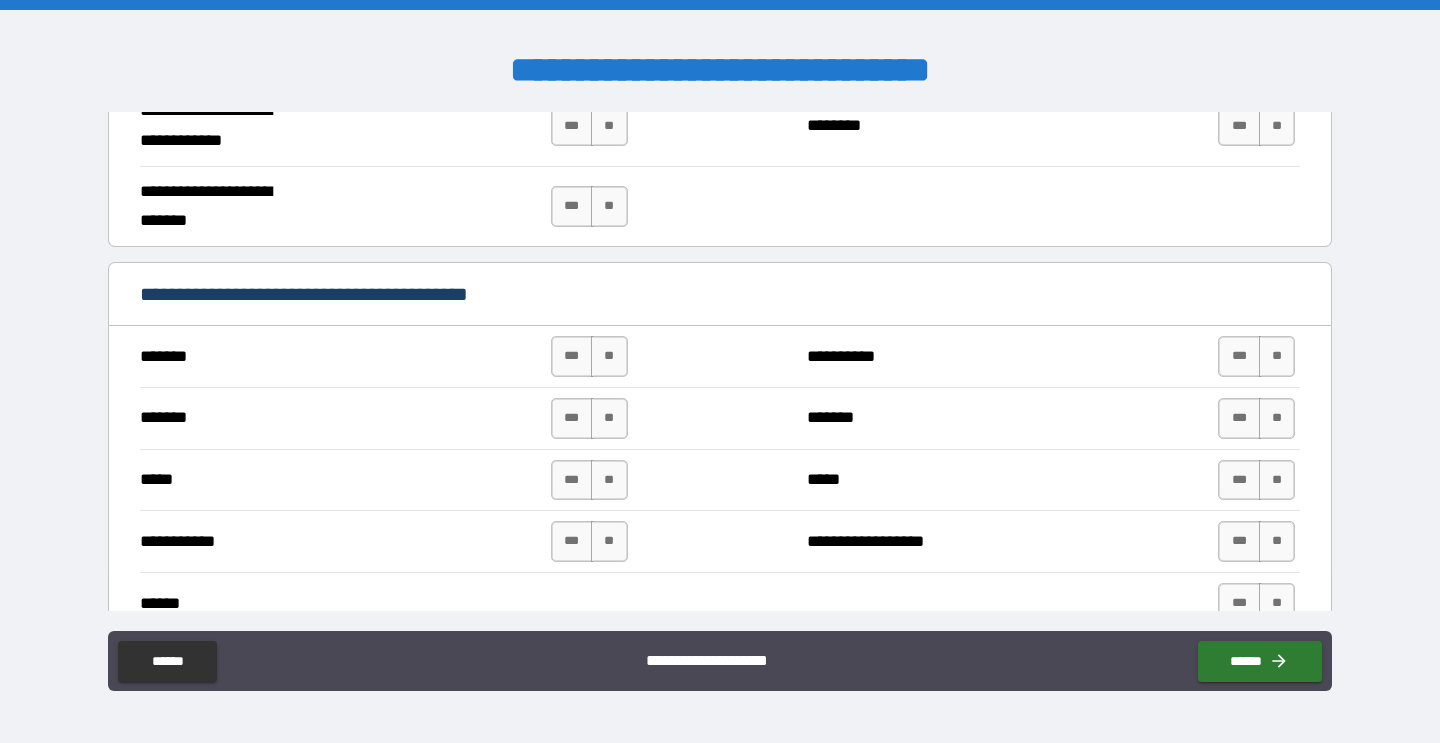 scroll, scrollTop: 1268, scrollLeft: 0, axis: vertical 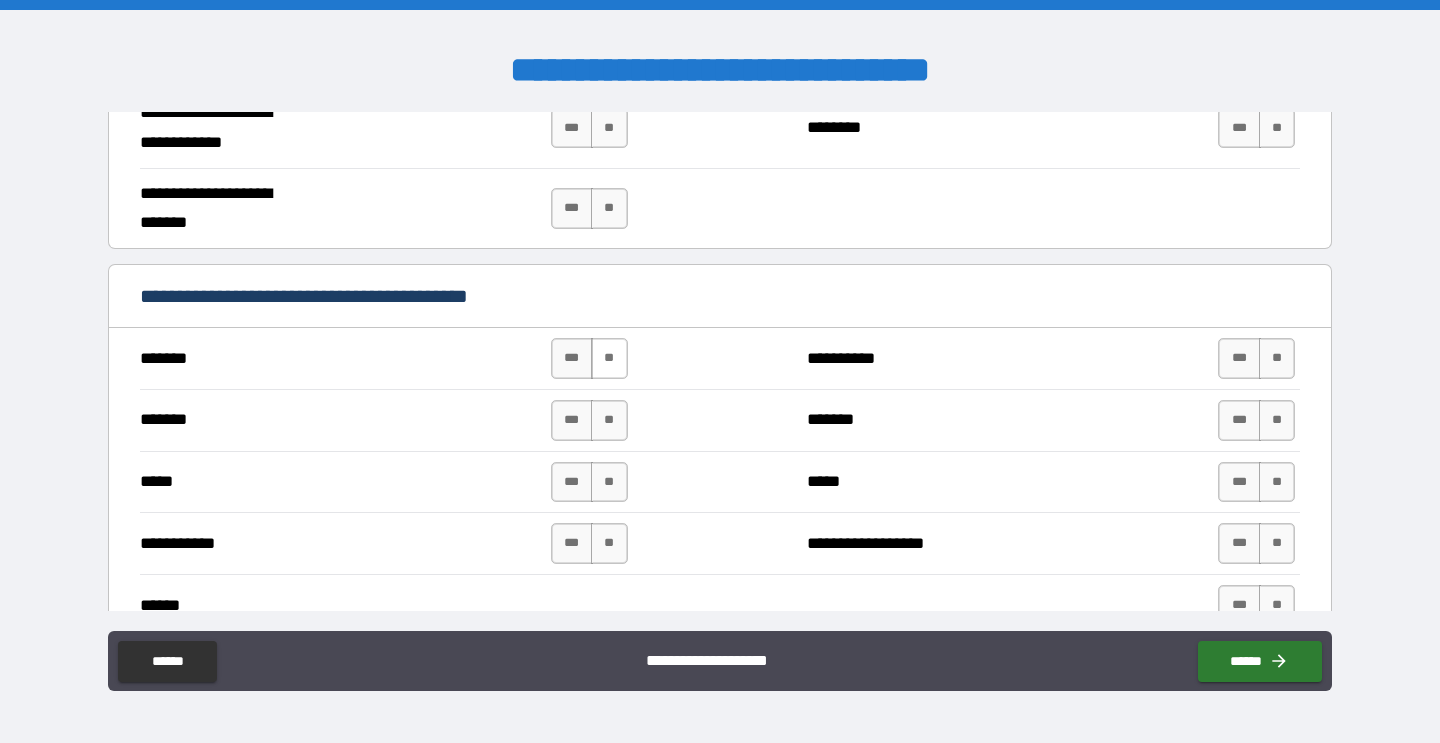 click on "**" at bounding box center [609, 358] 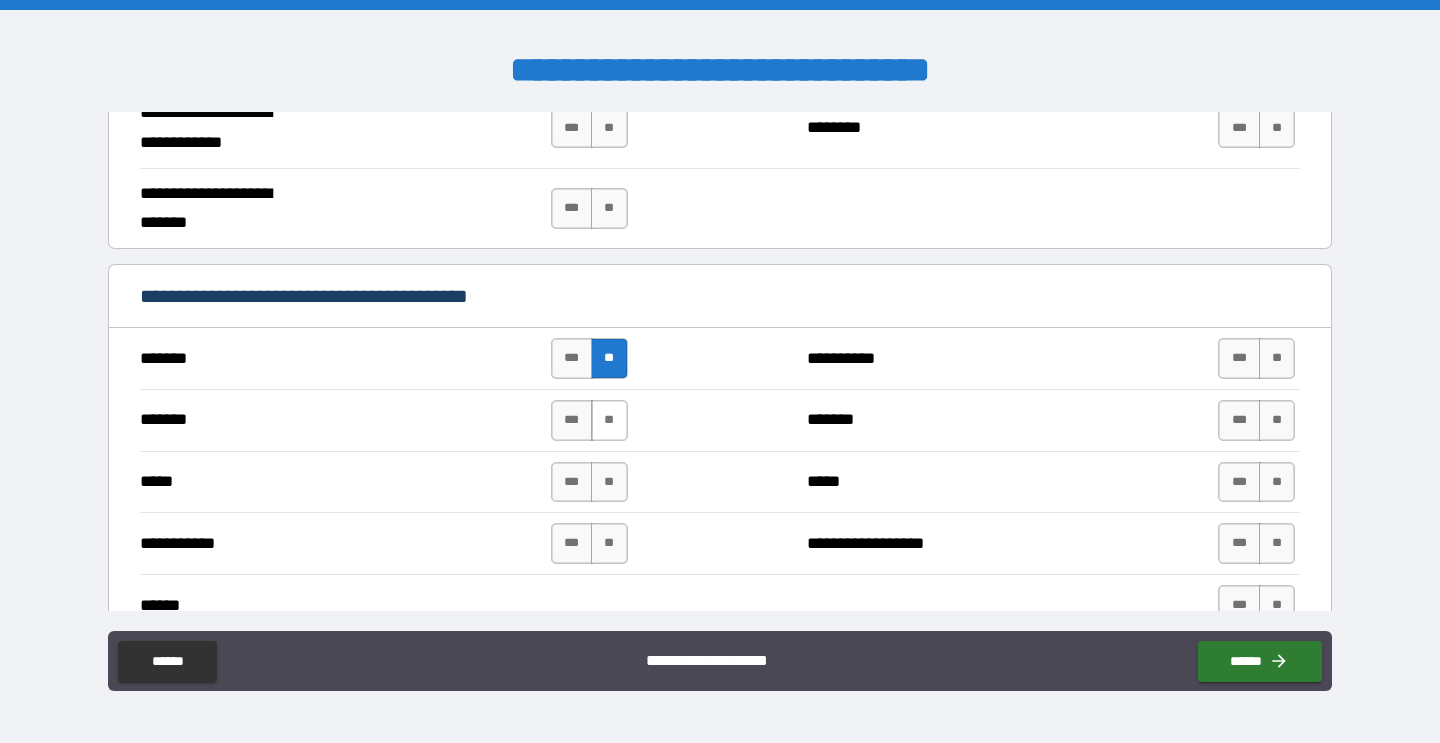 click on "**" at bounding box center (609, 420) 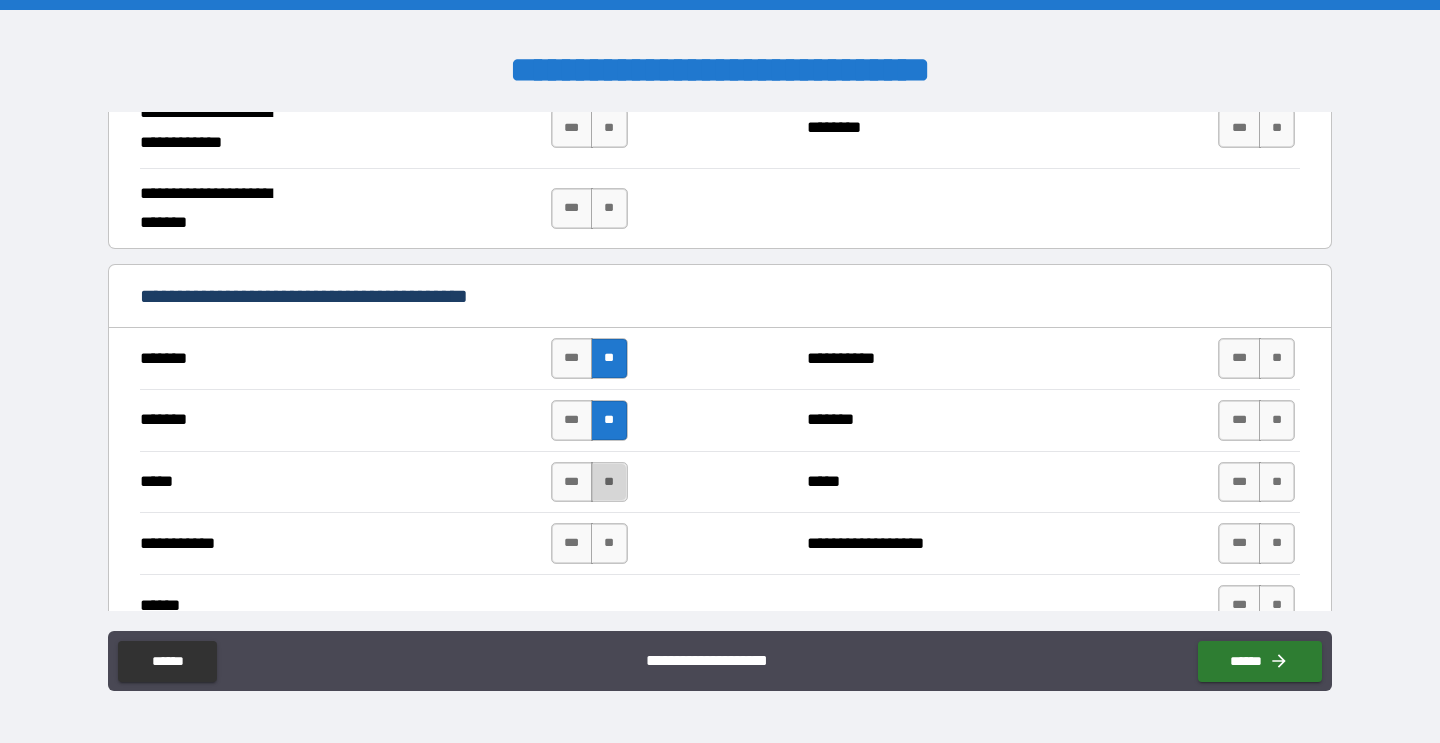 click on "**" at bounding box center [609, 482] 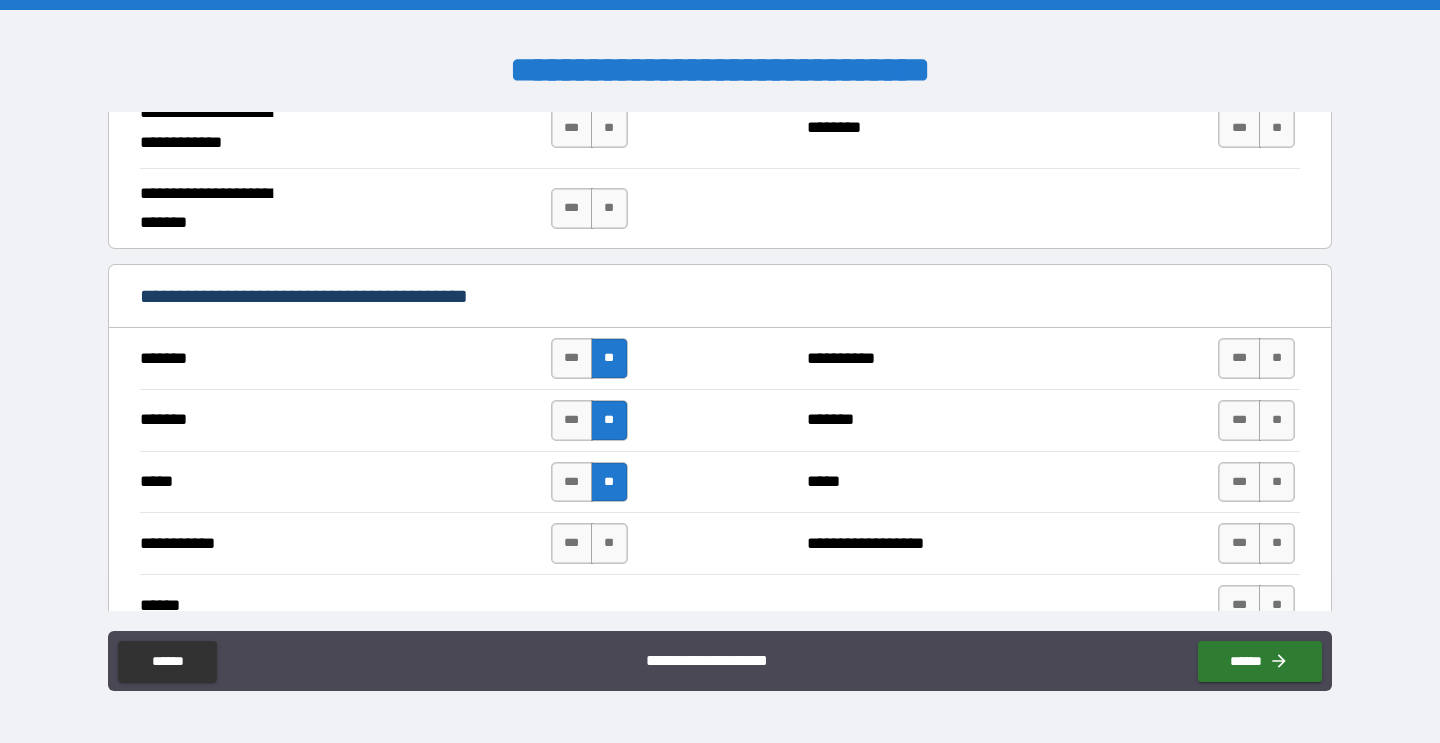 scroll, scrollTop: 1312, scrollLeft: 0, axis: vertical 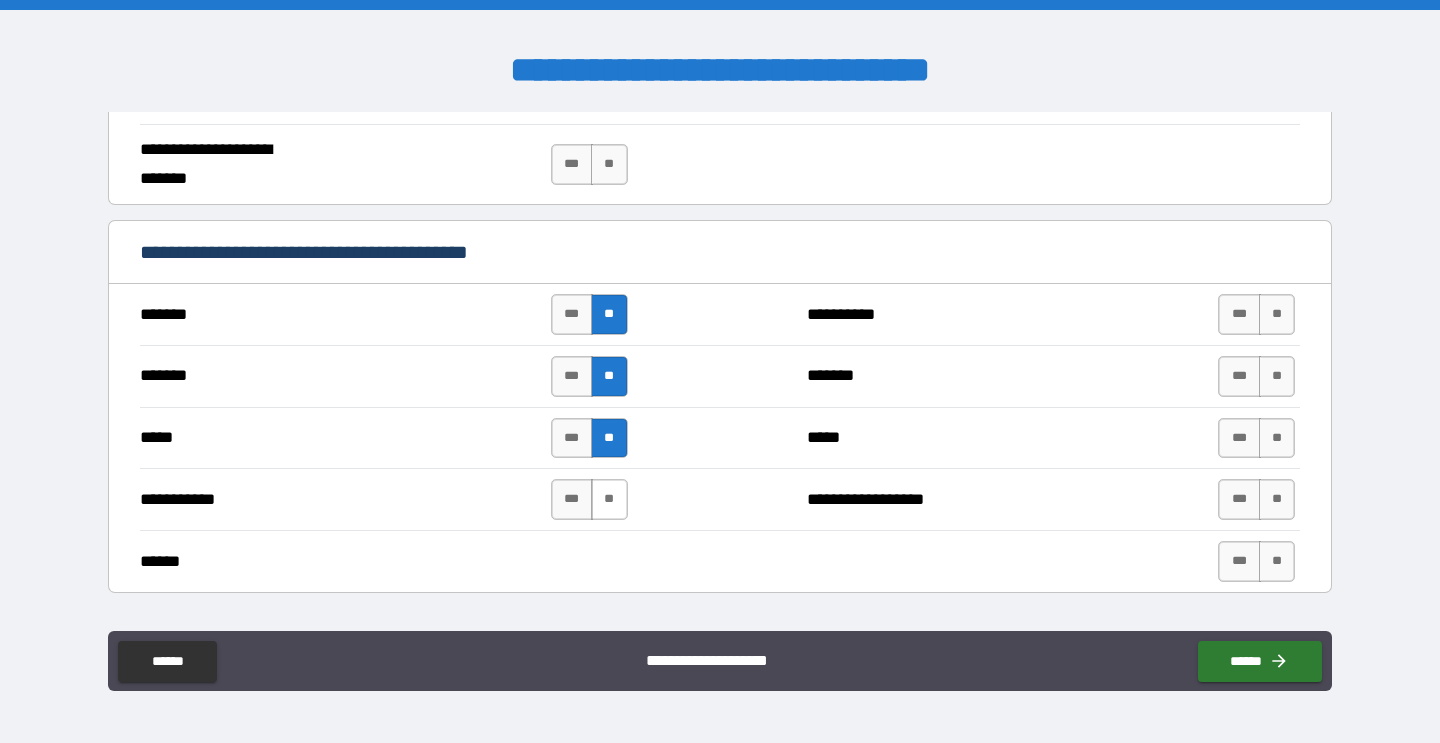 click on "**" at bounding box center [609, 499] 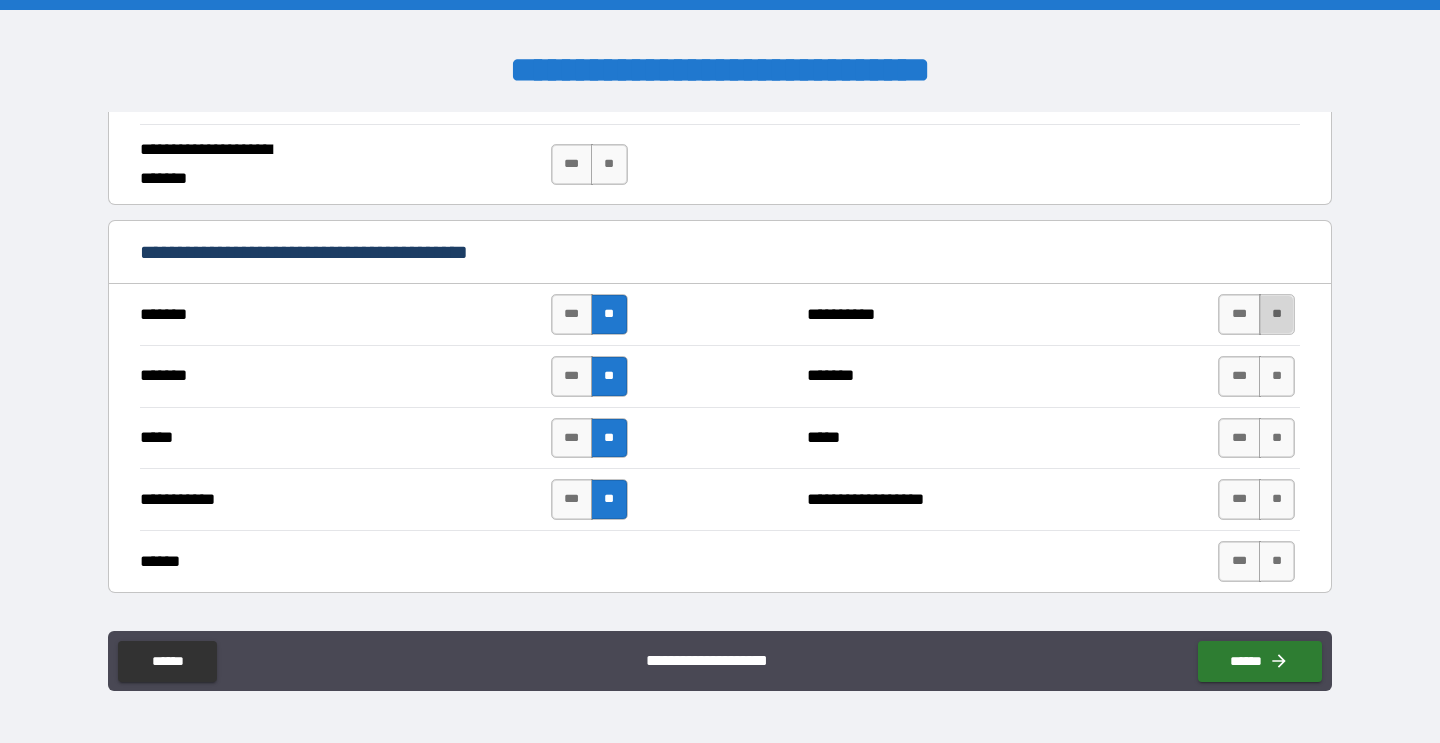 click on "**" at bounding box center [1277, 314] 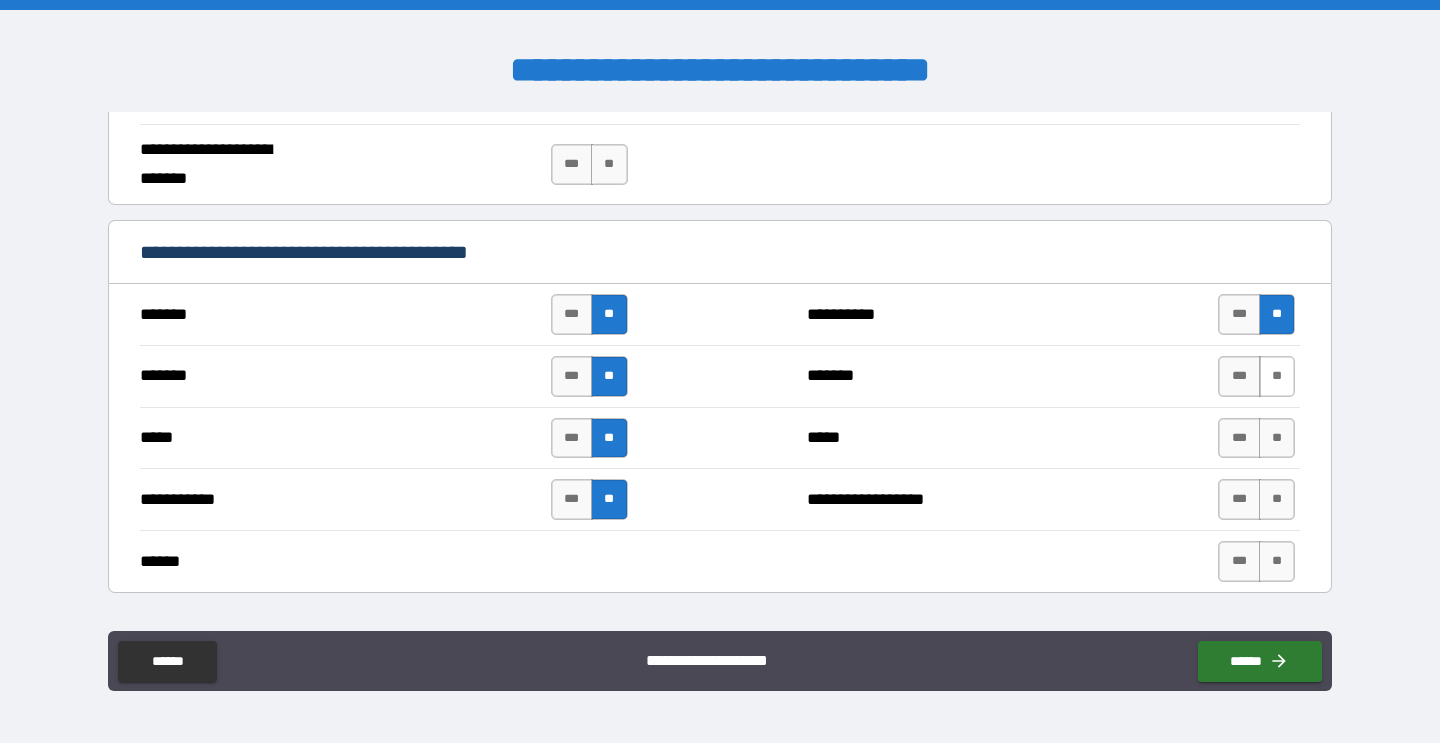 click on "**" at bounding box center (1277, 376) 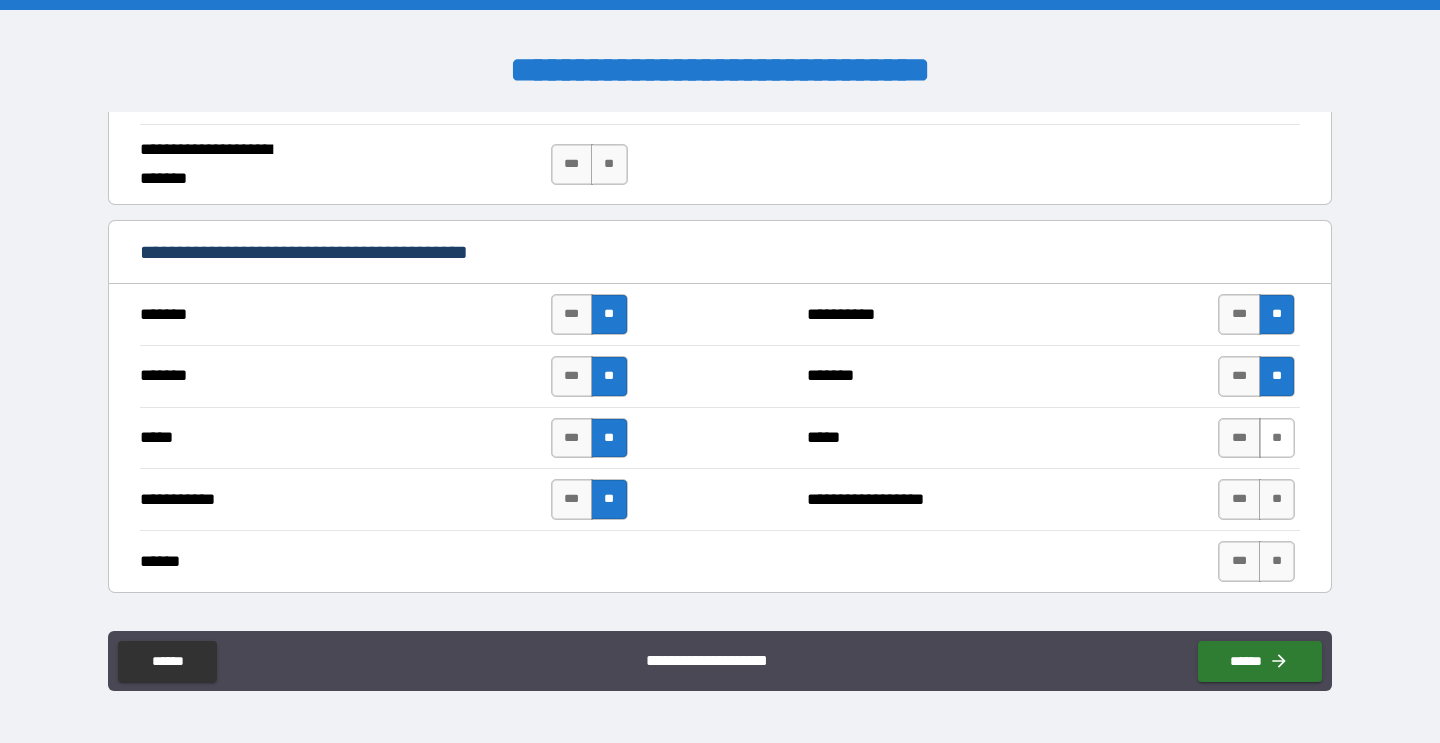 click on "**" at bounding box center (1277, 438) 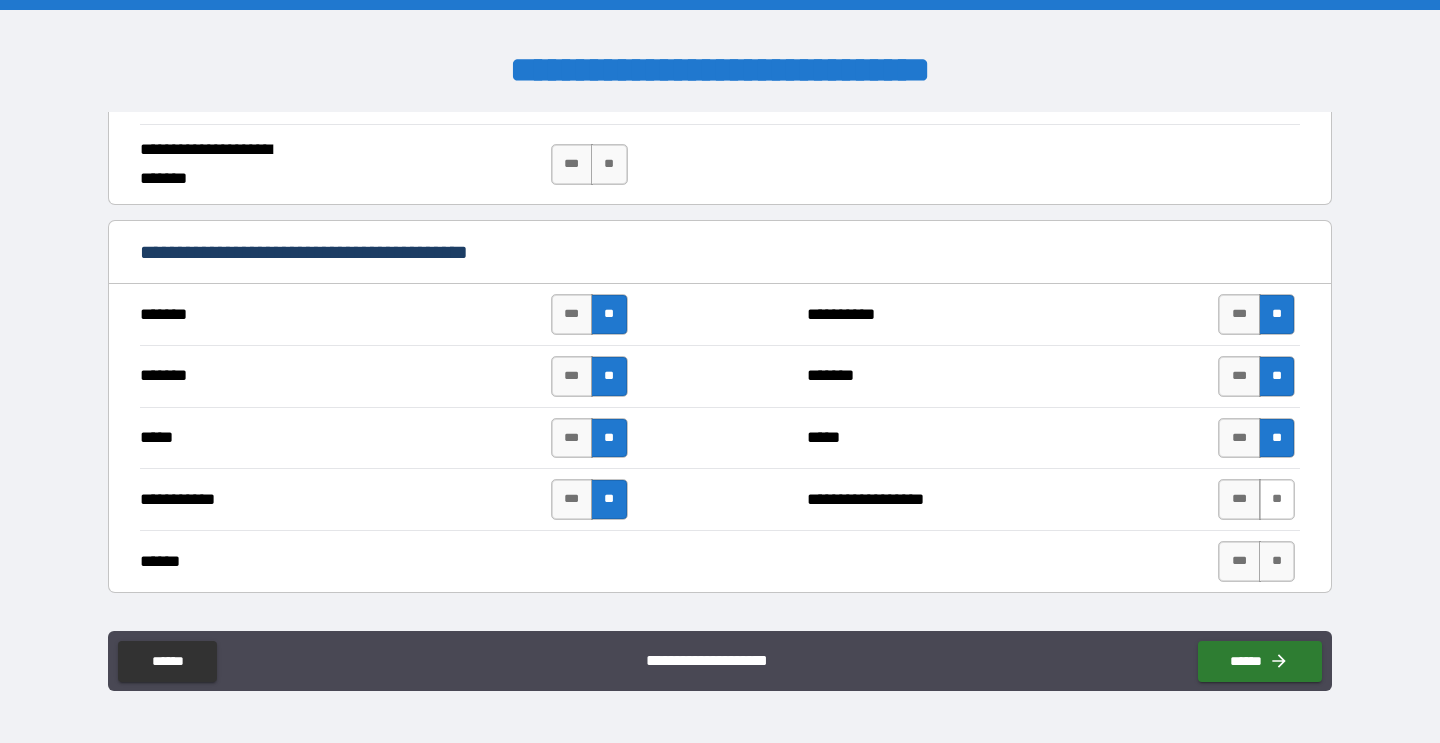 click on "**" at bounding box center [1277, 499] 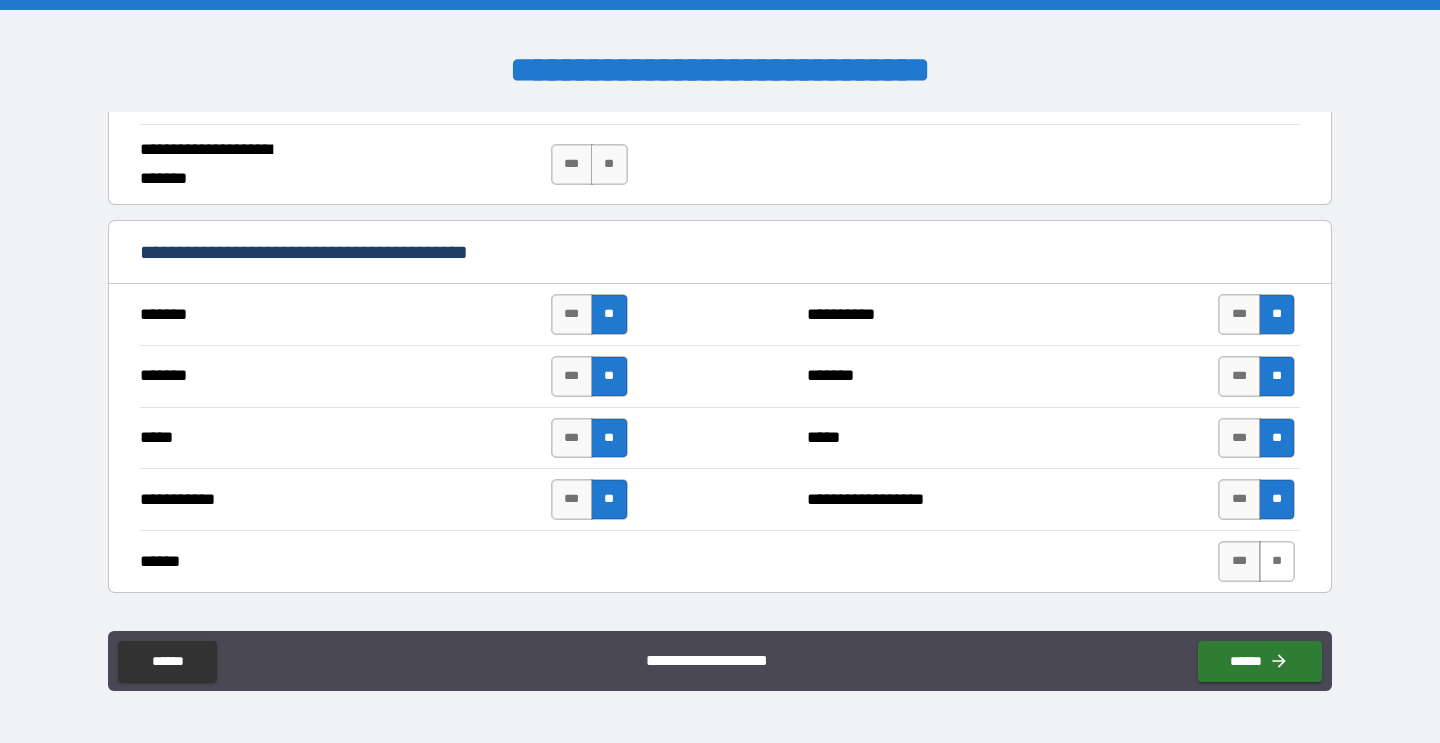 click on "**" at bounding box center [1277, 561] 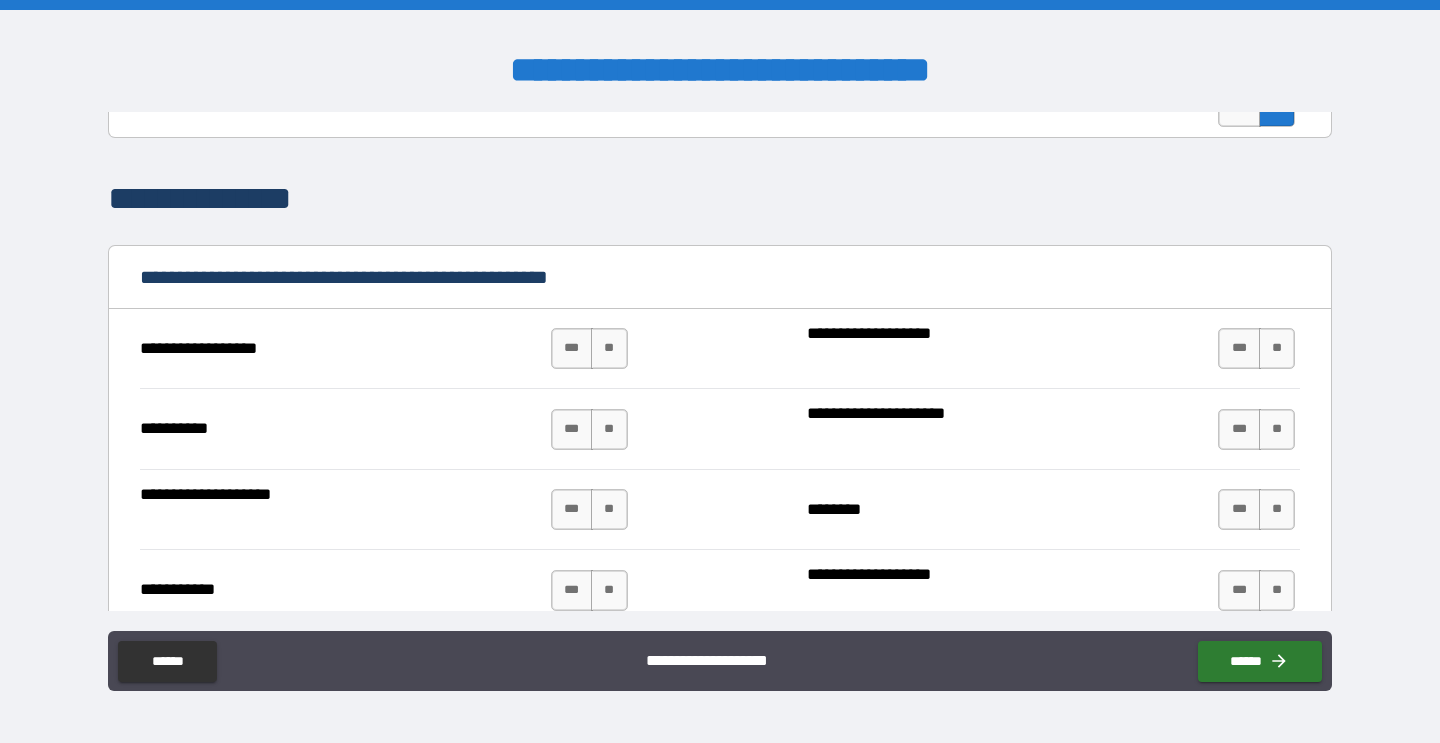 scroll, scrollTop: 1770, scrollLeft: 0, axis: vertical 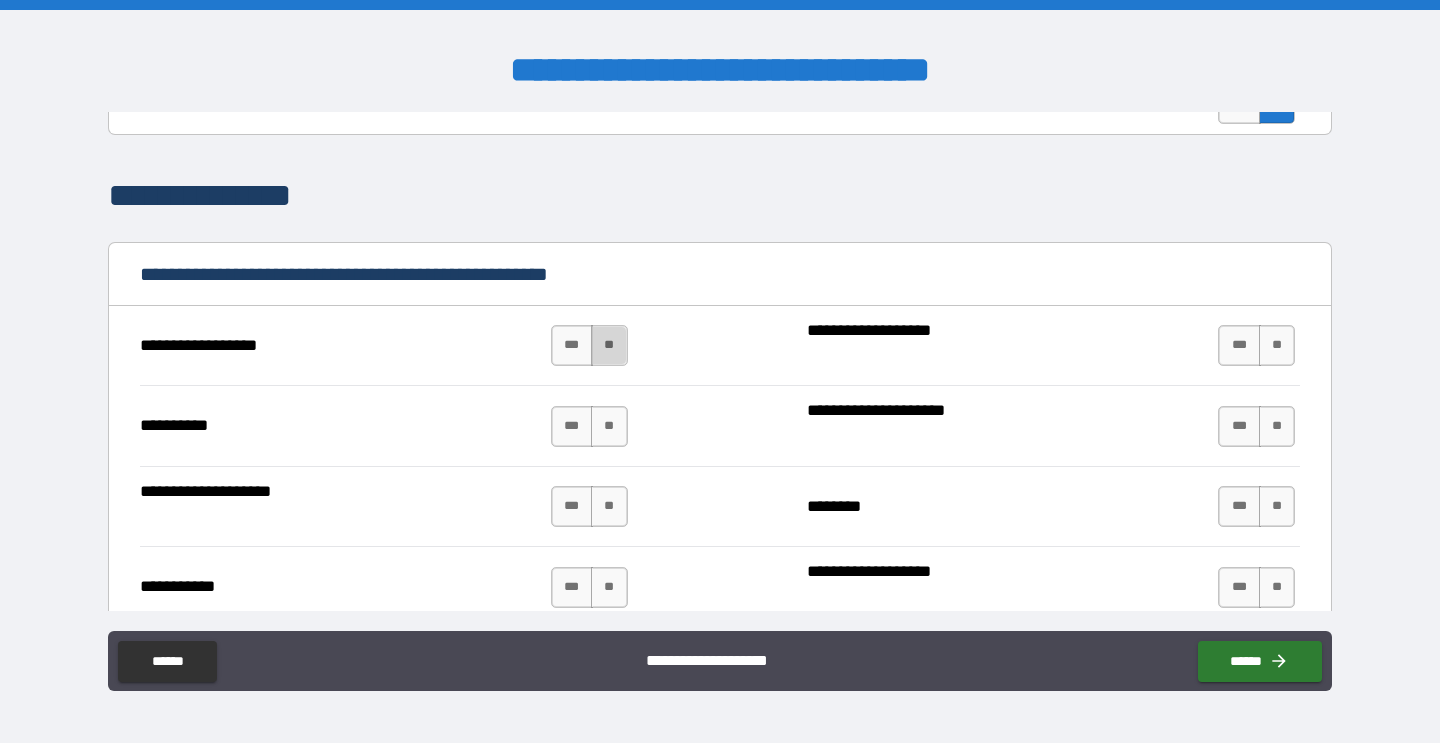 click on "**" at bounding box center [609, 345] 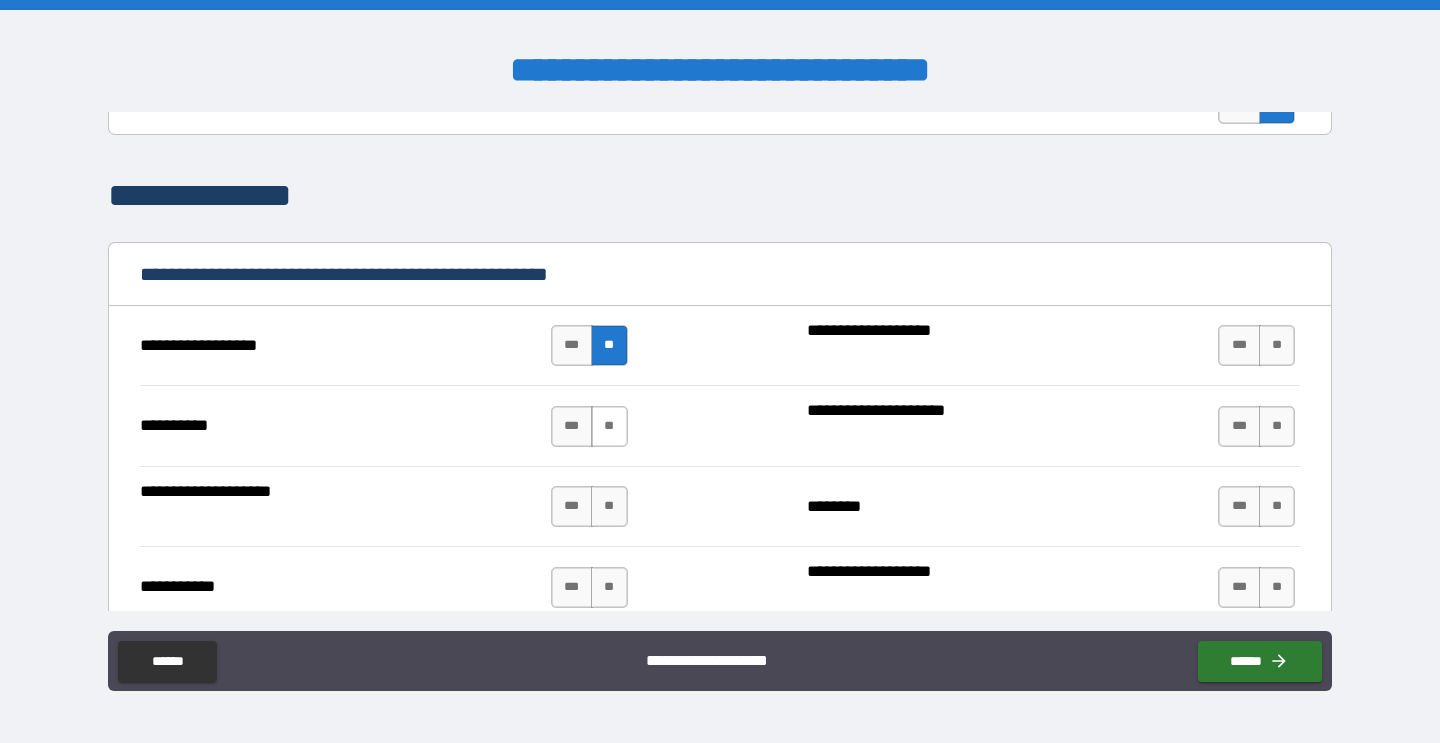 click on "**" at bounding box center (609, 426) 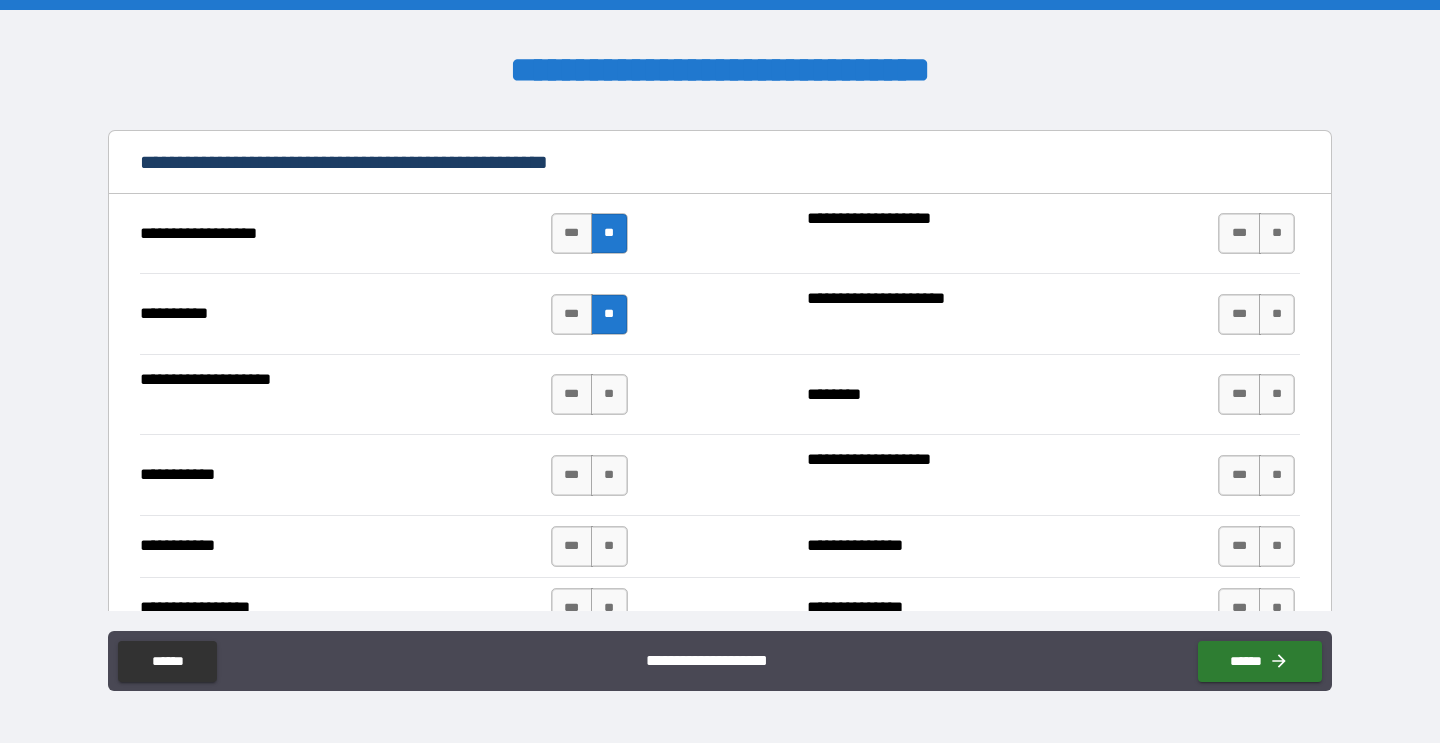 scroll, scrollTop: 1893, scrollLeft: 0, axis: vertical 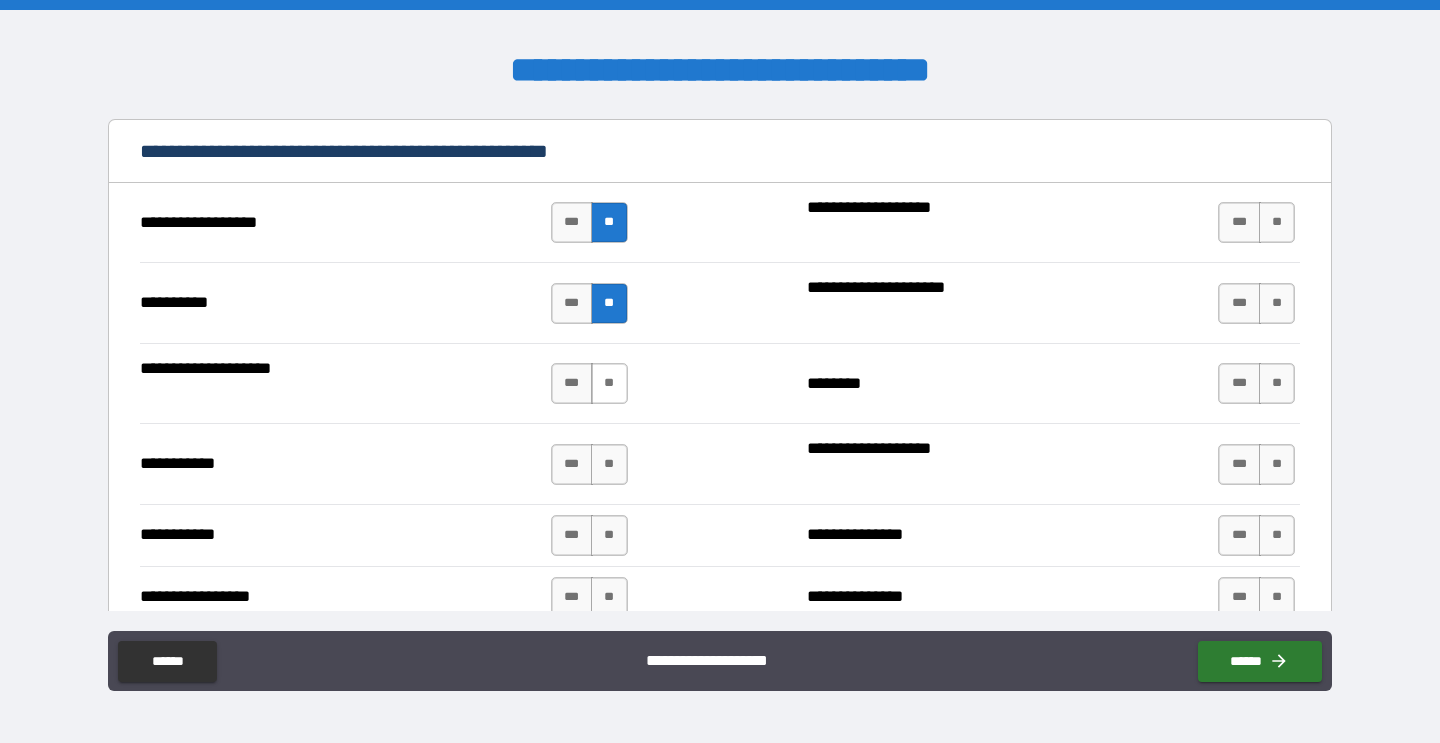 click on "**" at bounding box center [609, 383] 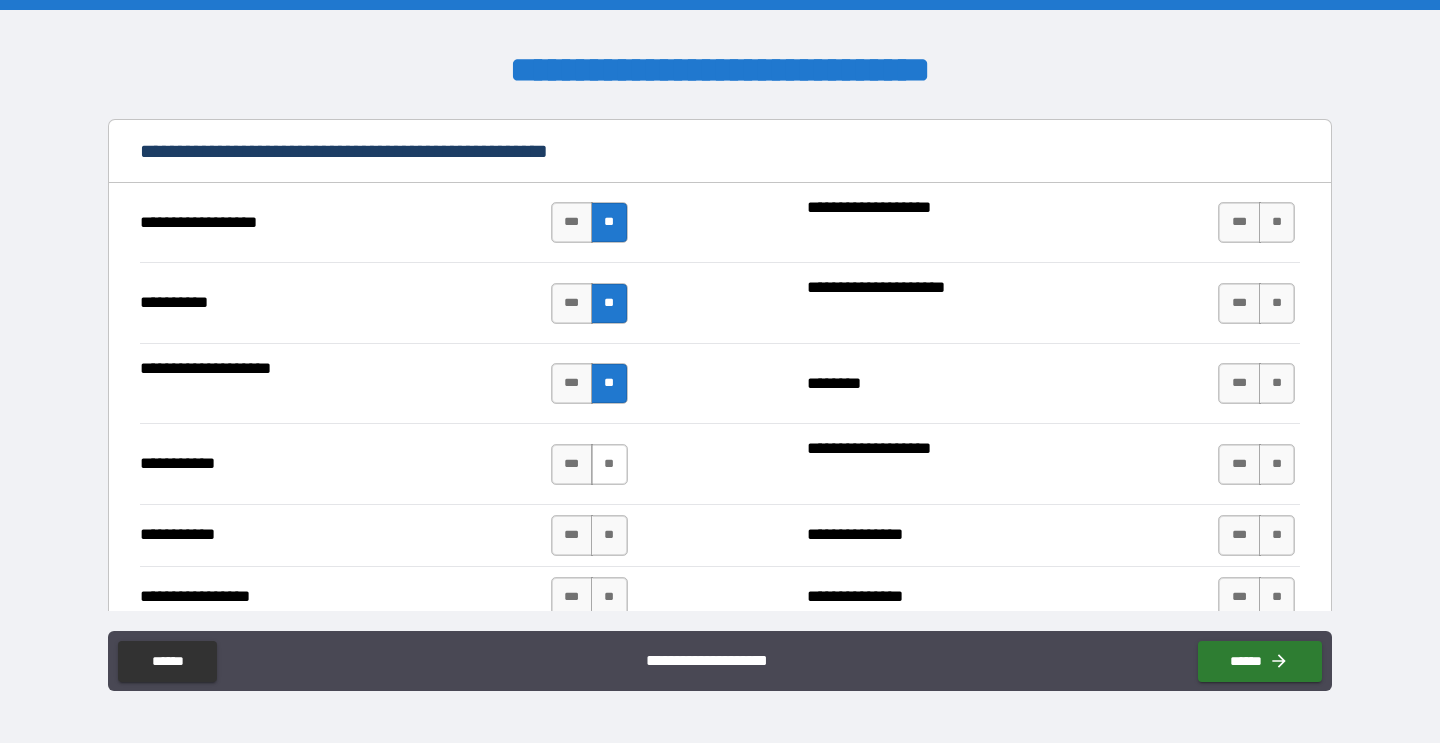 click on "**" at bounding box center [609, 464] 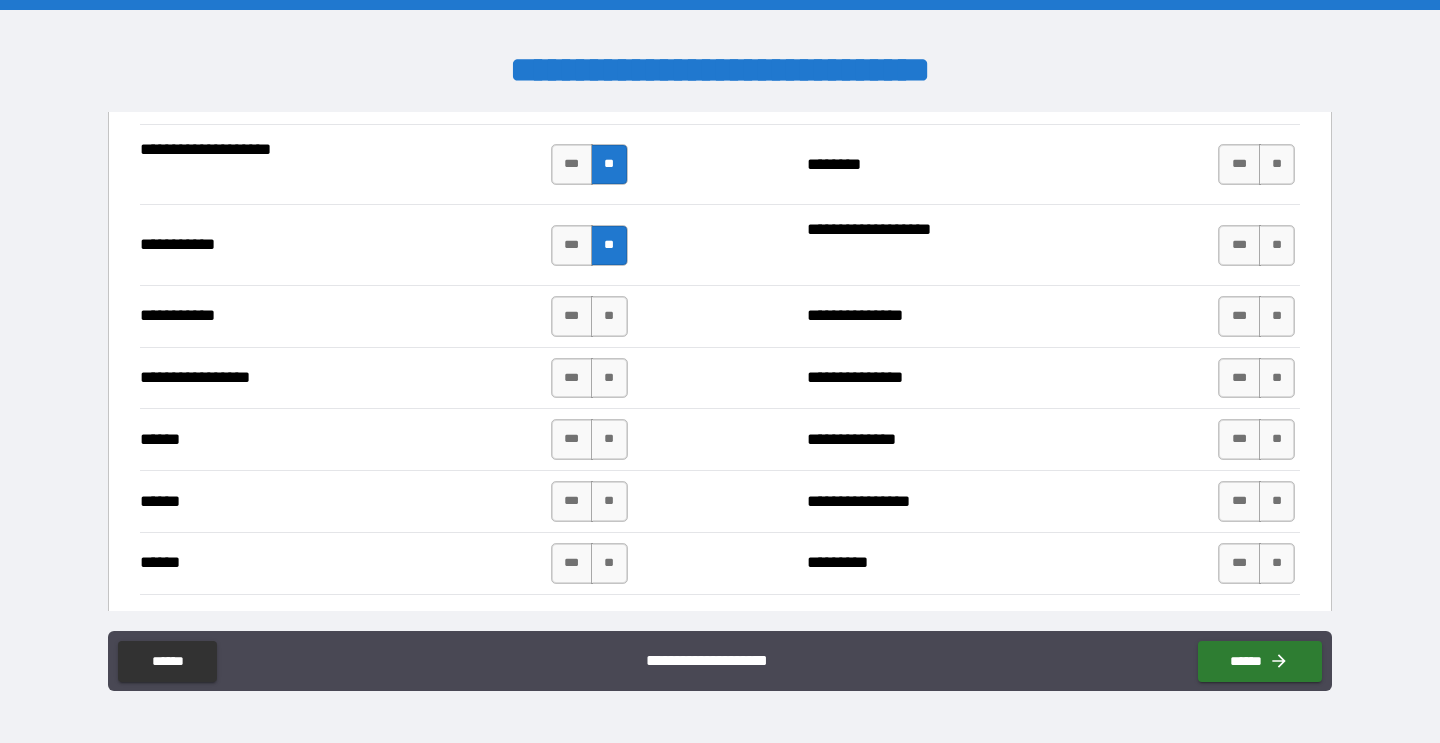 scroll, scrollTop: 2115, scrollLeft: 0, axis: vertical 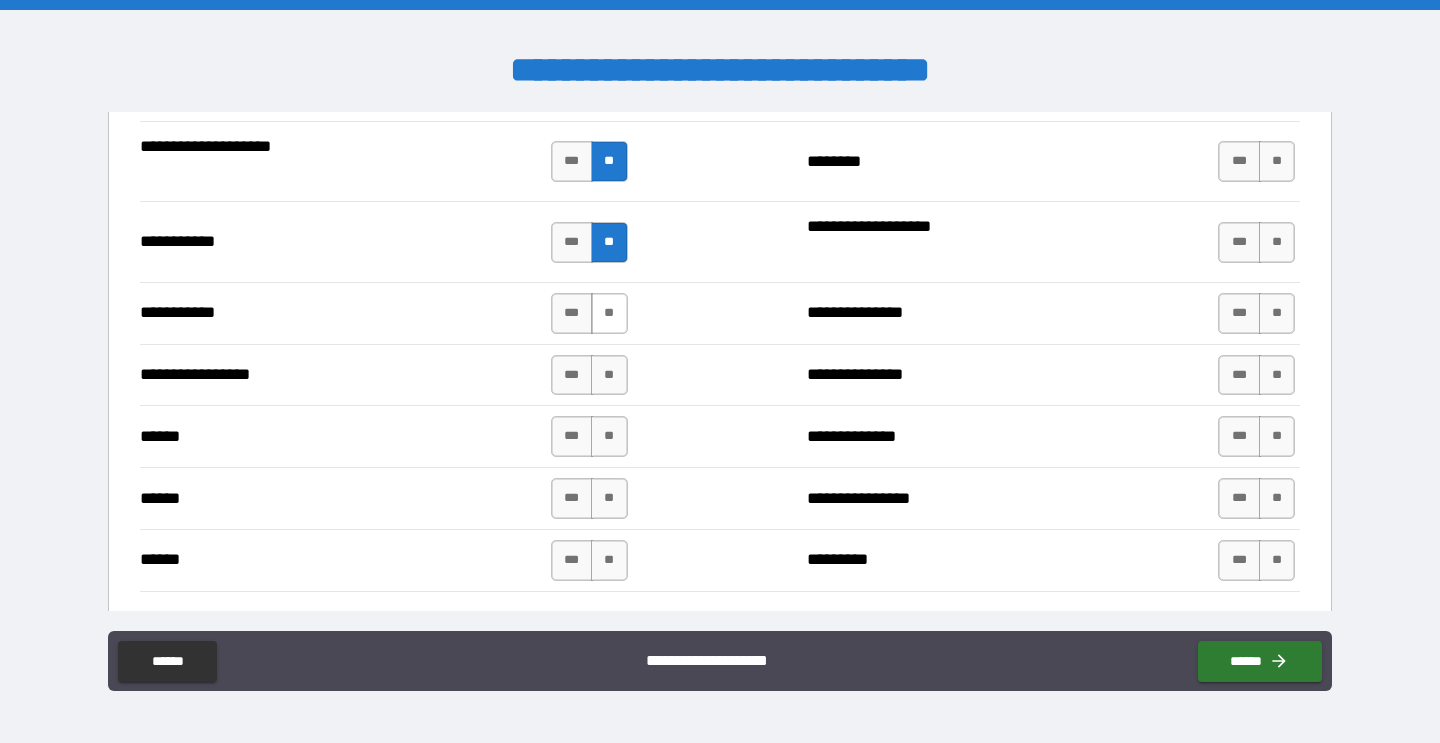 click on "**" at bounding box center (609, 313) 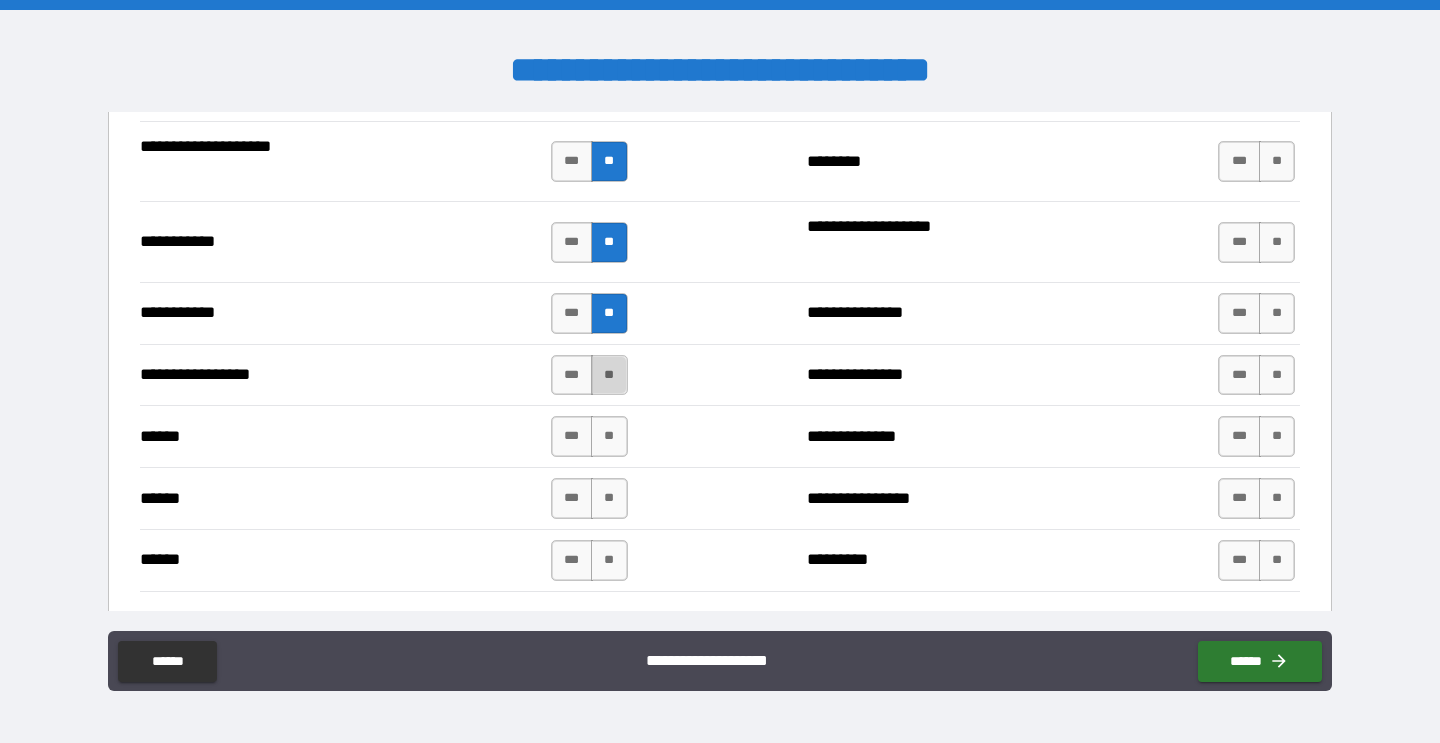 click on "**" at bounding box center [609, 375] 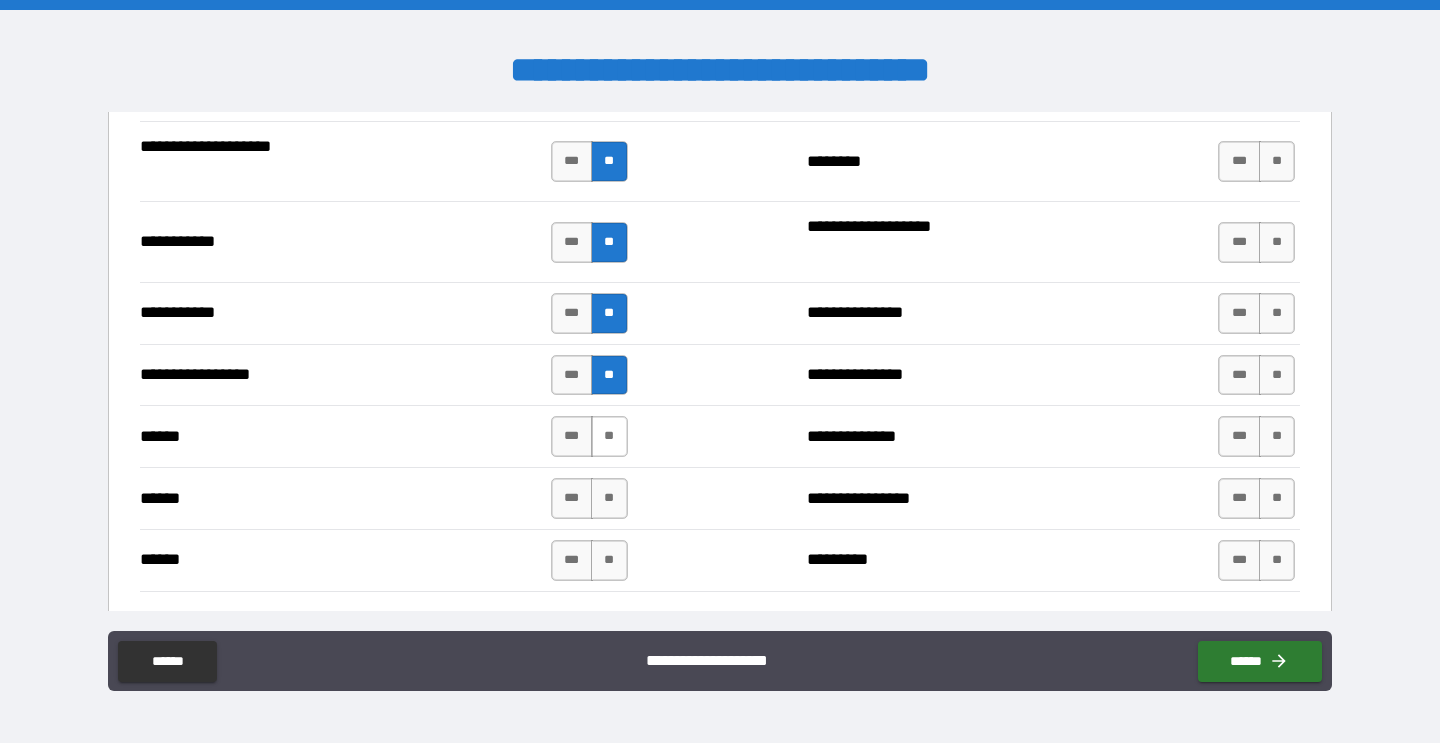 click on "**" at bounding box center [609, 436] 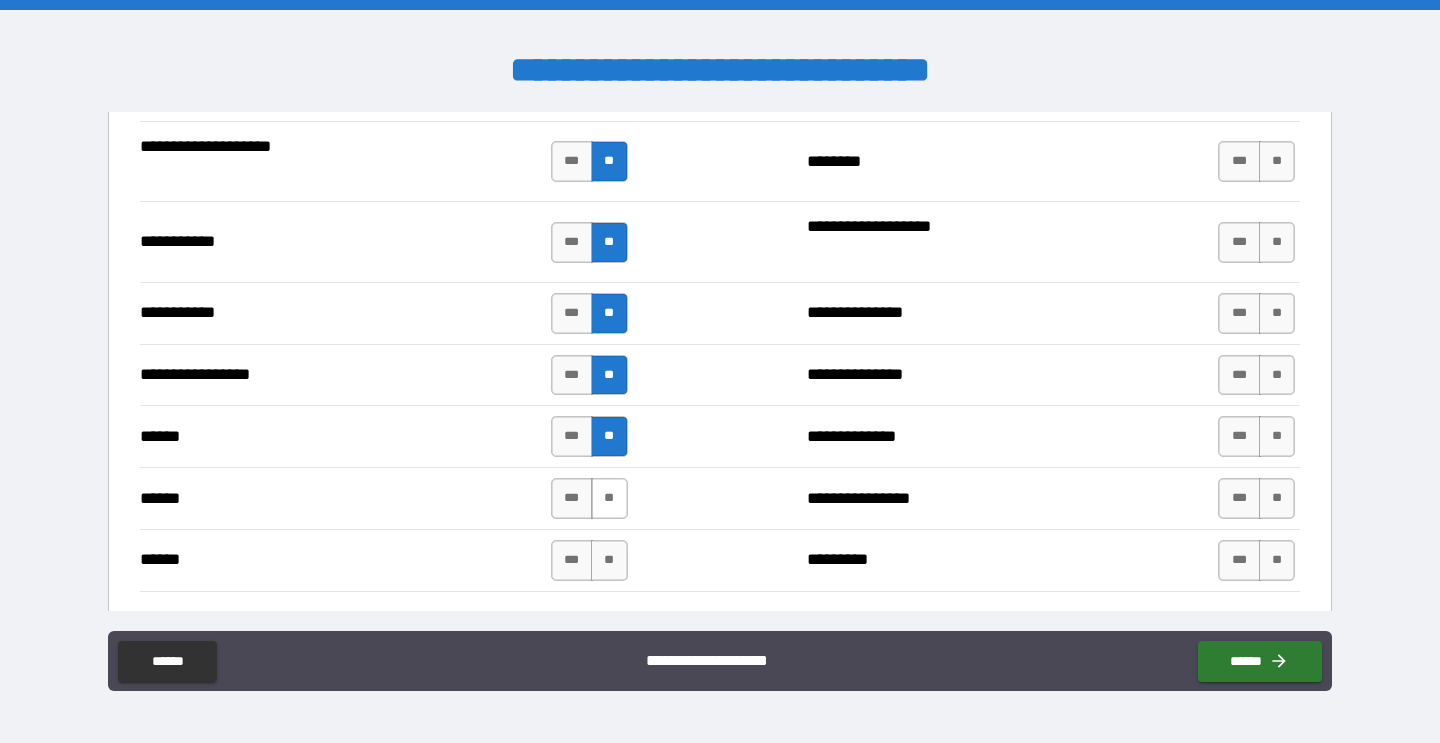 click on "**" at bounding box center (609, 498) 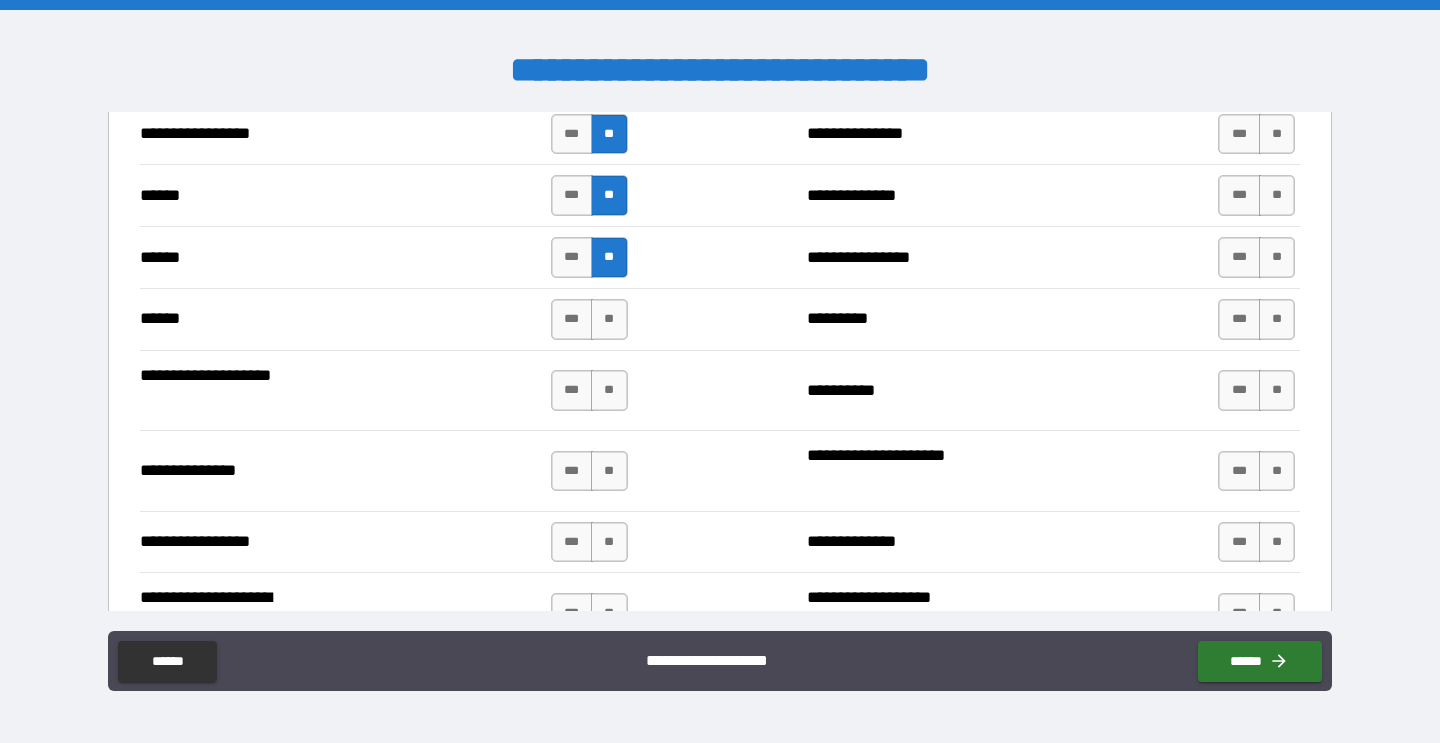 scroll, scrollTop: 2371, scrollLeft: 0, axis: vertical 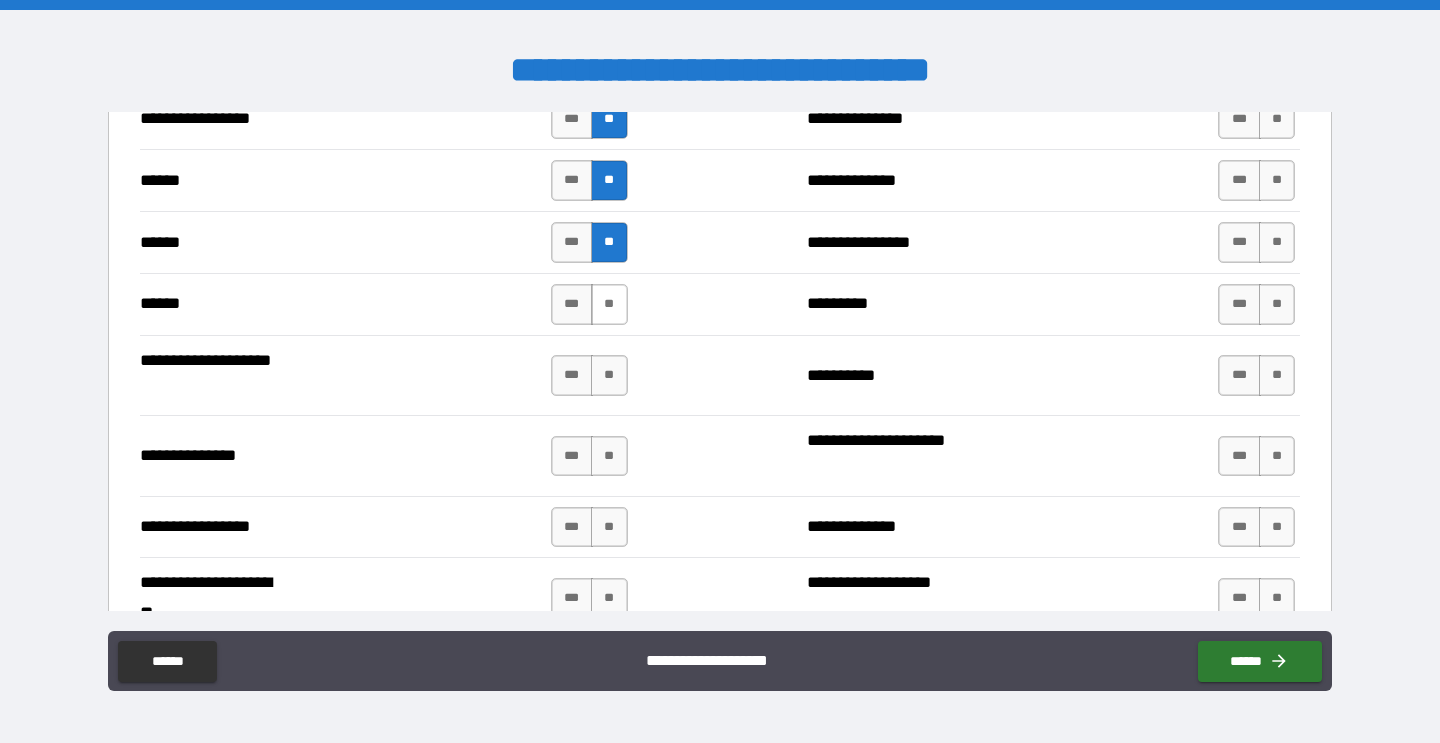 click on "**" at bounding box center [609, 304] 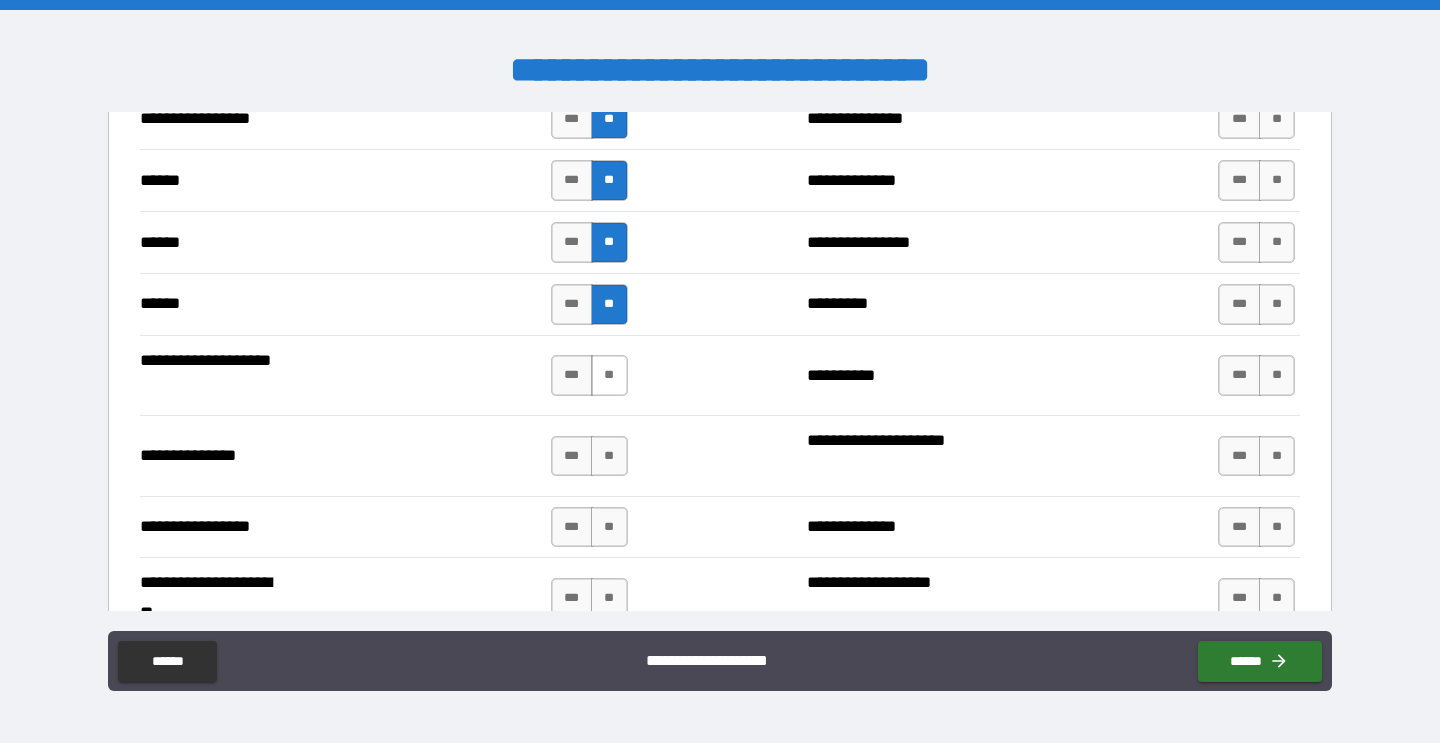 click on "**" at bounding box center [609, 375] 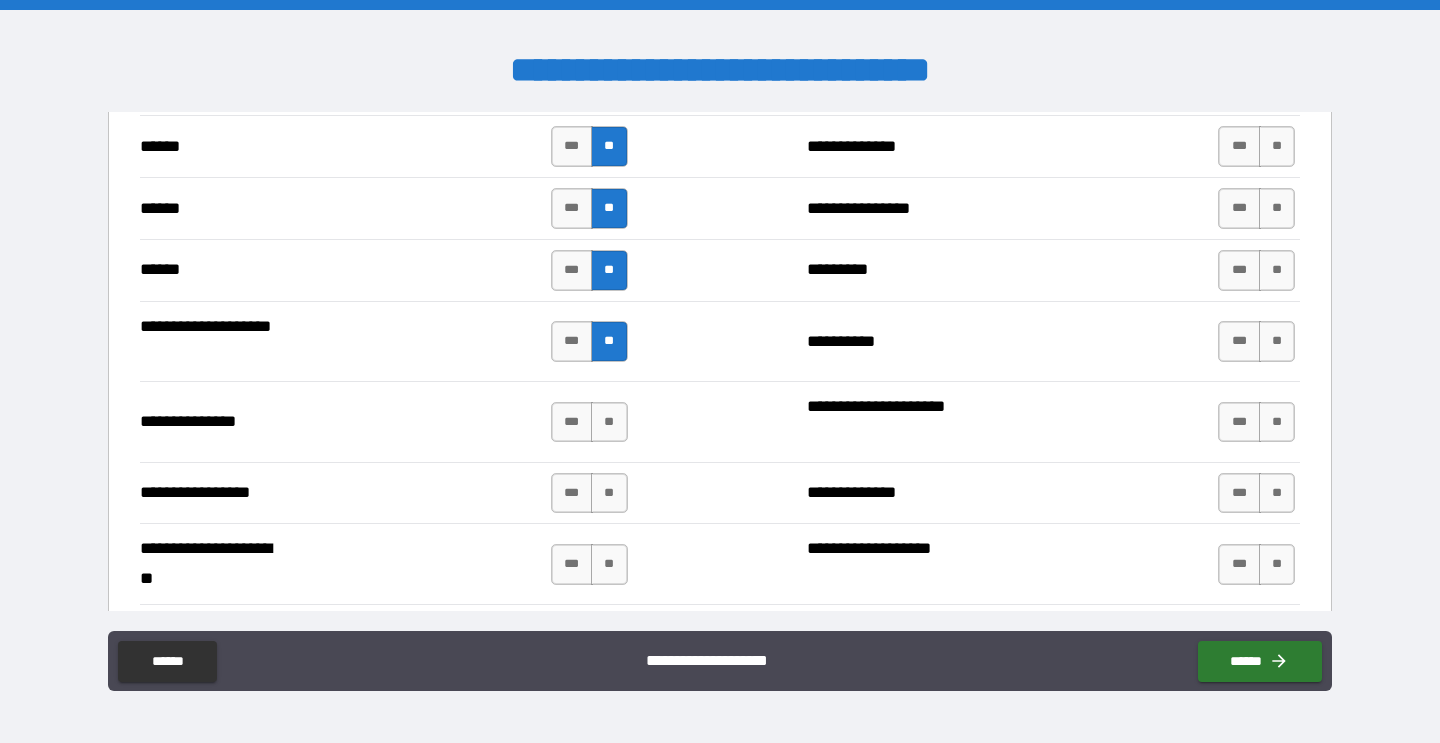 scroll, scrollTop: 2420, scrollLeft: 0, axis: vertical 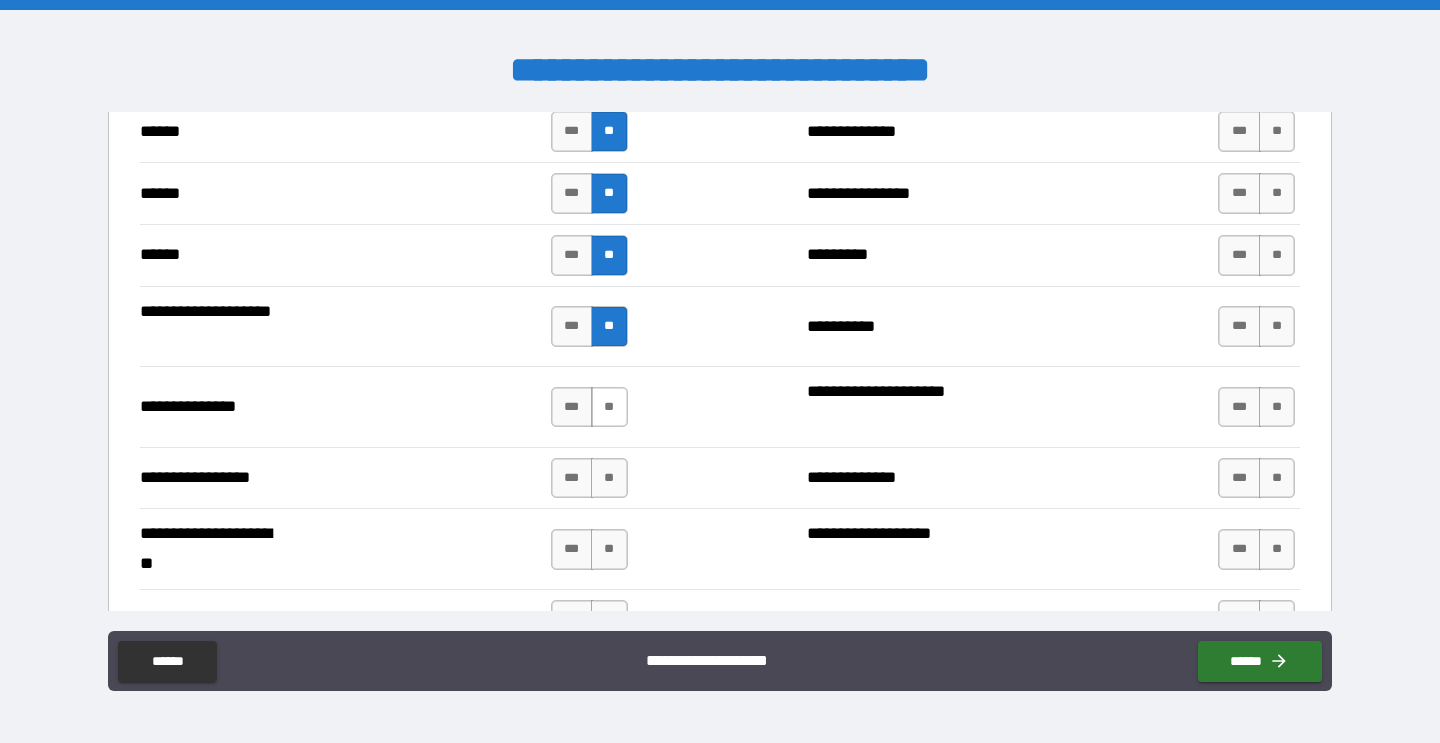 click on "**" at bounding box center (609, 407) 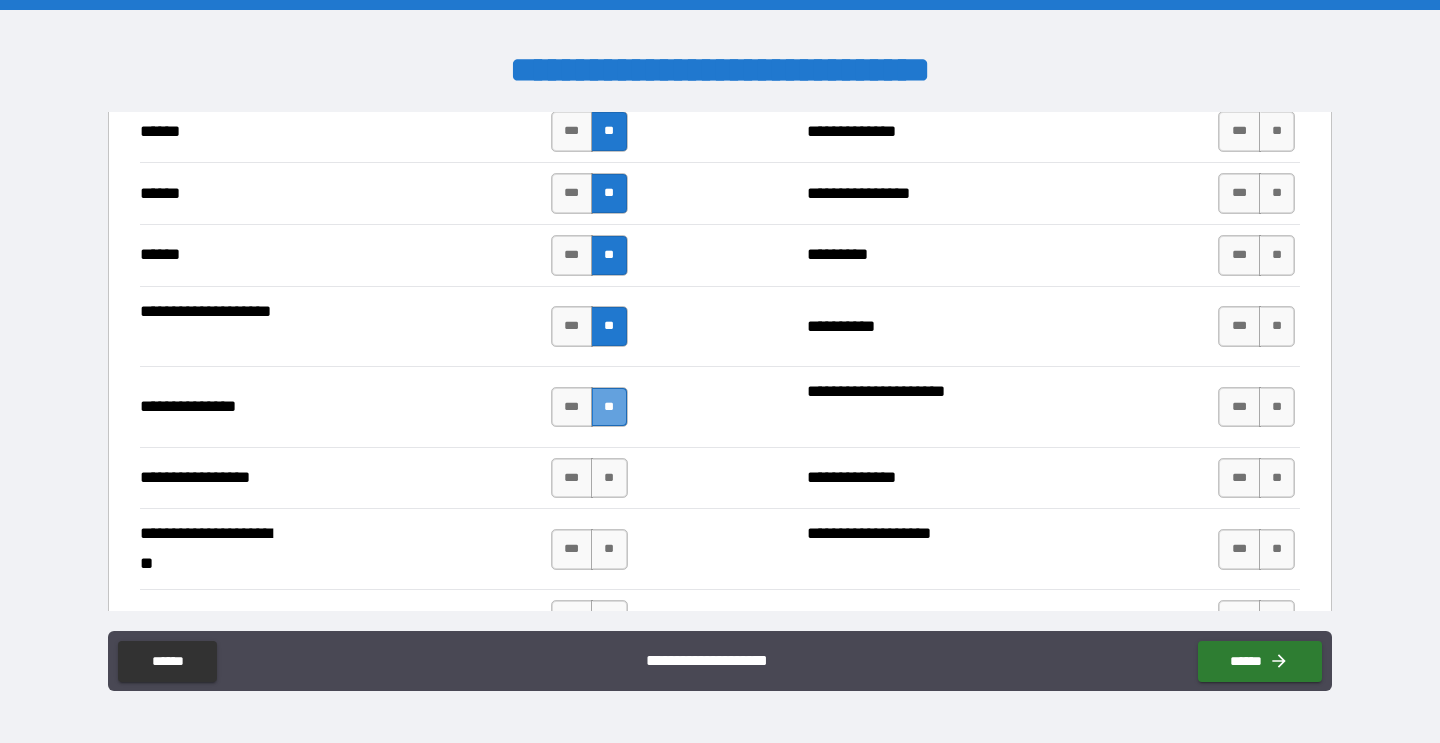 click on "**" at bounding box center (609, 407) 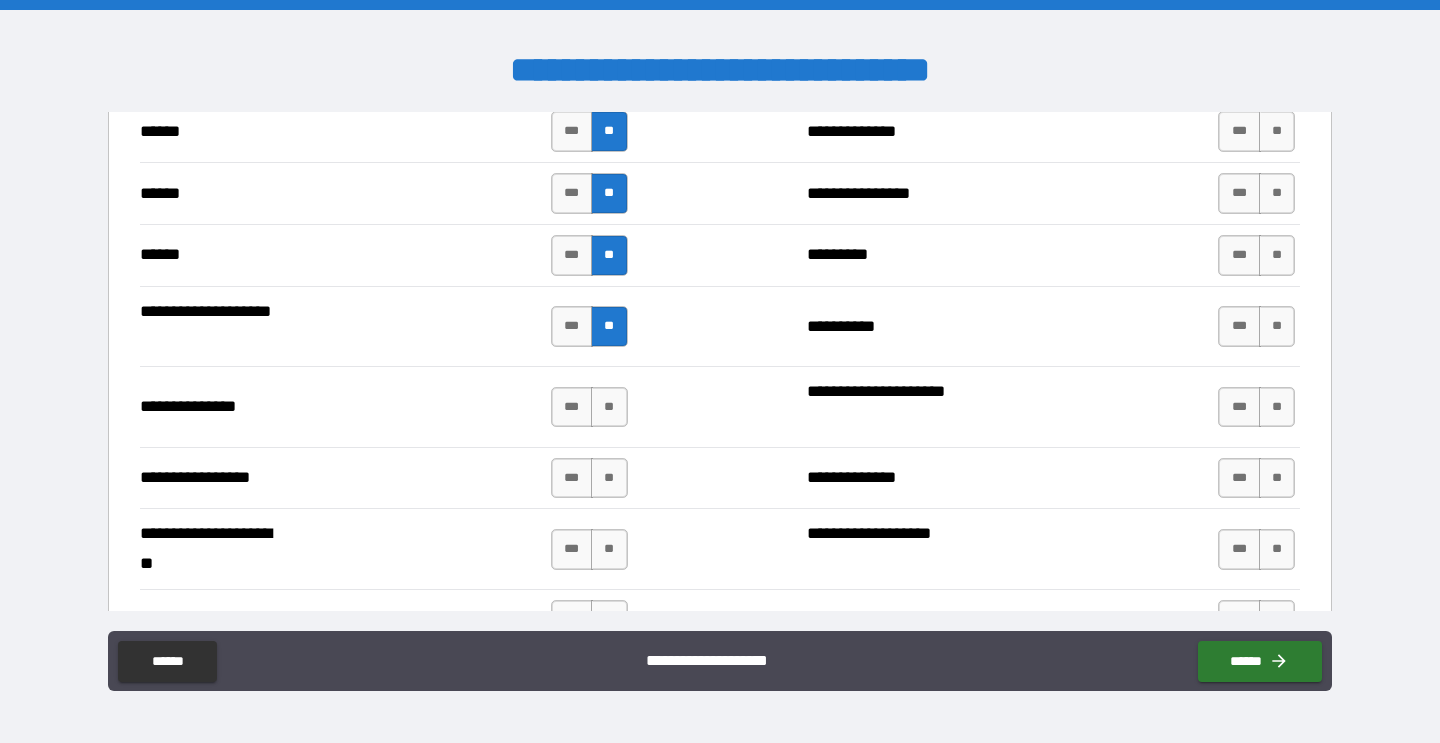scroll, scrollTop: 2462, scrollLeft: 0, axis: vertical 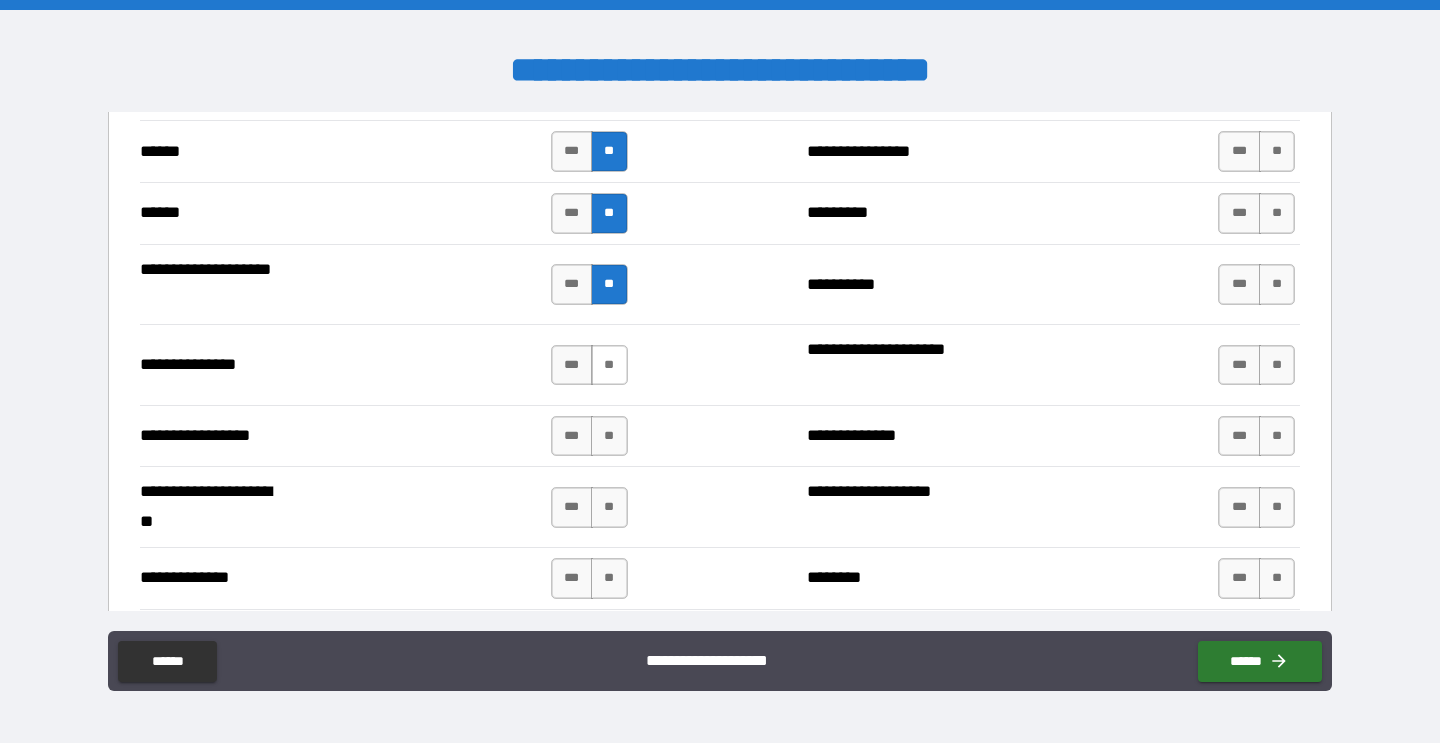 click on "**" at bounding box center (609, 365) 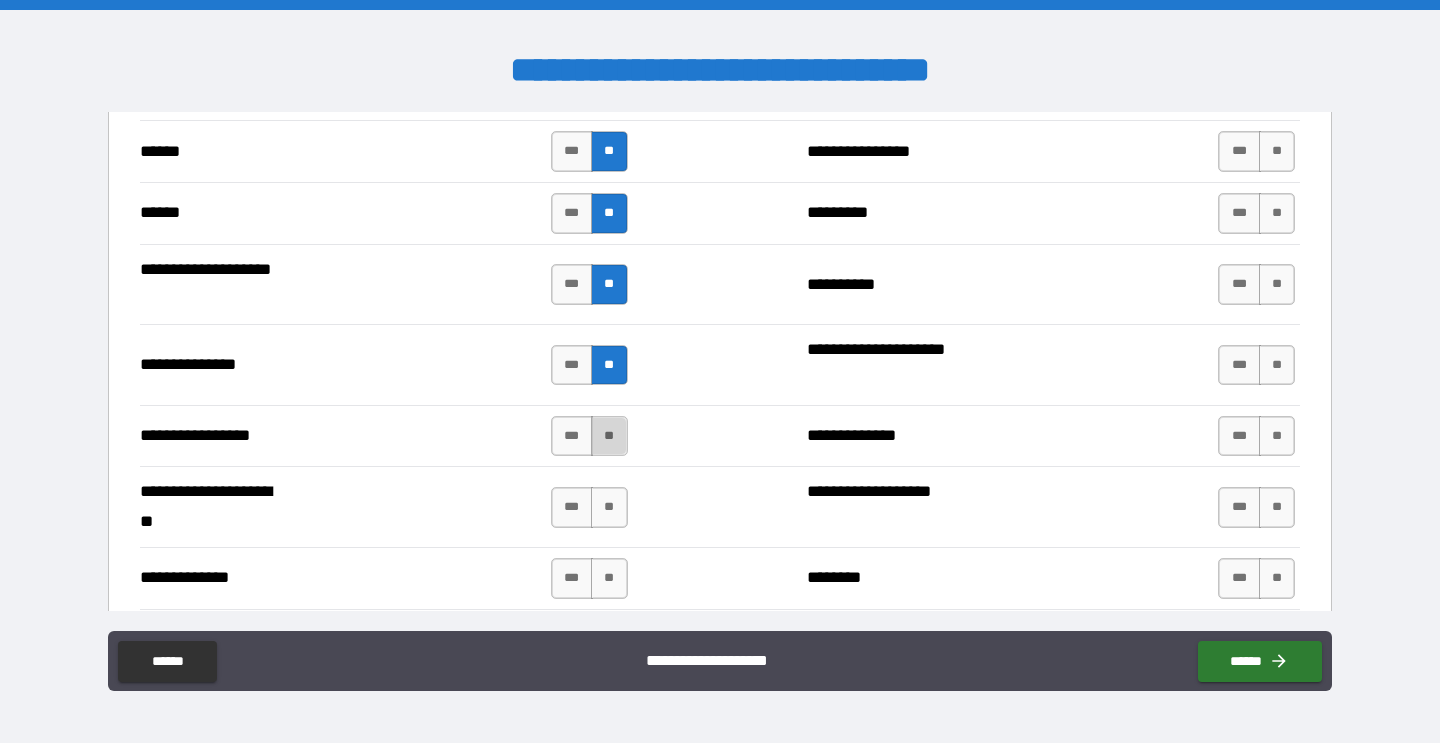 click on "**" at bounding box center [609, 436] 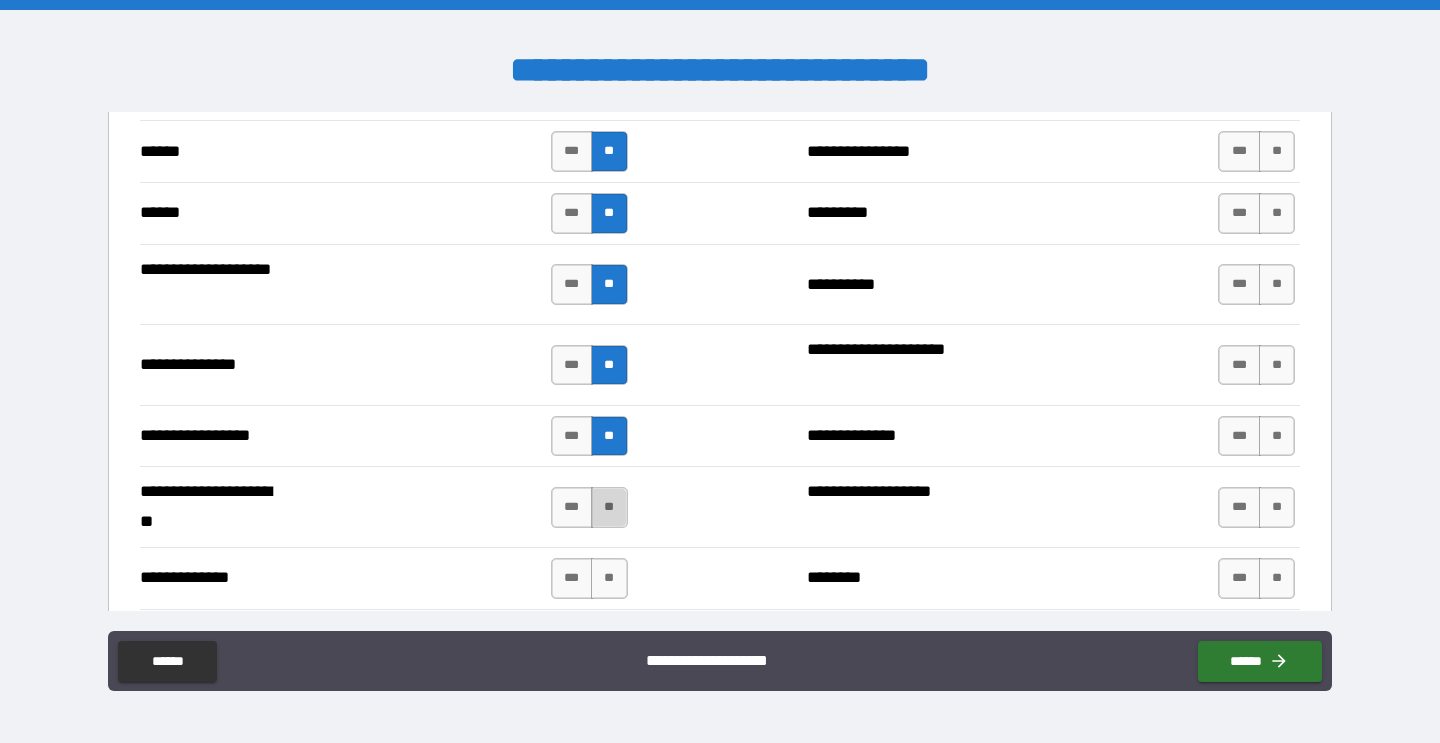 click on "**" at bounding box center [609, 507] 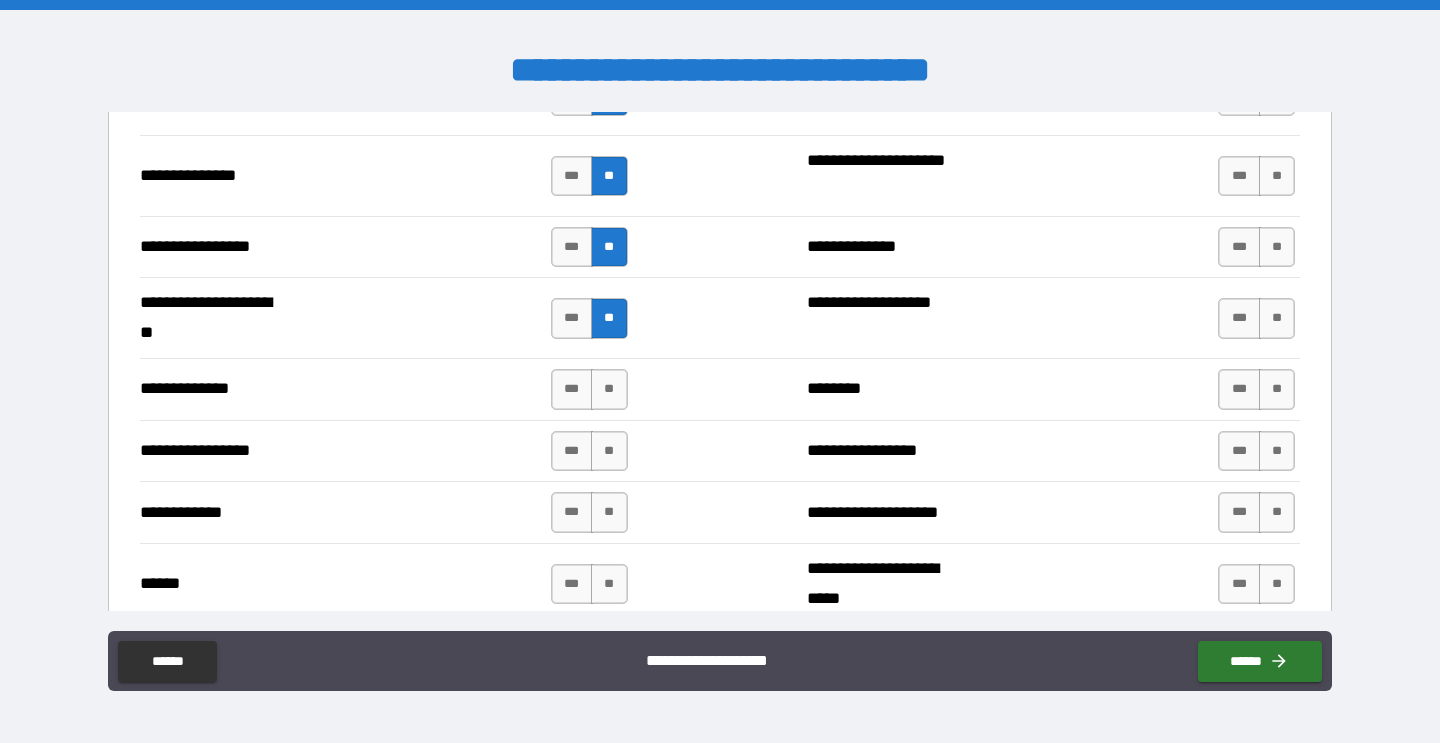 scroll, scrollTop: 2660, scrollLeft: 0, axis: vertical 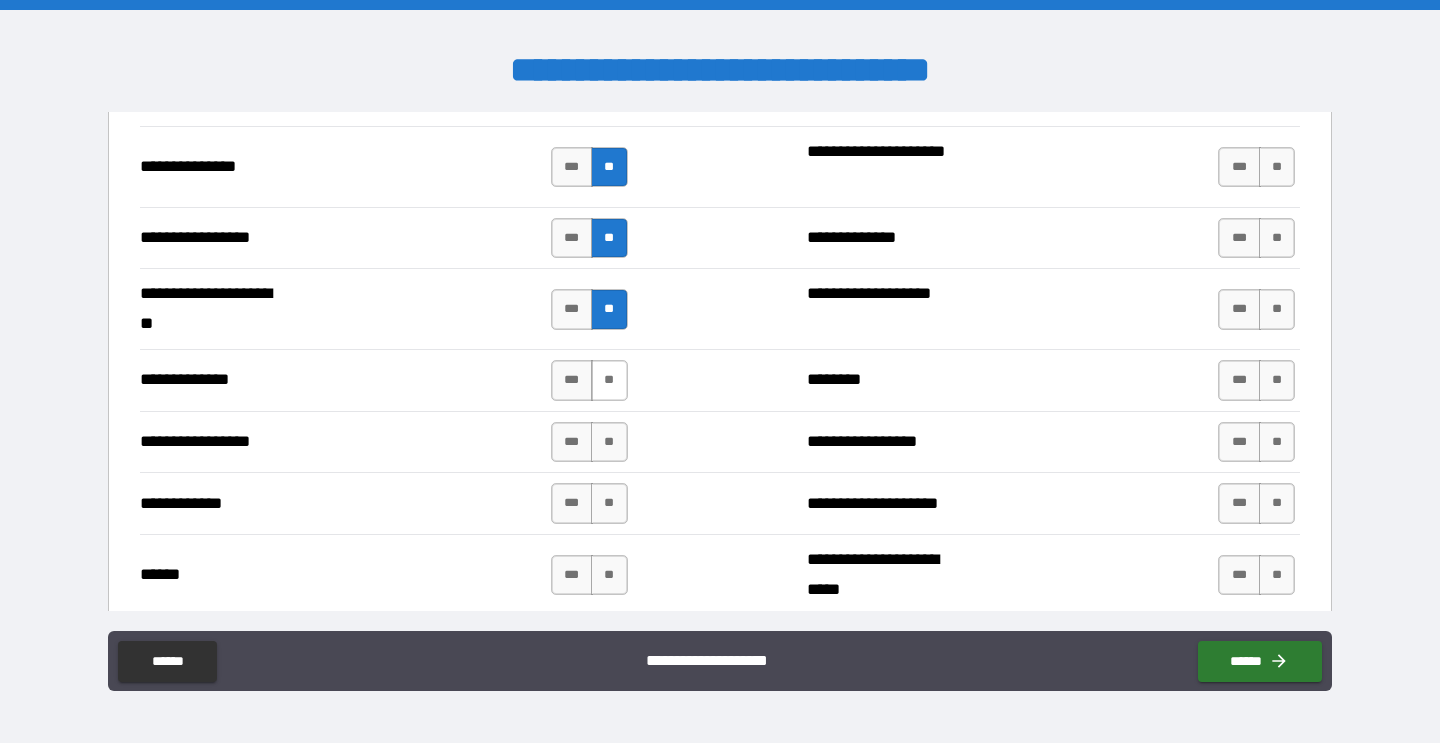 click on "**" at bounding box center (609, 380) 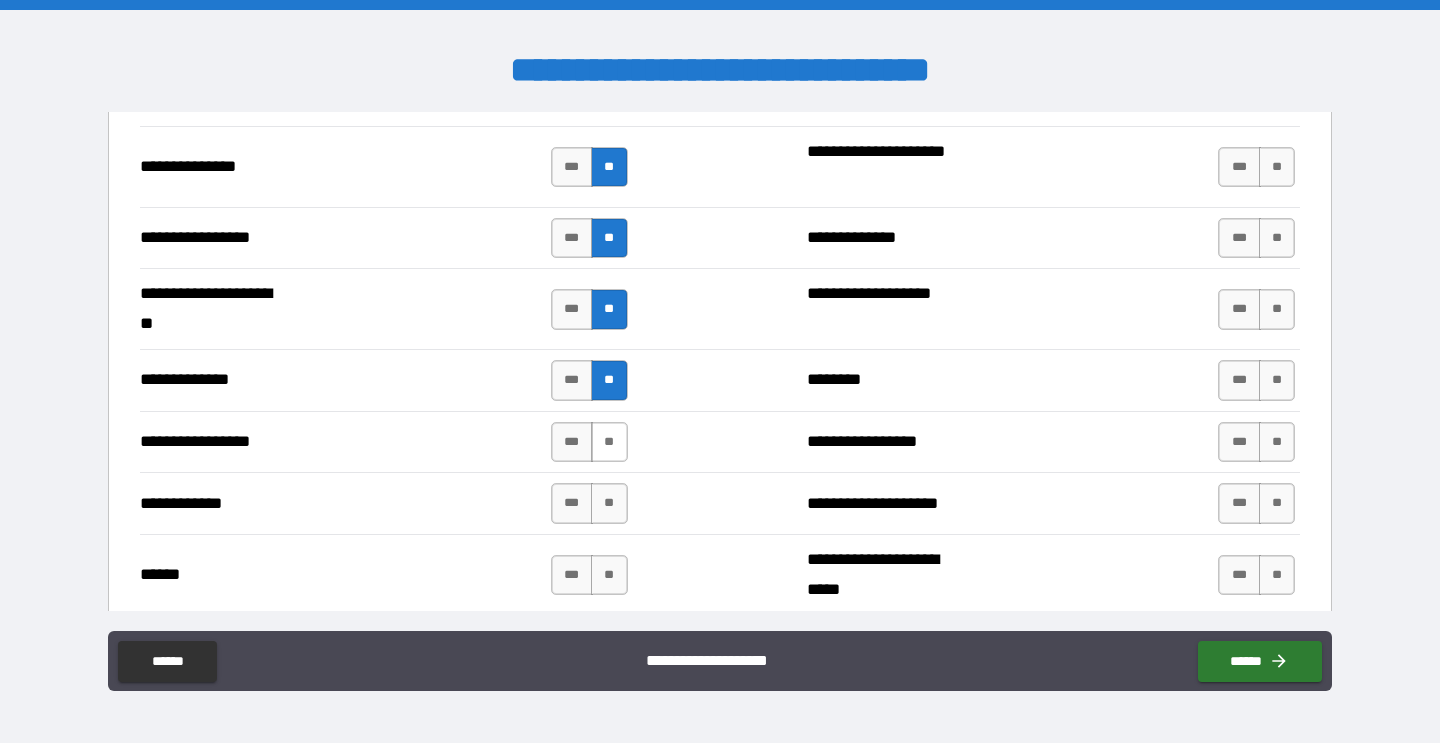 click on "**" at bounding box center (609, 442) 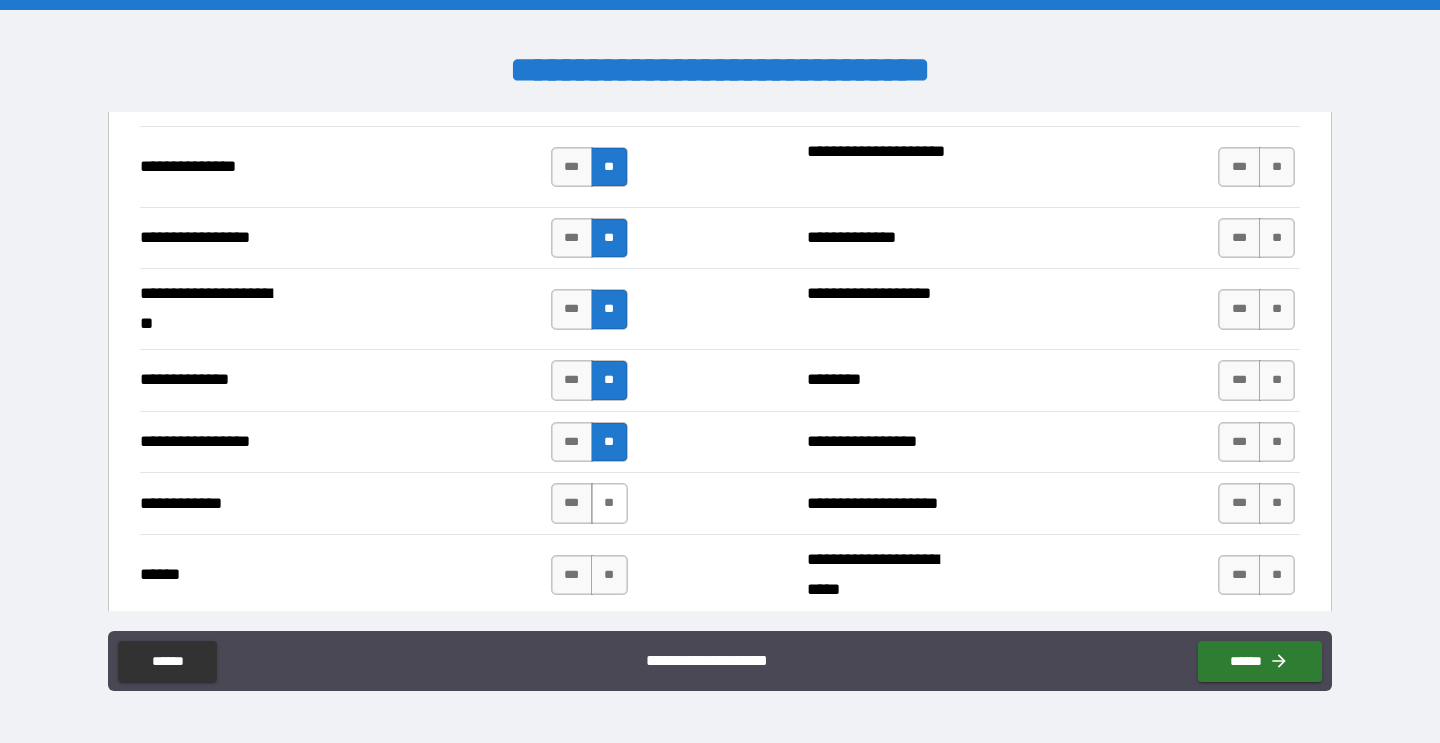 click on "**" at bounding box center [609, 503] 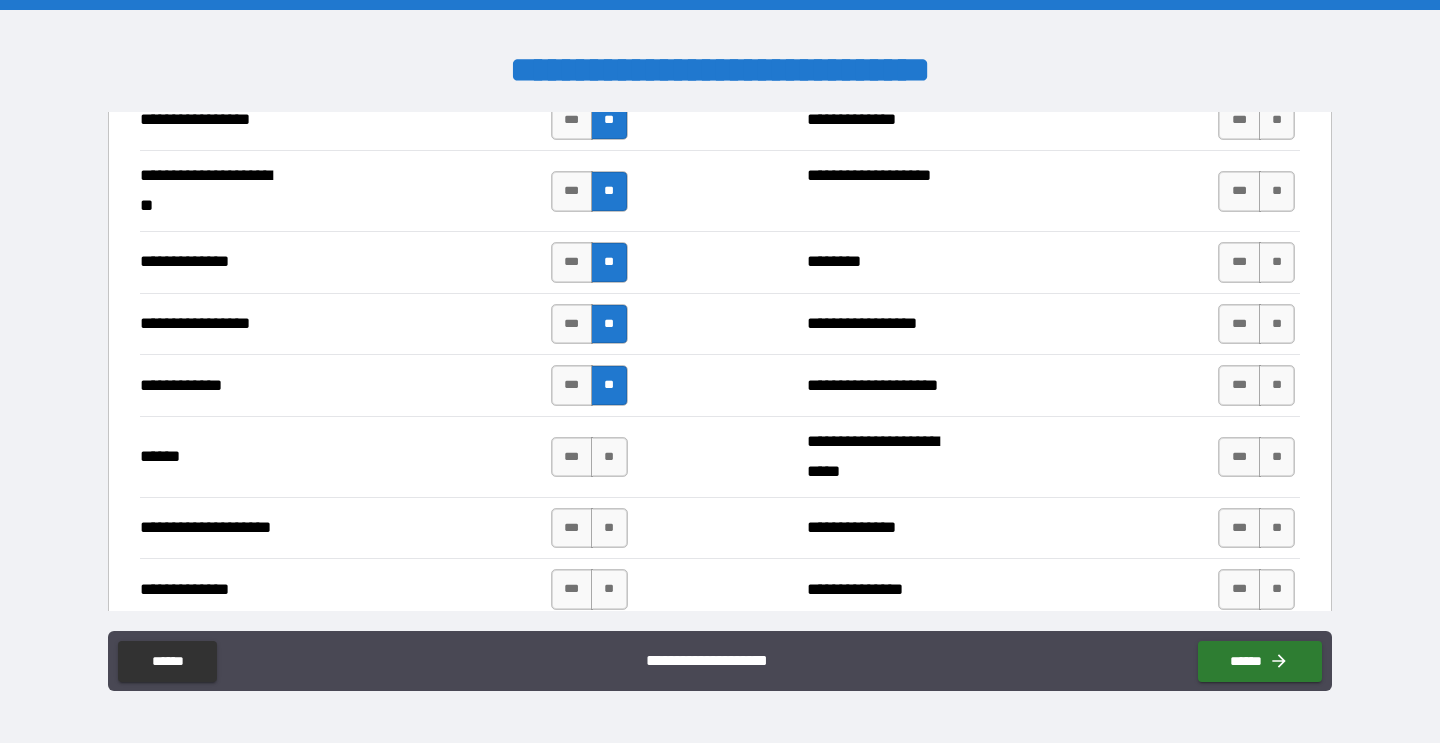 scroll, scrollTop: 2786, scrollLeft: 0, axis: vertical 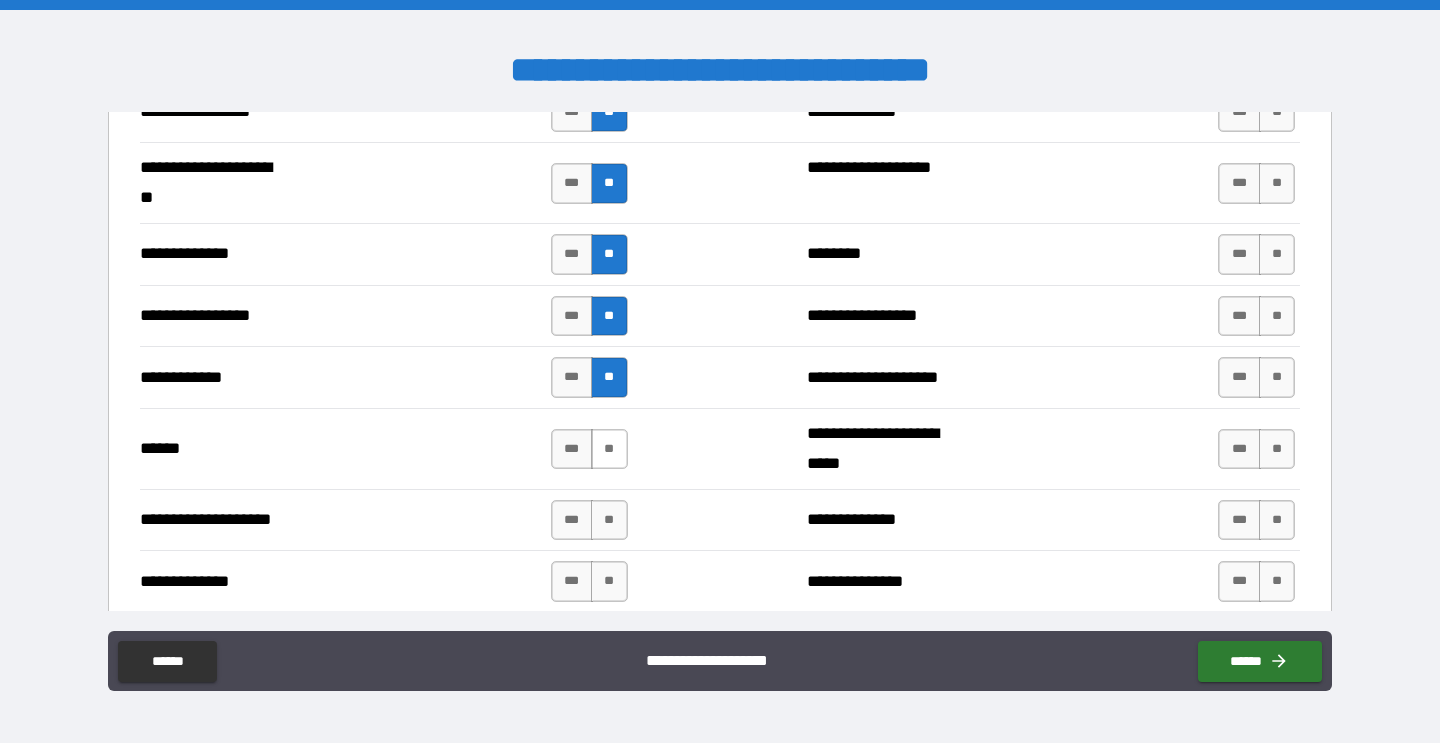 click on "**" at bounding box center [609, 449] 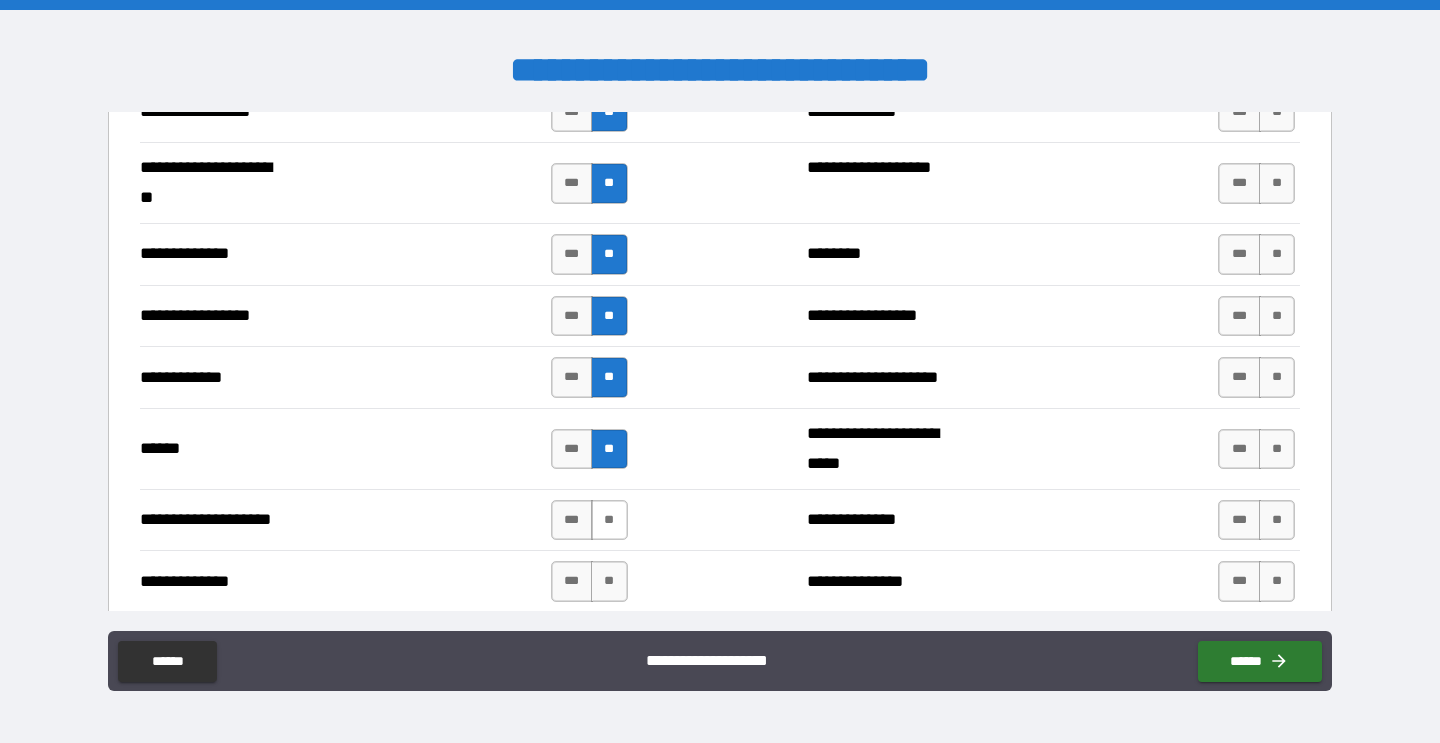 click on "**" at bounding box center [609, 520] 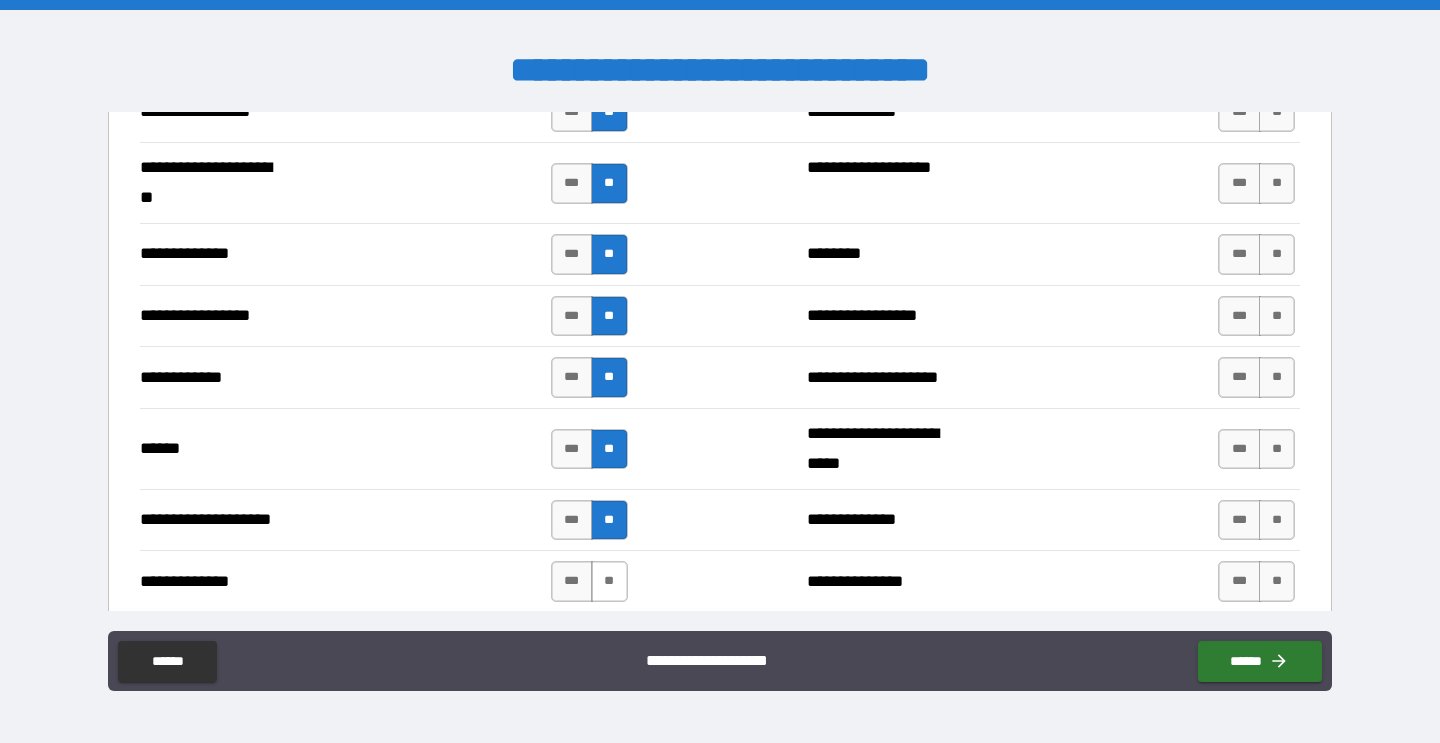 click on "**" at bounding box center [609, 581] 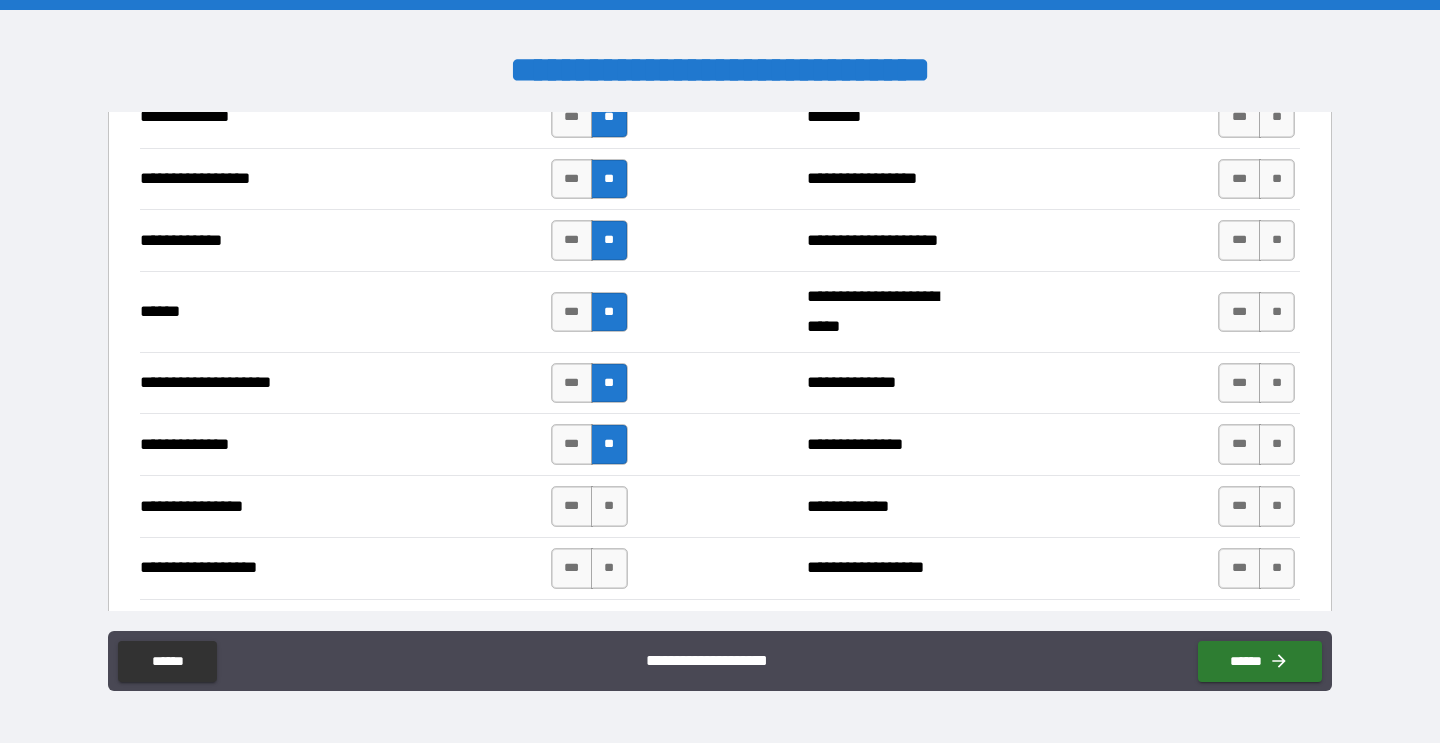 scroll, scrollTop: 2928, scrollLeft: 0, axis: vertical 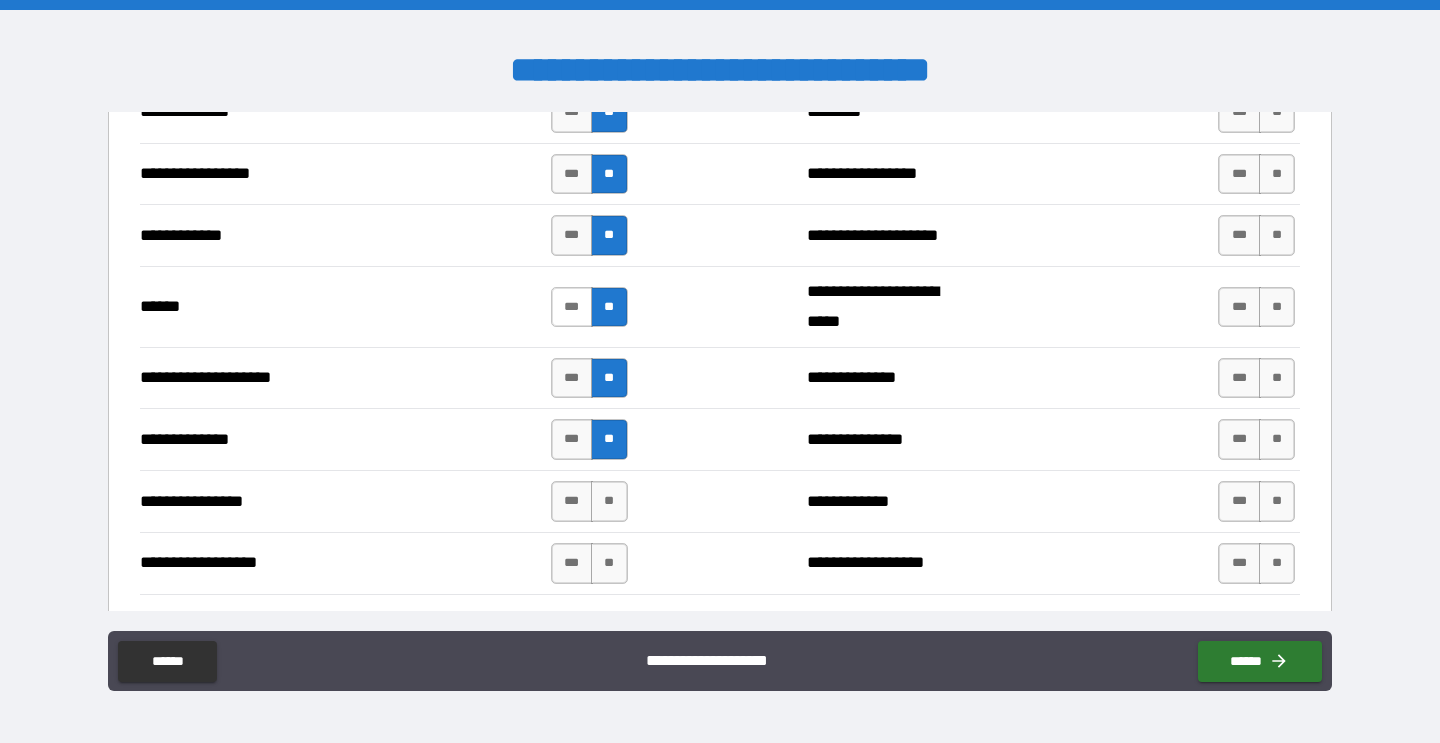 click on "***" at bounding box center [572, 307] 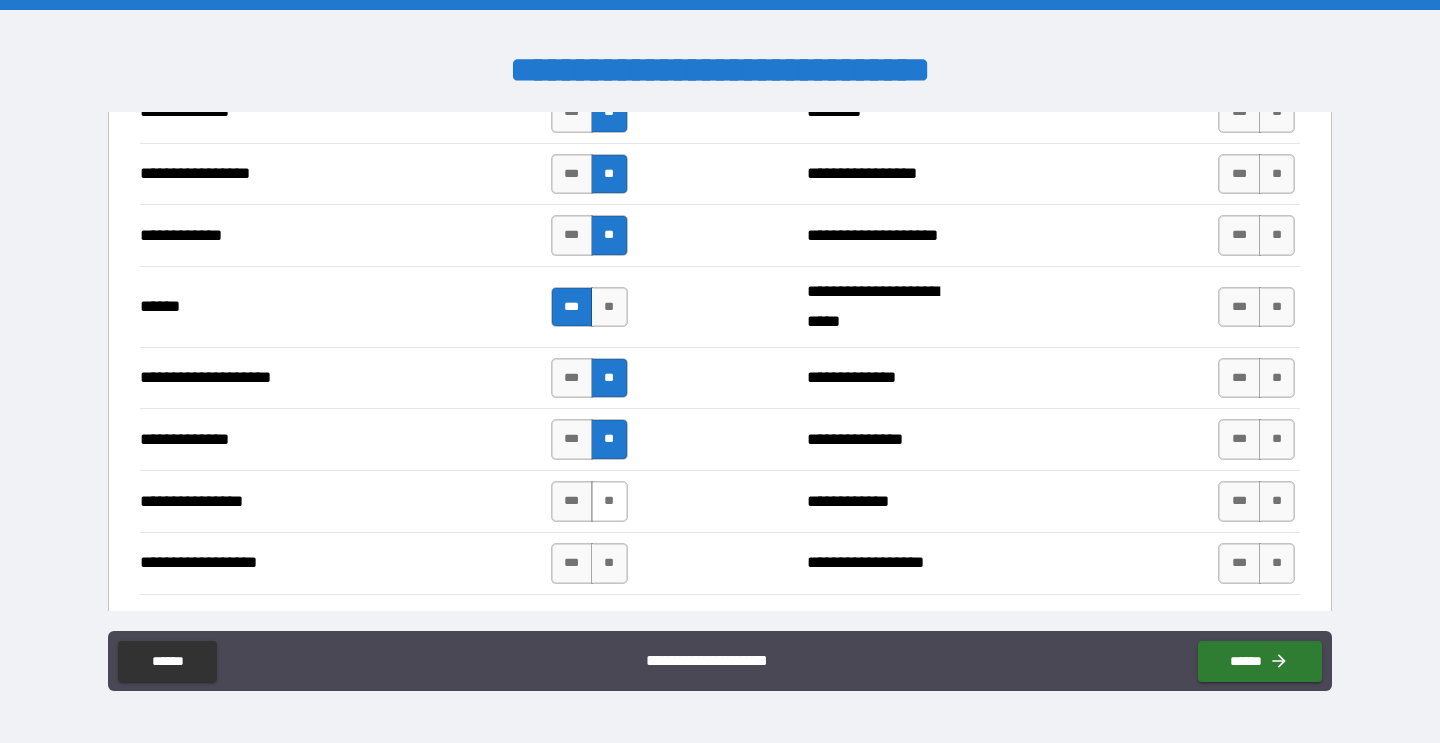 click on "**" at bounding box center (609, 501) 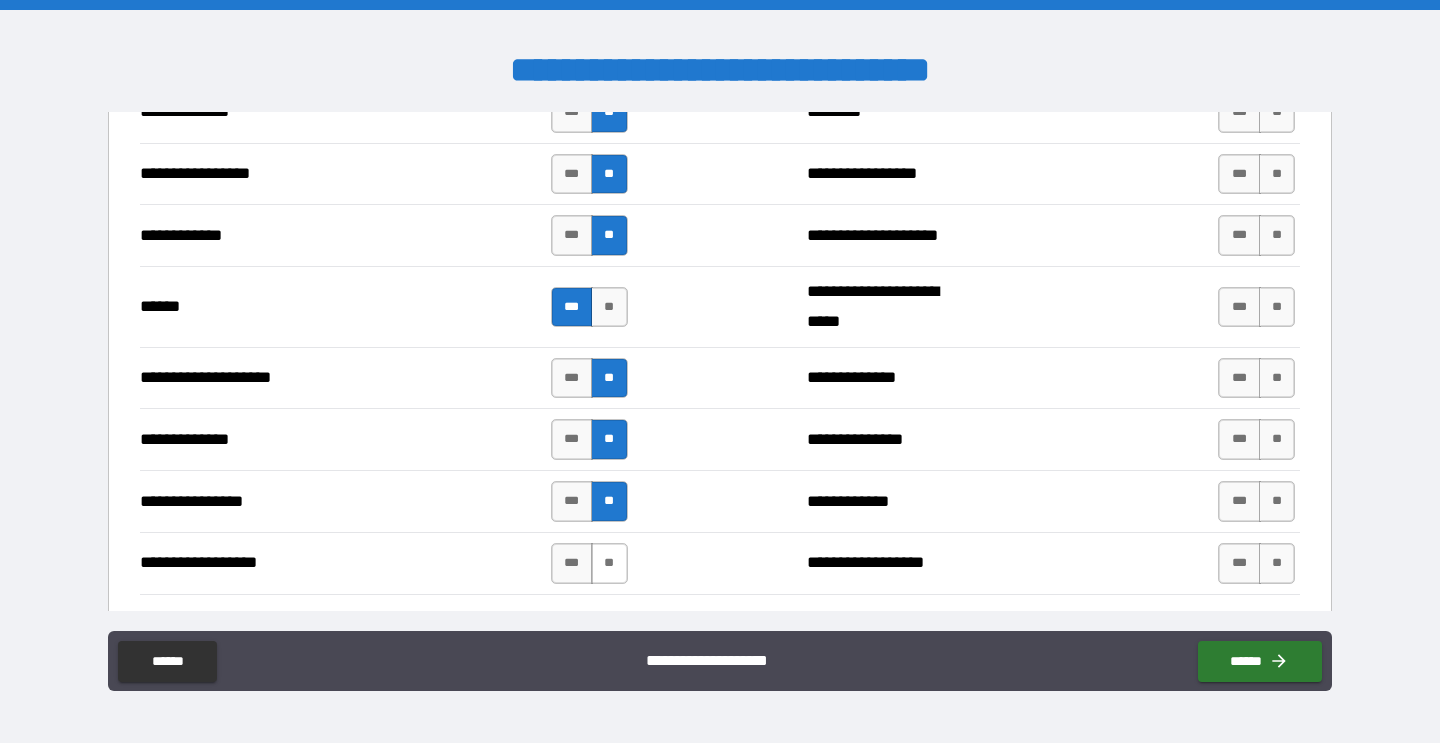 click on "**" at bounding box center [609, 563] 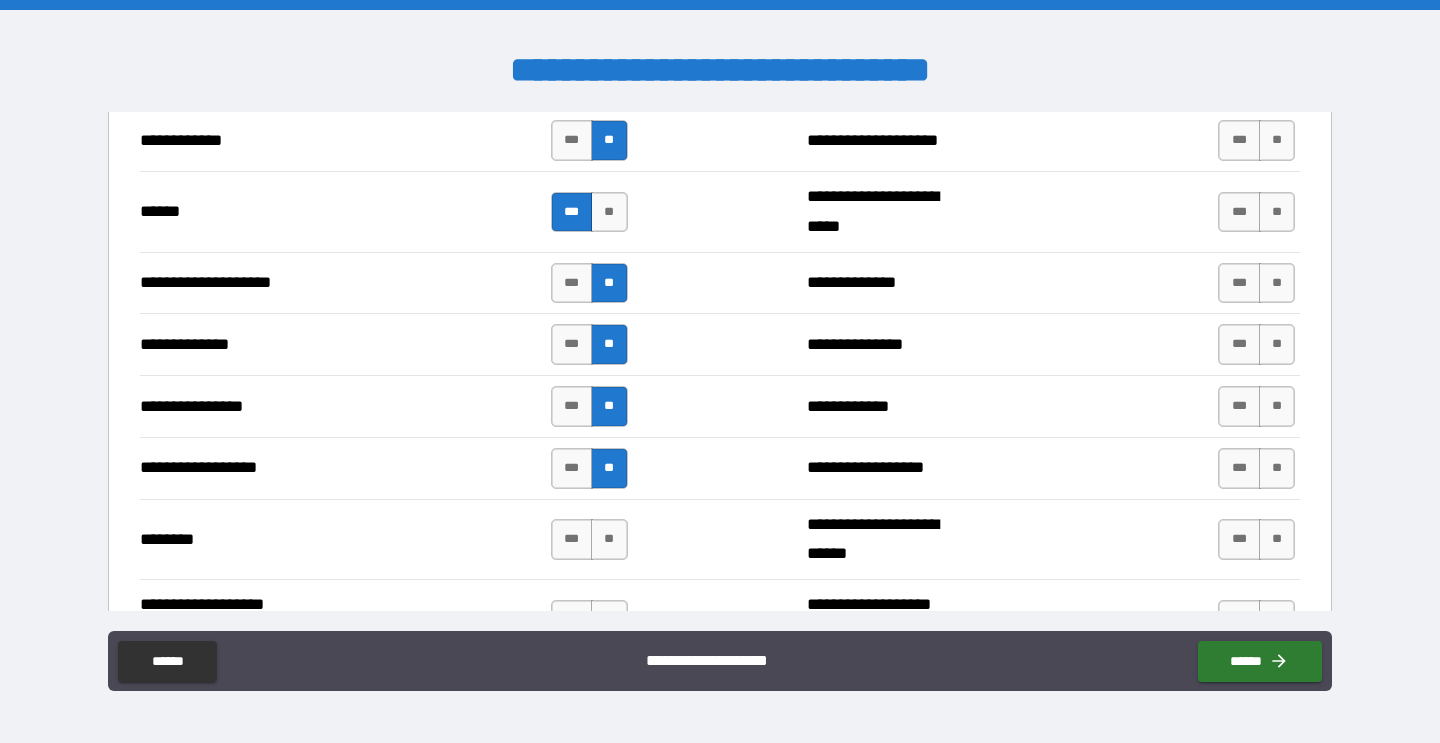 scroll, scrollTop: 3125, scrollLeft: 0, axis: vertical 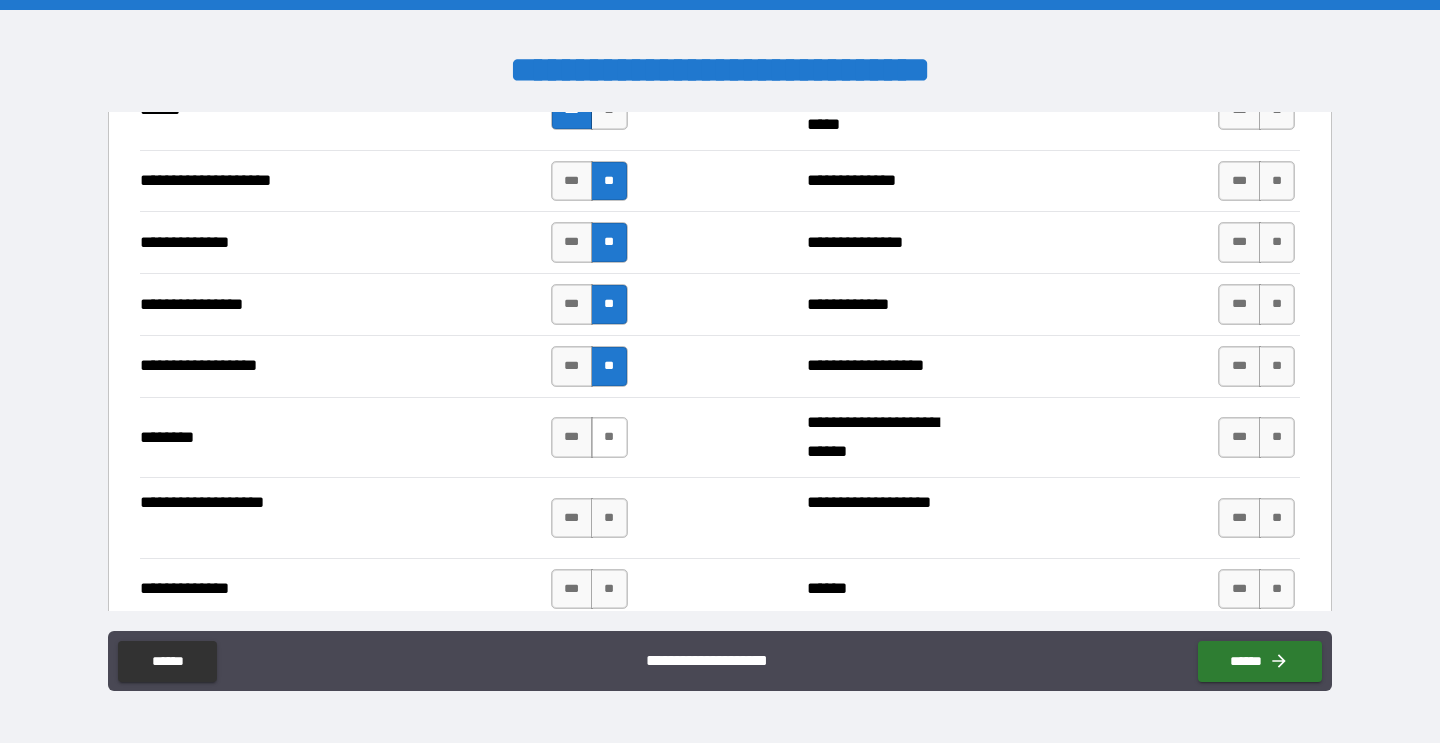 click on "**" at bounding box center [609, 437] 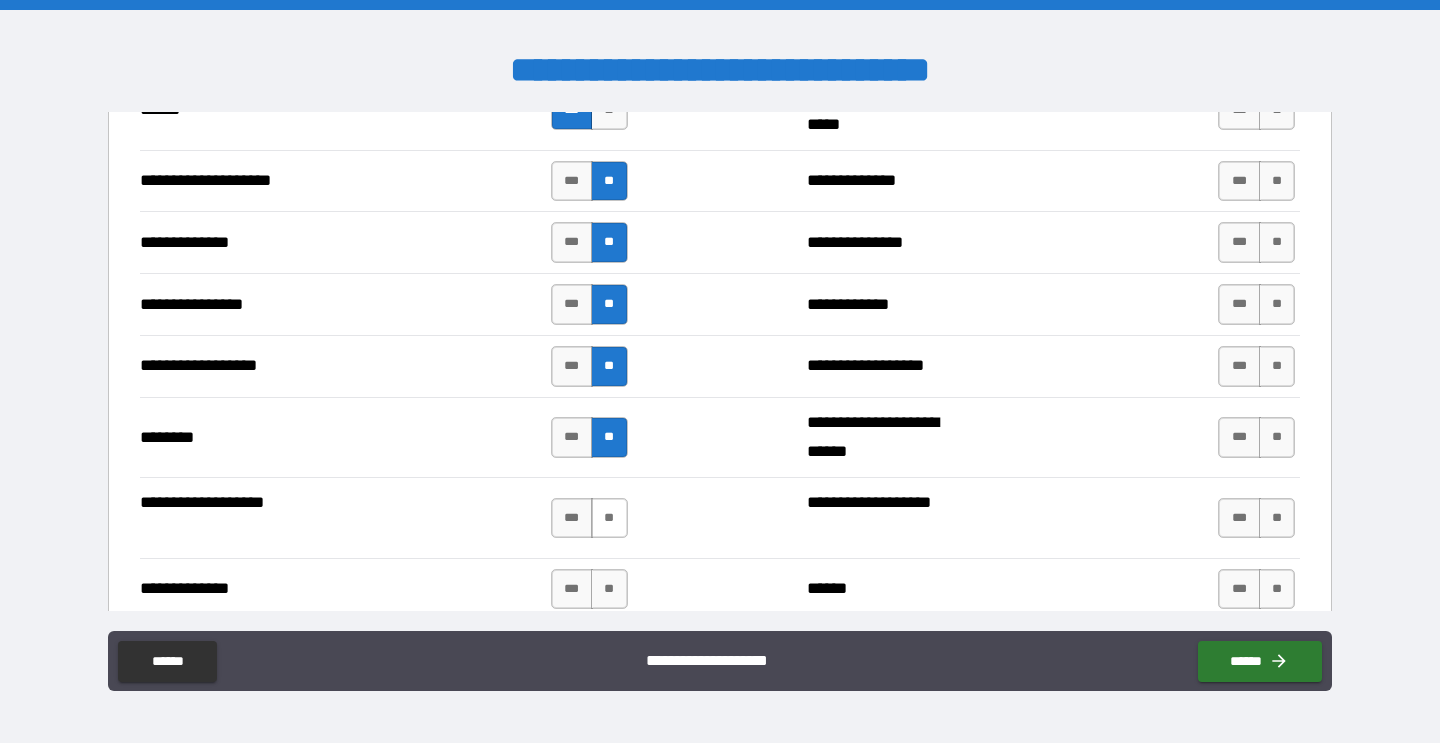 click on "**" at bounding box center (609, 518) 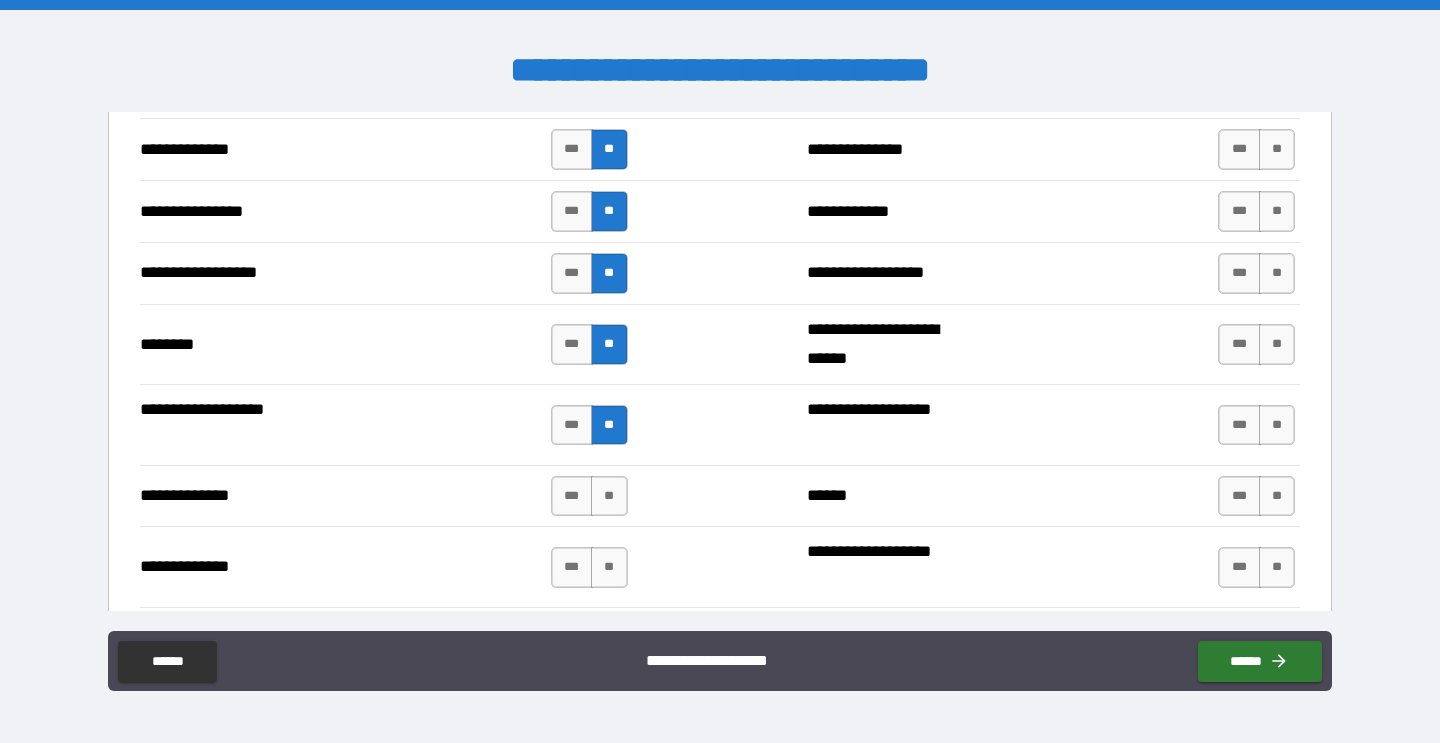 scroll, scrollTop: 3270, scrollLeft: 0, axis: vertical 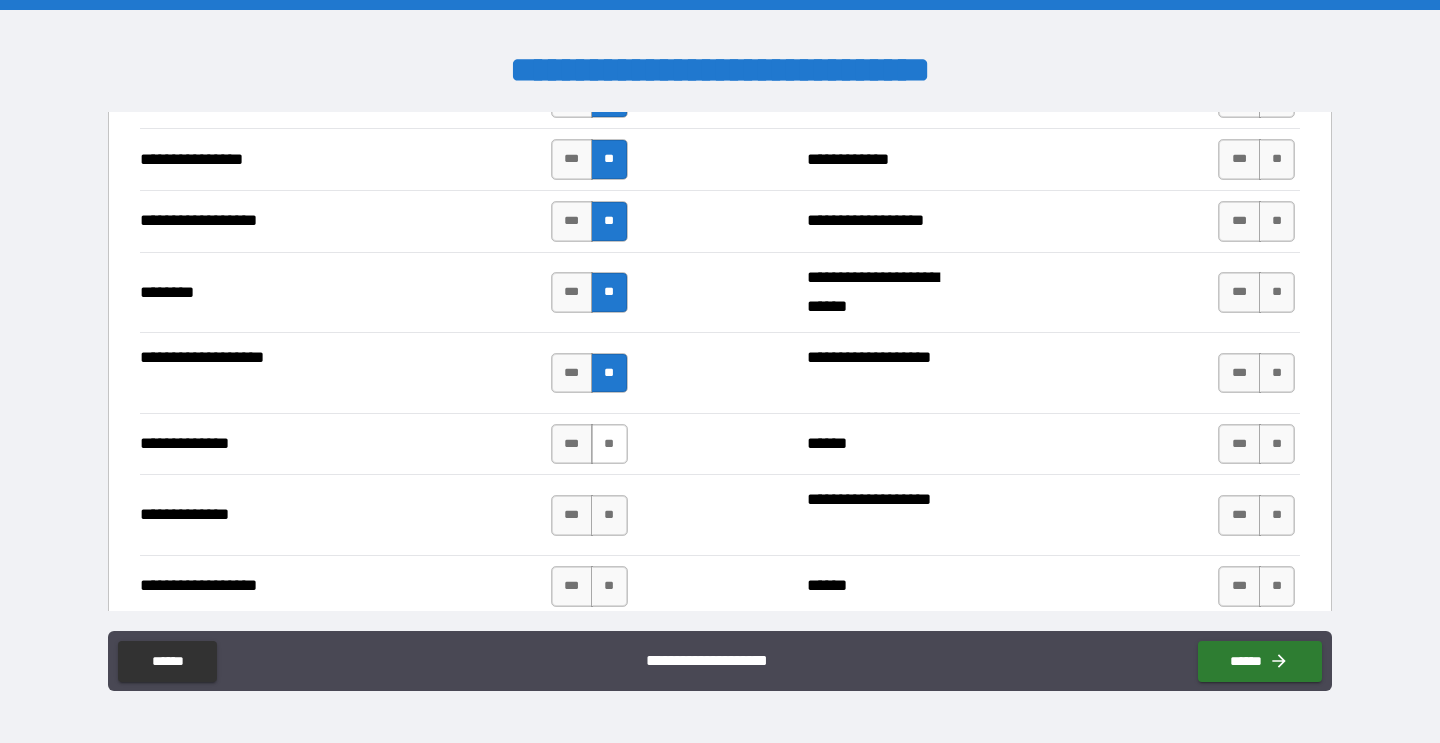 click on "**" at bounding box center [609, 444] 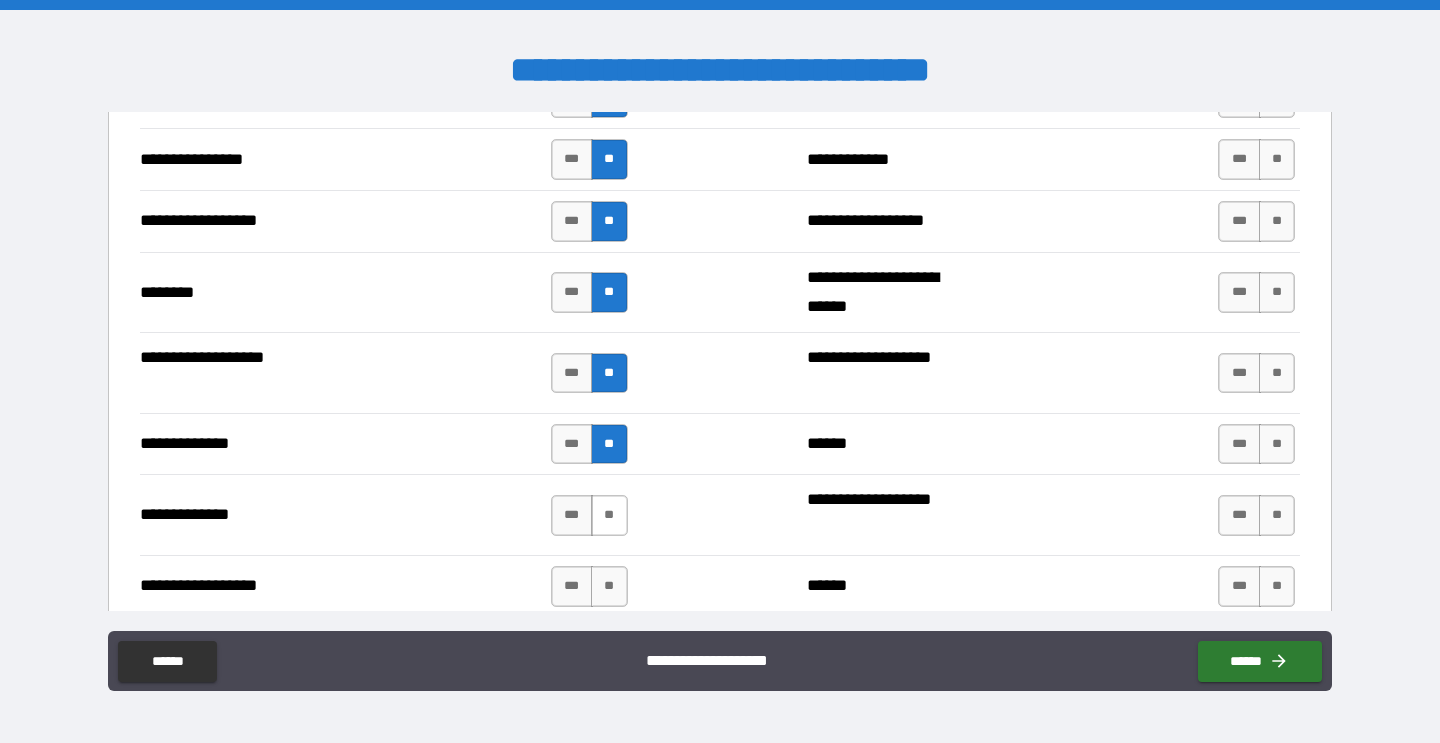 click on "**" at bounding box center (609, 515) 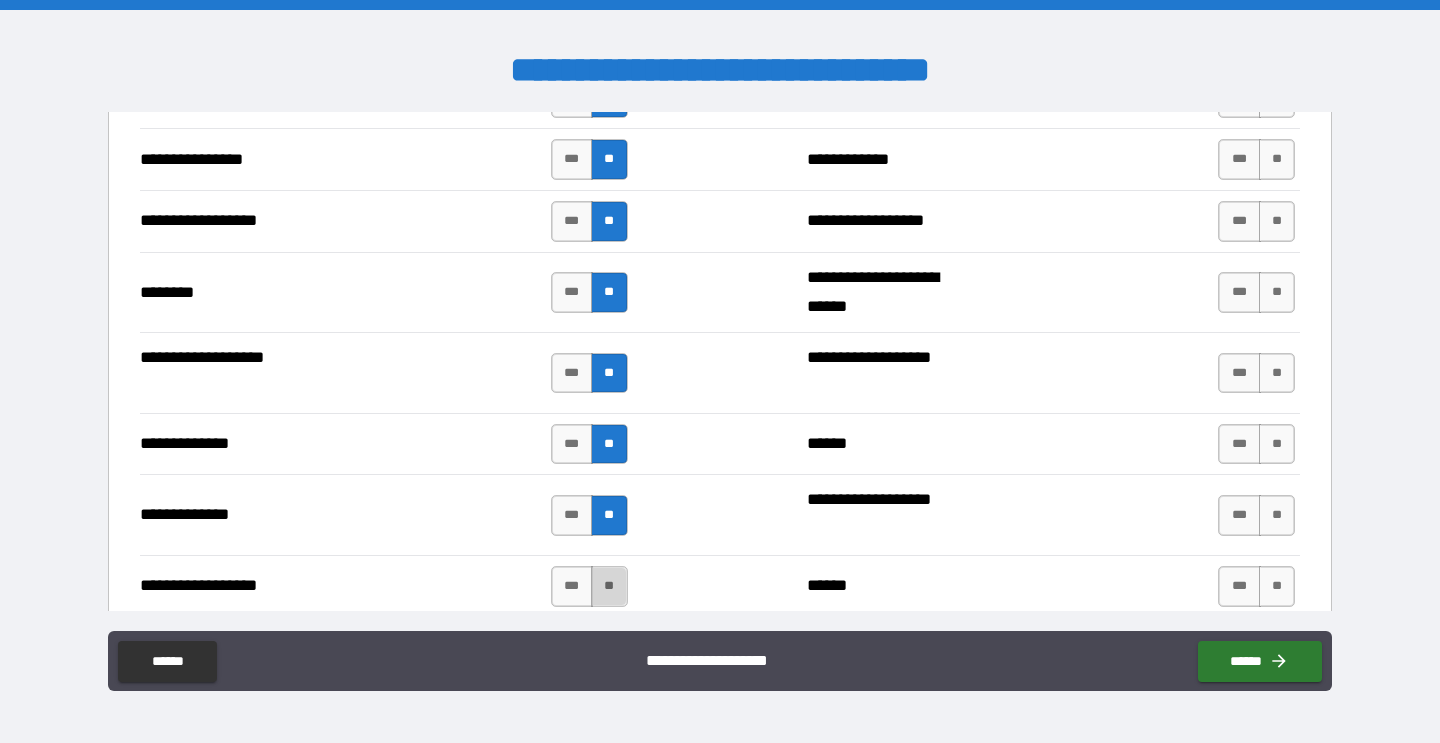 click on "**" at bounding box center [609, 586] 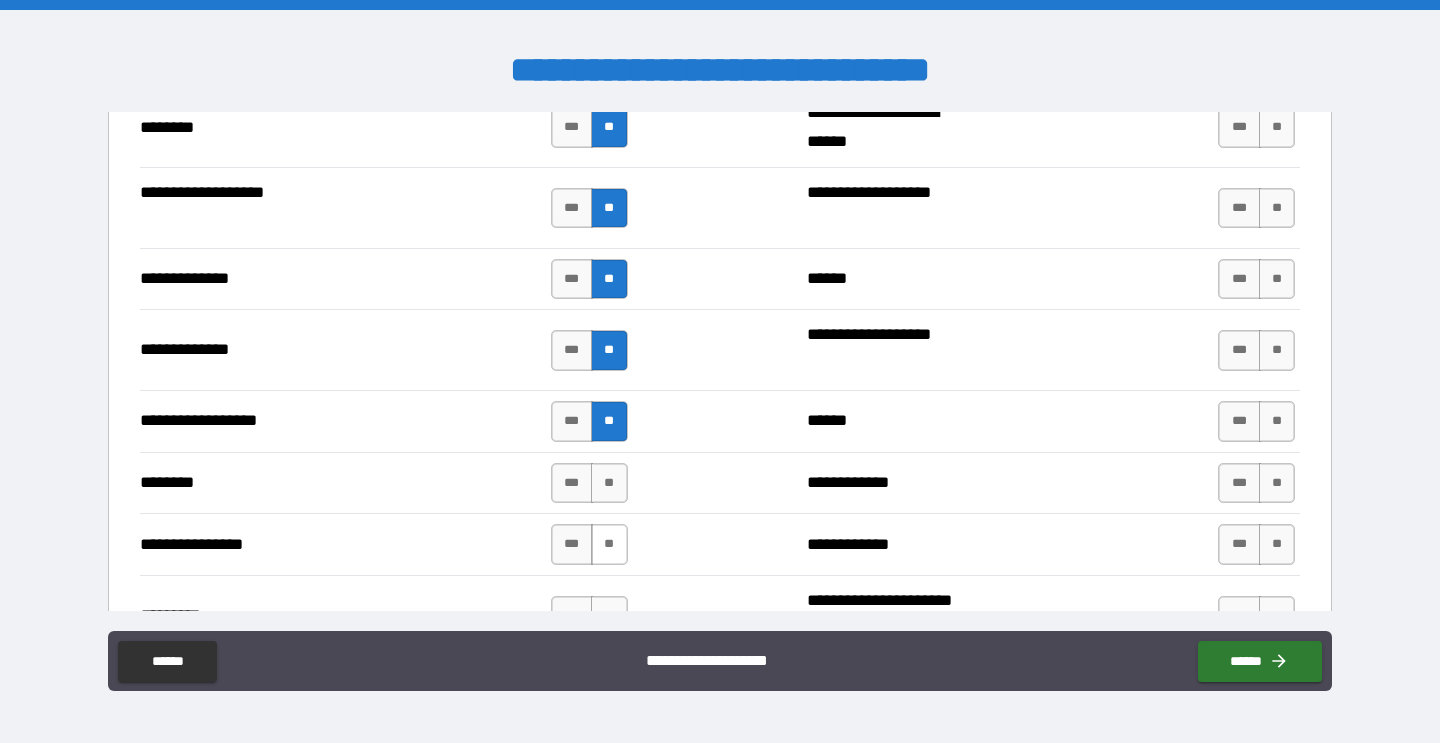 scroll, scrollTop: 3446, scrollLeft: 0, axis: vertical 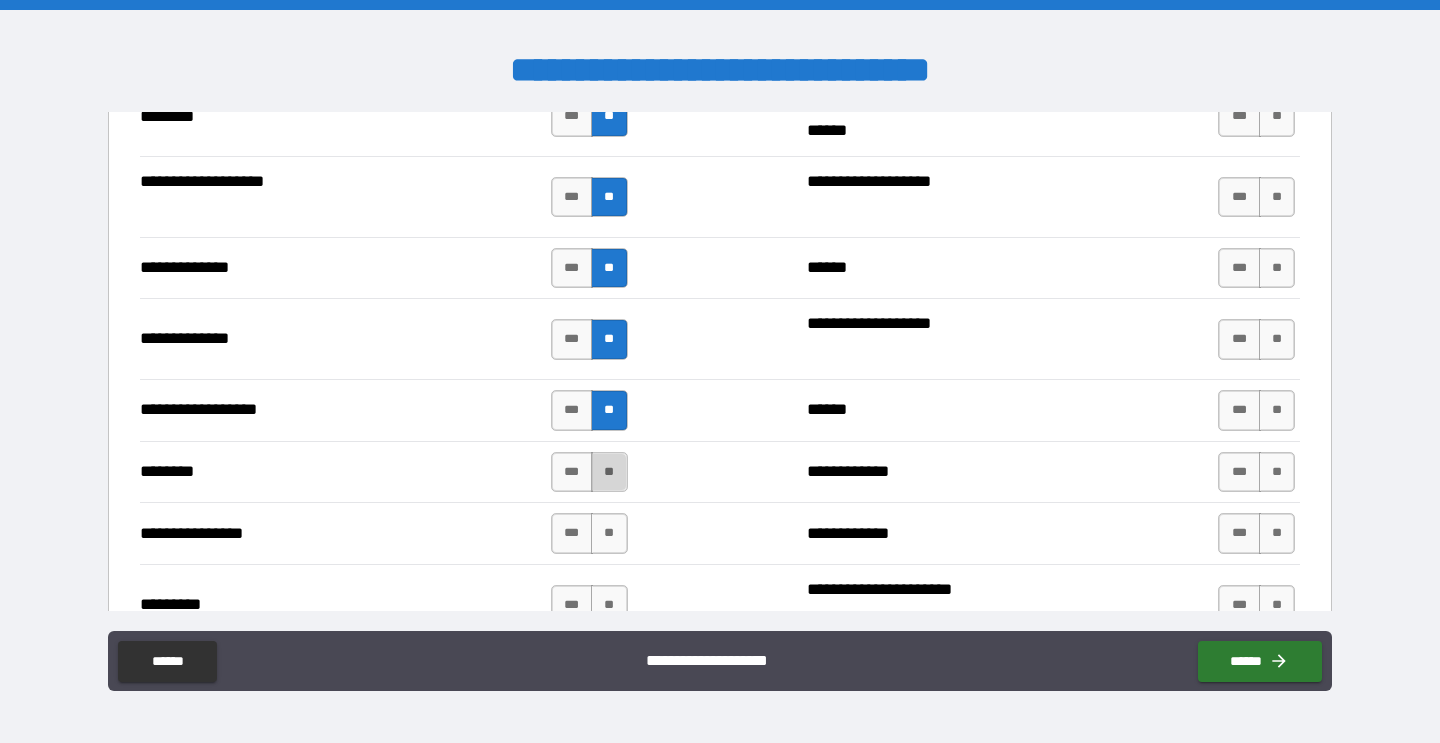 click on "**" at bounding box center (609, 472) 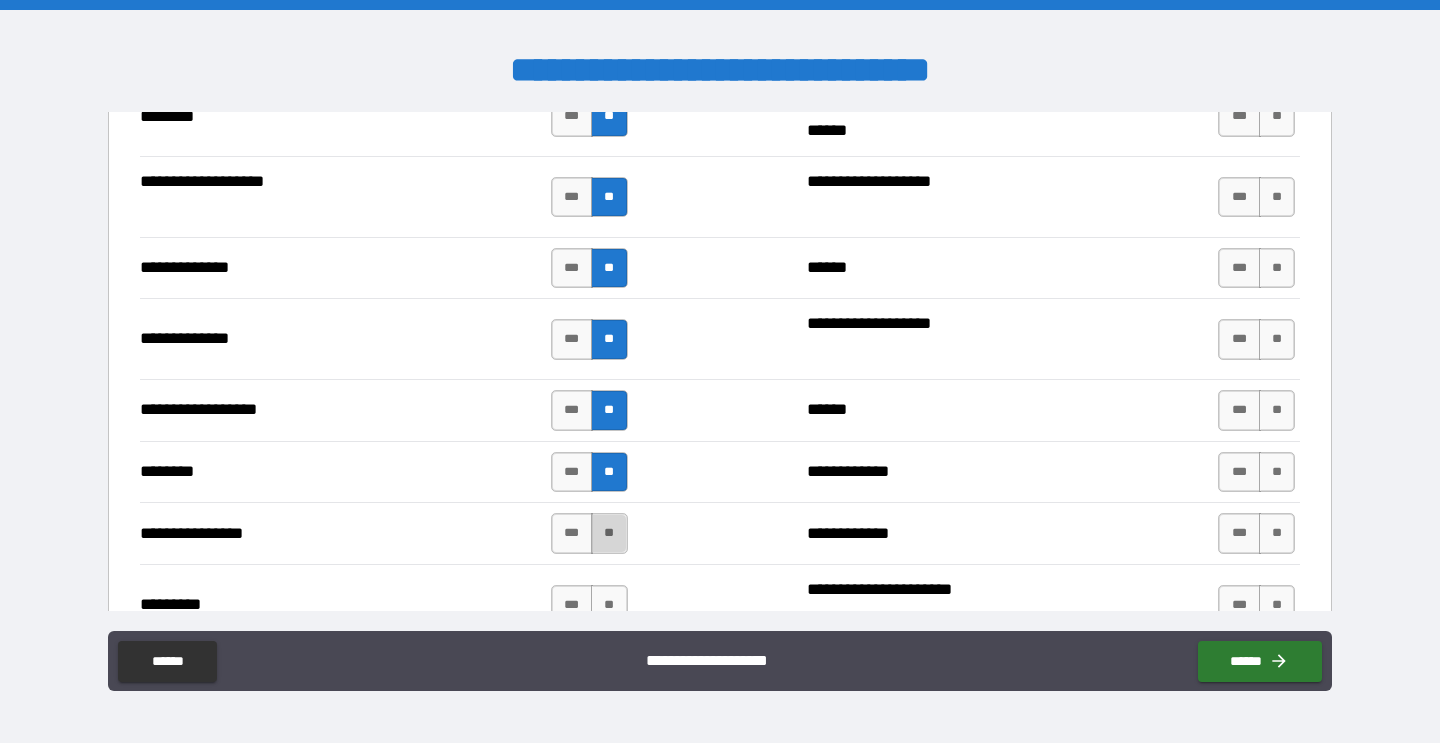 click on "**" at bounding box center [609, 533] 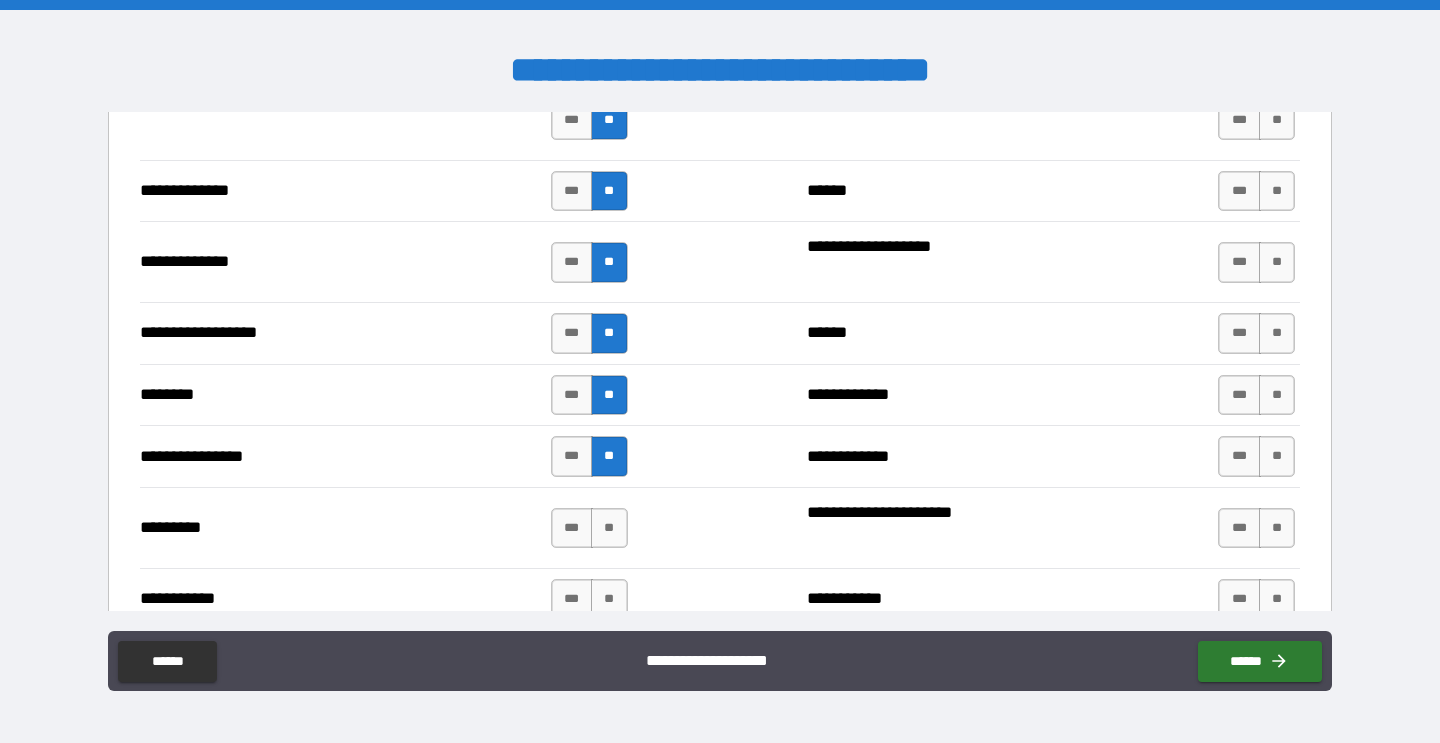 scroll, scrollTop: 3596, scrollLeft: 0, axis: vertical 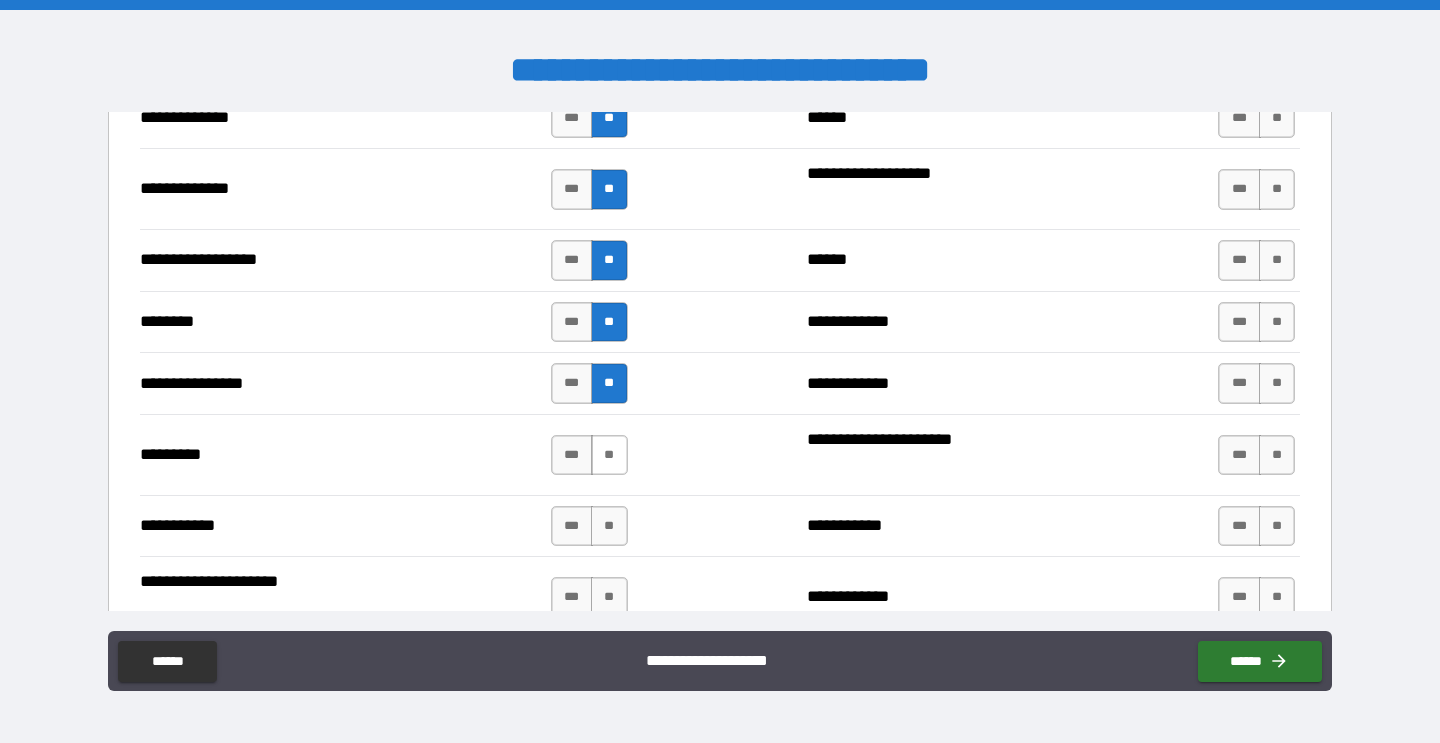 click on "**" at bounding box center [609, 455] 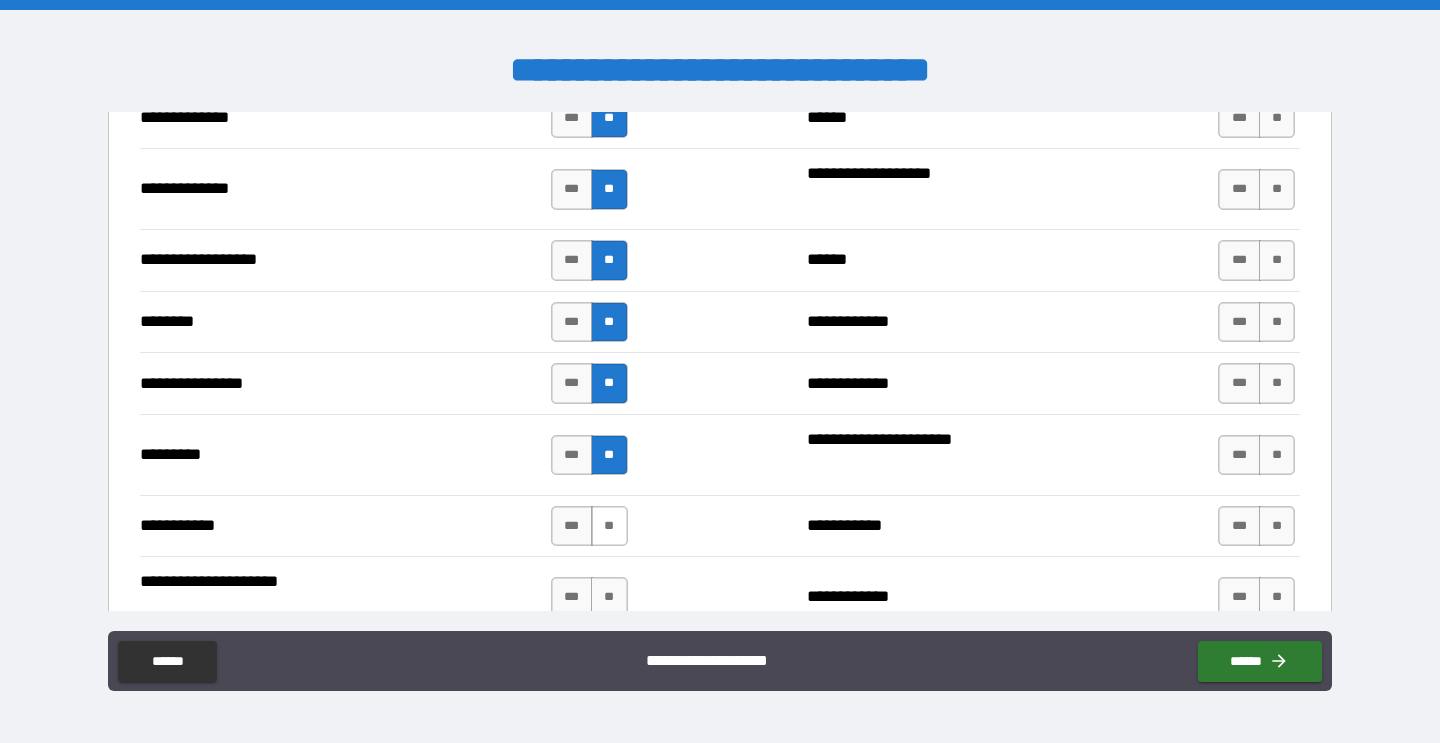 click on "**" at bounding box center (609, 526) 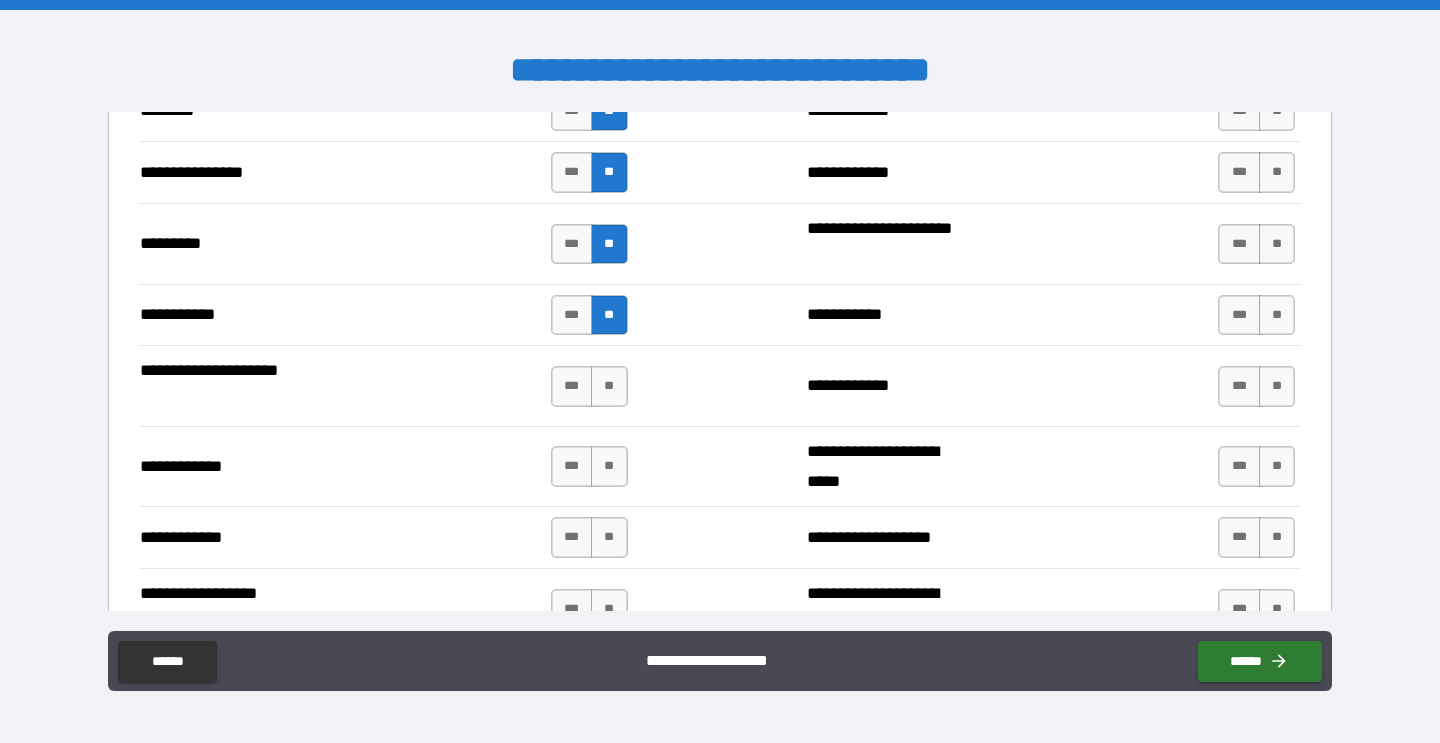 scroll, scrollTop: 3826, scrollLeft: 0, axis: vertical 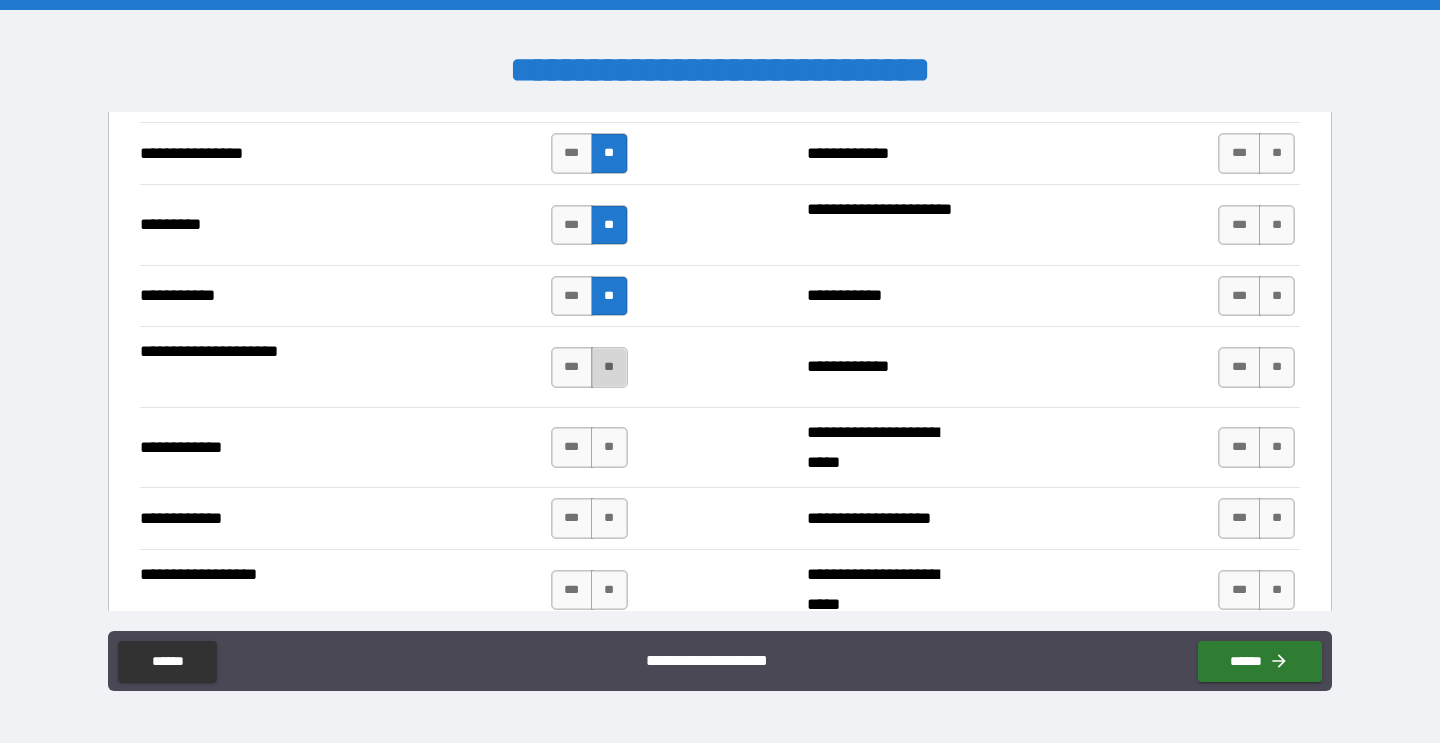 click on "**" at bounding box center (609, 367) 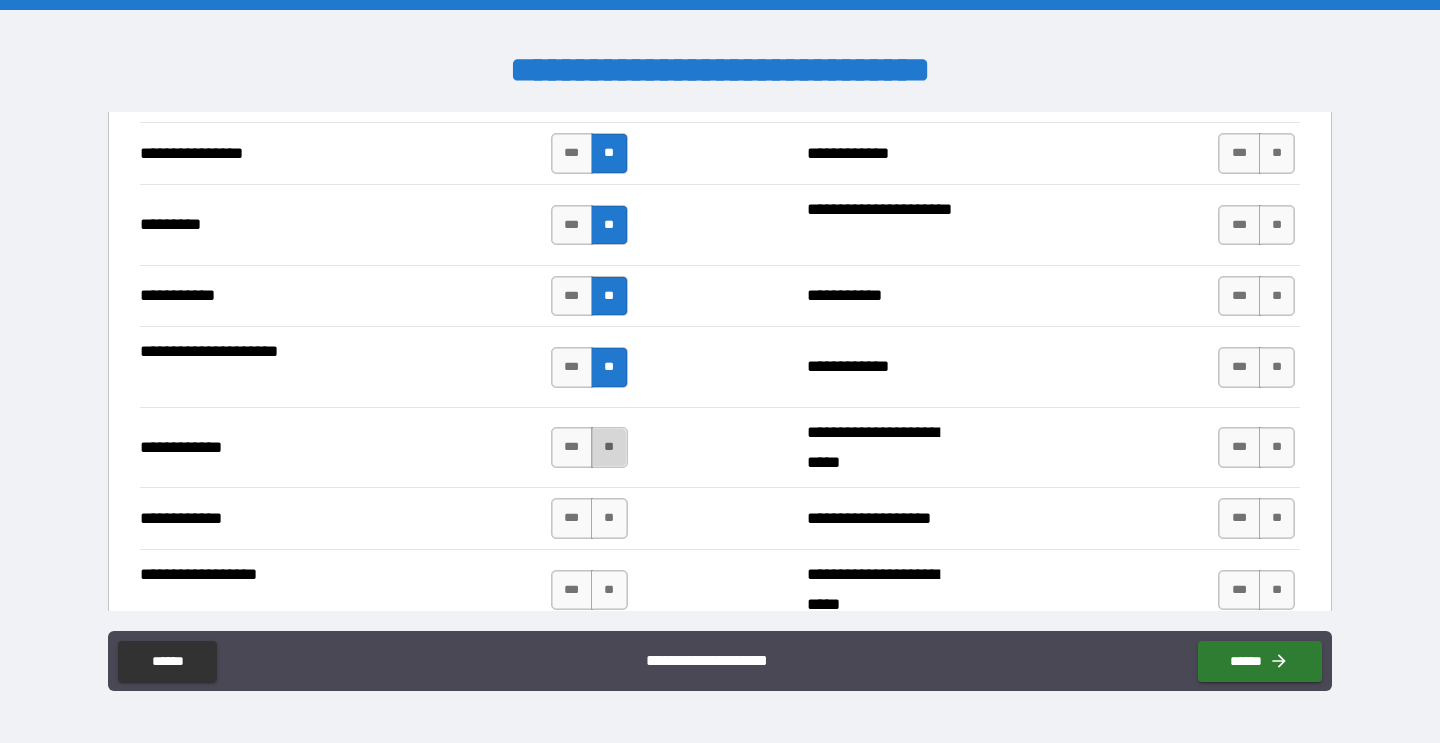 click on "**" at bounding box center (609, 447) 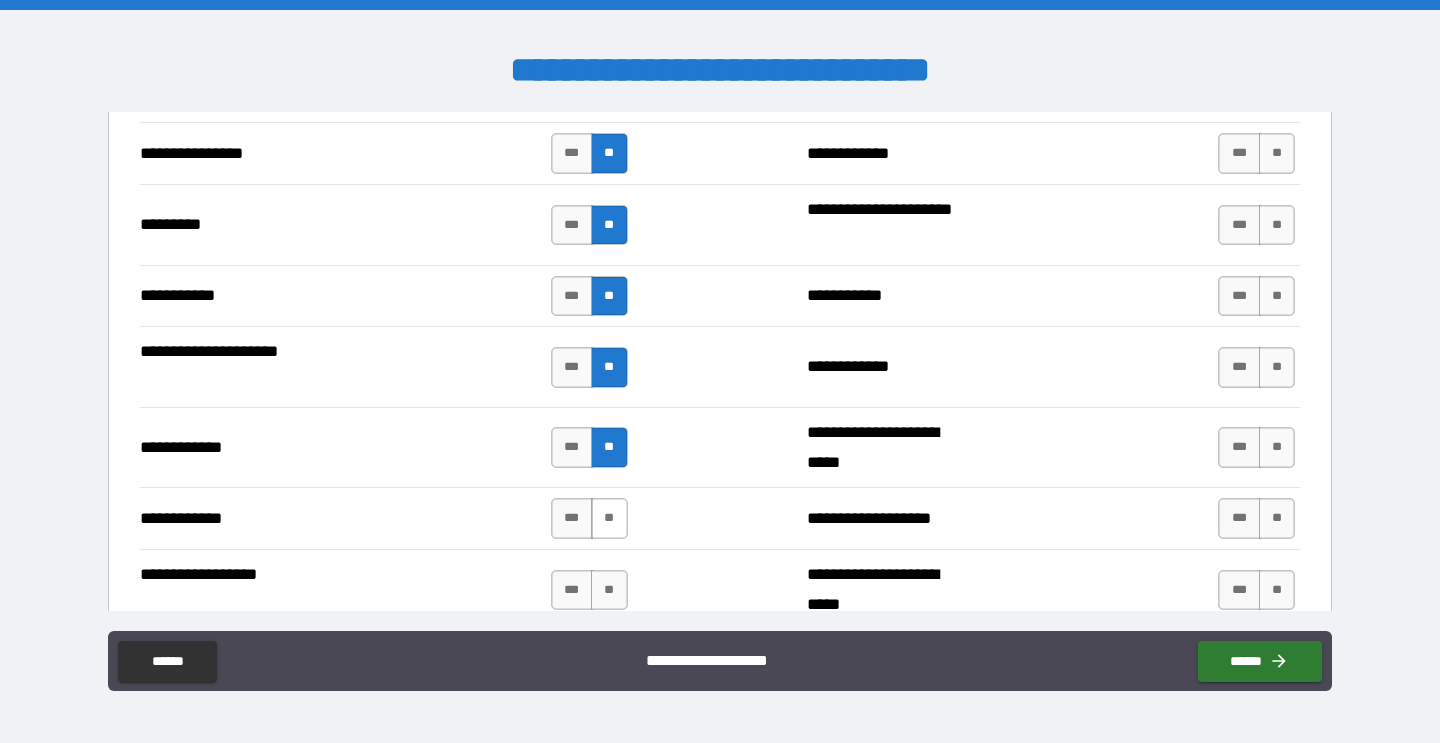 click on "**" at bounding box center [609, 518] 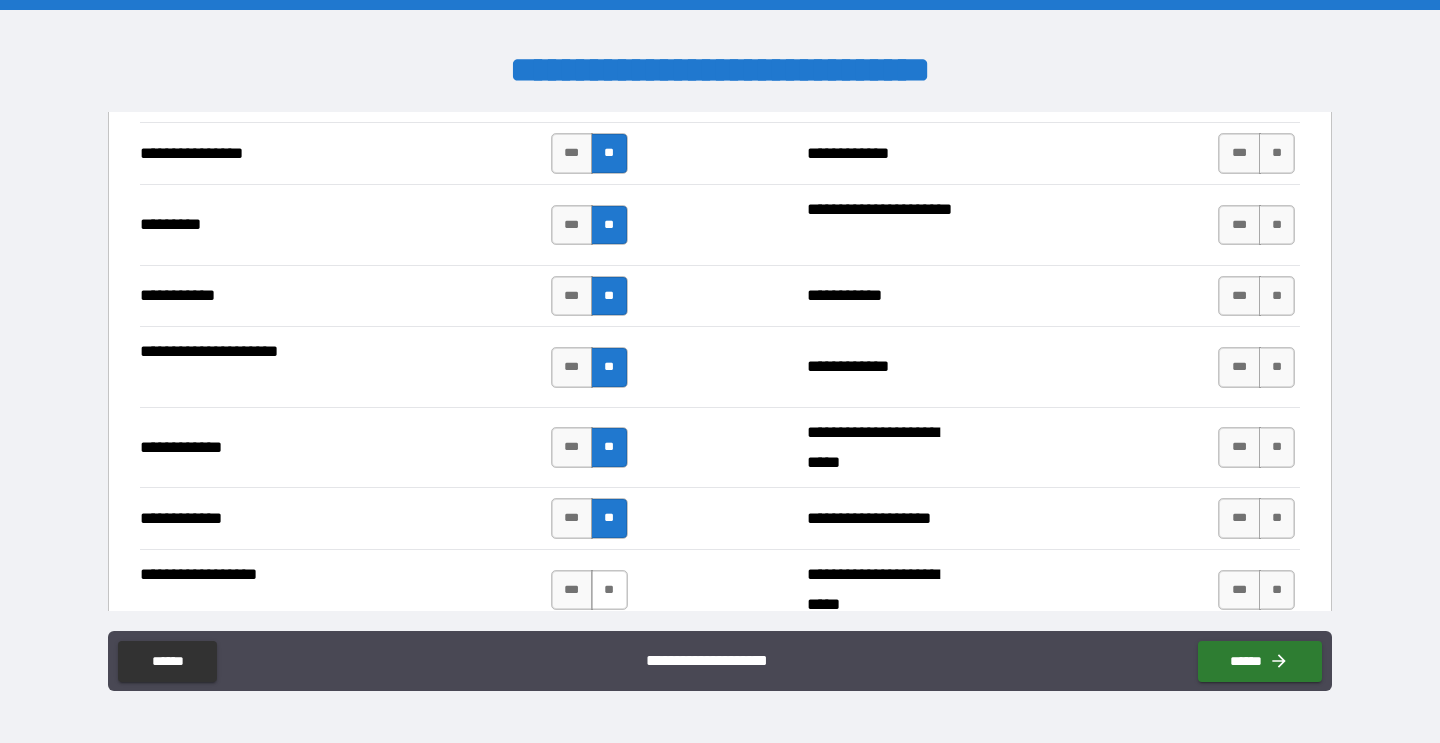 click on "**" at bounding box center (609, 590) 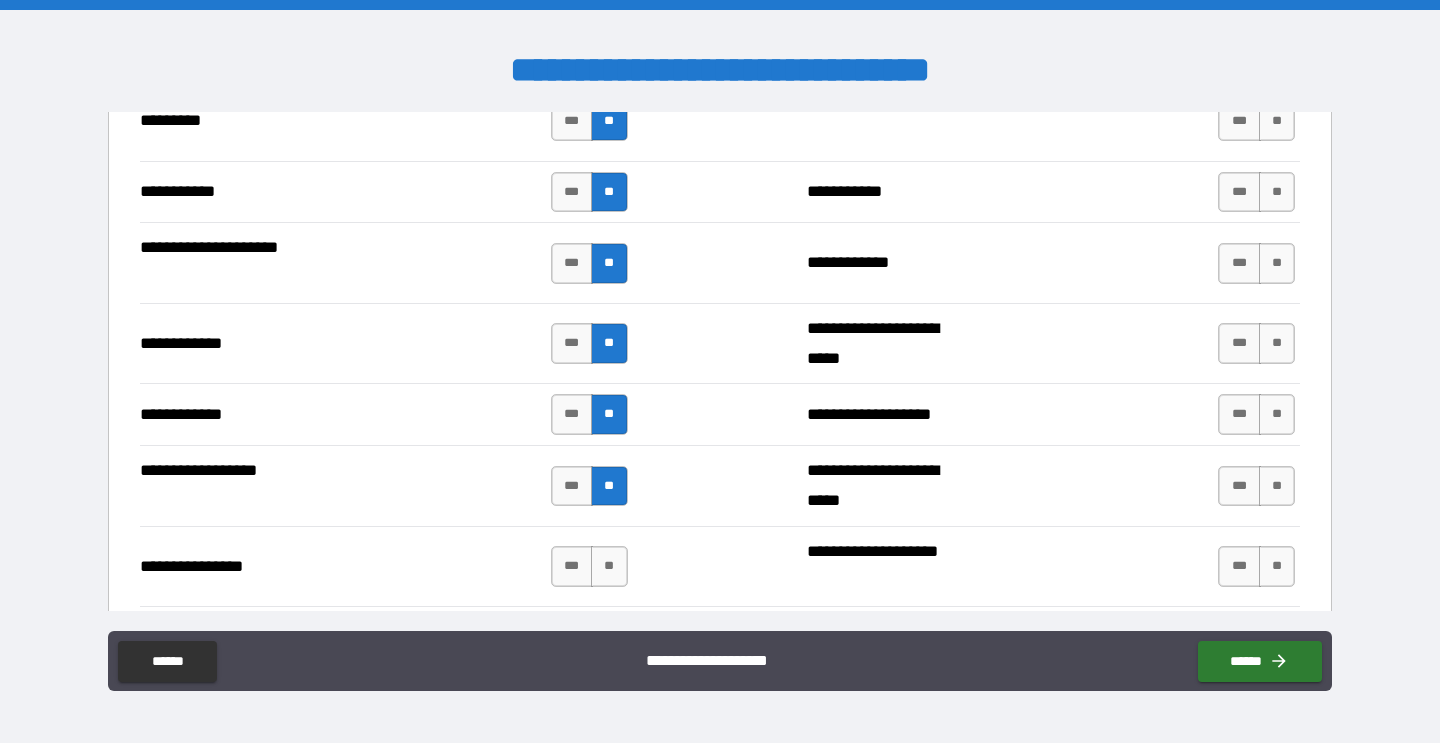 scroll, scrollTop: 3994, scrollLeft: 0, axis: vertical 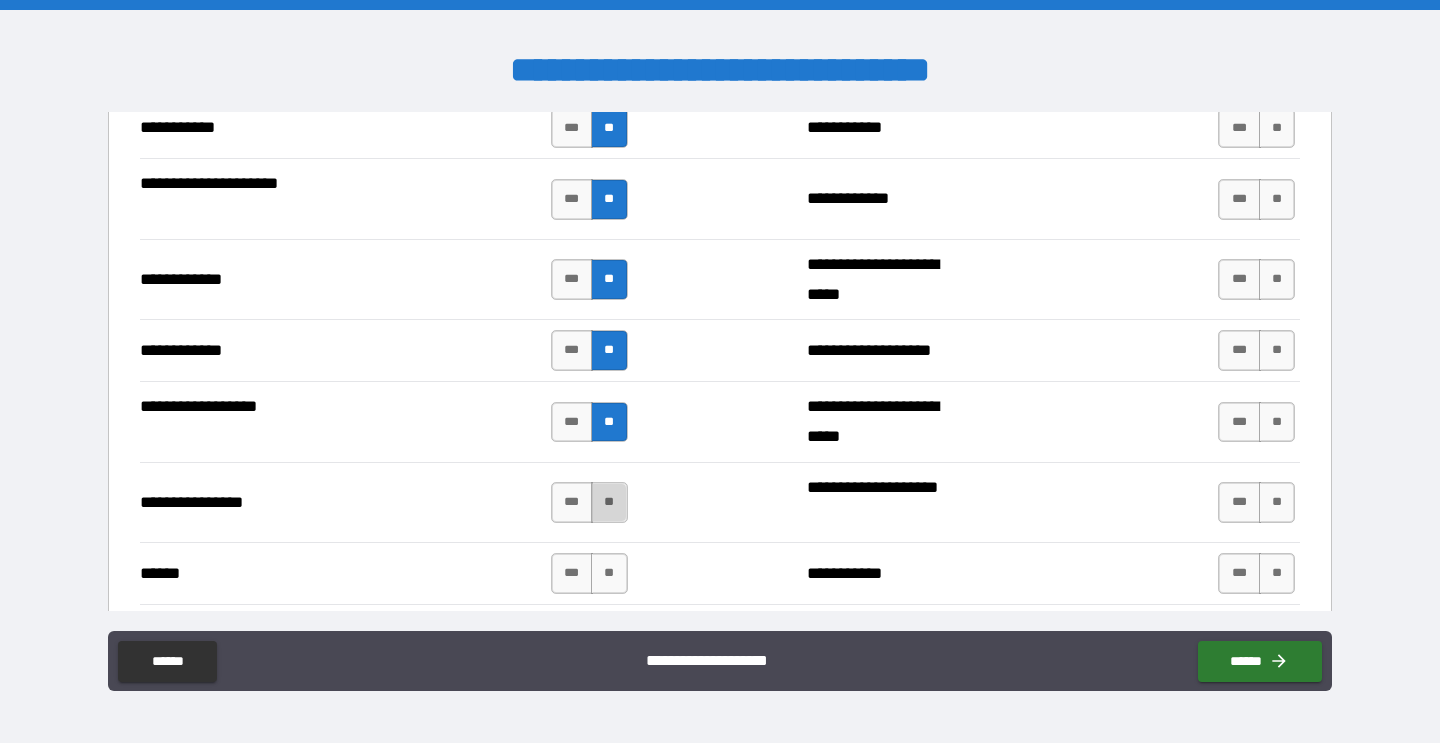 click on "**" at bounding box center [609, 502] 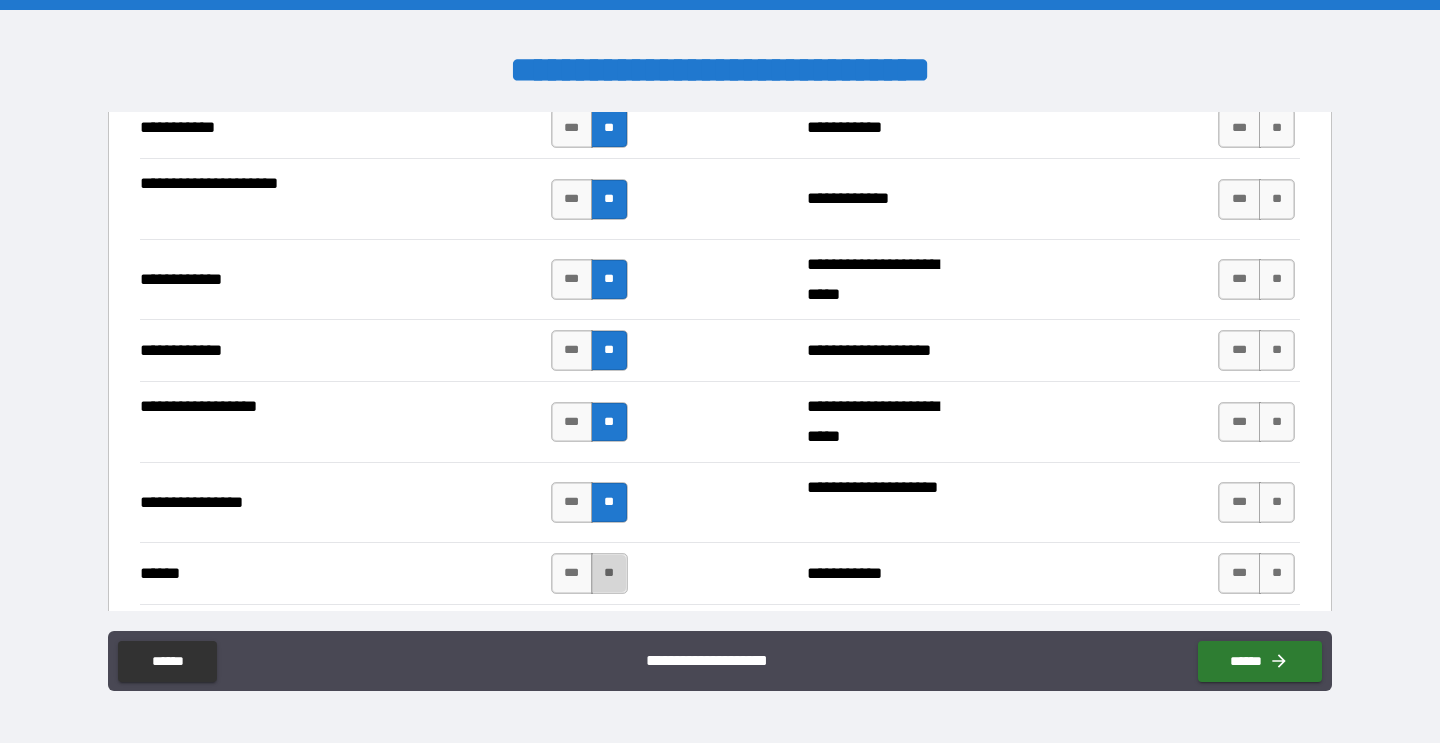 click on "**" at bounding box center [609, 573] 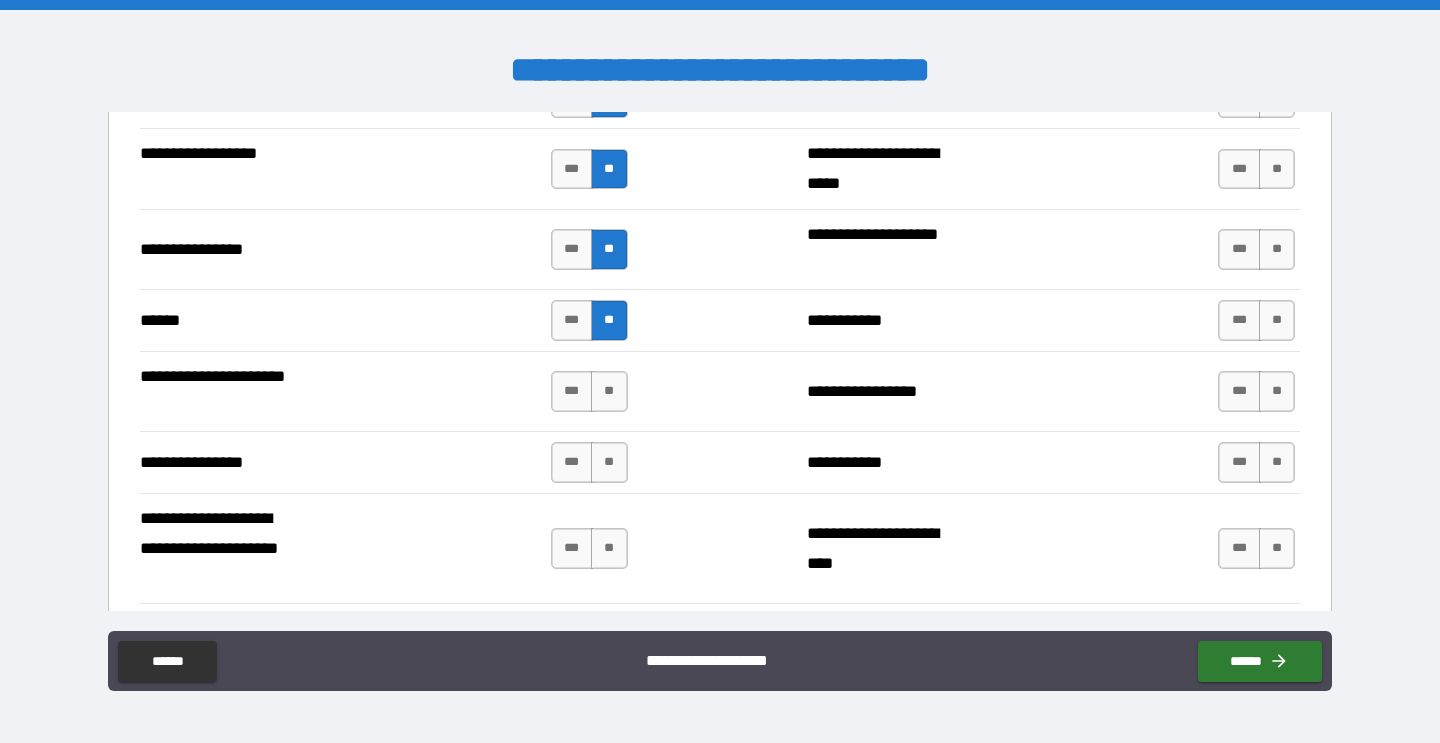 scroll, scrollTop: 4259, scrollLeft: 0, axis: vertical 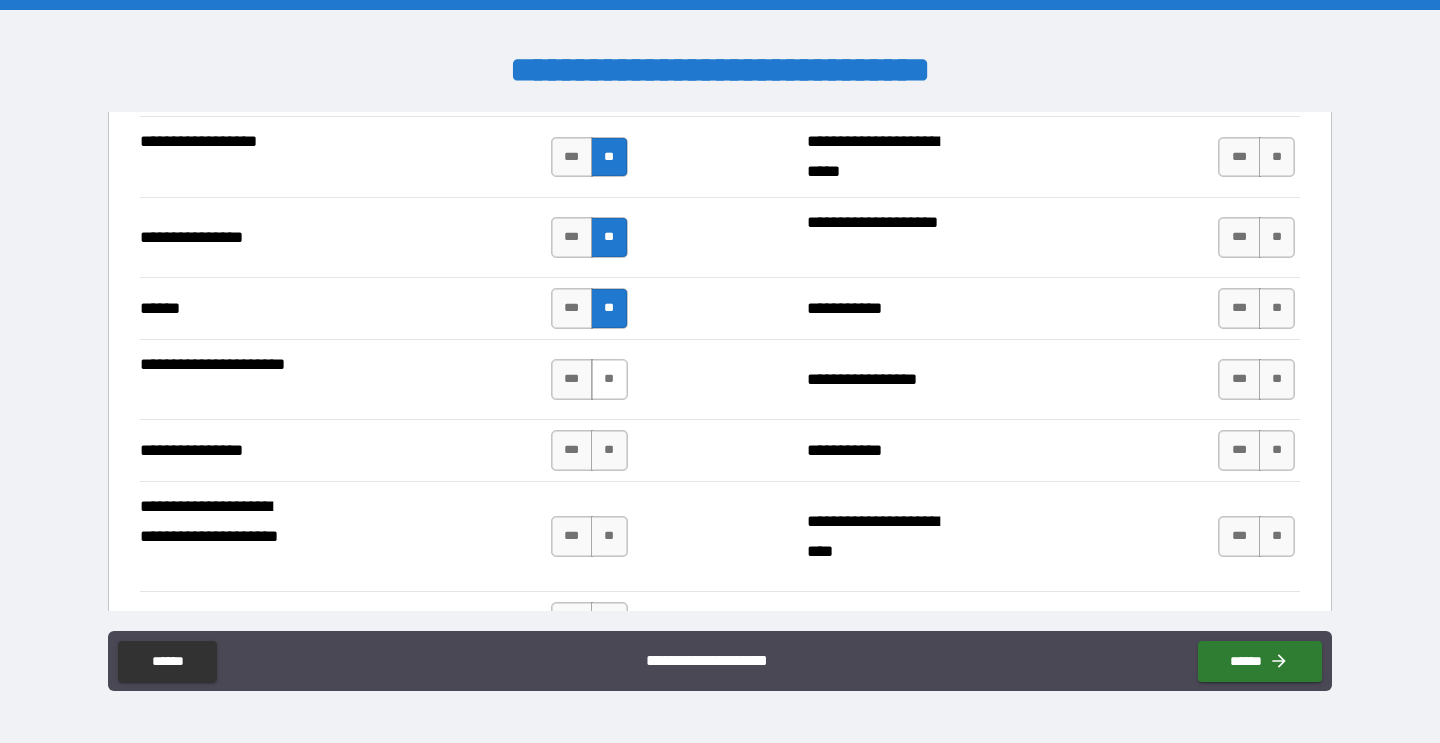 click on "**" at bounding box center (609, 379) 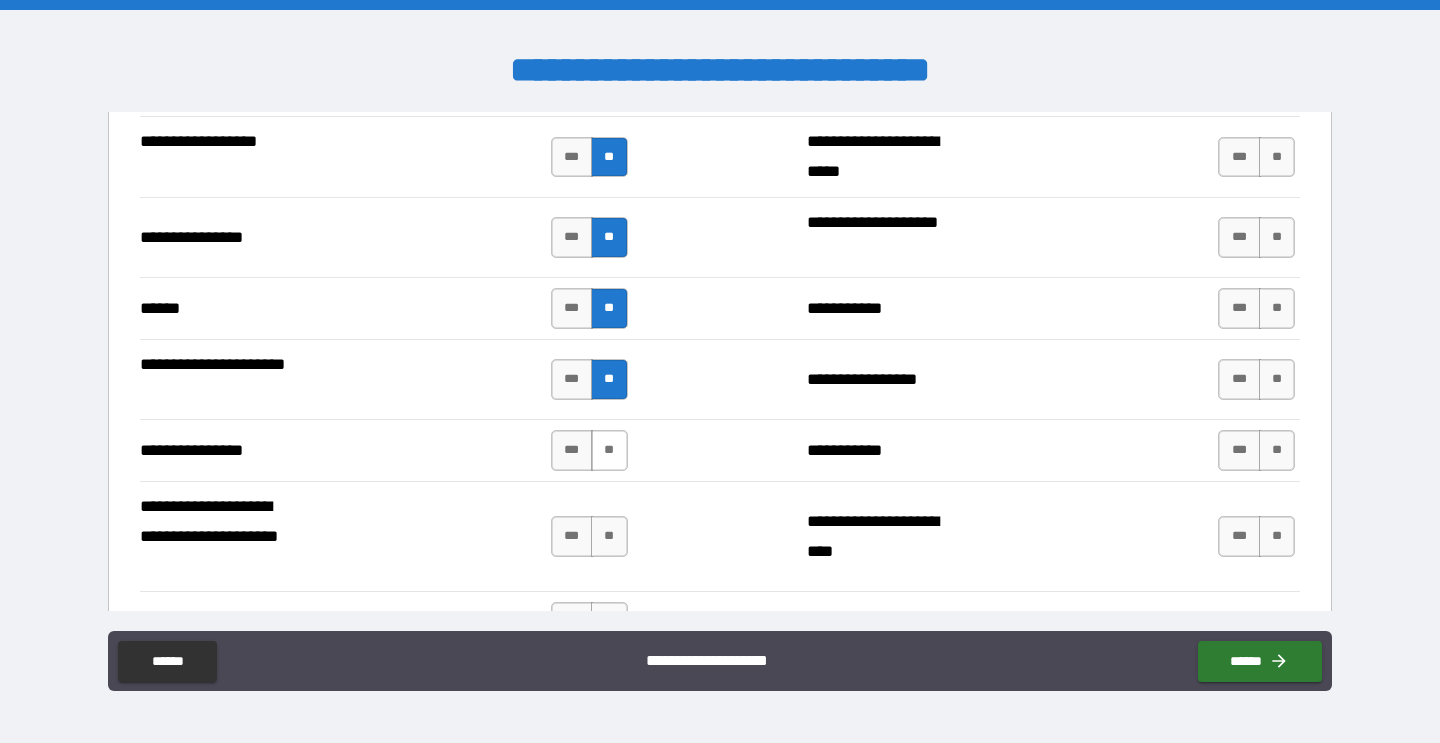click on "**" at bounding box center [609, 450] 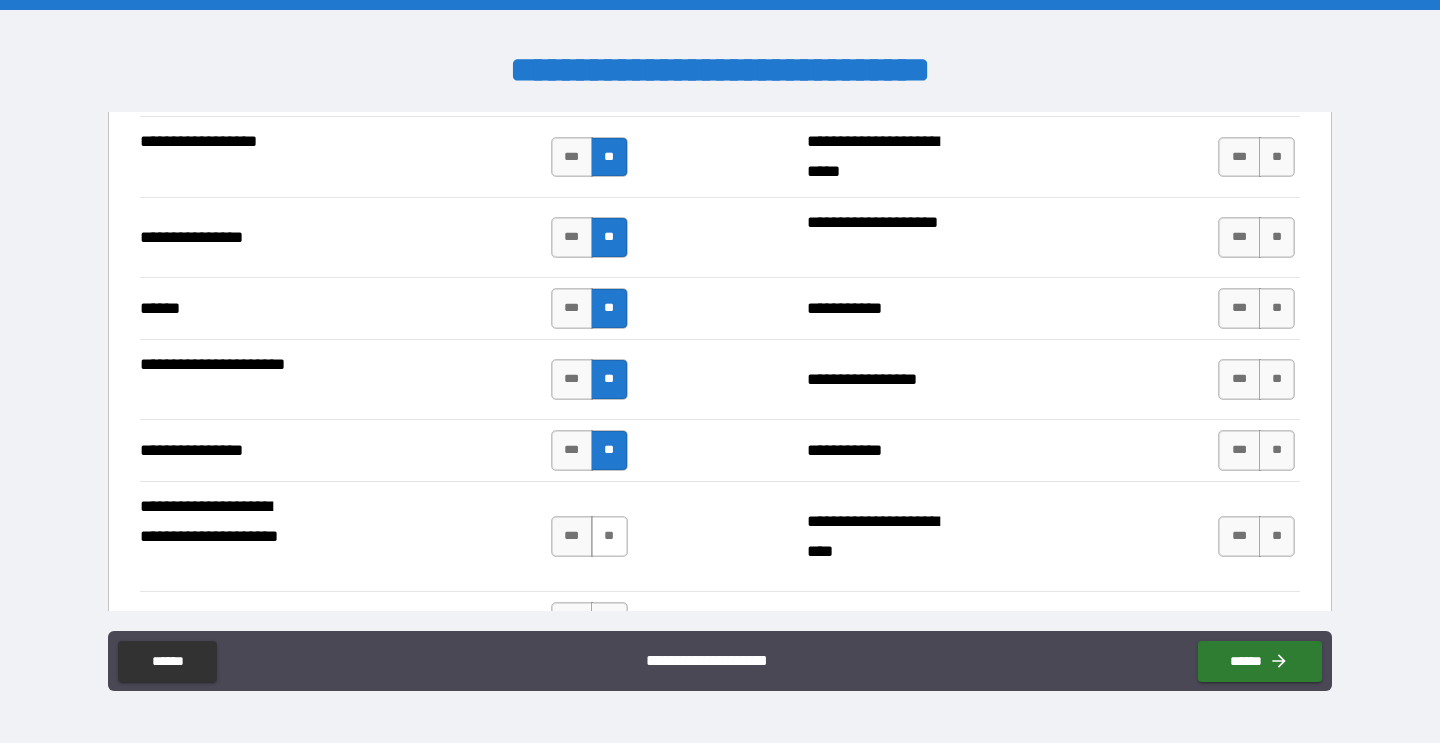 click on "**" at bounding box center [609, 536] 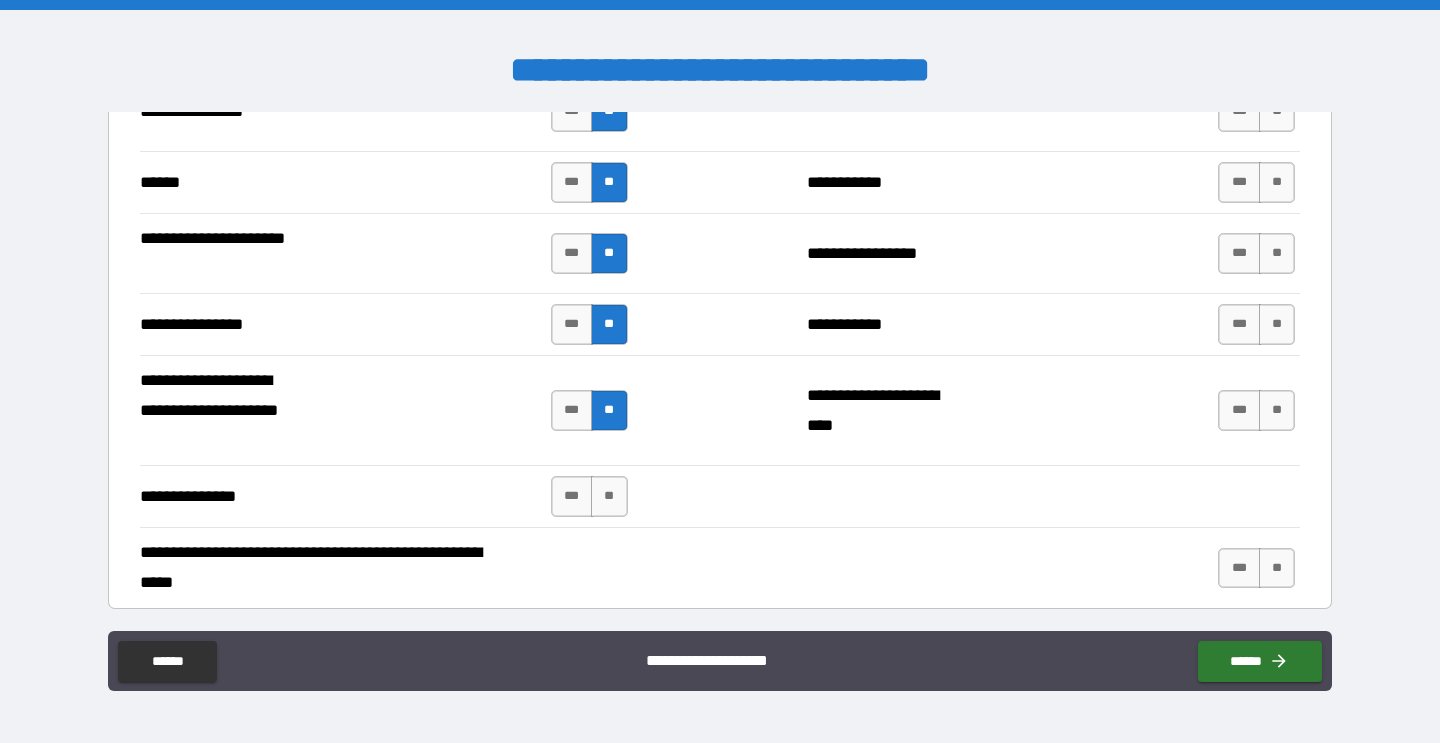 scroll, scrollTop: 4403, scrollLeft: 0, axis: vertical 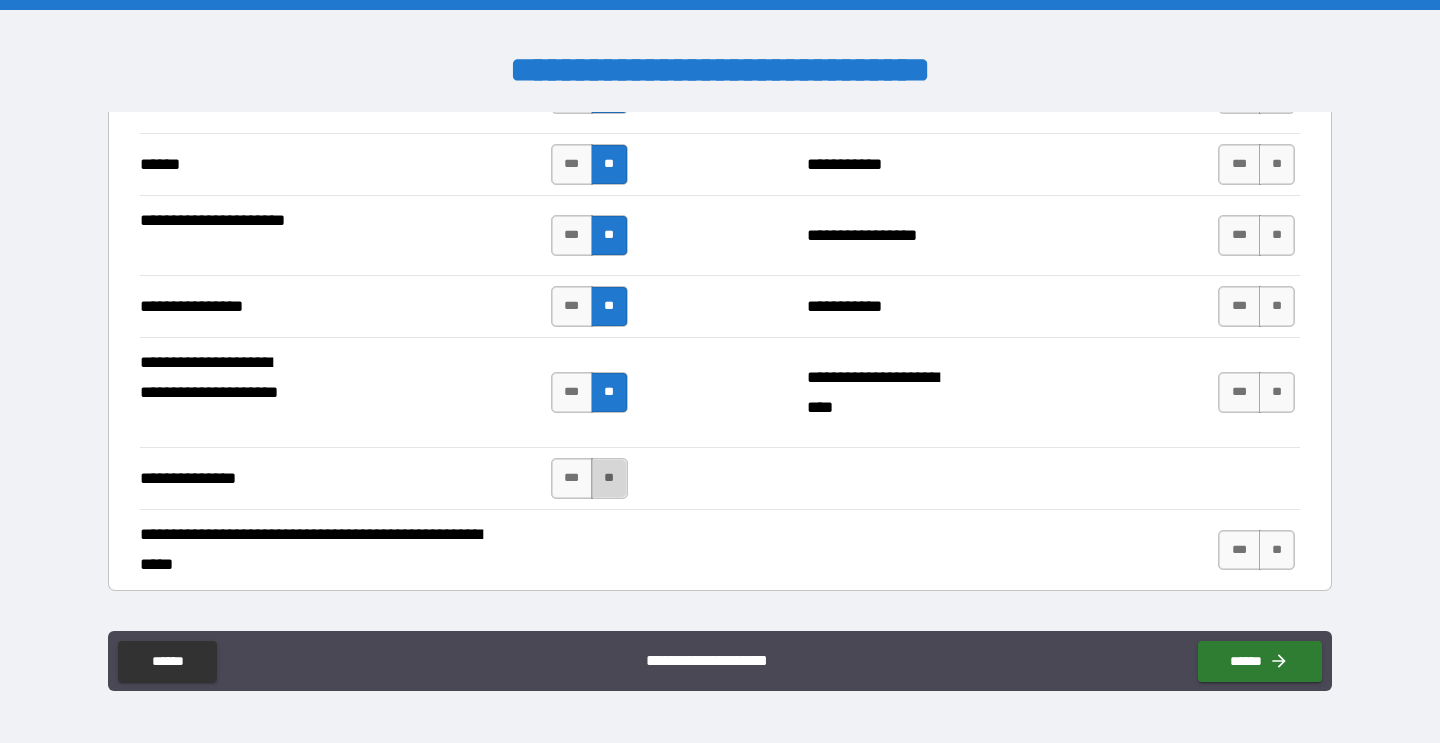click on "**" at bounding box center (609, 478) 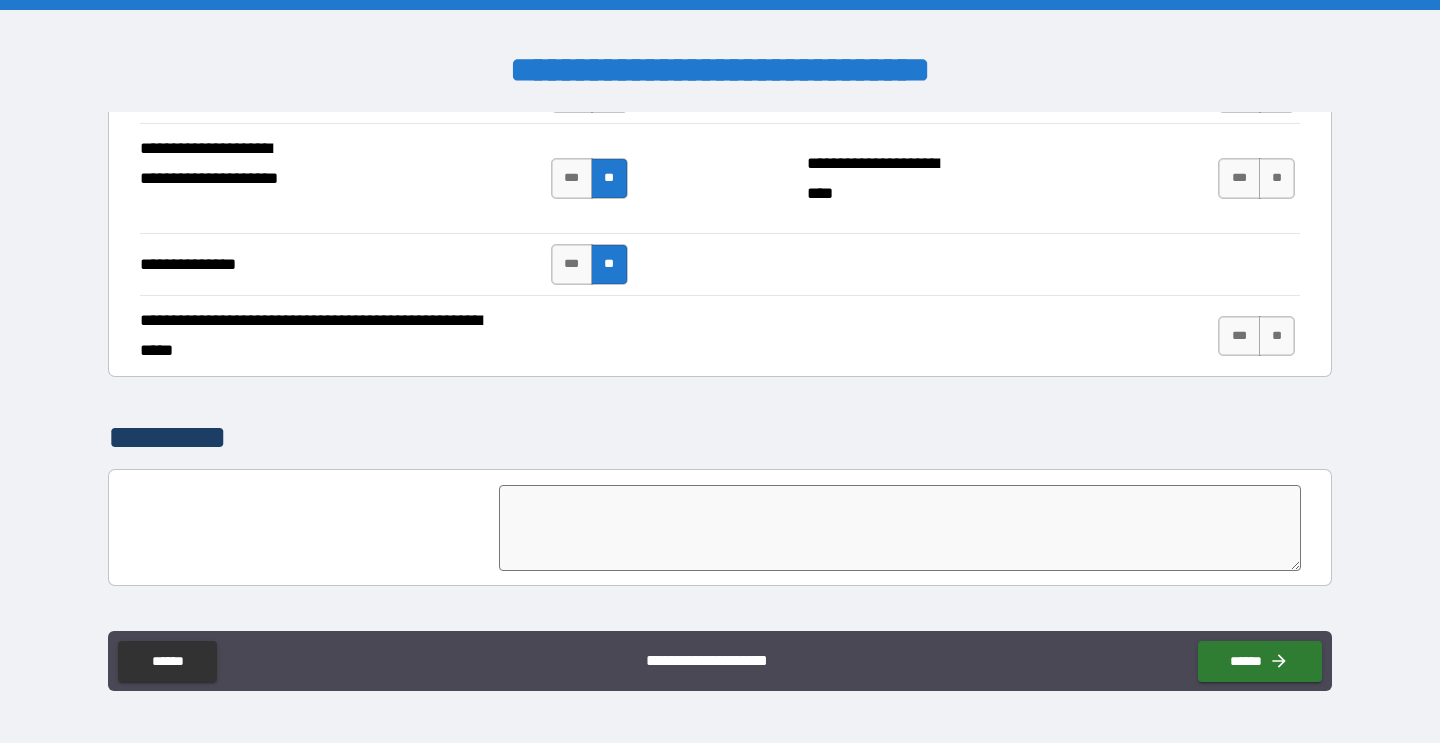 scroll, scrollTop: 4635, scrollLeft: 0, axis: vertical 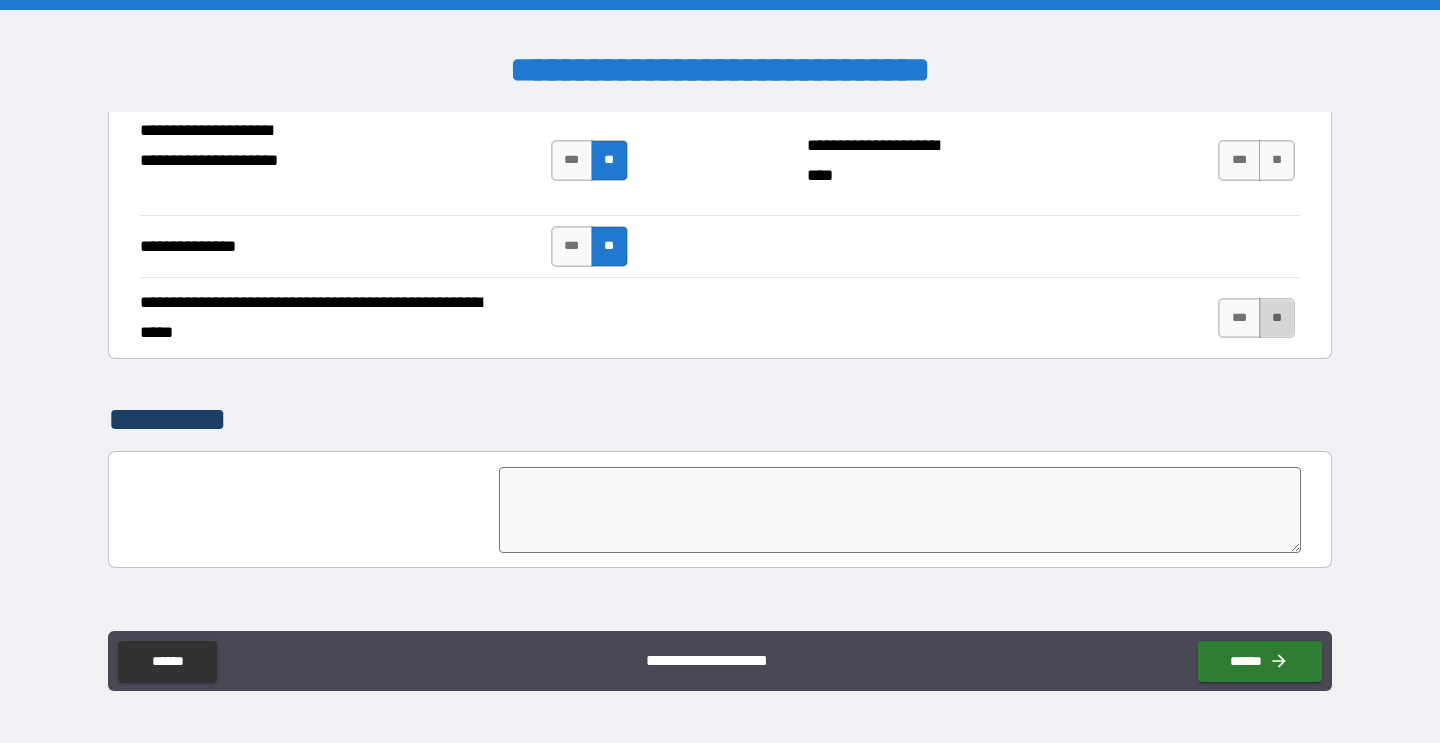 click on "**" at bounding box center (1277, 318) 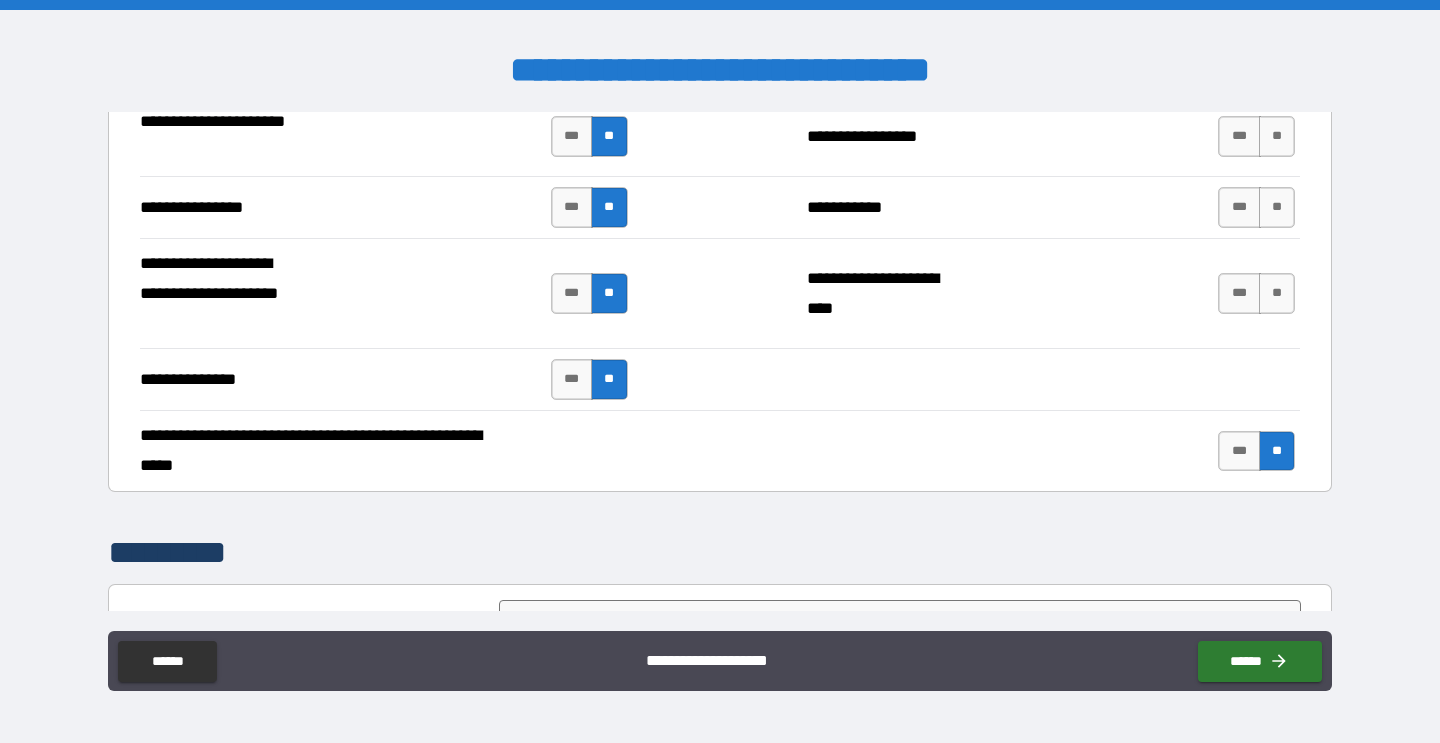 scroll, scrollTop: 4446, scrollLeft: 0, axis: vertical 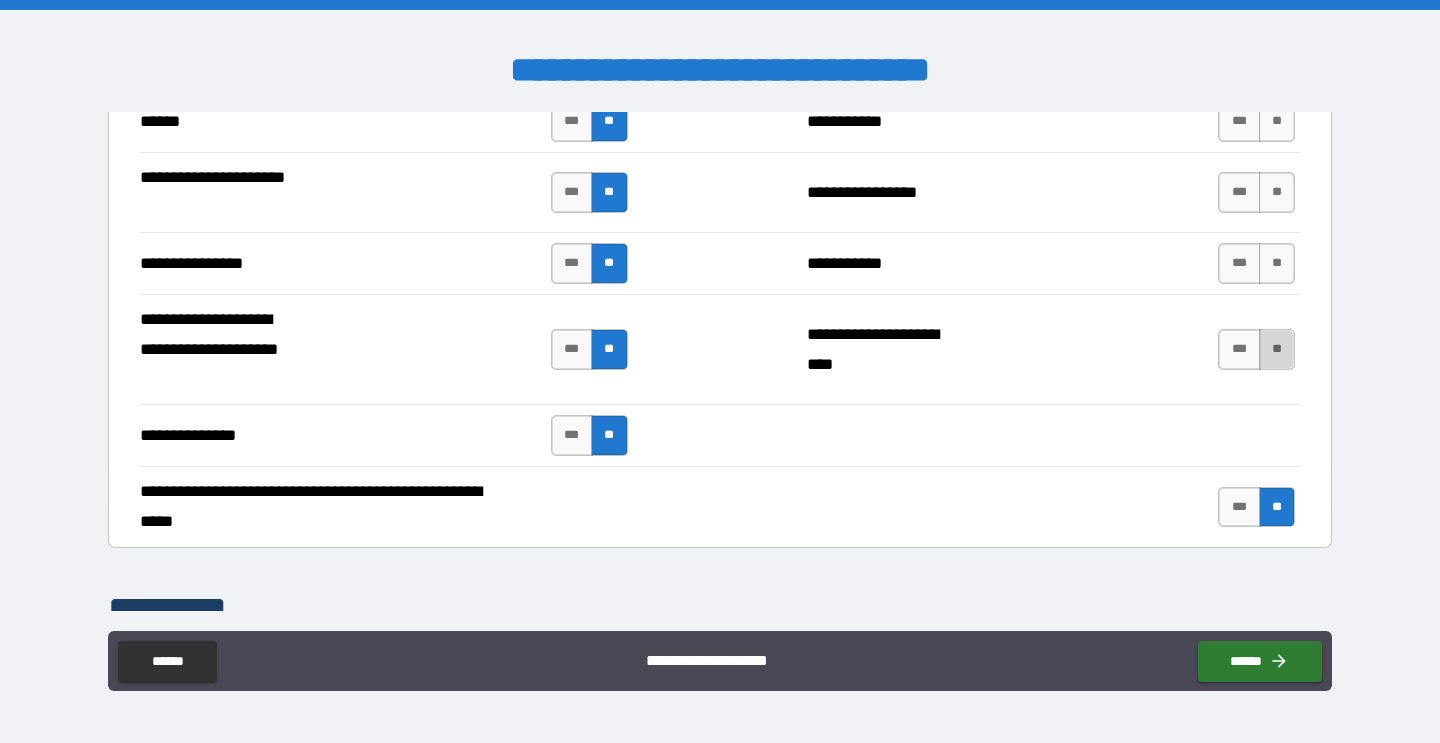 click on "**" at bounding box center [1277, 349] 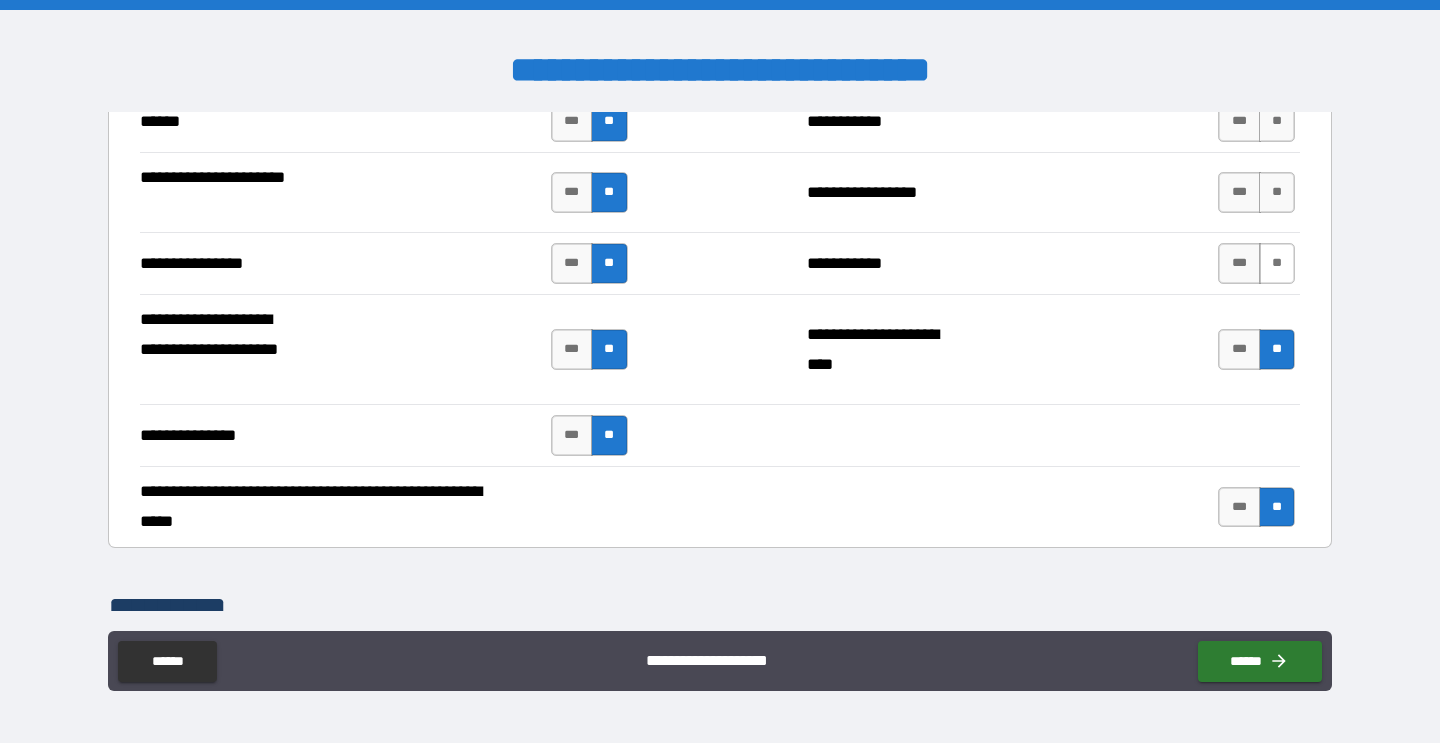 click on "**" at bounding box center (1277, 263) 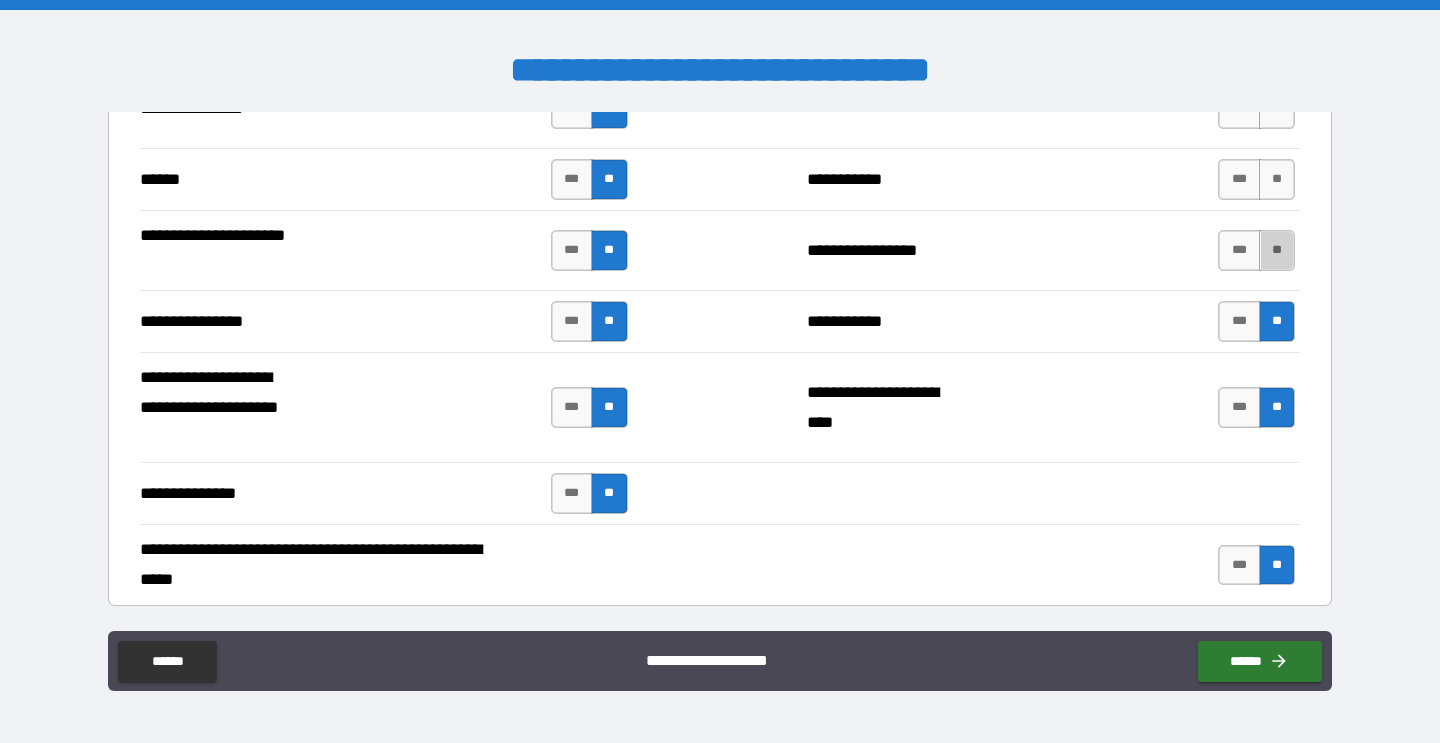 scroll, scrollTop: 4389, scrollLeft: 0, axis: vertical 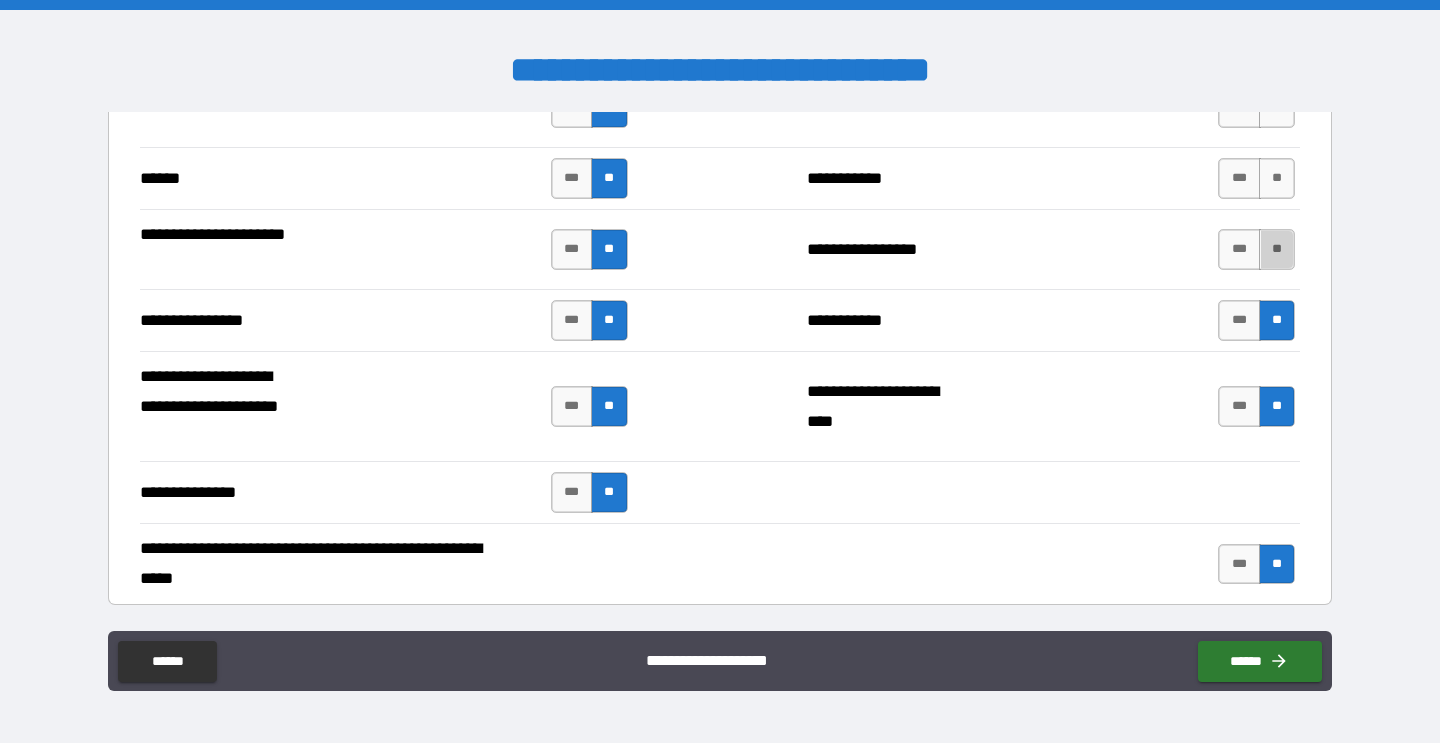 click on "**" at bounding box center (1277, 249) 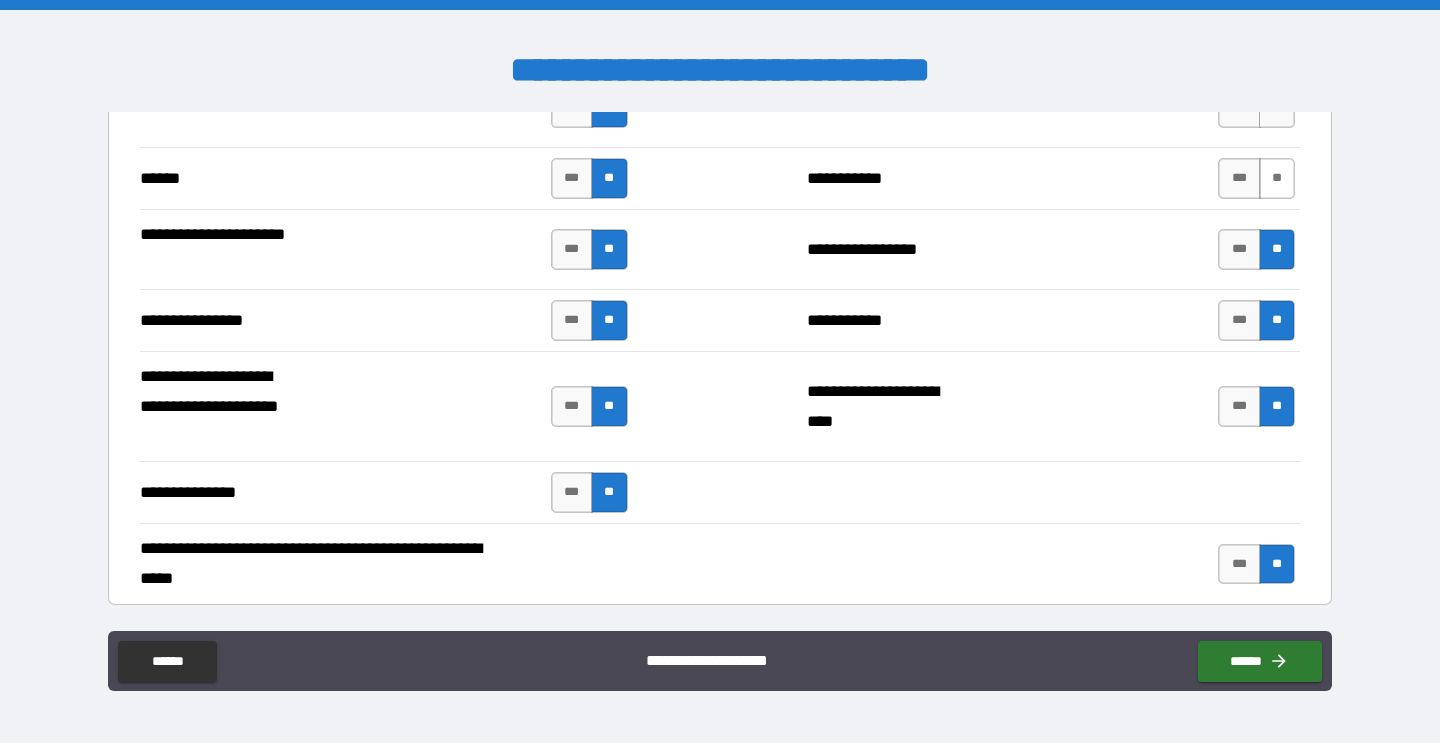 click on "**" at bounding box center [1277, 178] 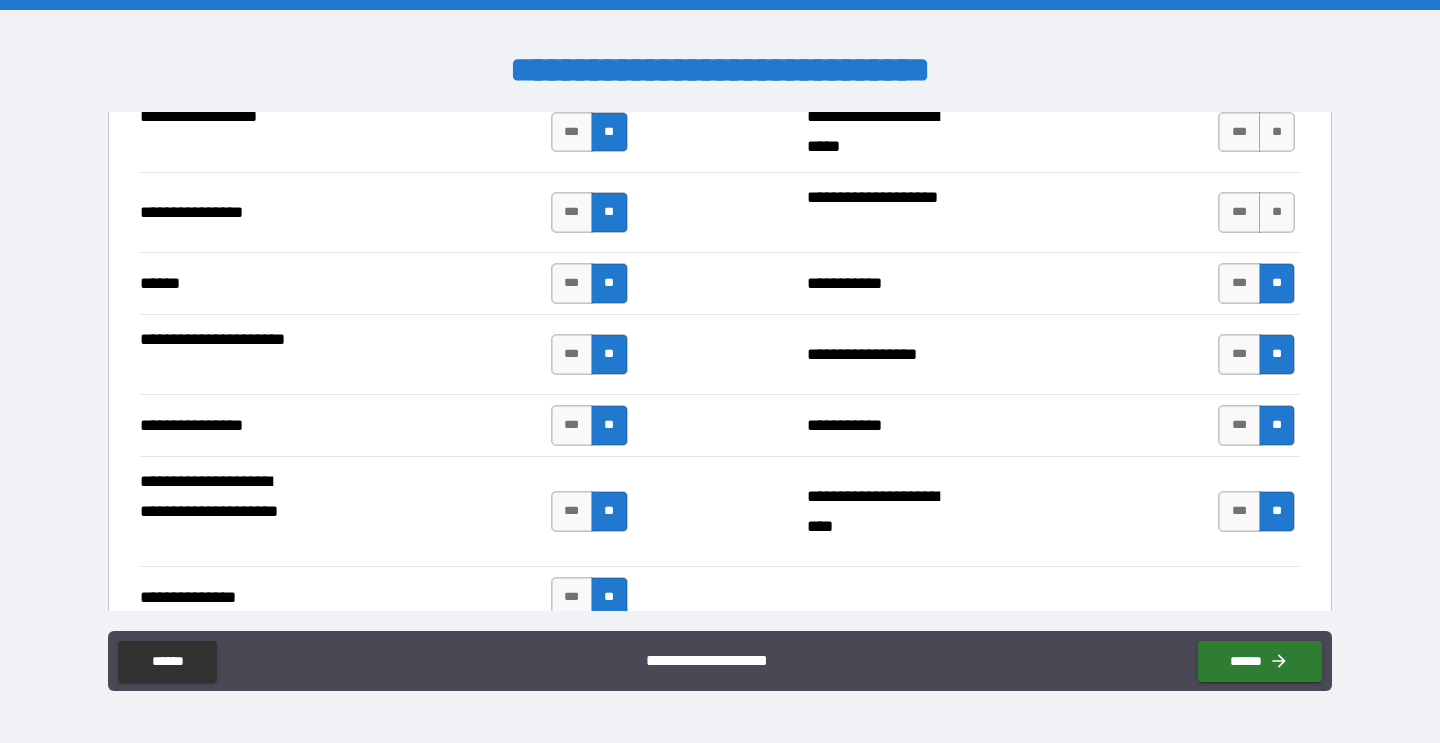 scroll, scrollTop: 4288, scrollLeft: 0, axis: vertical 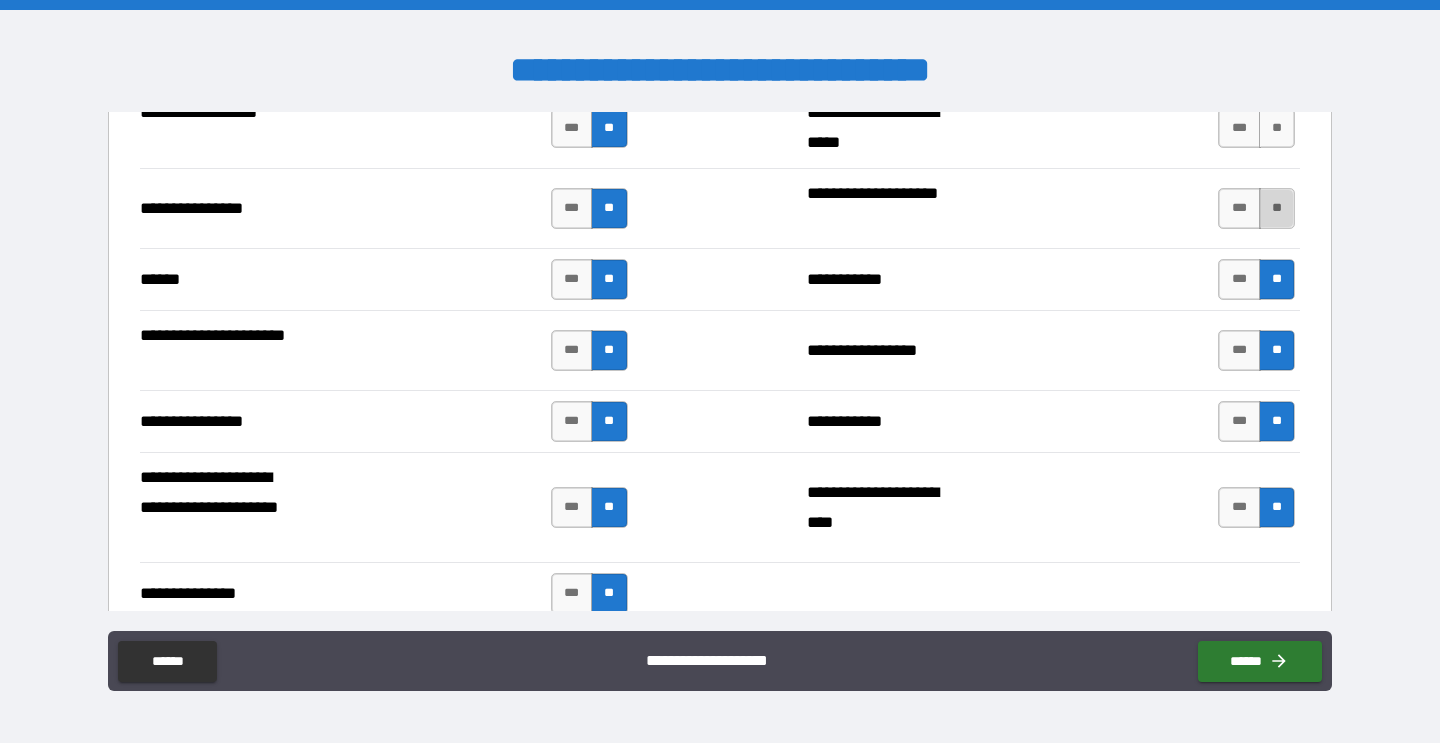 click on "**" at bounding box center (1277, 208) 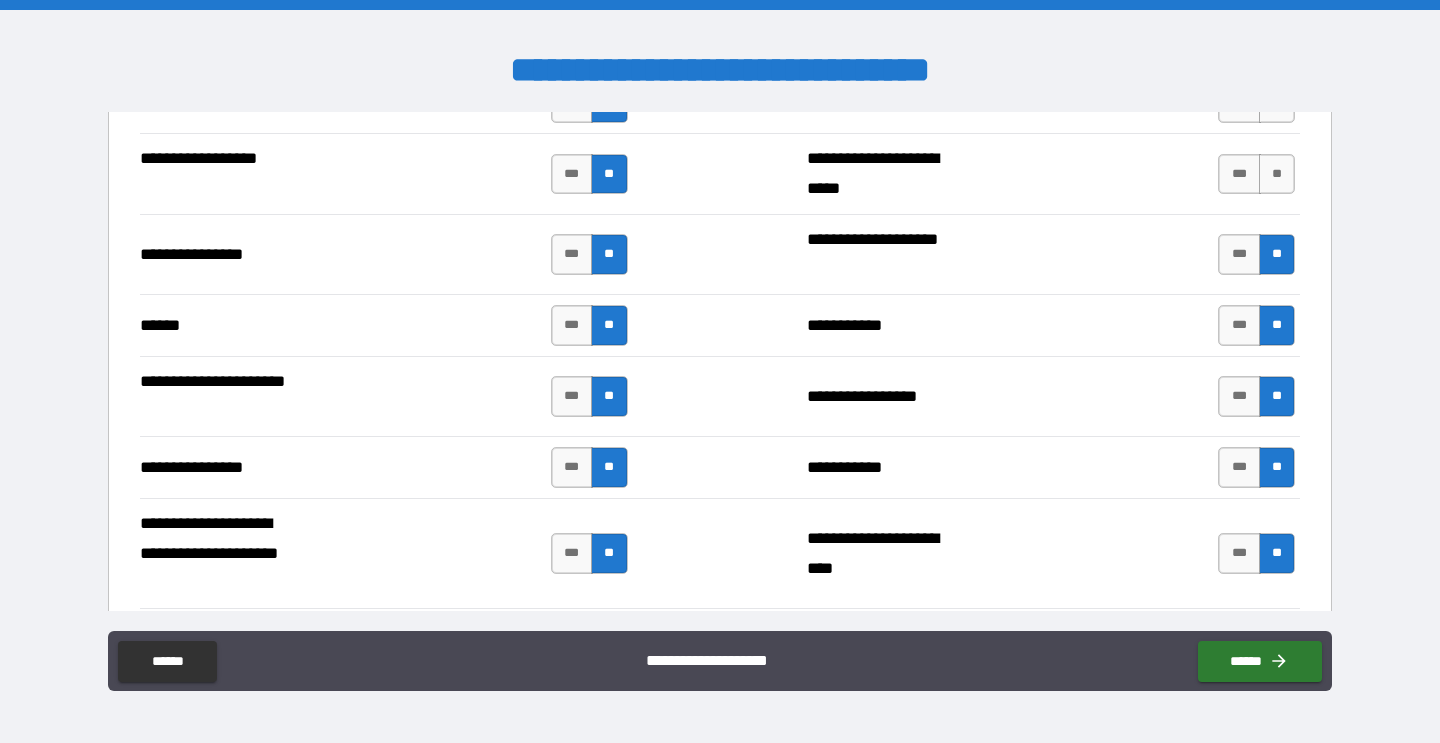 scroll, scrollTop: 4234, scrollLeft: 0, axis: vertical 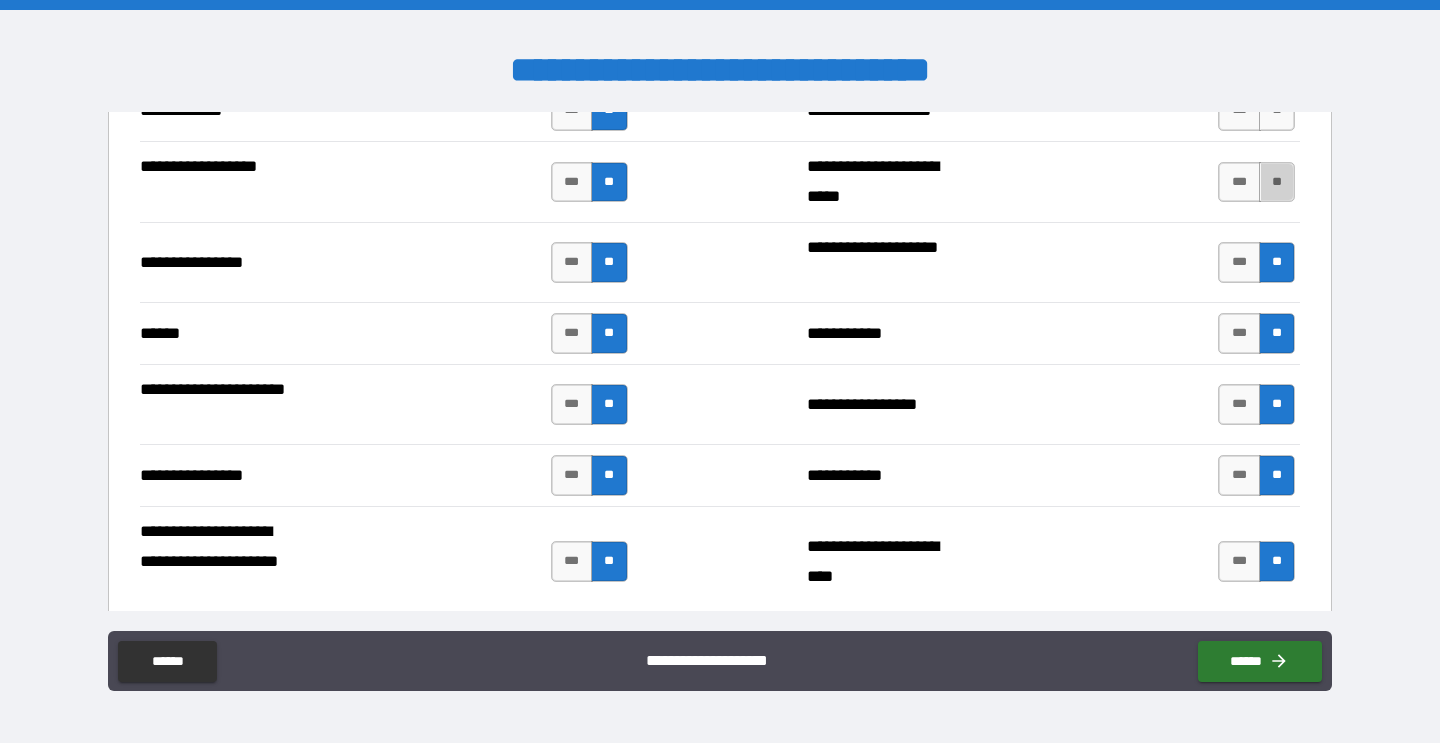 click on "**" at bounding box center (1277, 182) 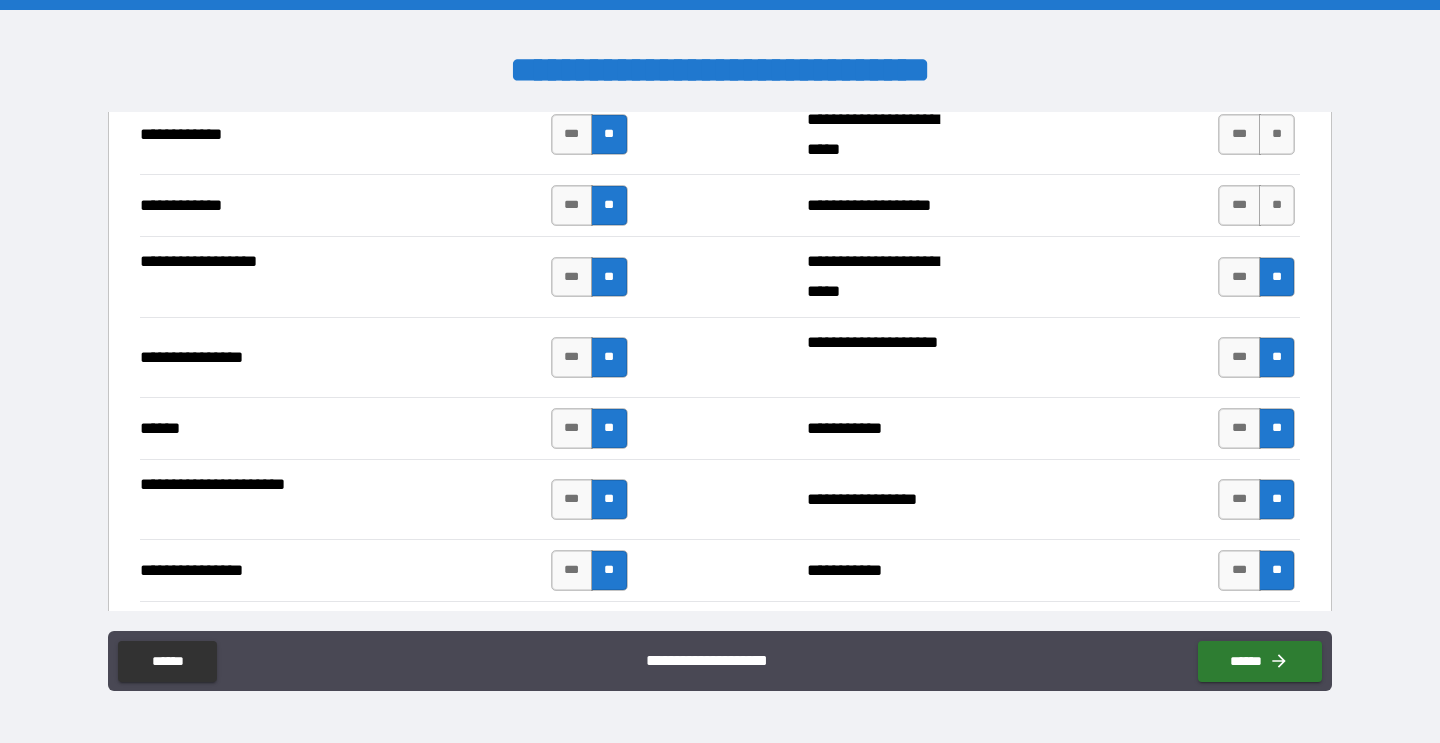 scroll, scrollTop: 4135, scrollLeft: 0, axis: vertical 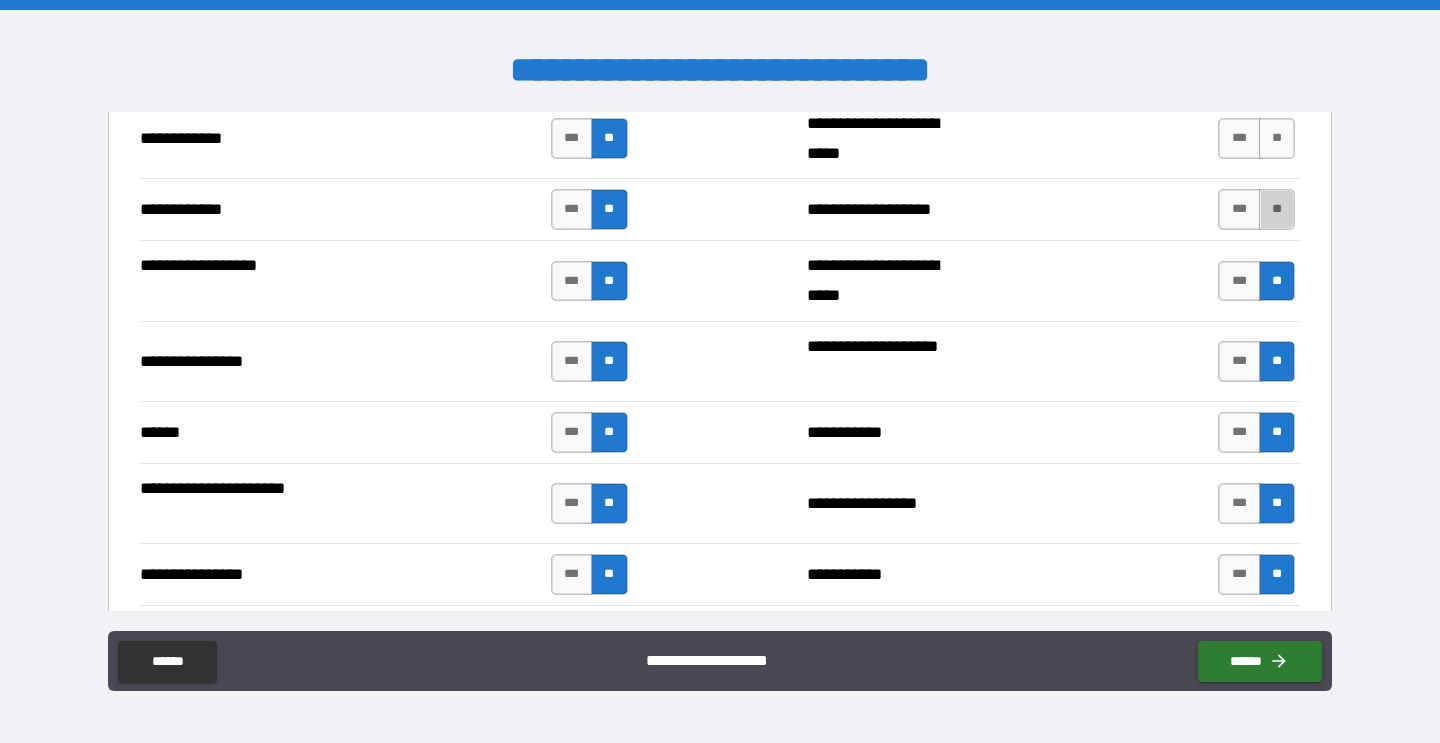 click on "**" at bounding box center (1277, 209) 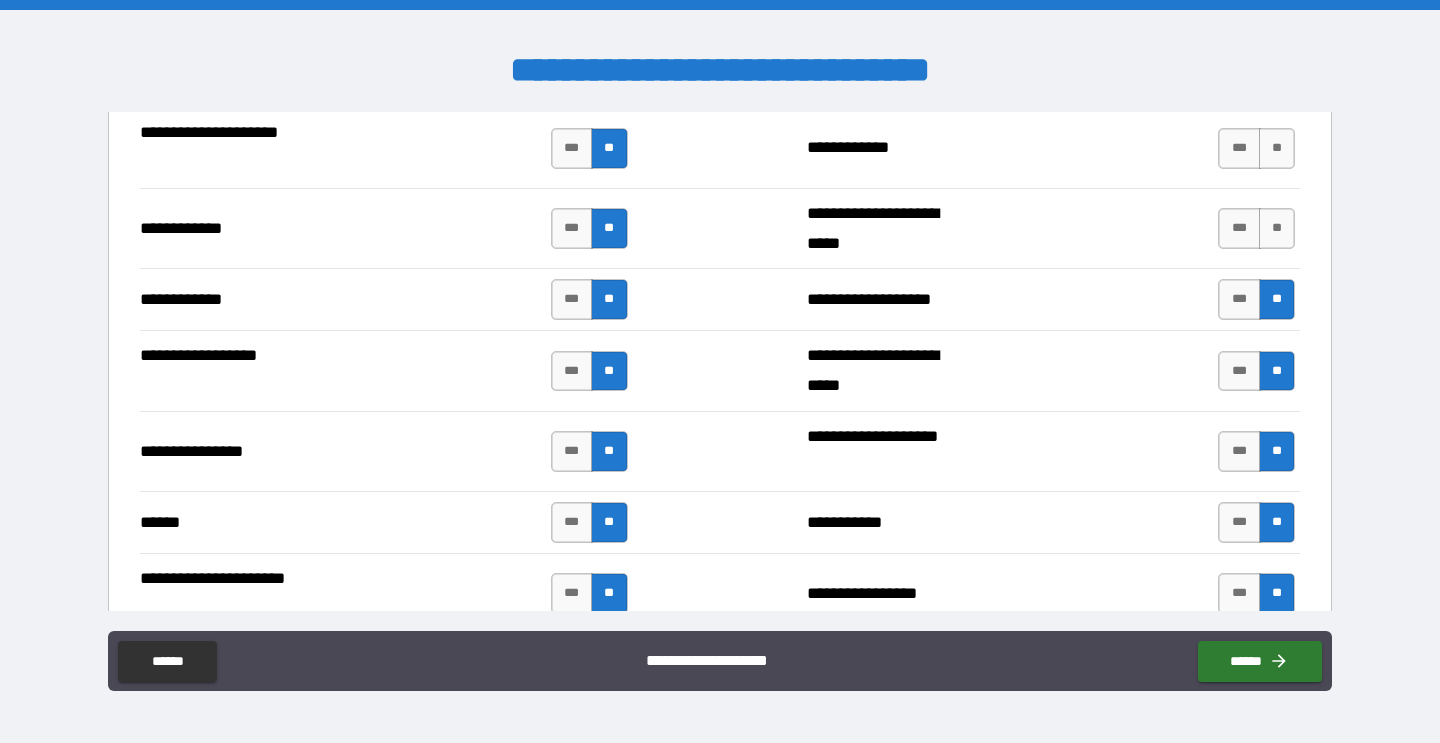 scroll, scrollTop: 3986, scrollLeft: 0, axis: vertical 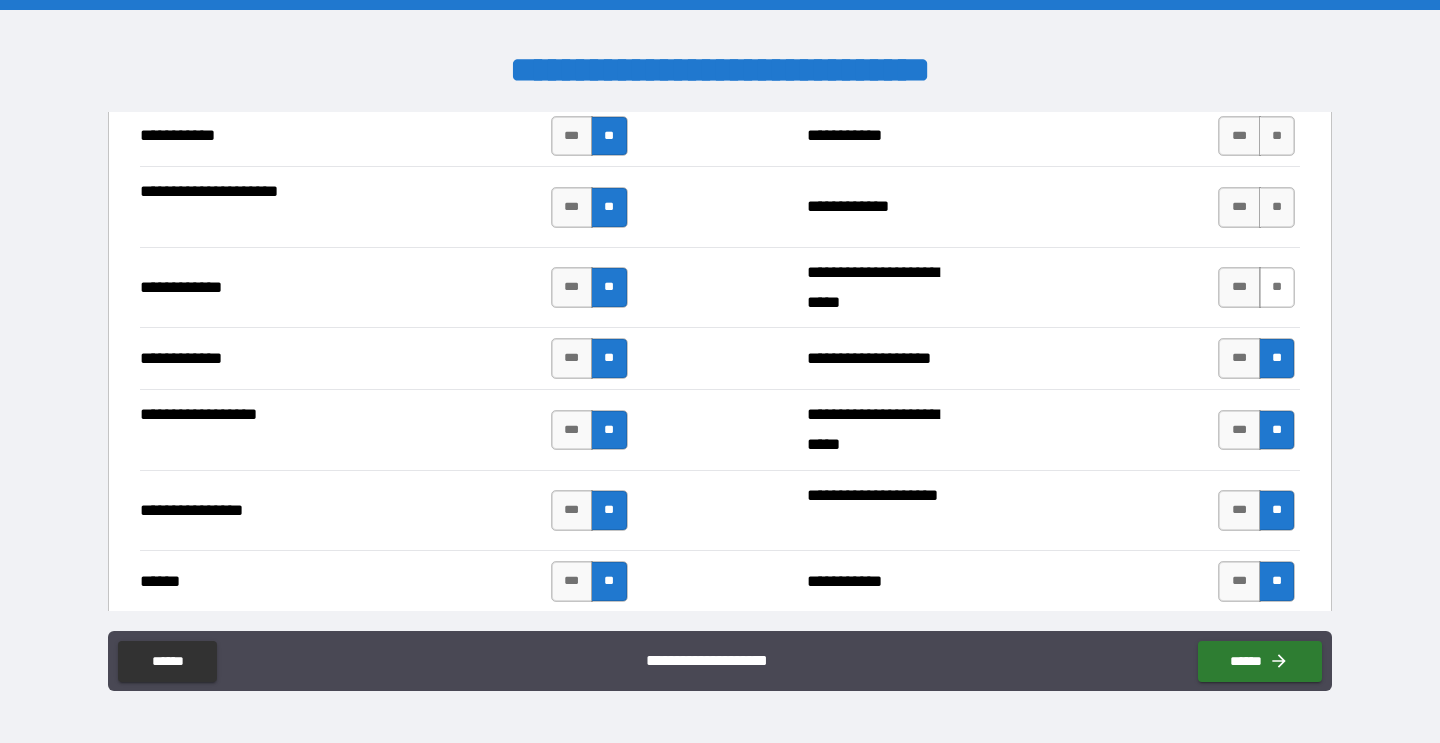 click on "**" at bounding box center [1277, 287] 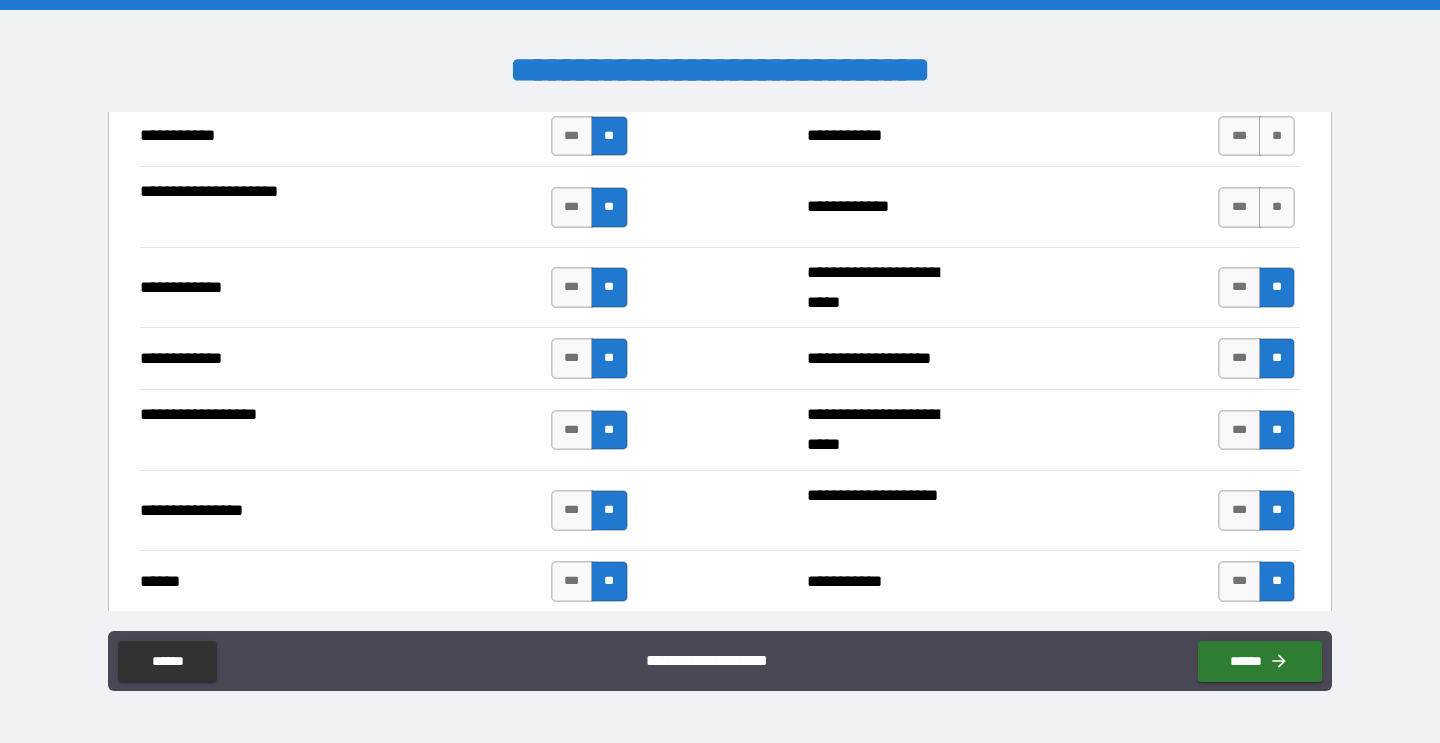 scroll, scrollTop: 3946, scrollLeft: 0, axis: vertical 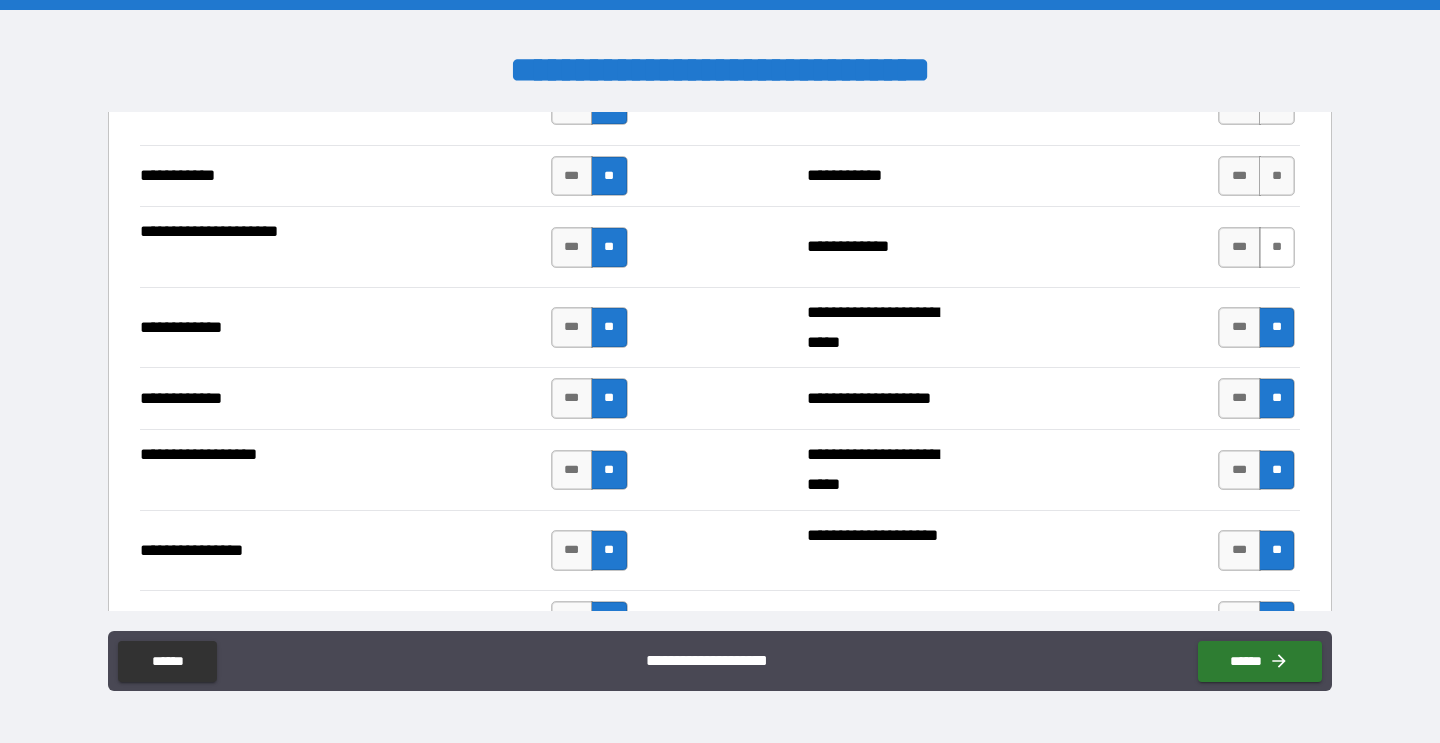 click on "**" at bounding box center [1277, 247] 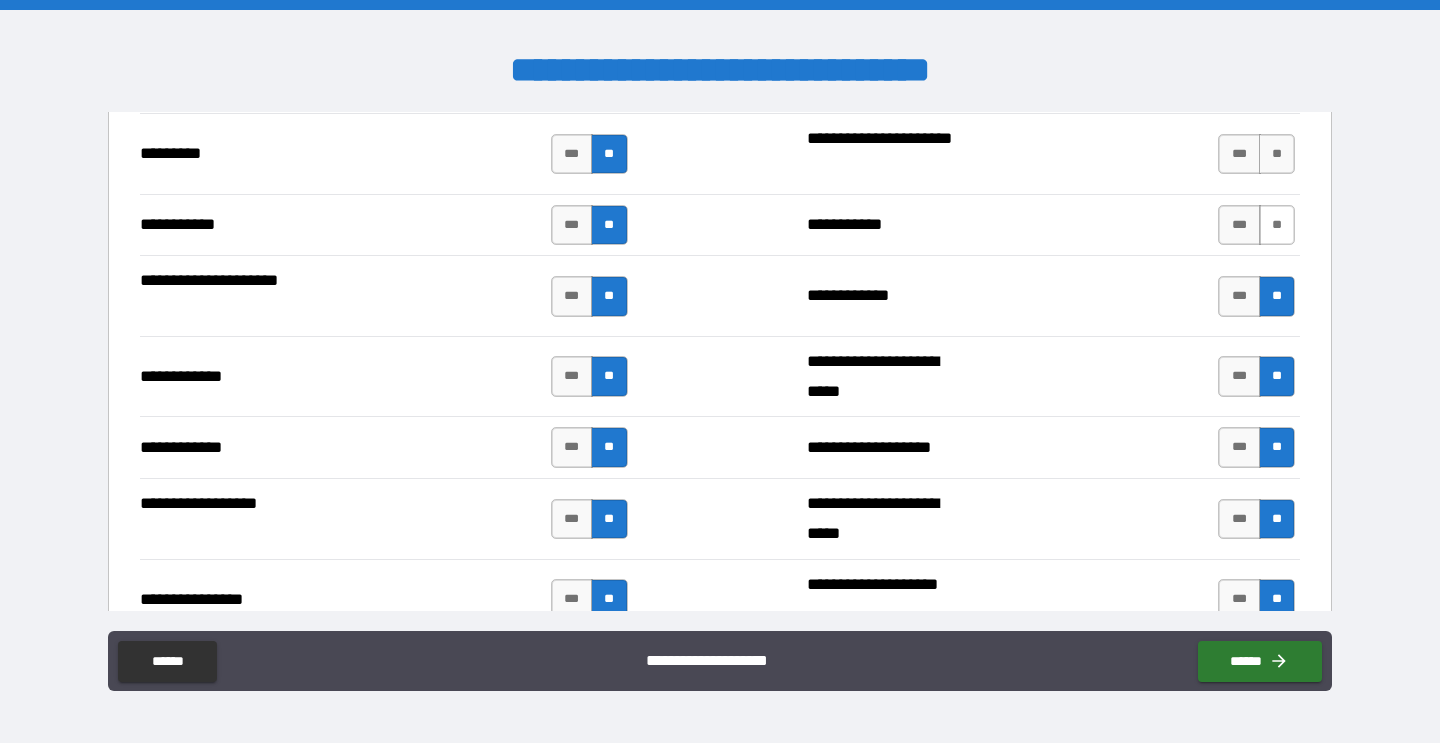 click on "**" at bounding box center (1277, 225) 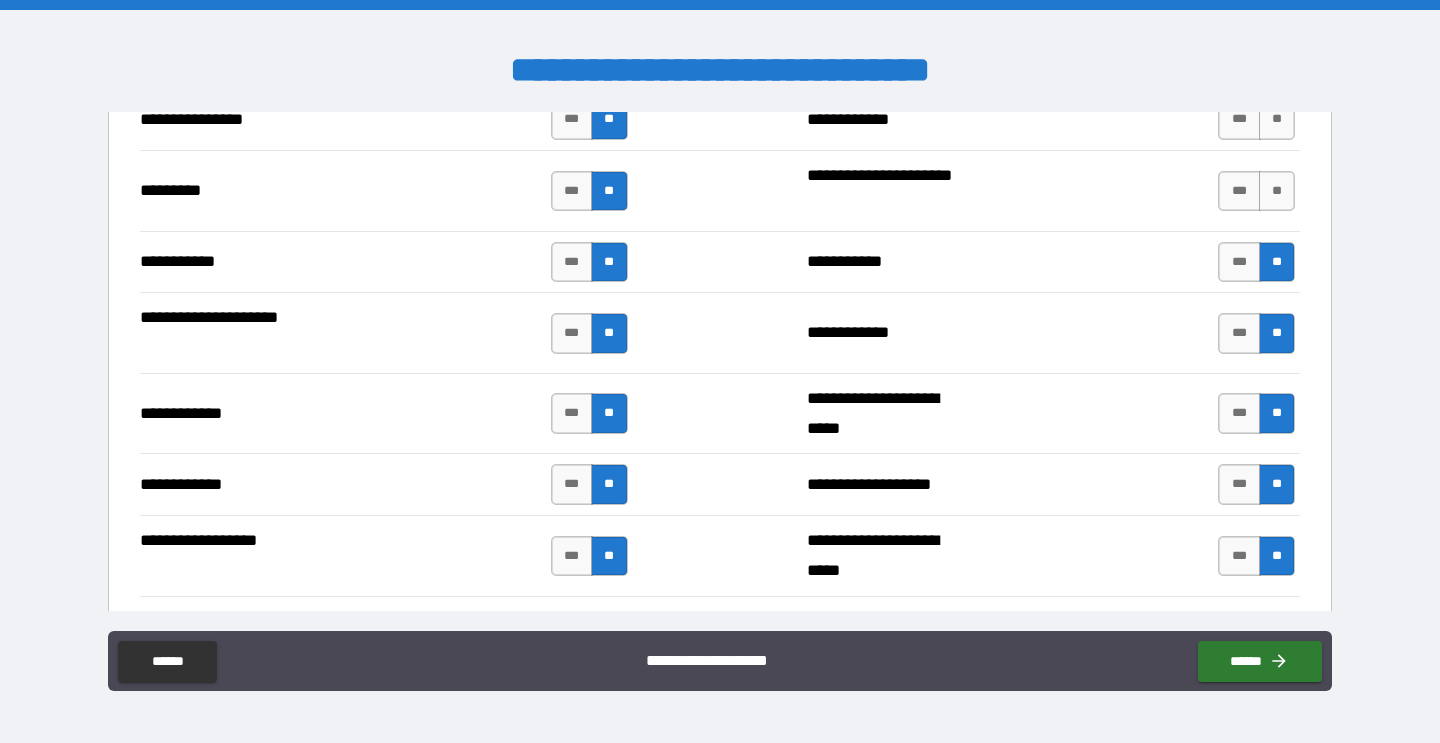 scroll, scrollTop: 3851, scrollLeft: 0, axis: vertical 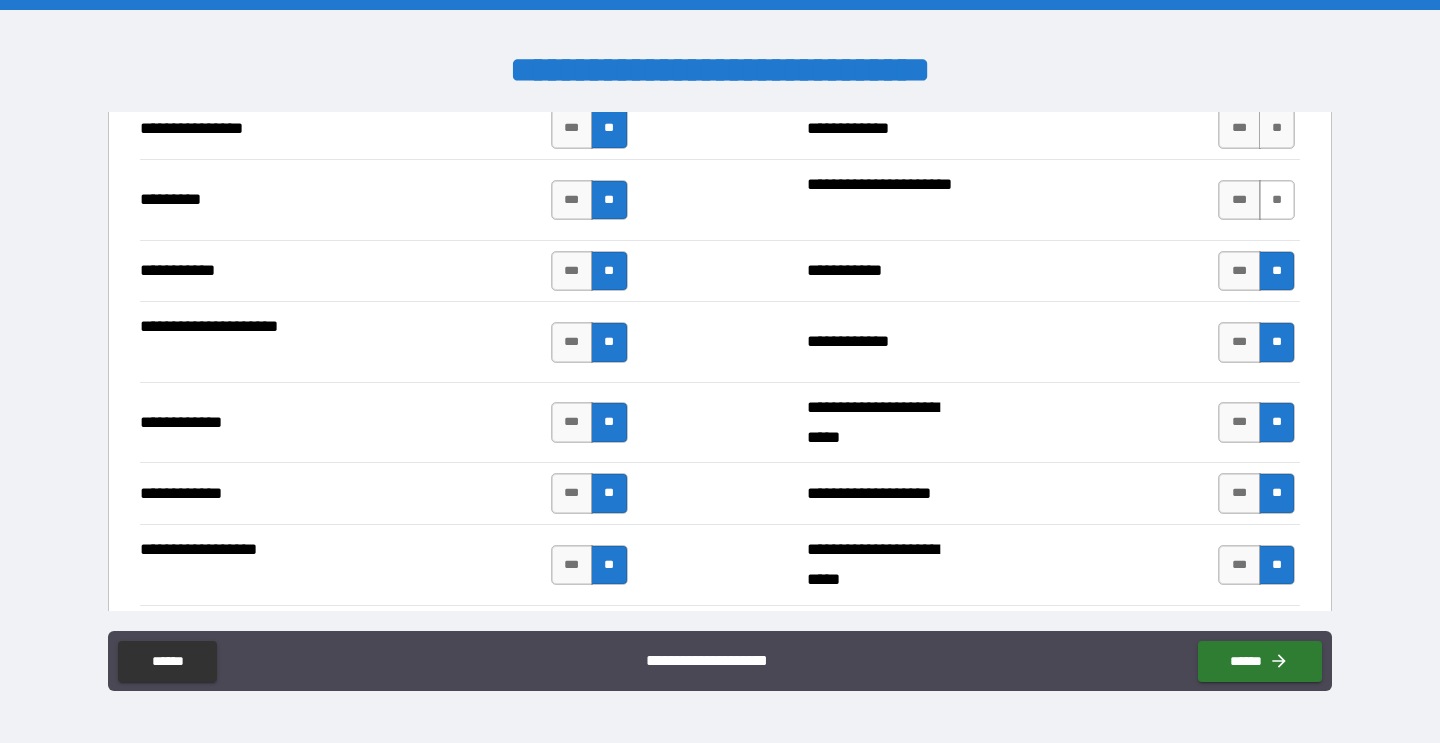 click on "**" at bounding box center [1277, 200] 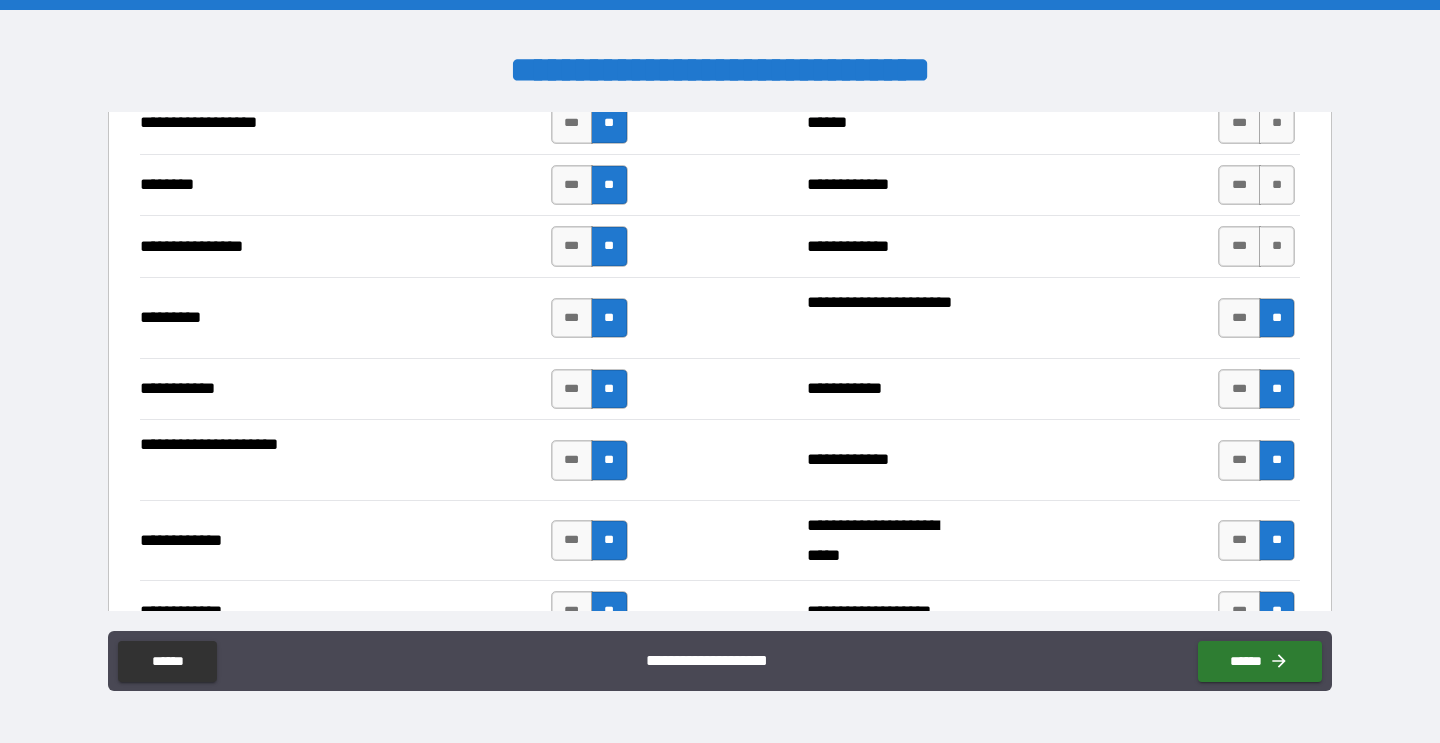 scroll, scrollTop: 3725, scrollLeft: 0, axis: vertical 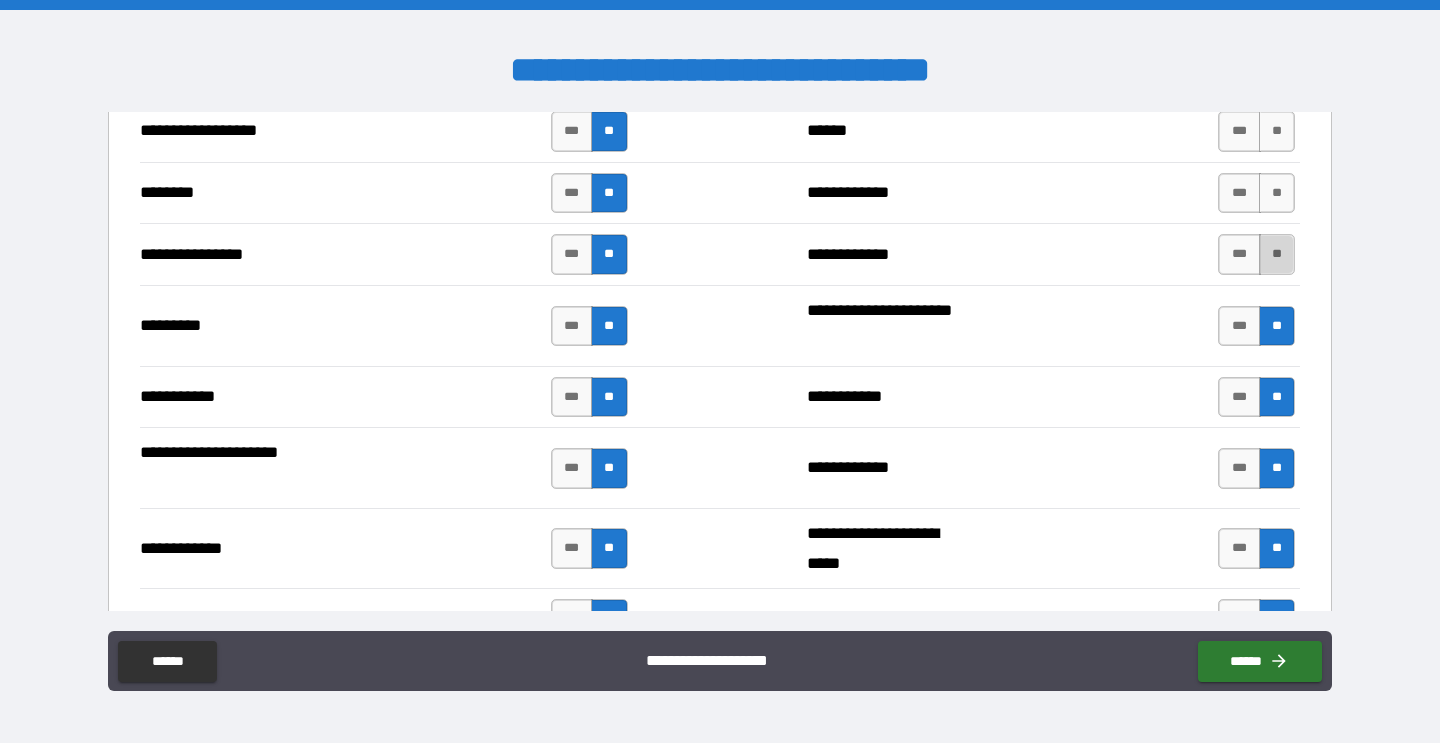 click on "**" at bounding box center (1277, 254) 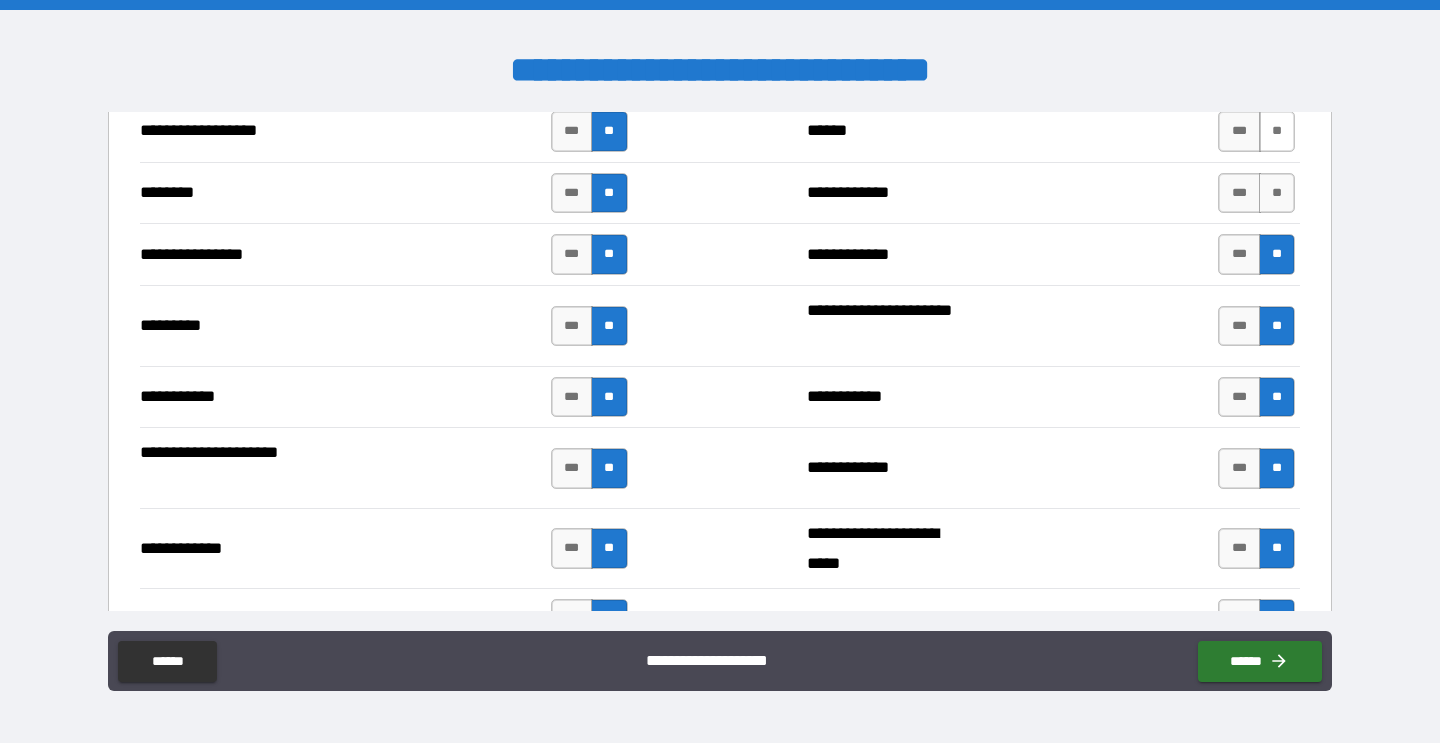 click on "**" at bounding box center [1277, 131] 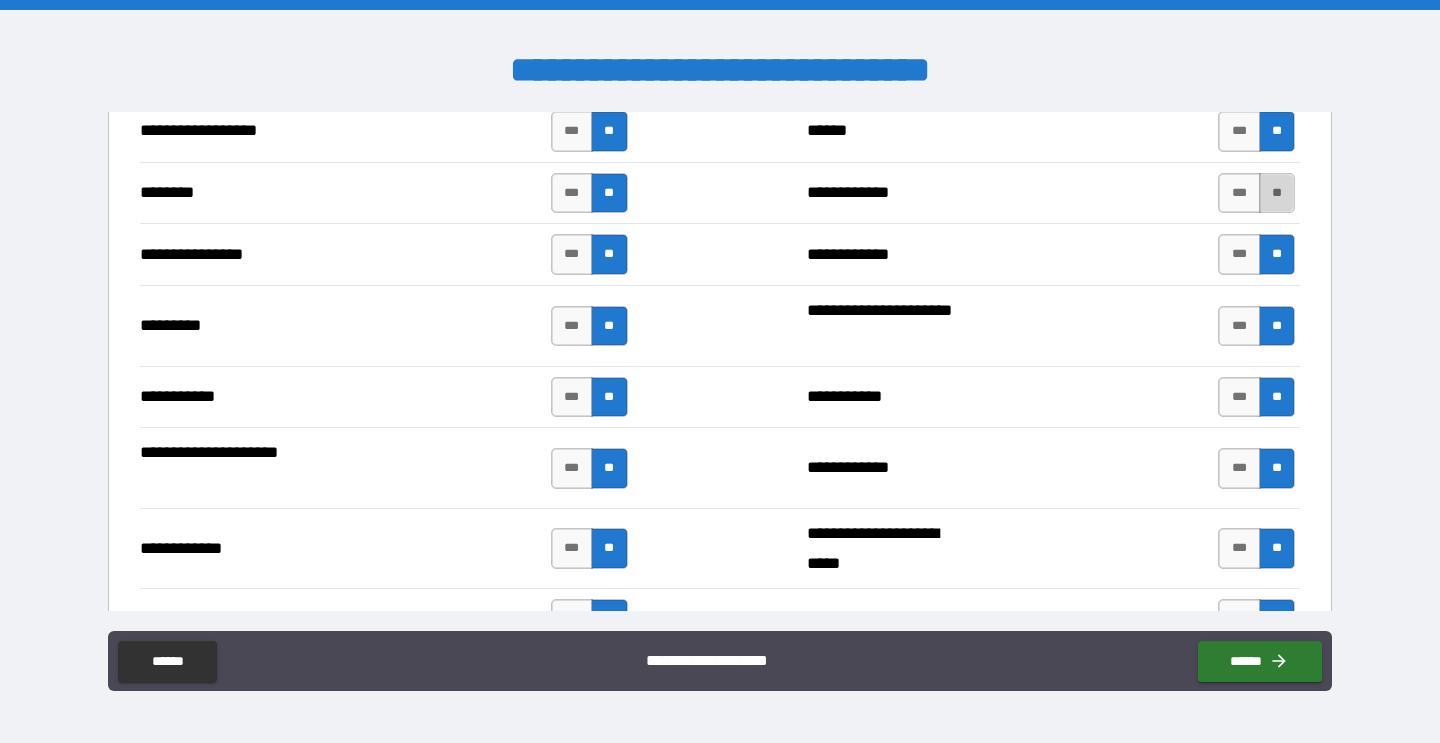 click on "**" at bounding box center [1277, 193] 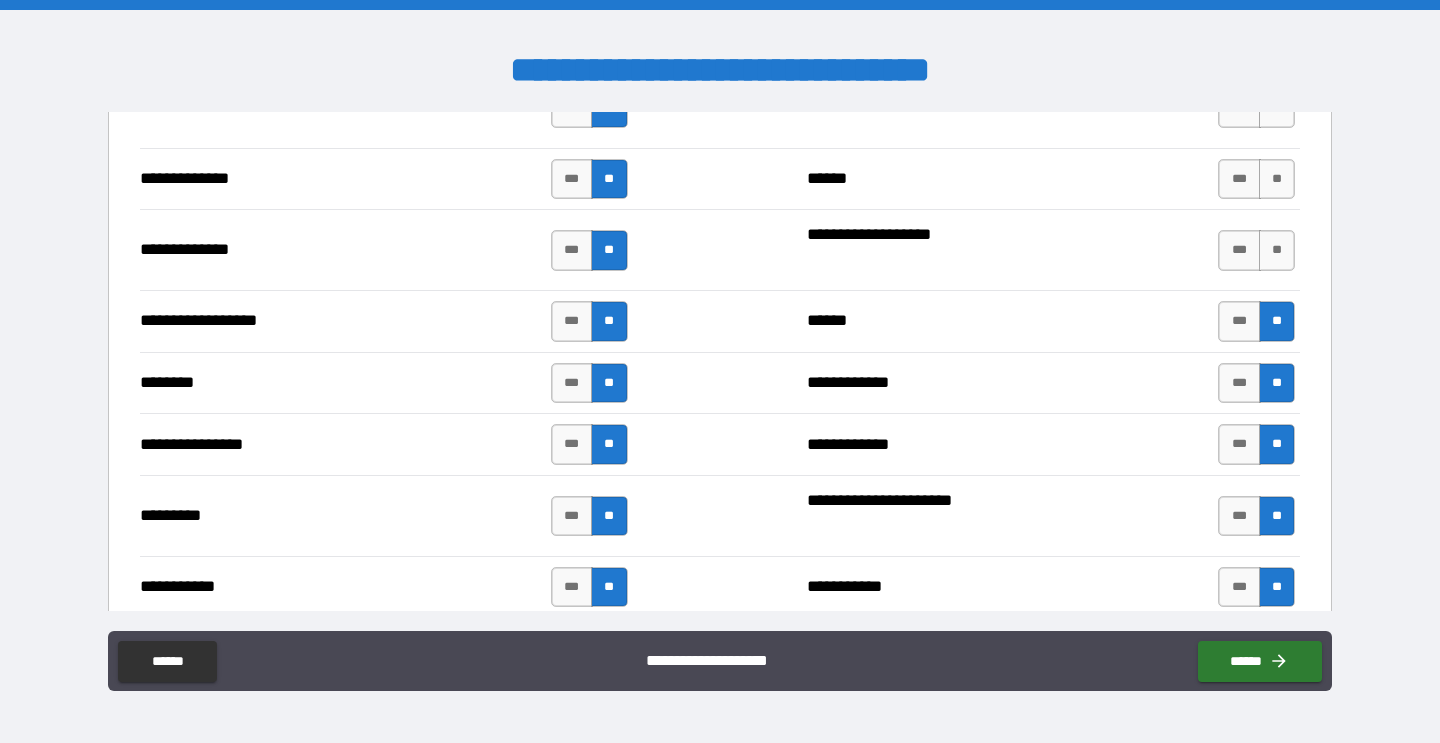 scroll, scrollTop: 3531, scrollLeft: 0, axis: vertical 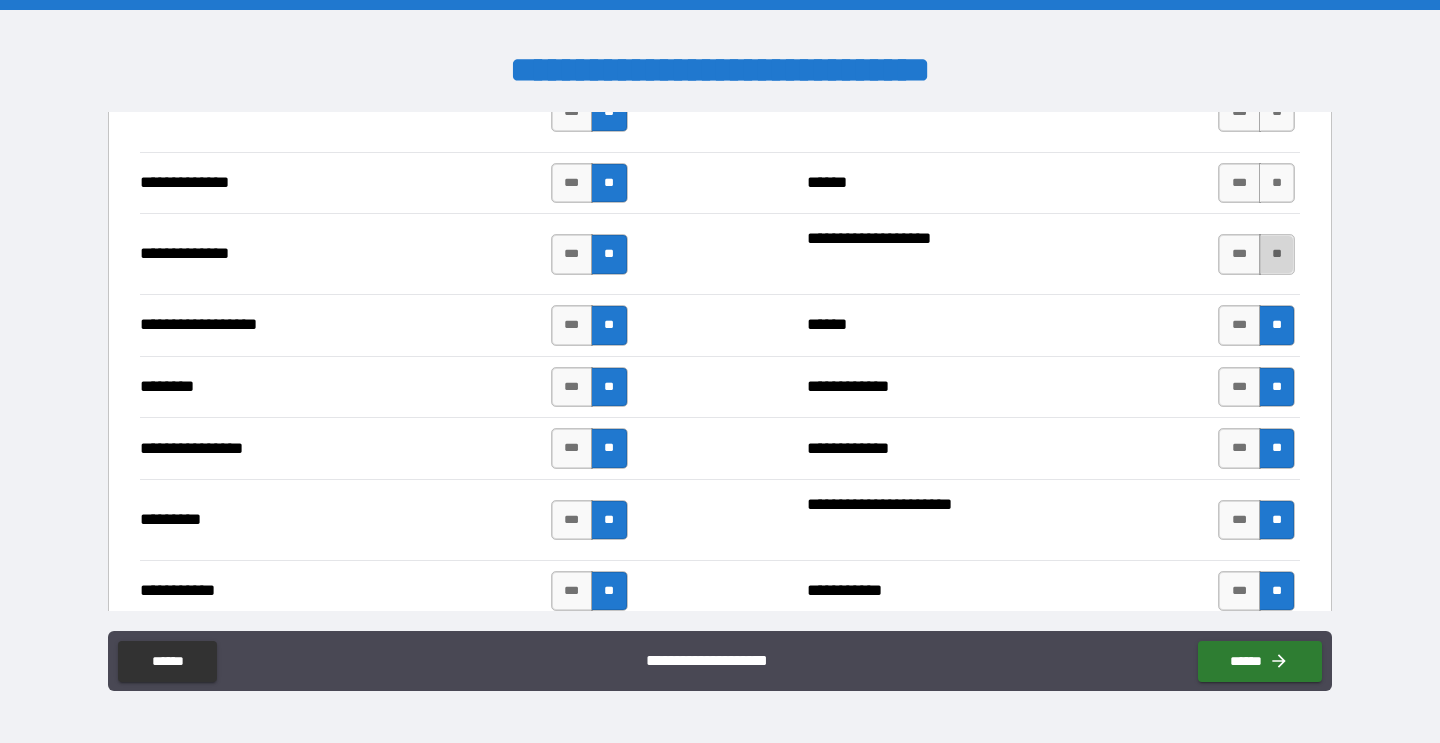 click on "**" at bounding box center (1277, 254) 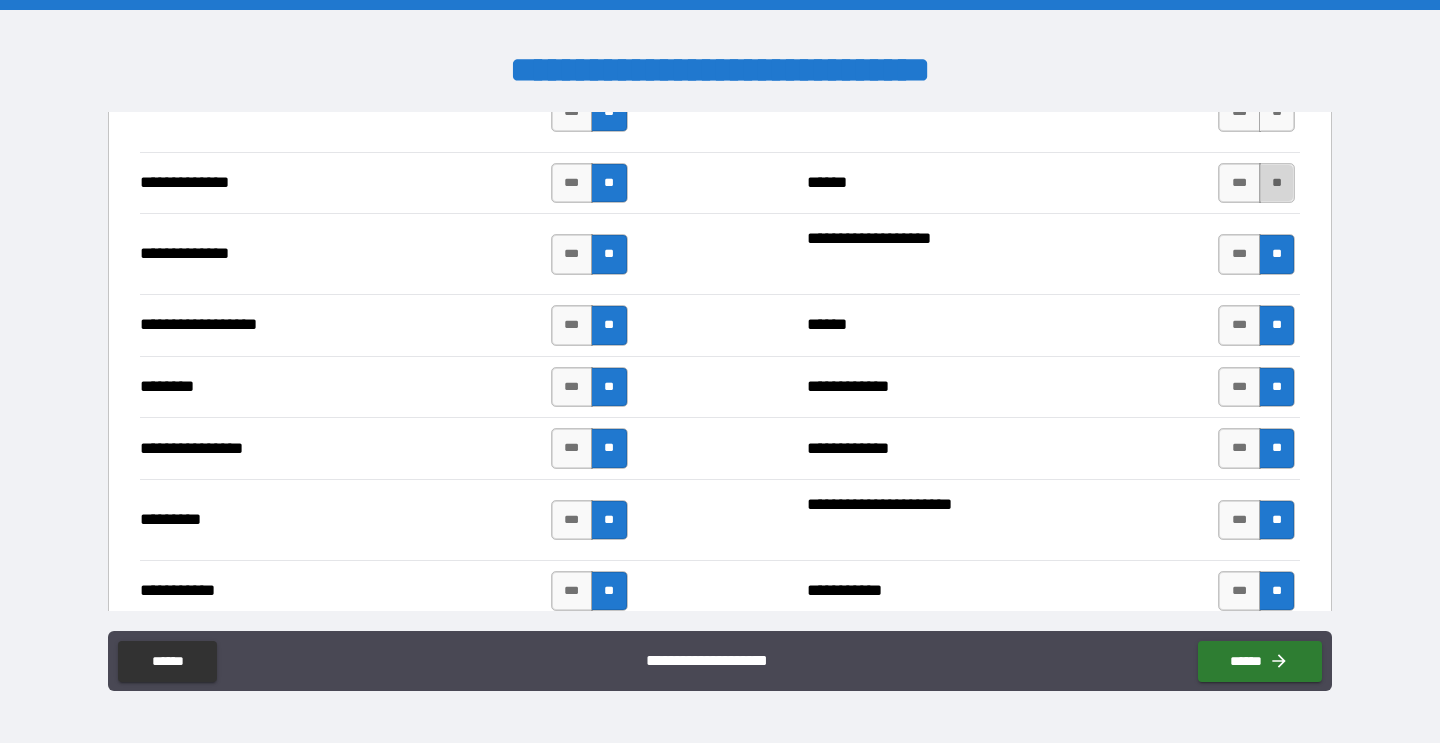 click on "**" at bounding box center (1277, 183) 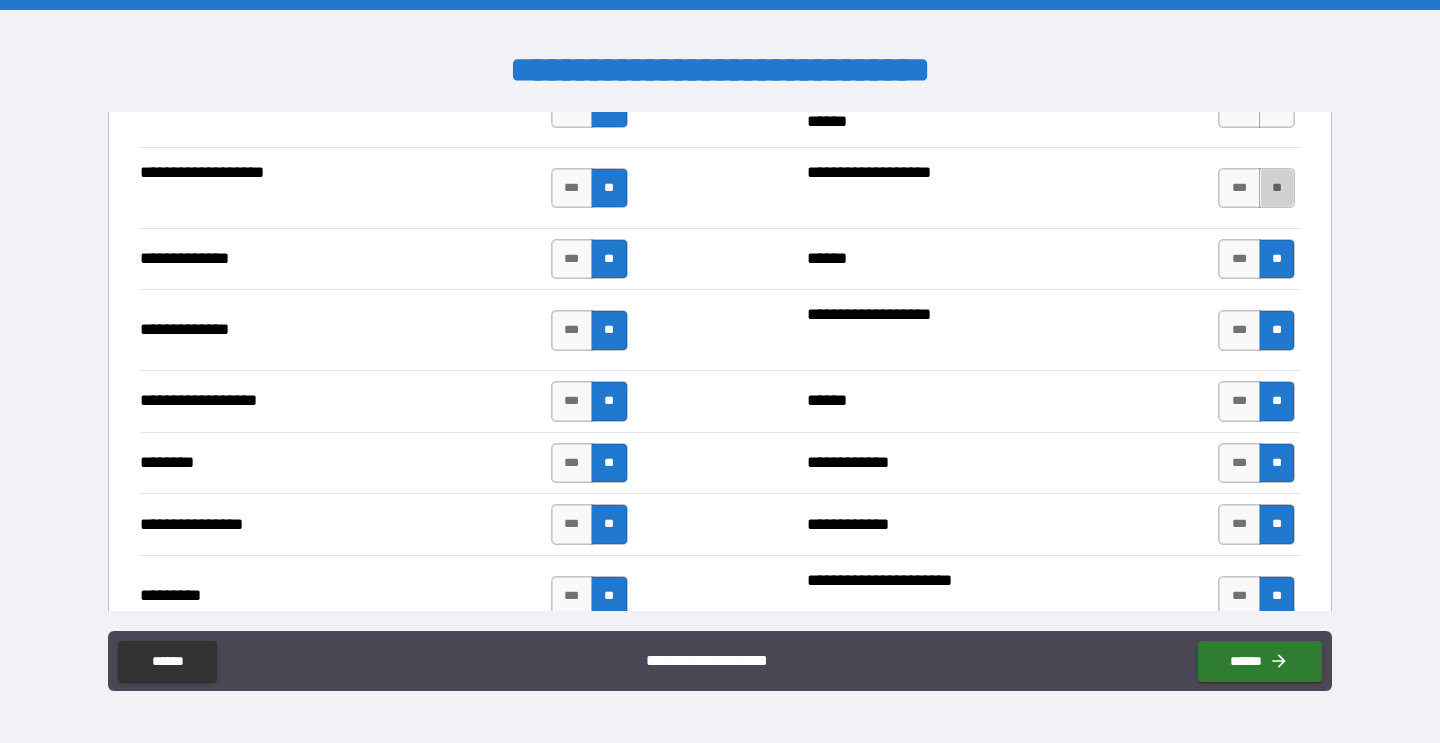 click on "**" at bounding box center [1277, 188] 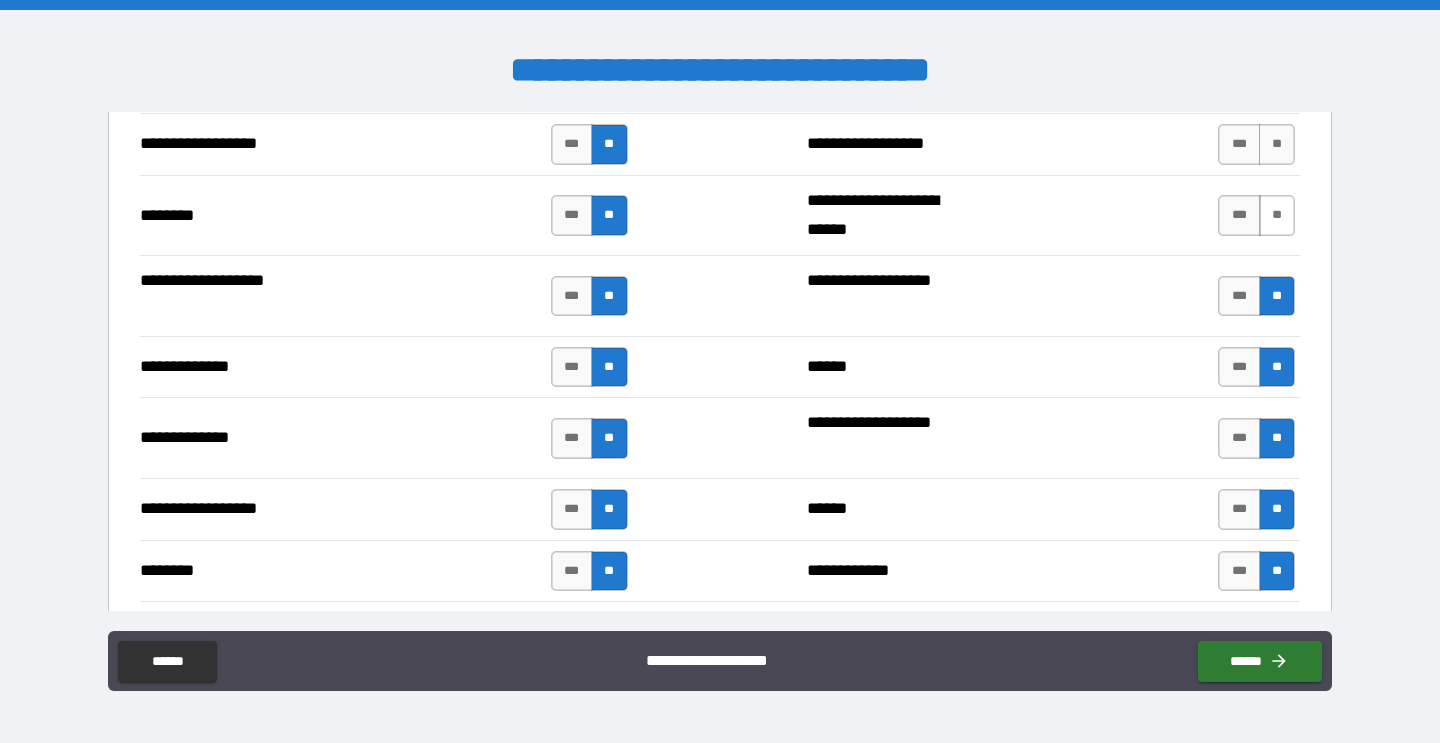 click on "**" at bounding box center (1277, 215) 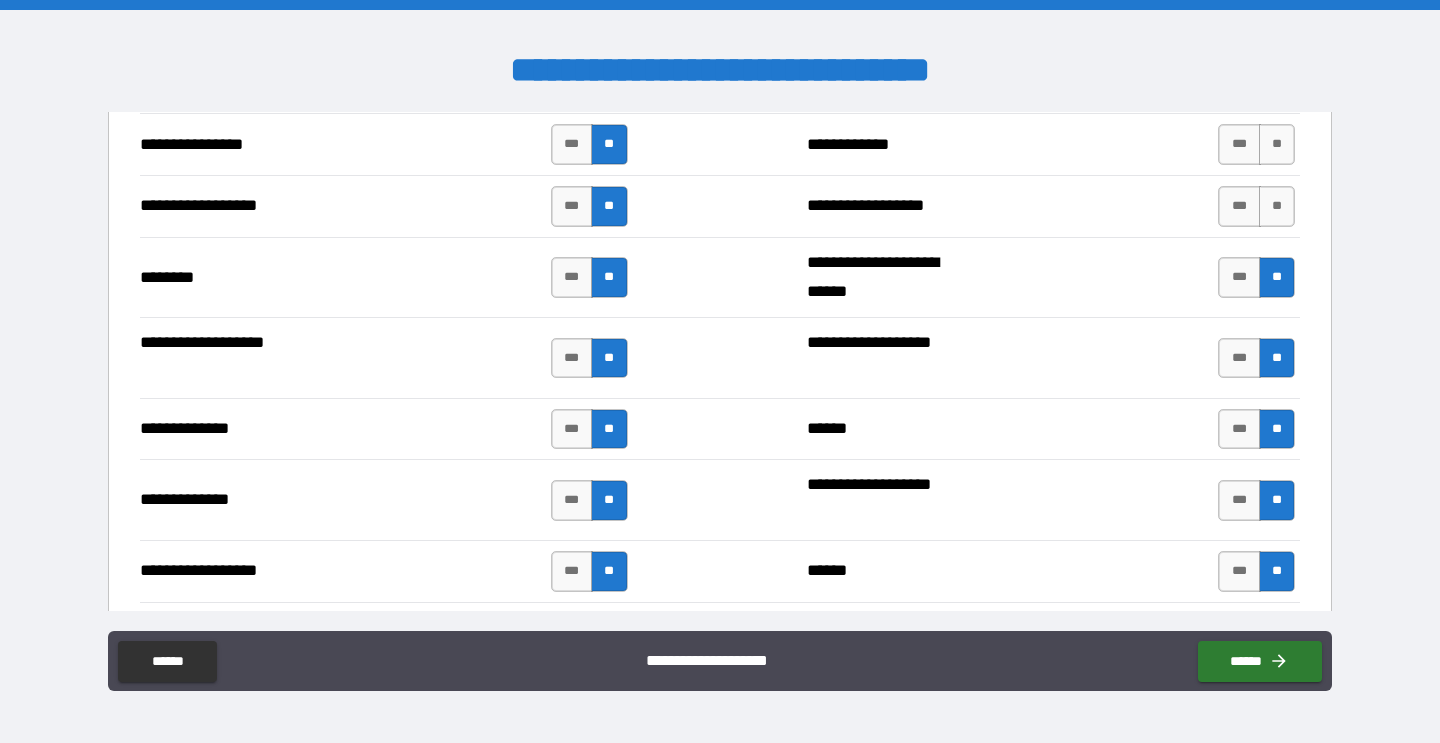 scroll, scrollTop: 3261, scrollLeft: 0, axis: vertical 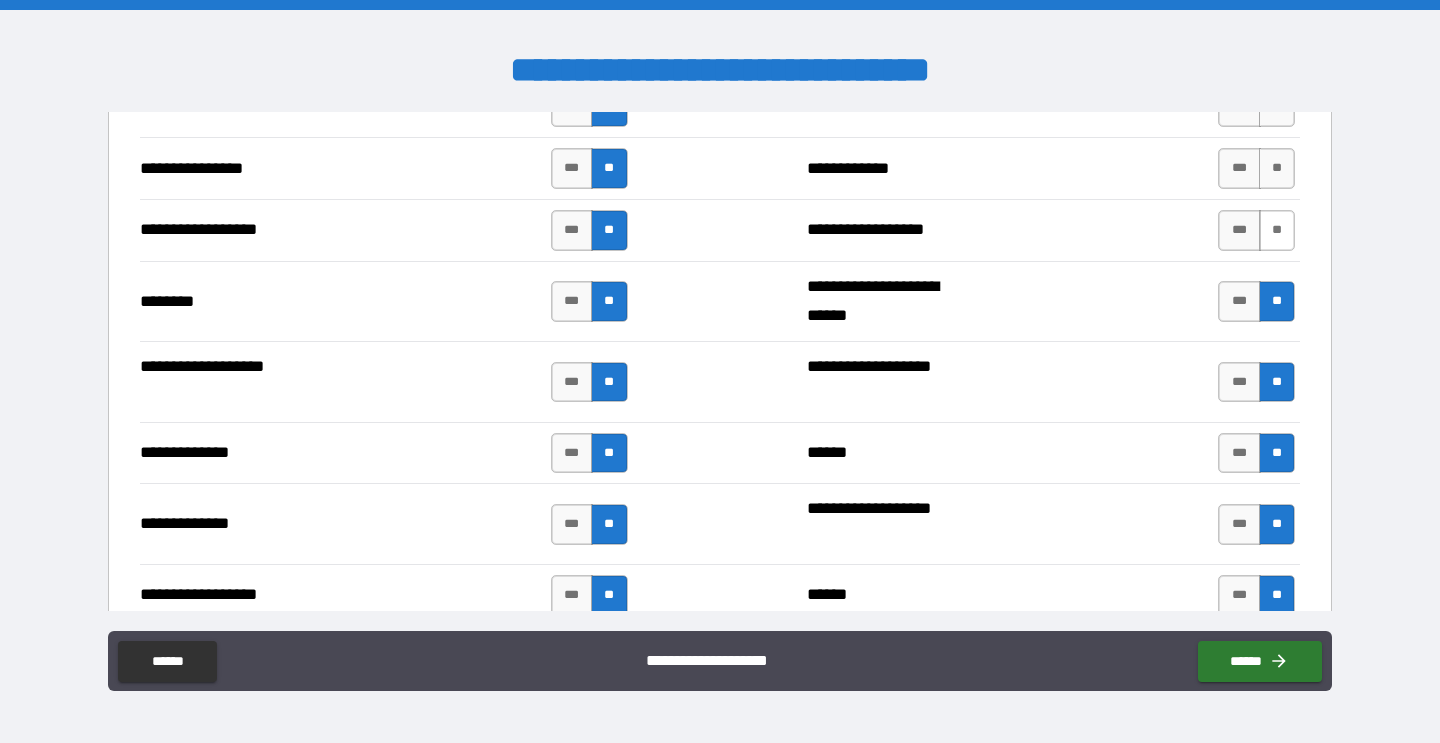 click on "**" at bounding box center [1277, 230] 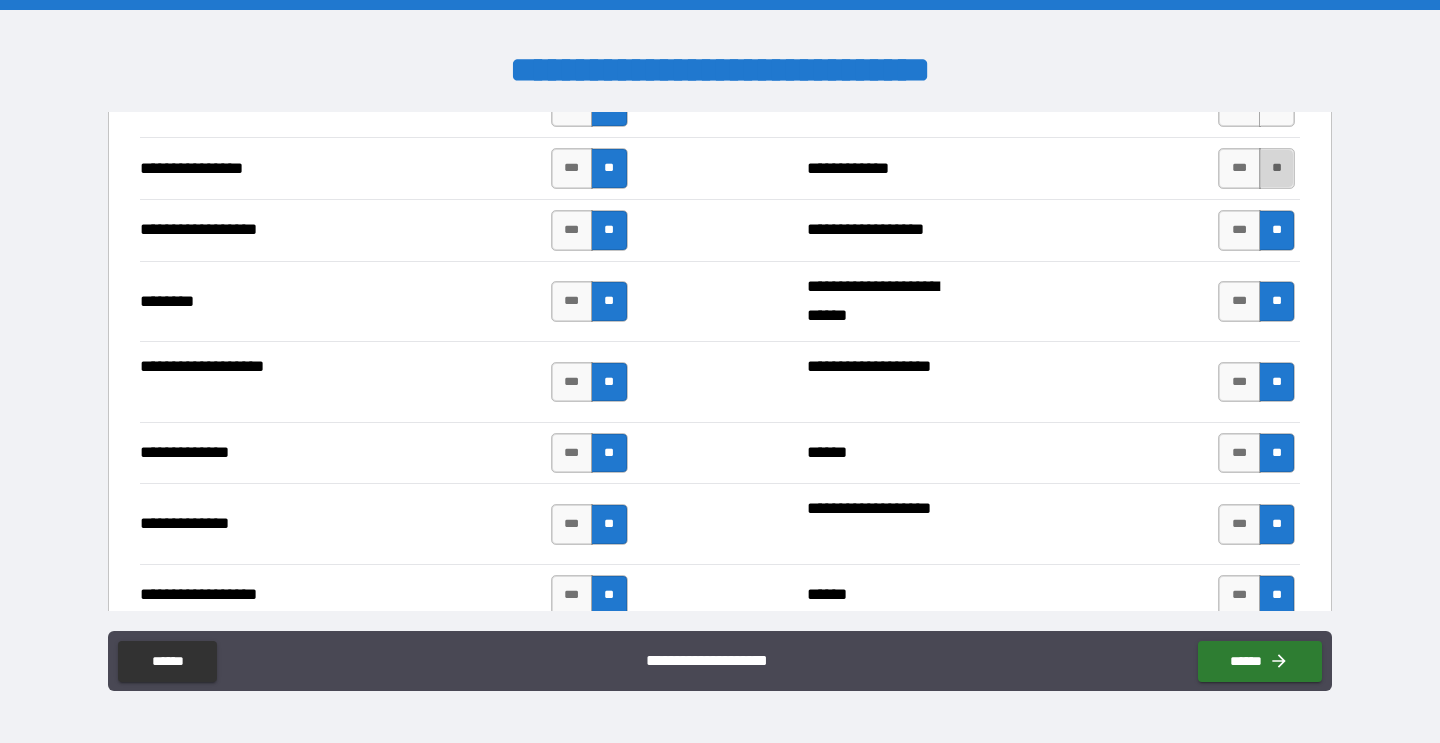 click on "**" at bounding box center (1277, 168) 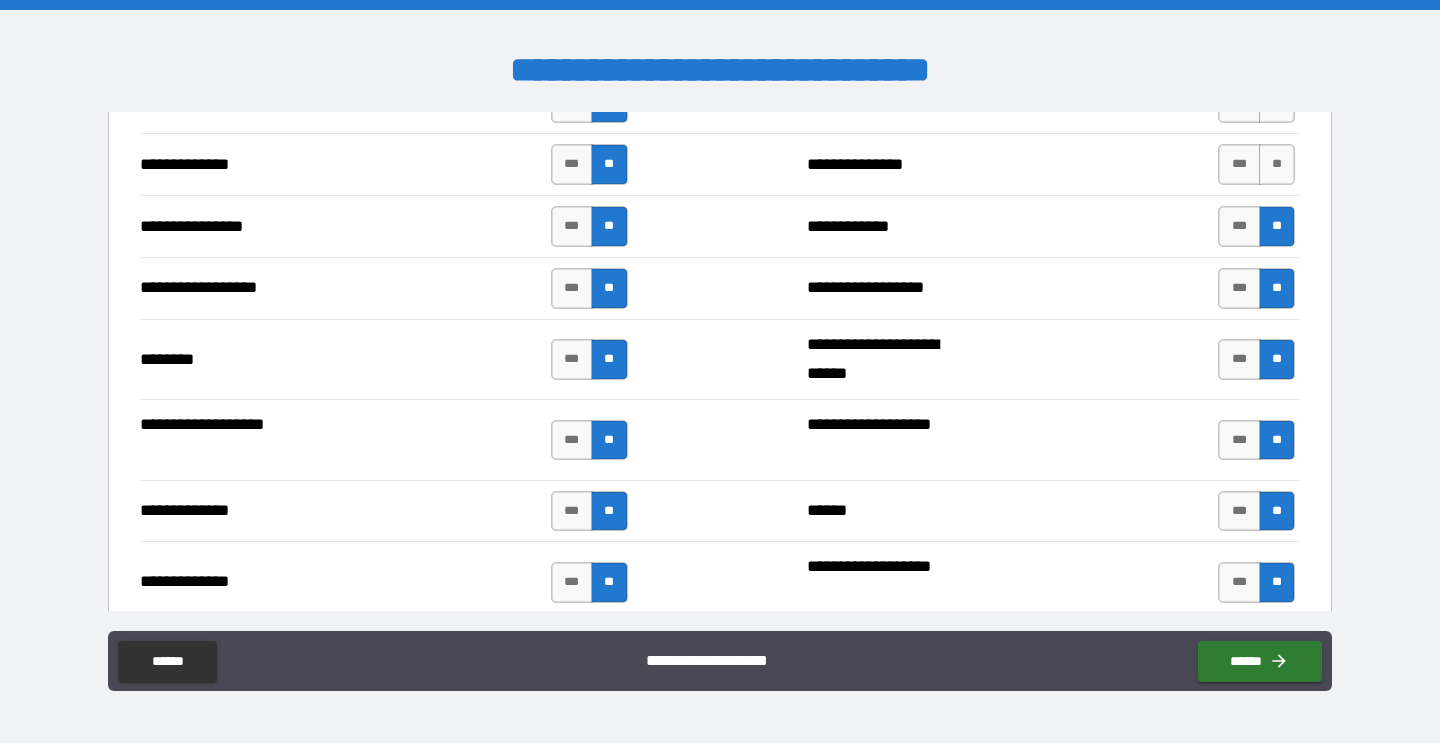 scroll, scrollTop: 3174, scrollLeft: 0, axis: vertical 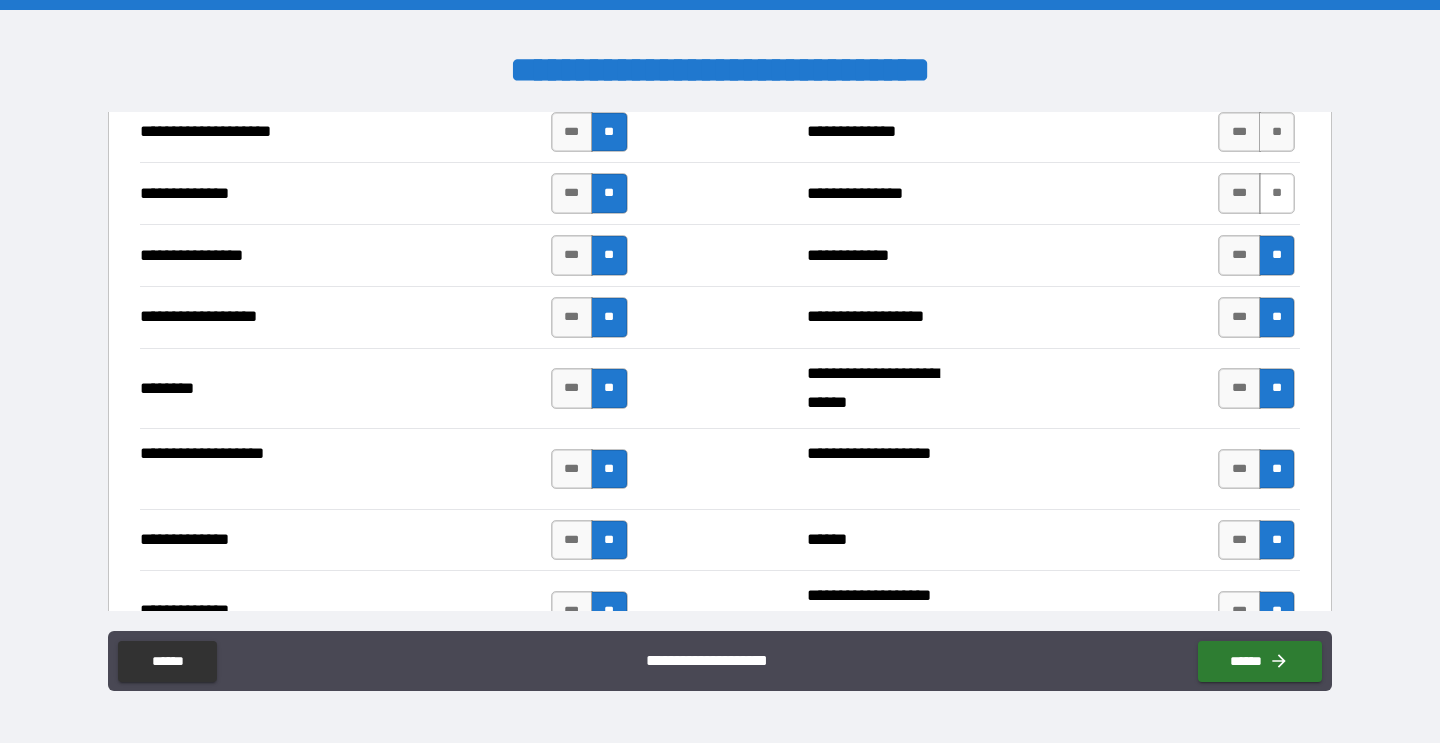 click on "**" at bounding box center (1277, 193) 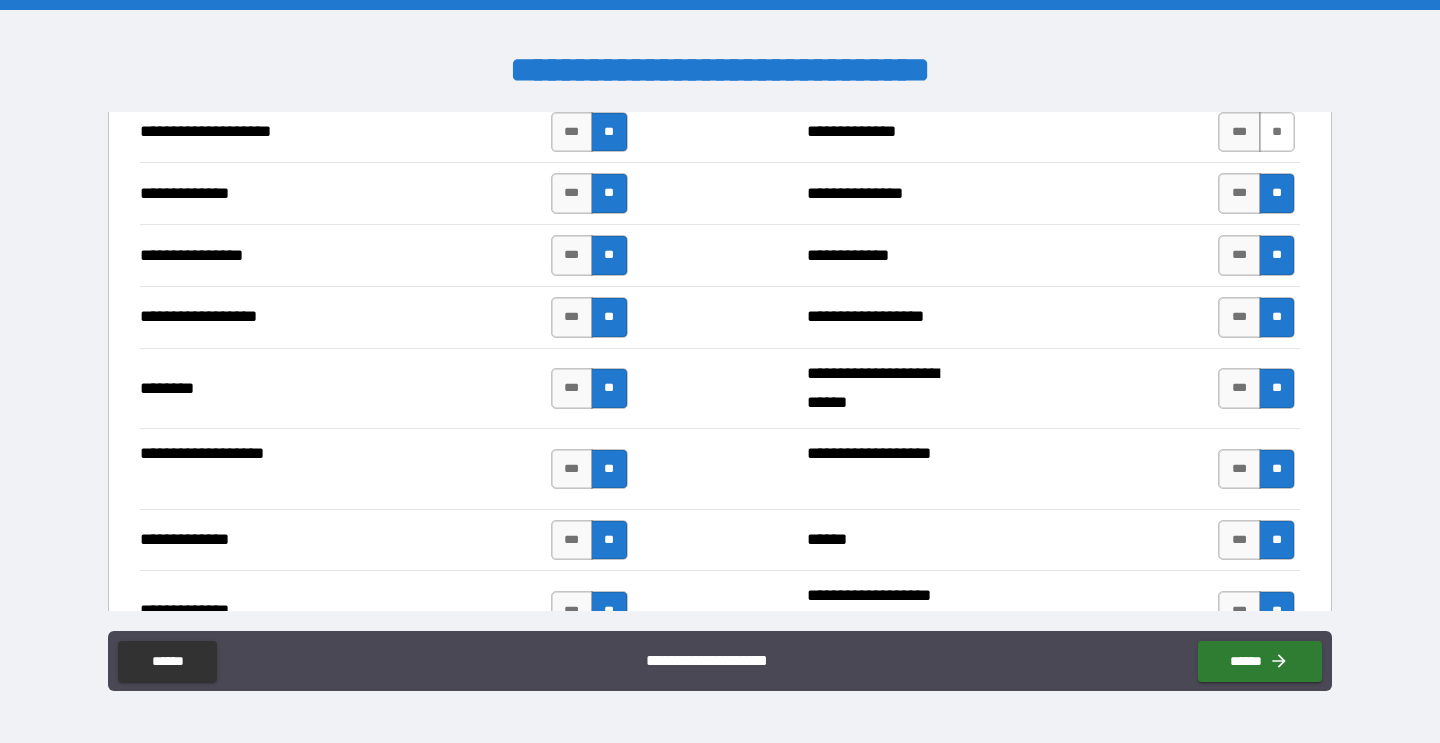 click on "**" at bounding box center [1277, 132] 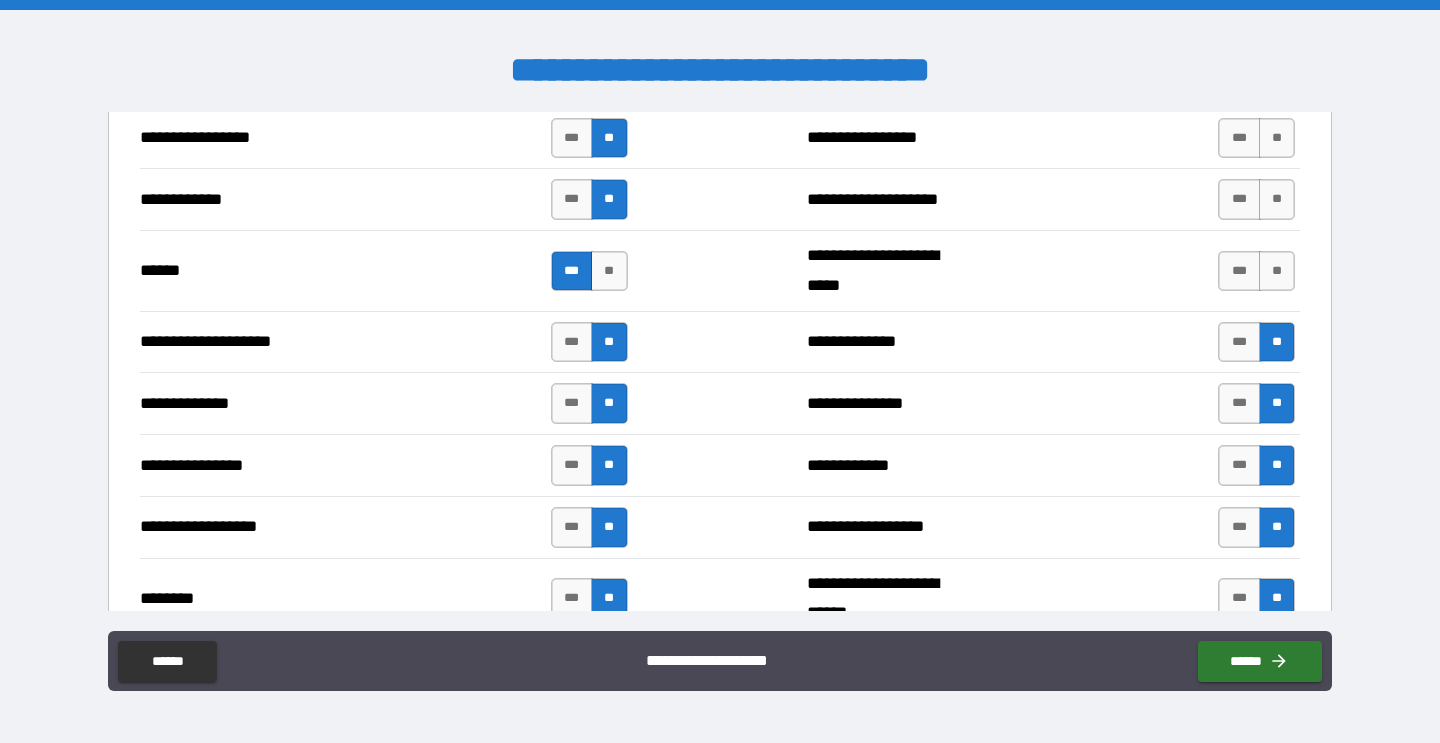 scroll, scrollTop: 2960, scrollLeft: 0, axis: vertical 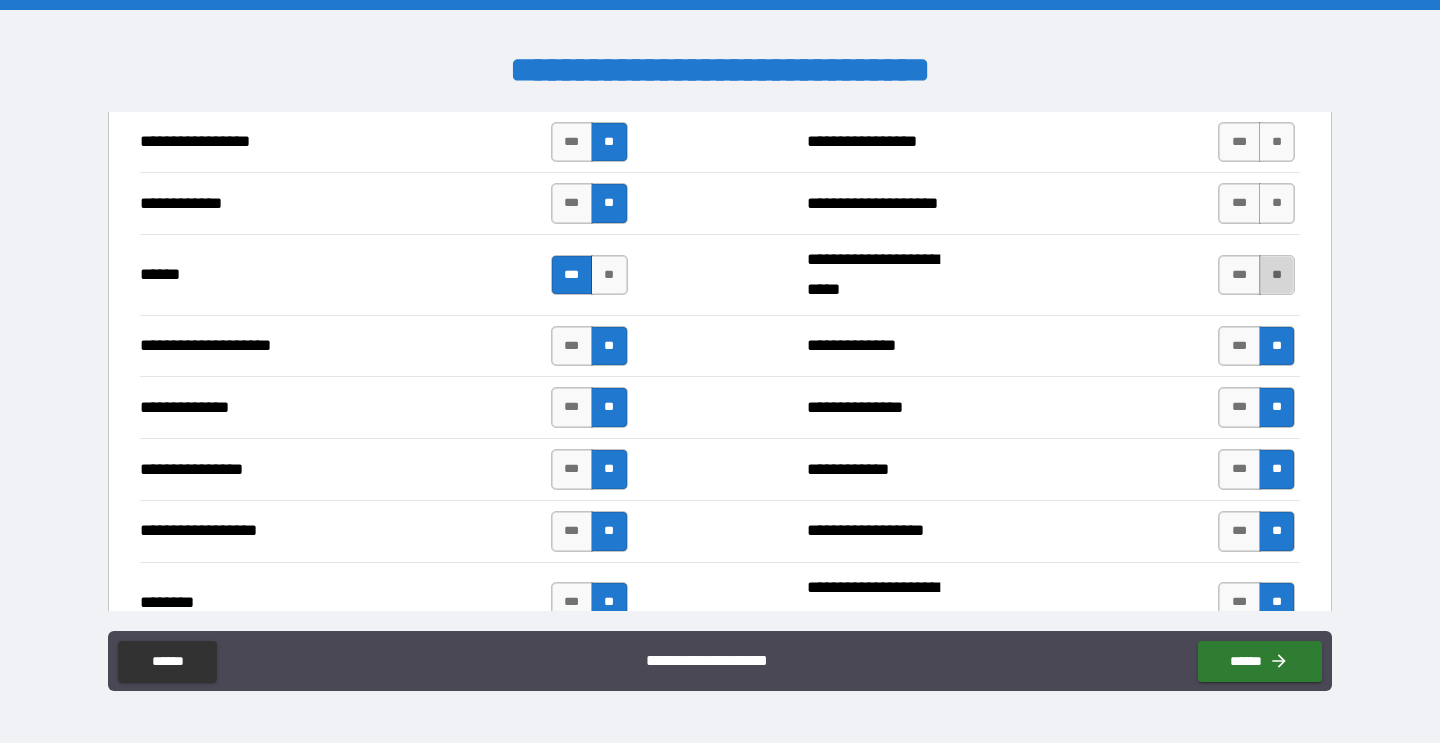 click on "**" at bounding box center (1277, 275) 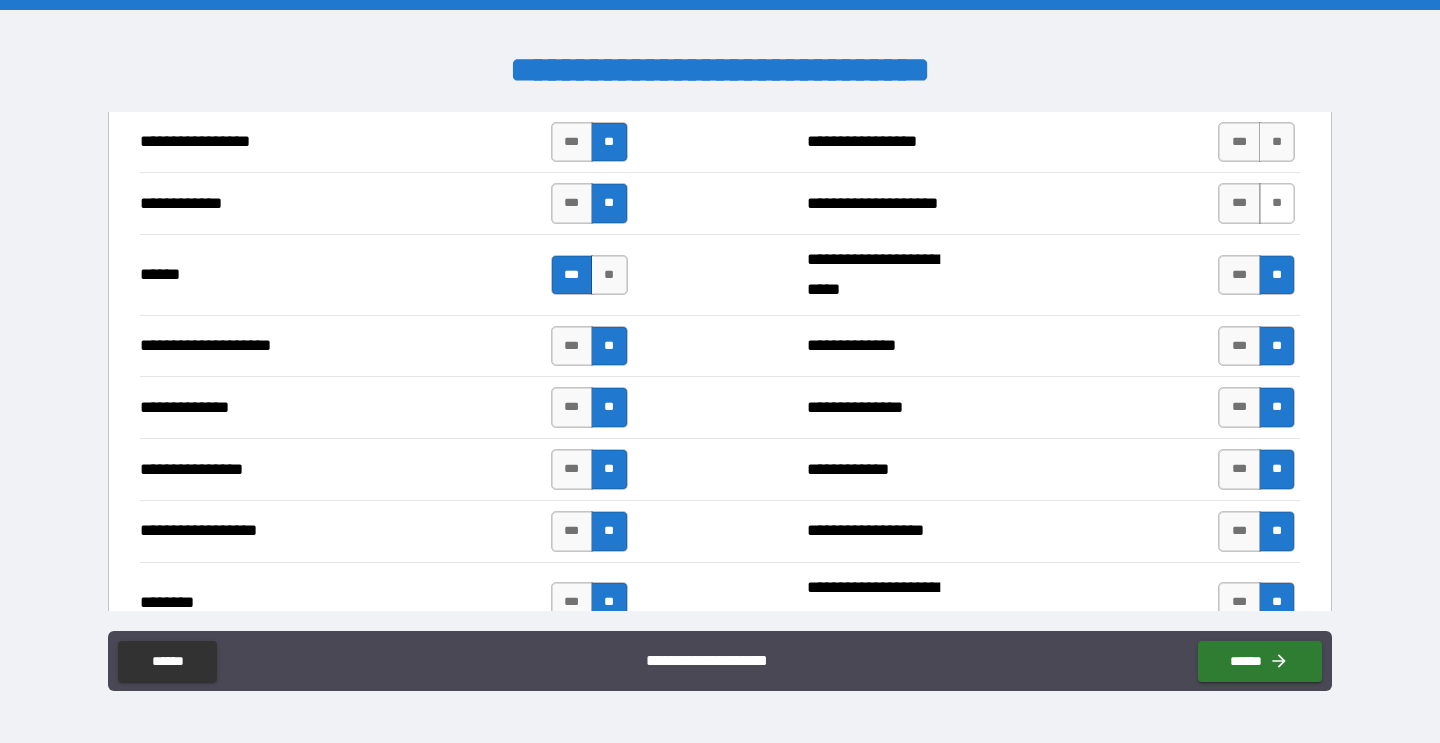click on "**" at bounding box center [1277, 203] 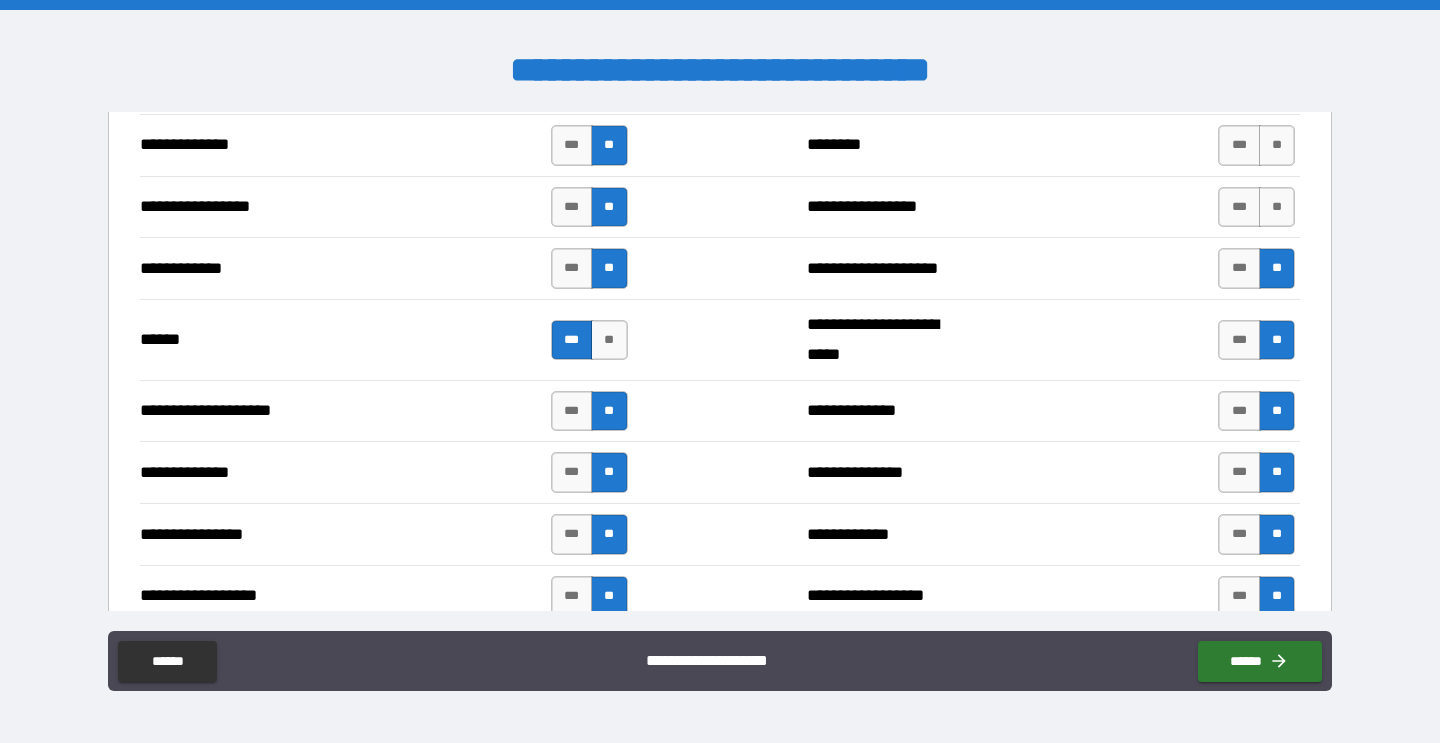 scroll, scrollTop: 2847, scrollLeft: 0, axis: vertical 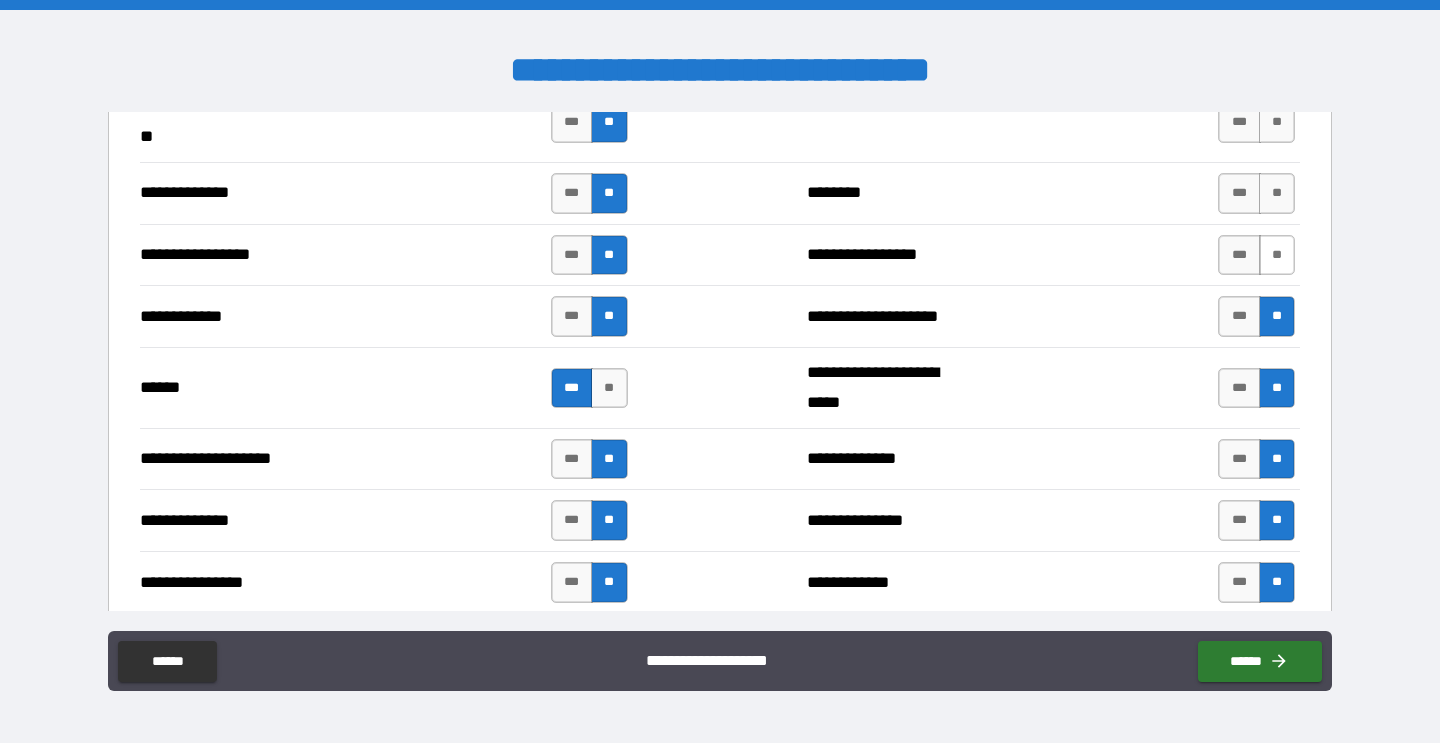 click on "**" at bounding box center (1277, 255) 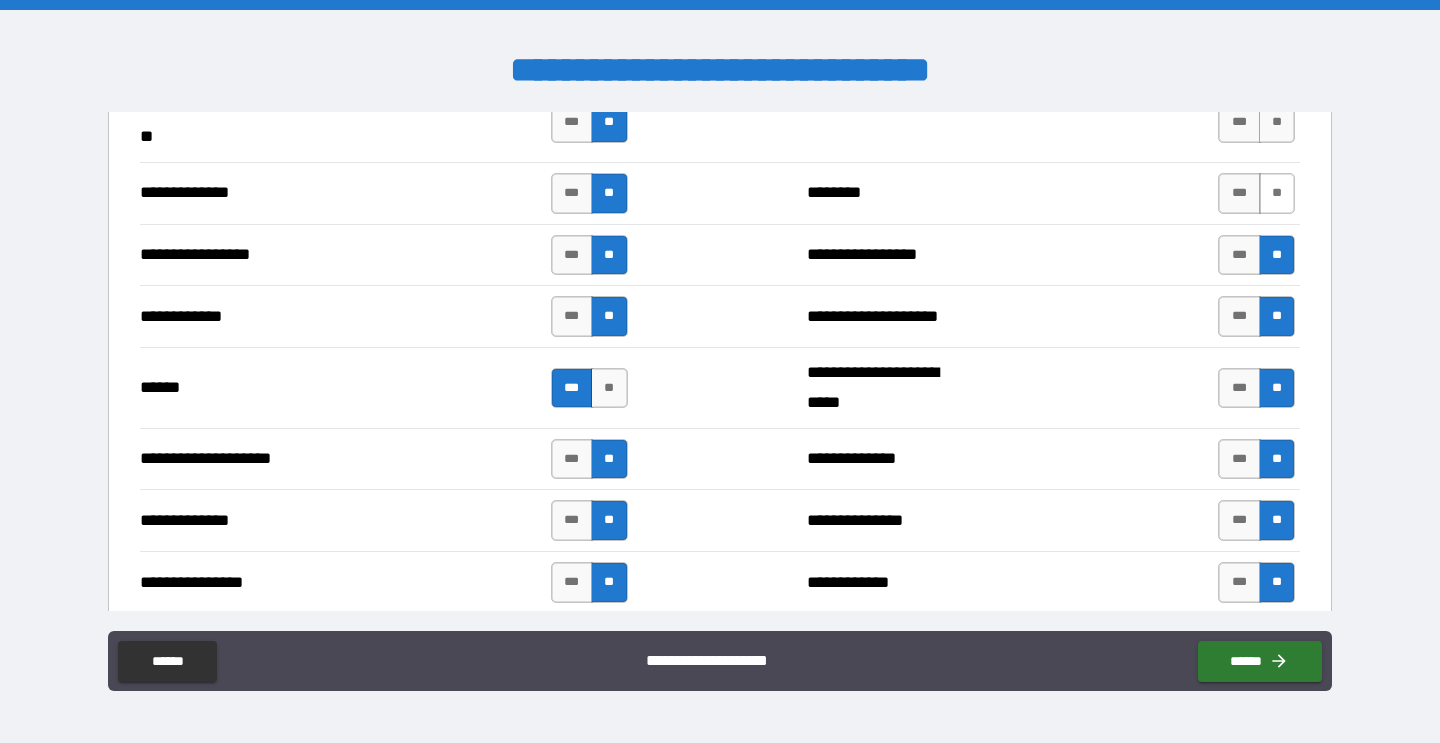 click on "**" at bounding box center (1277, 193) 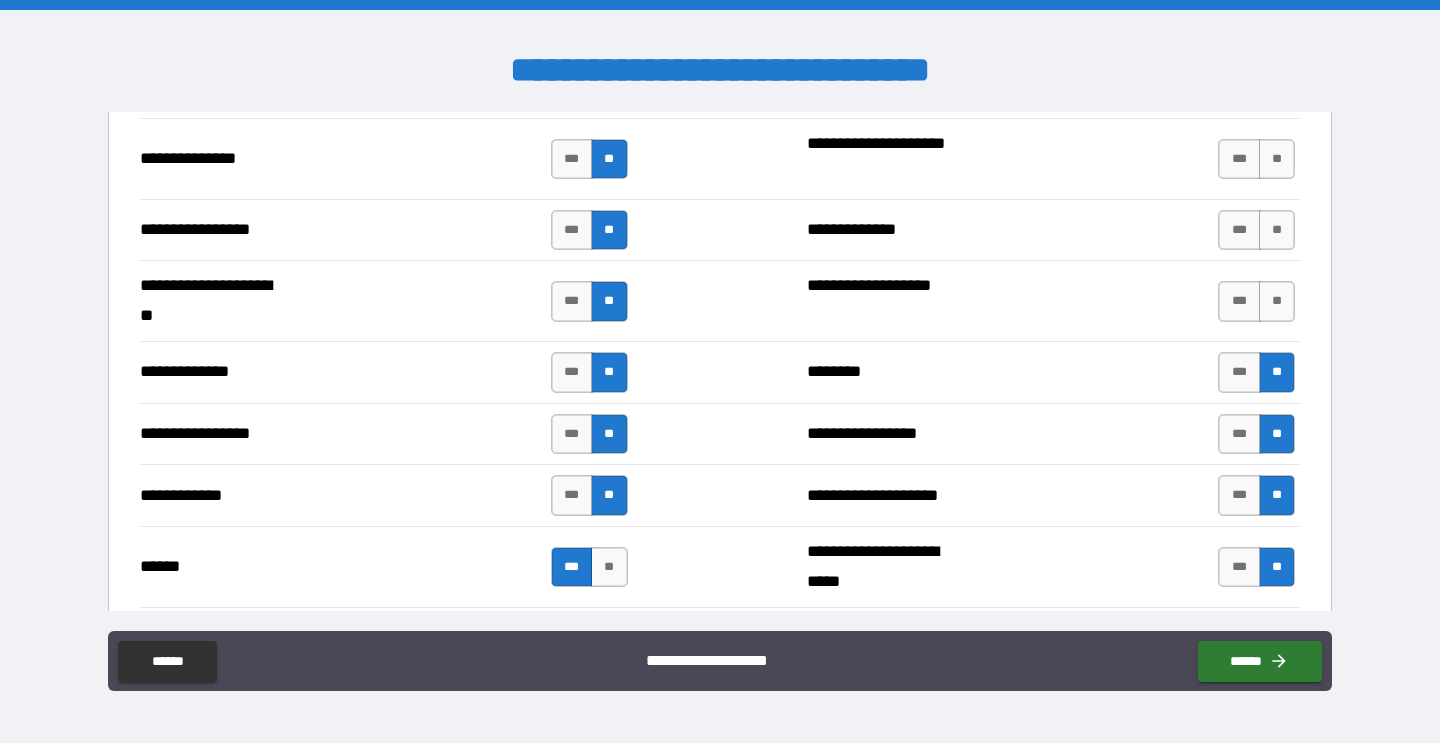 scroll, scrollTop: 2657, scrollLeft: 0, axis: vertical 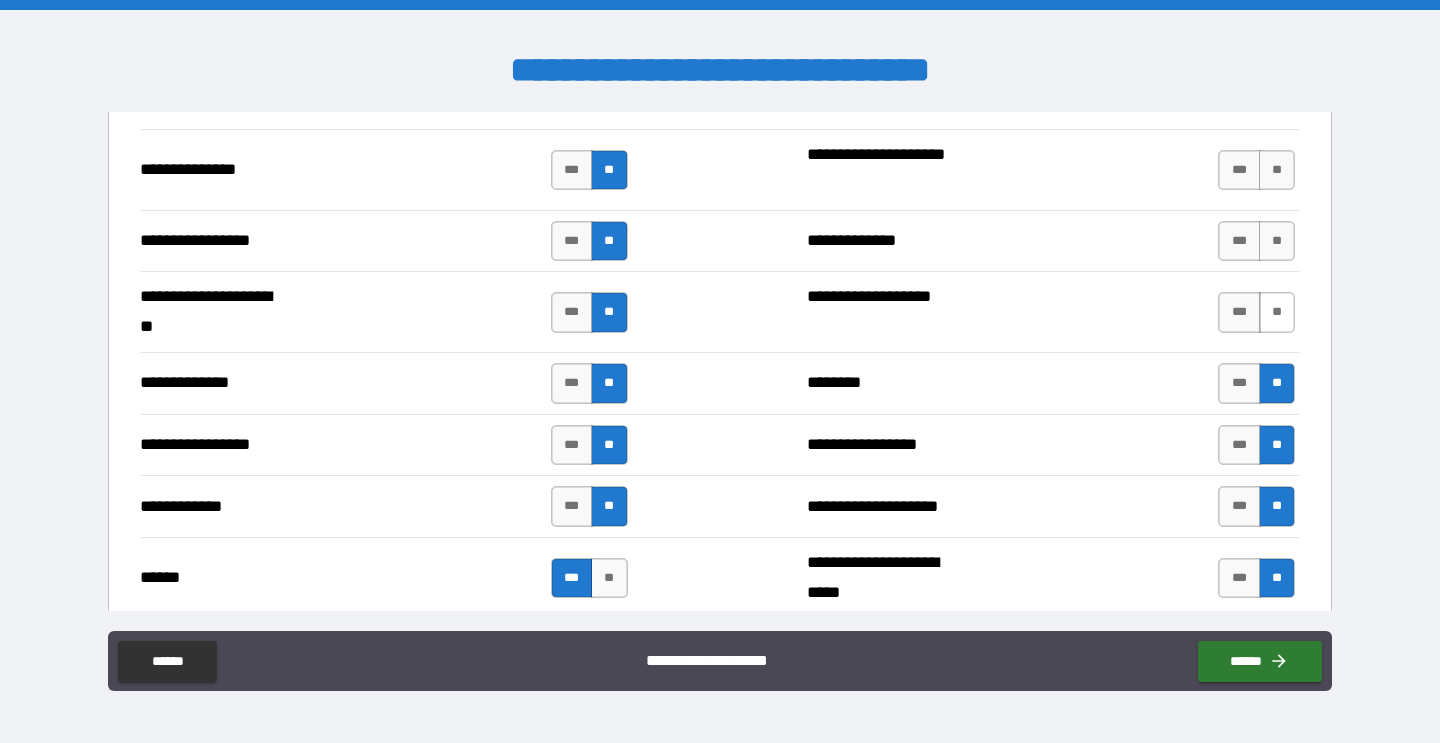 click on "**" at bounding box center (1277, 312) 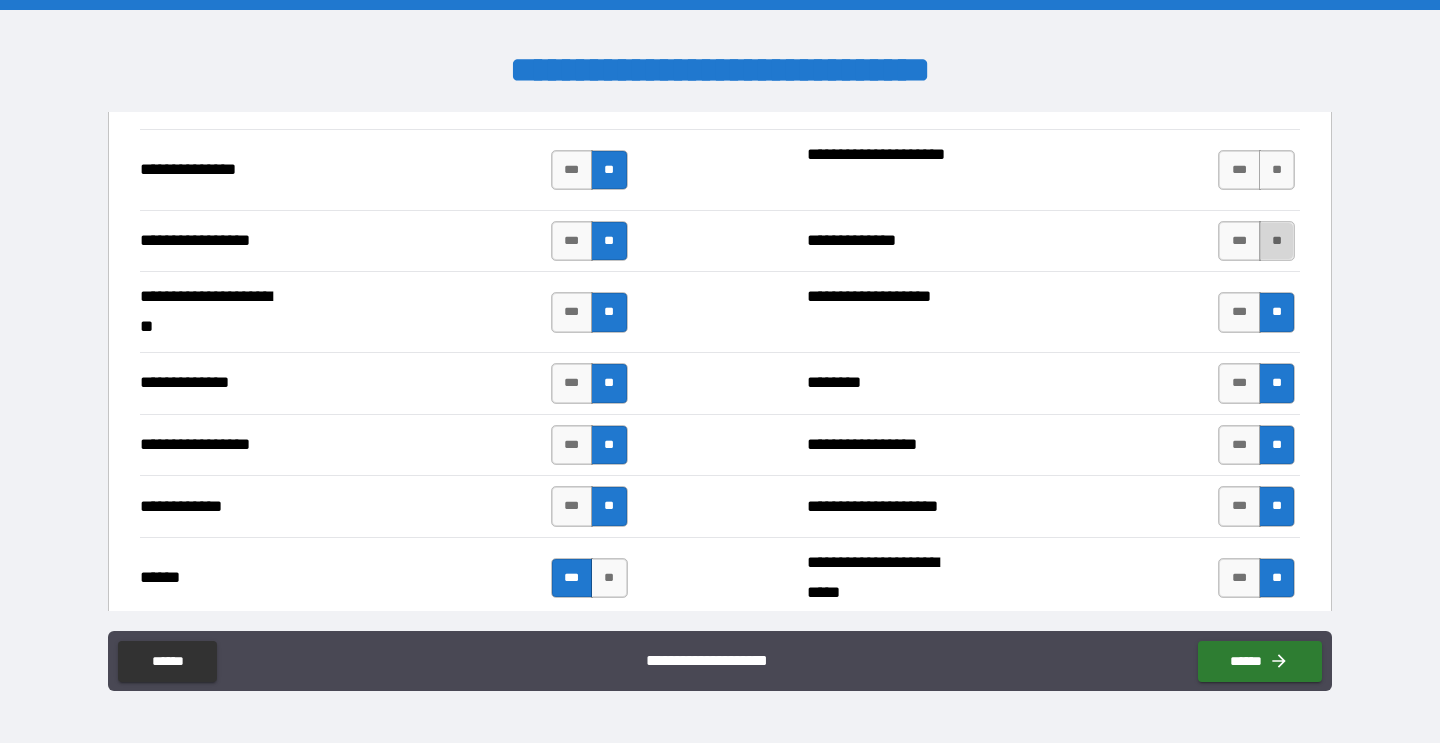 click on "**" at bounding box center [1277, 241] 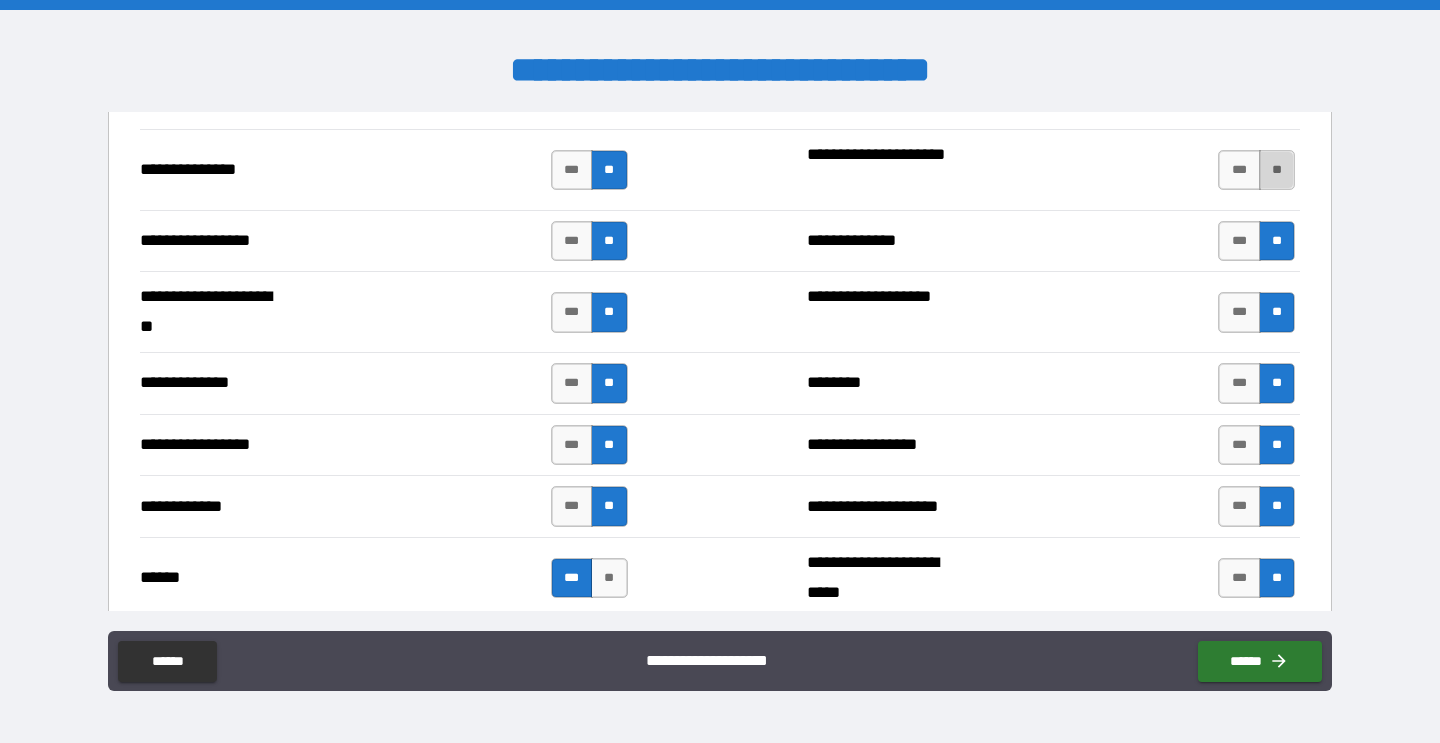 click on "**" at bounding box center [1277, 170] 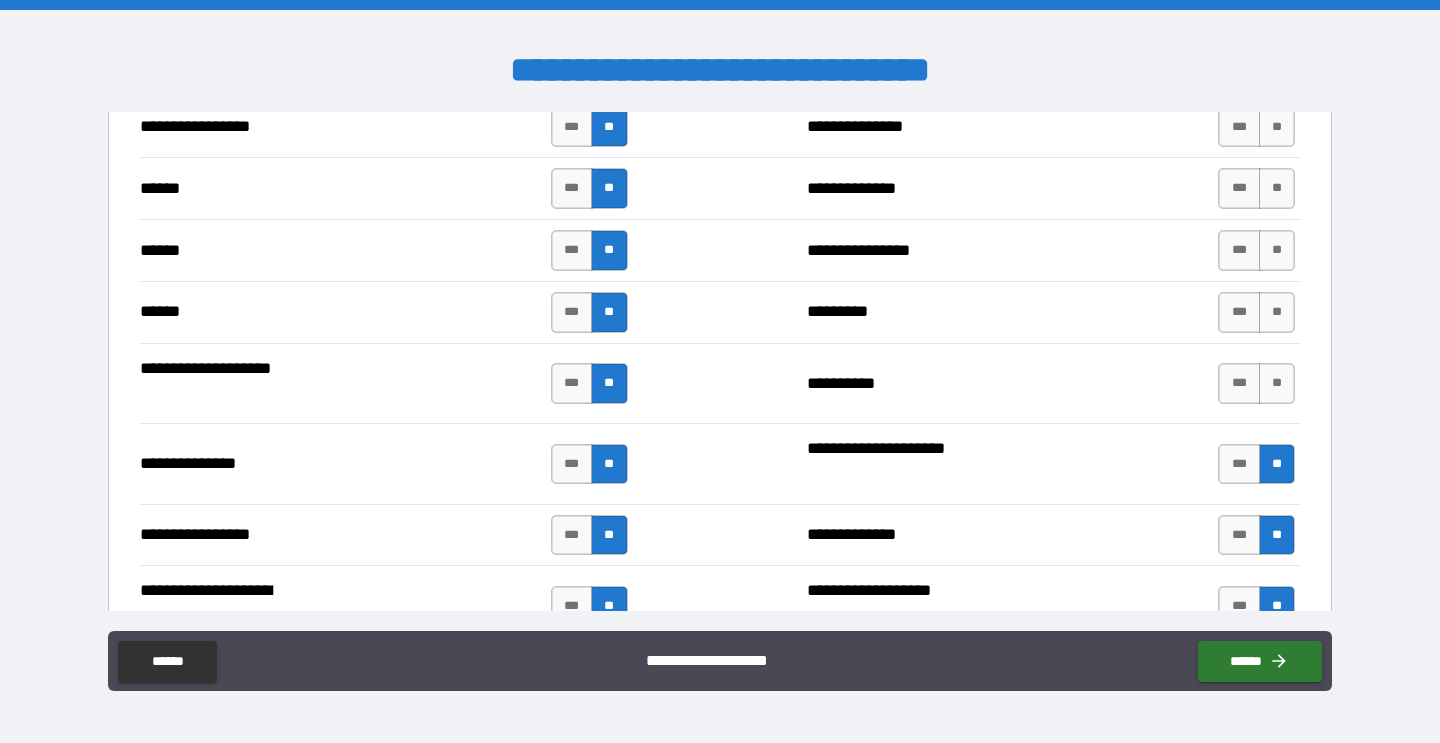 scroll, scrollTop: 2356, scrollLeft: 0, axis: vertical 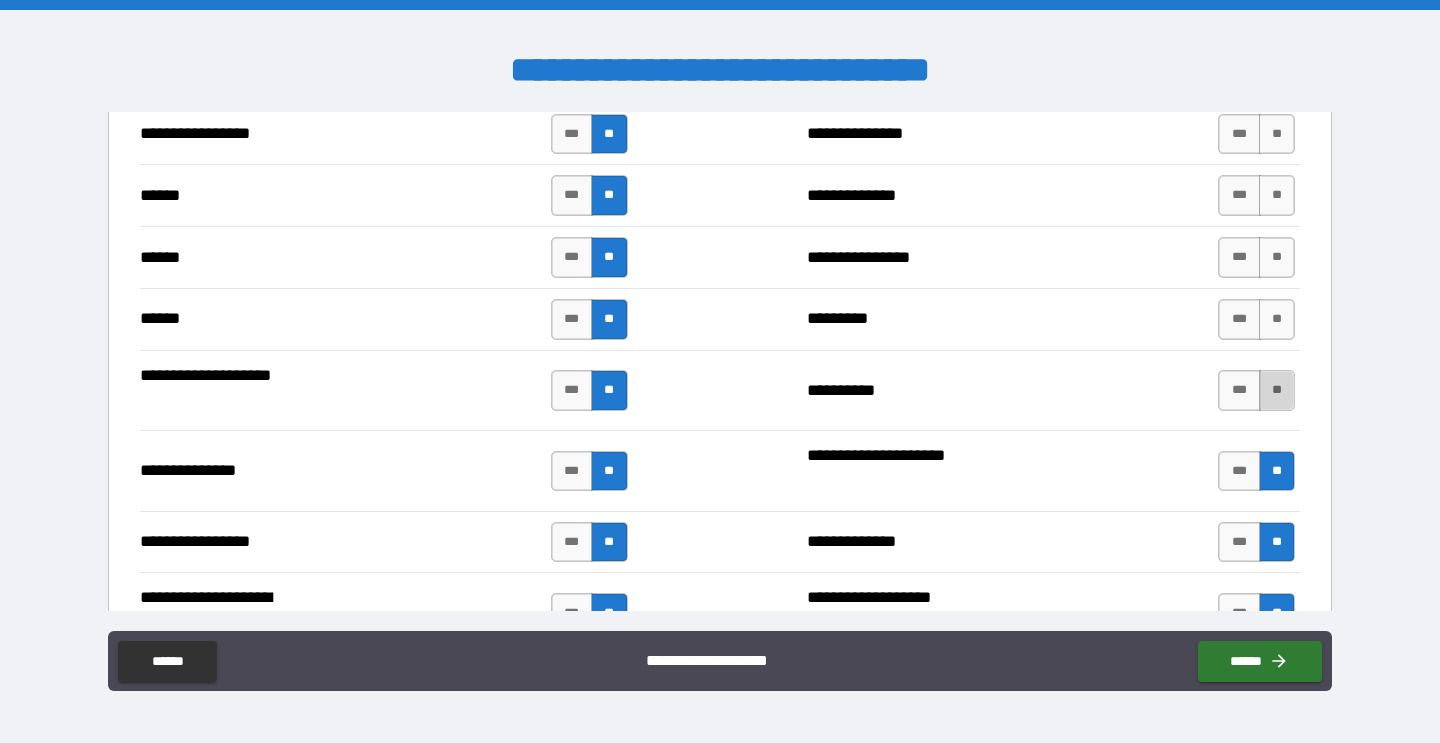 click on "**" at bounding box center [1277, 390] 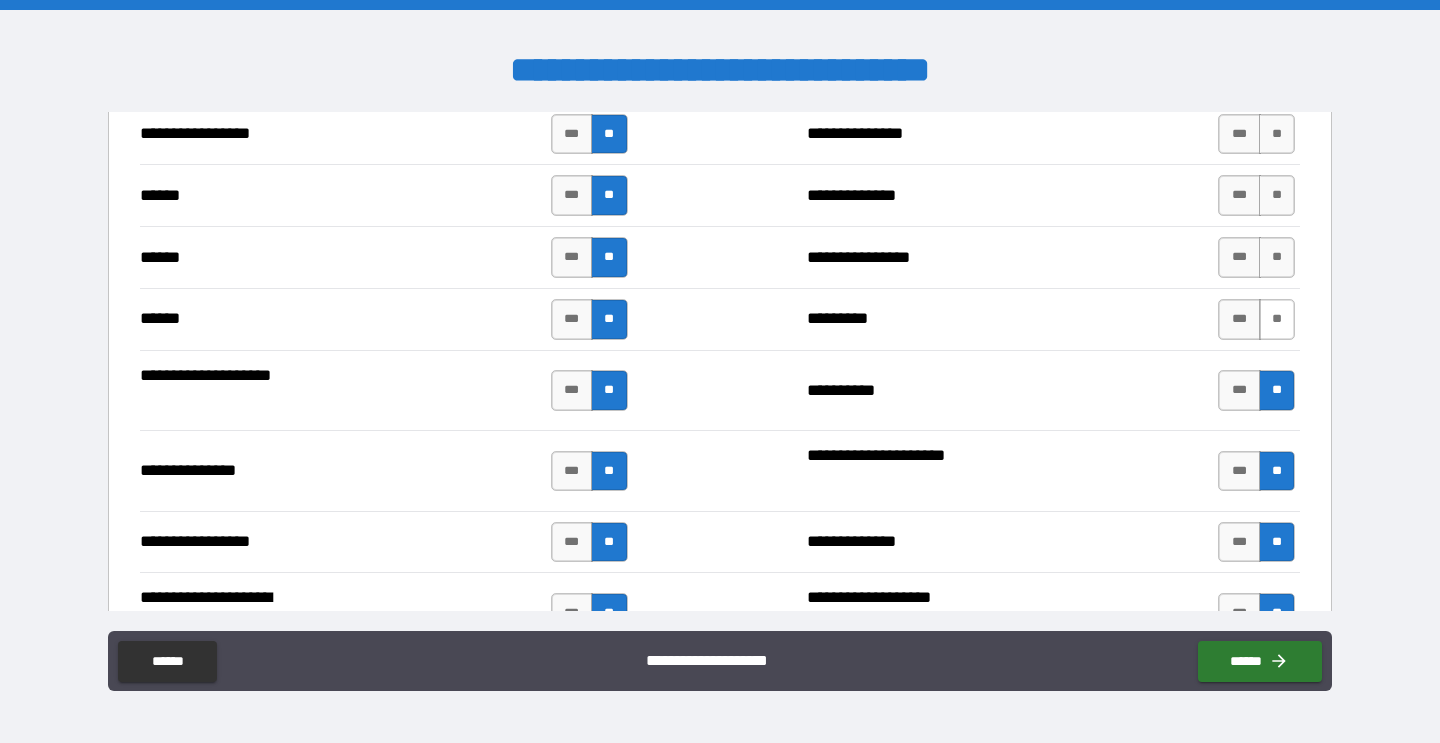click on "**" at bounding box center [1277, 319] 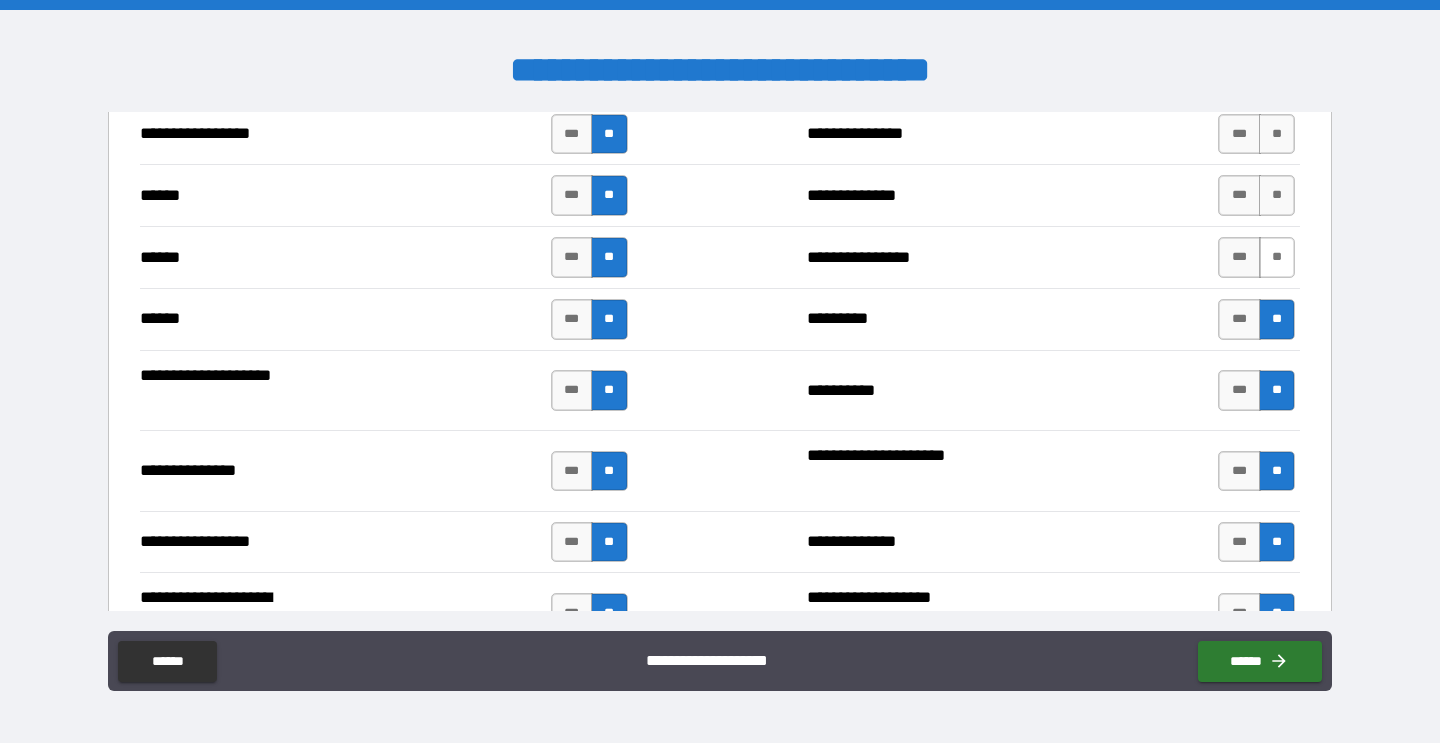 click on "**" at bounding box center [1277, 257] 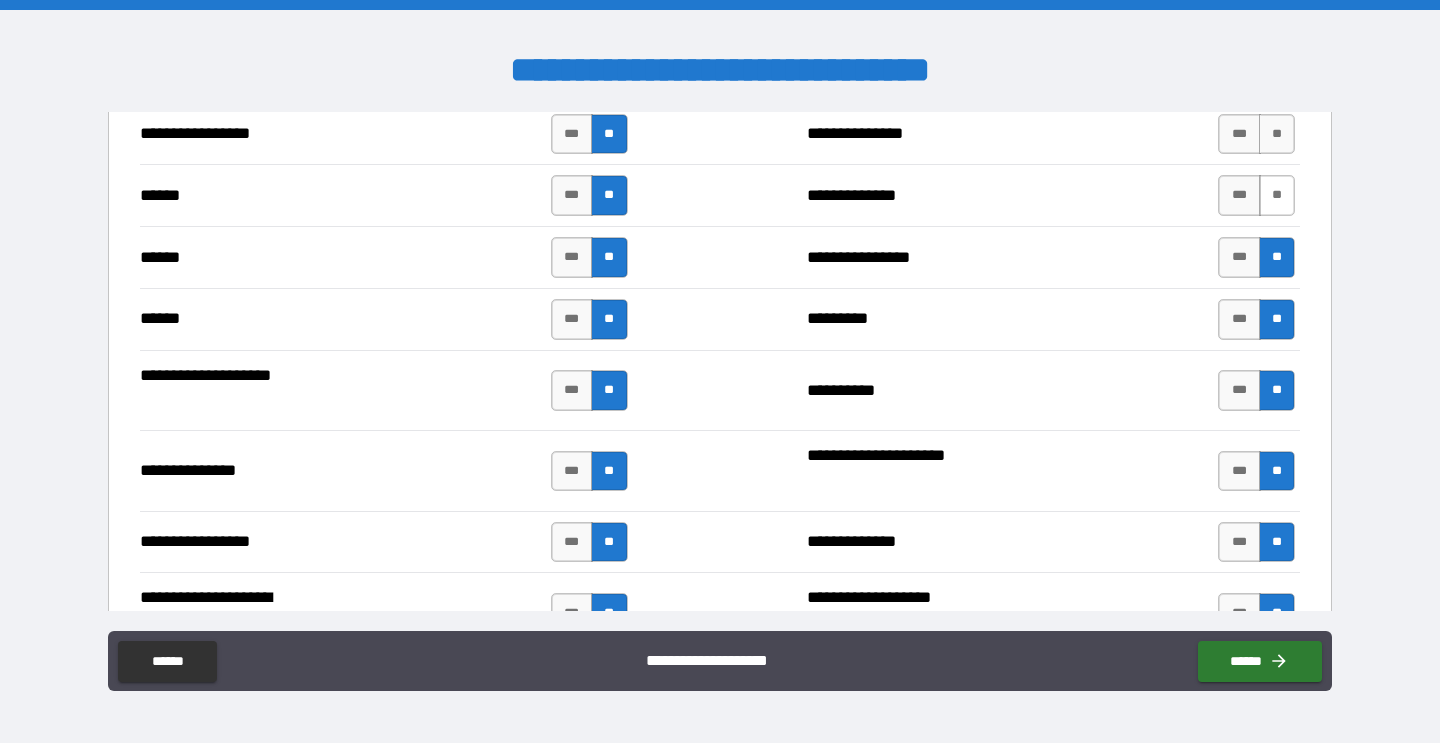 click on "**" at bounding box center [1277, 195] 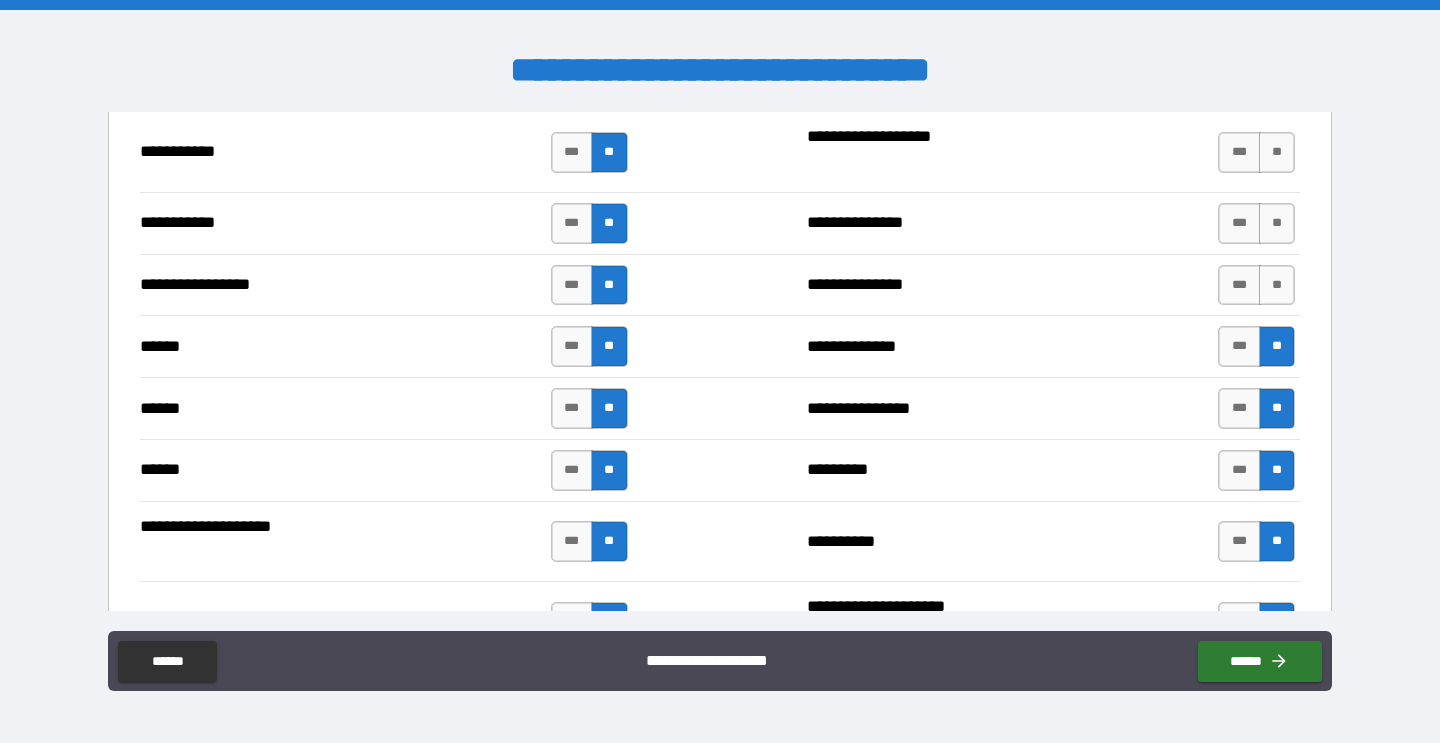 scroll, scrollTop: 2173, scrollLeft: 0, axis: vertical 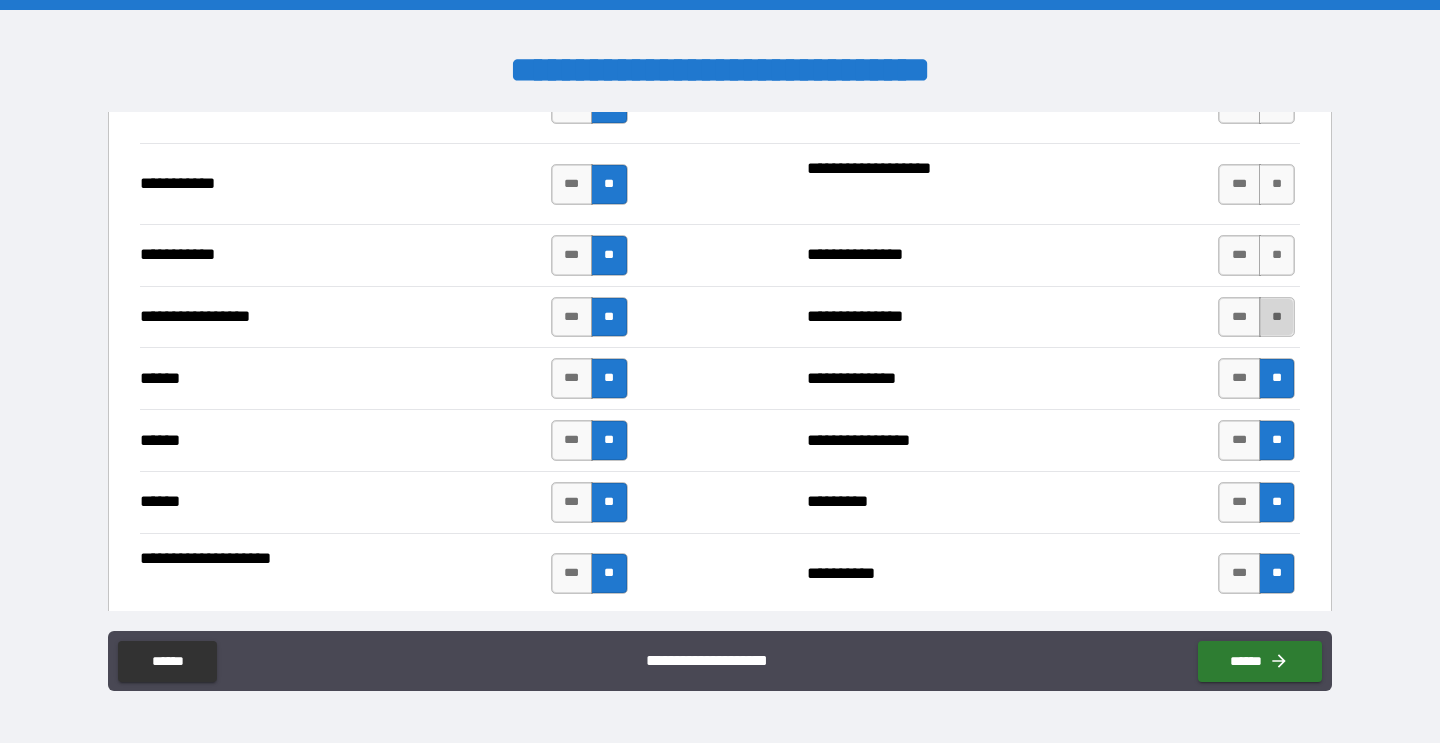 click on "**" at bounding box center (1277, 317) 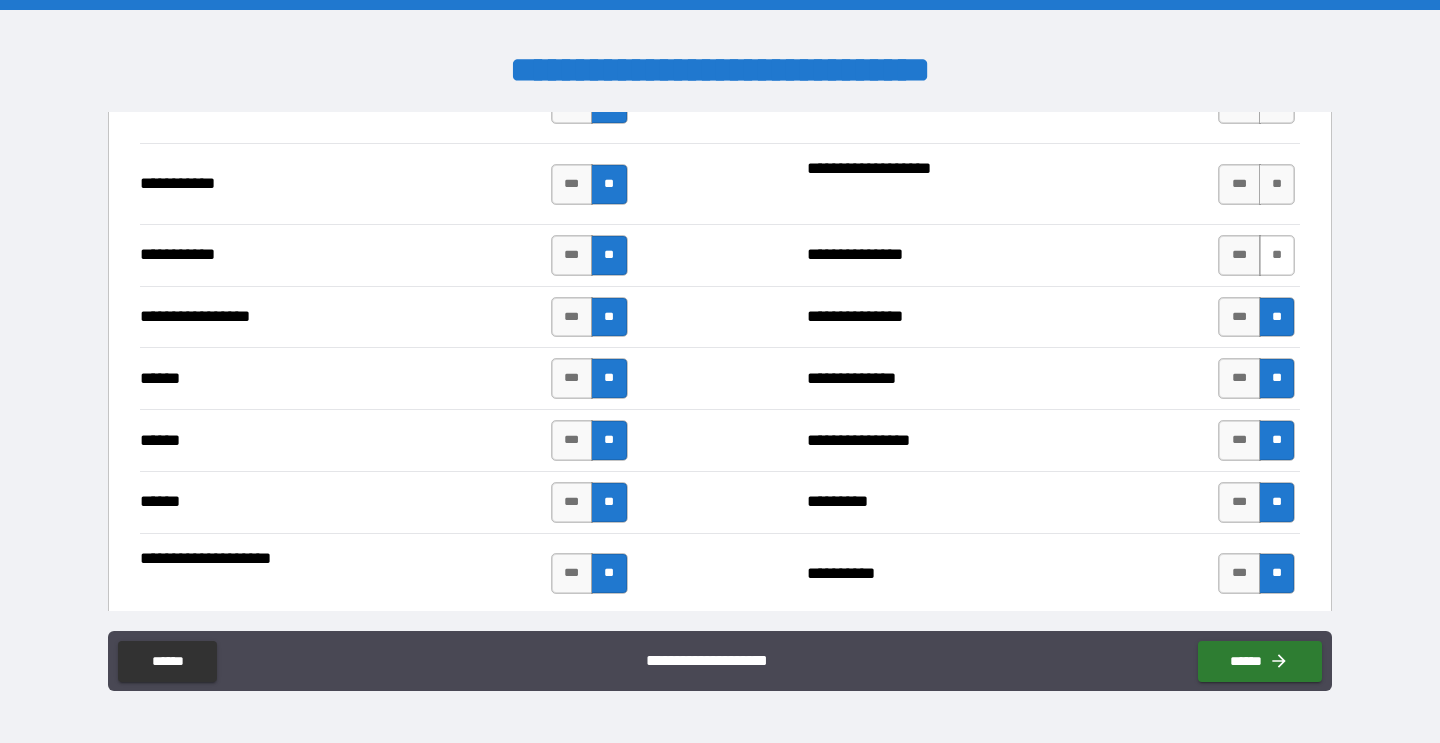 click on "**" at bounding box center (1277, 255) 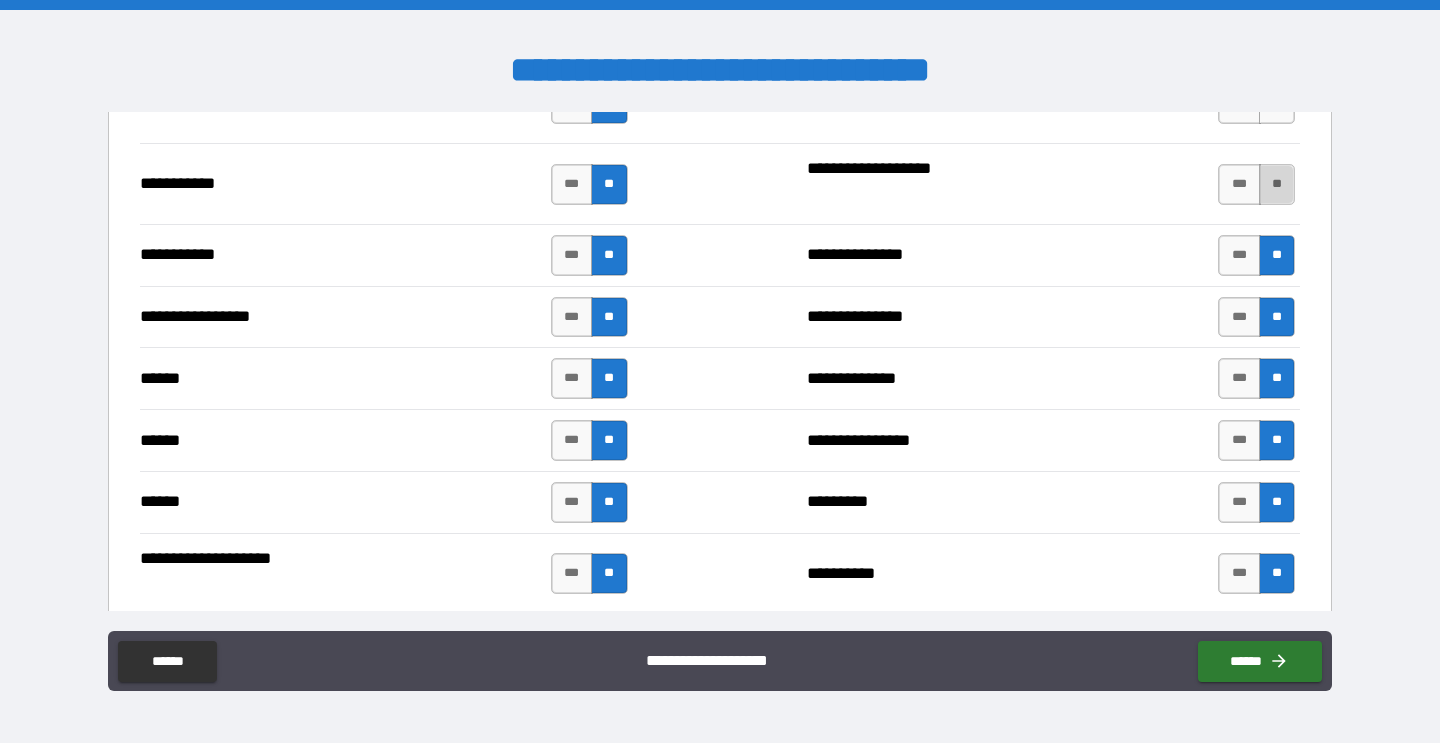click on "**" at bounding box center [1277, 184] 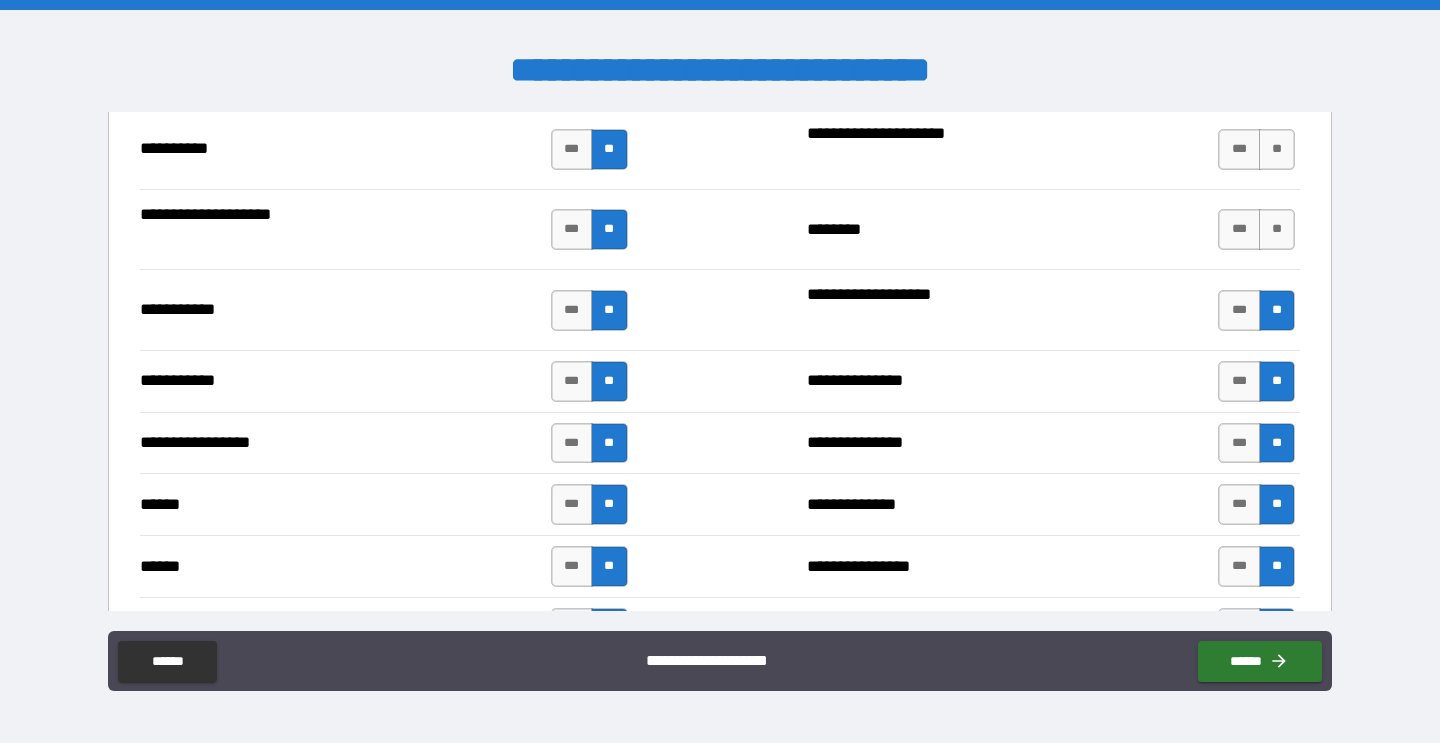 scroll, scrollTop: 1968, scrollLeft: 0, axis: vertical 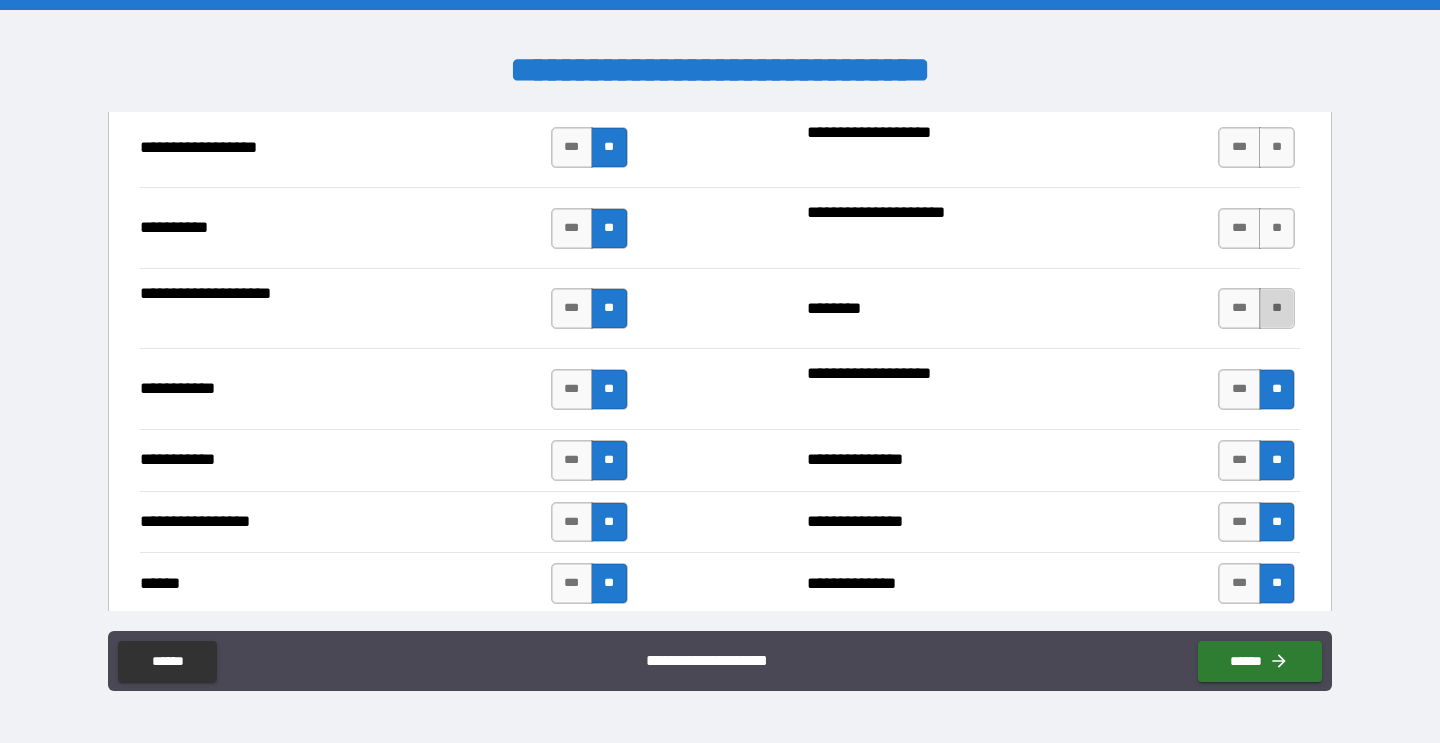 click on "**" at bounding box center [1277, 308] 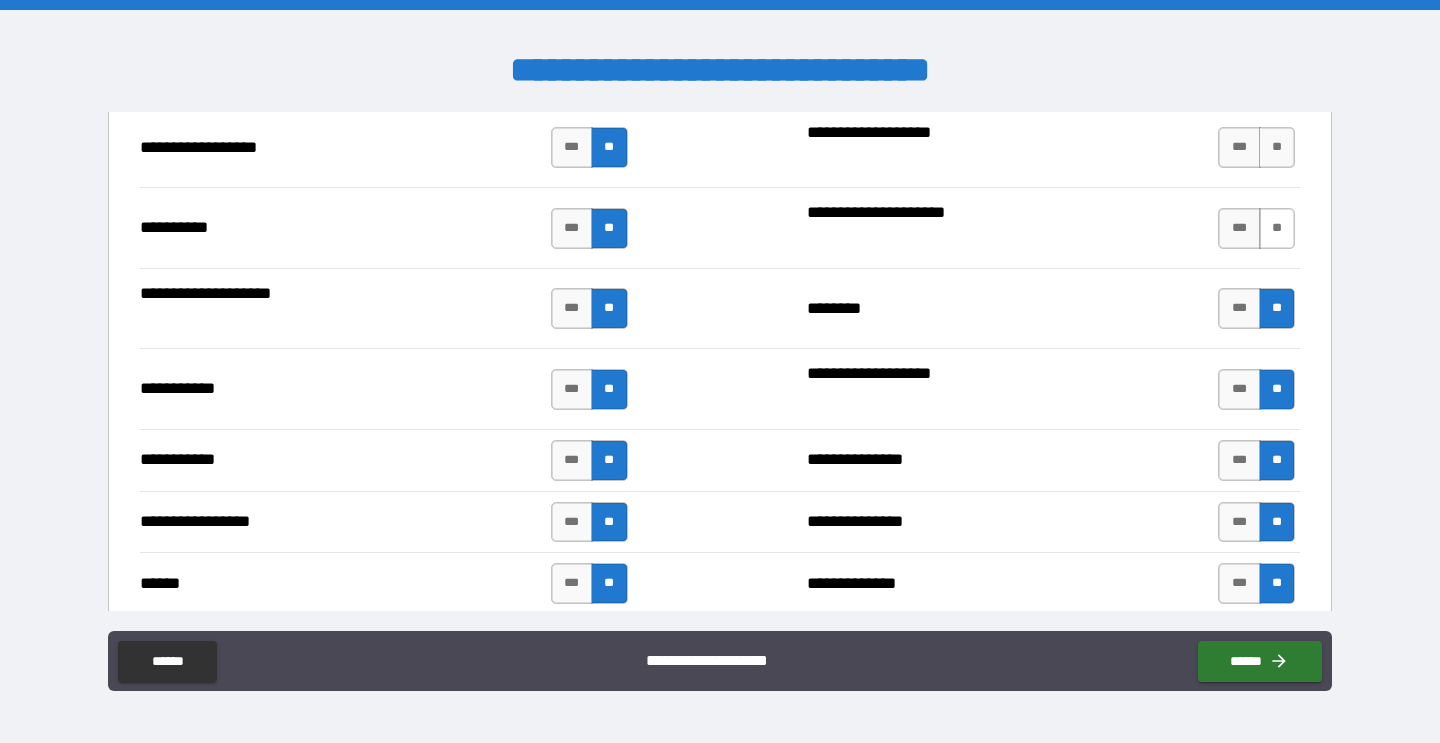click on "**" at bounding box center [1277, 228] 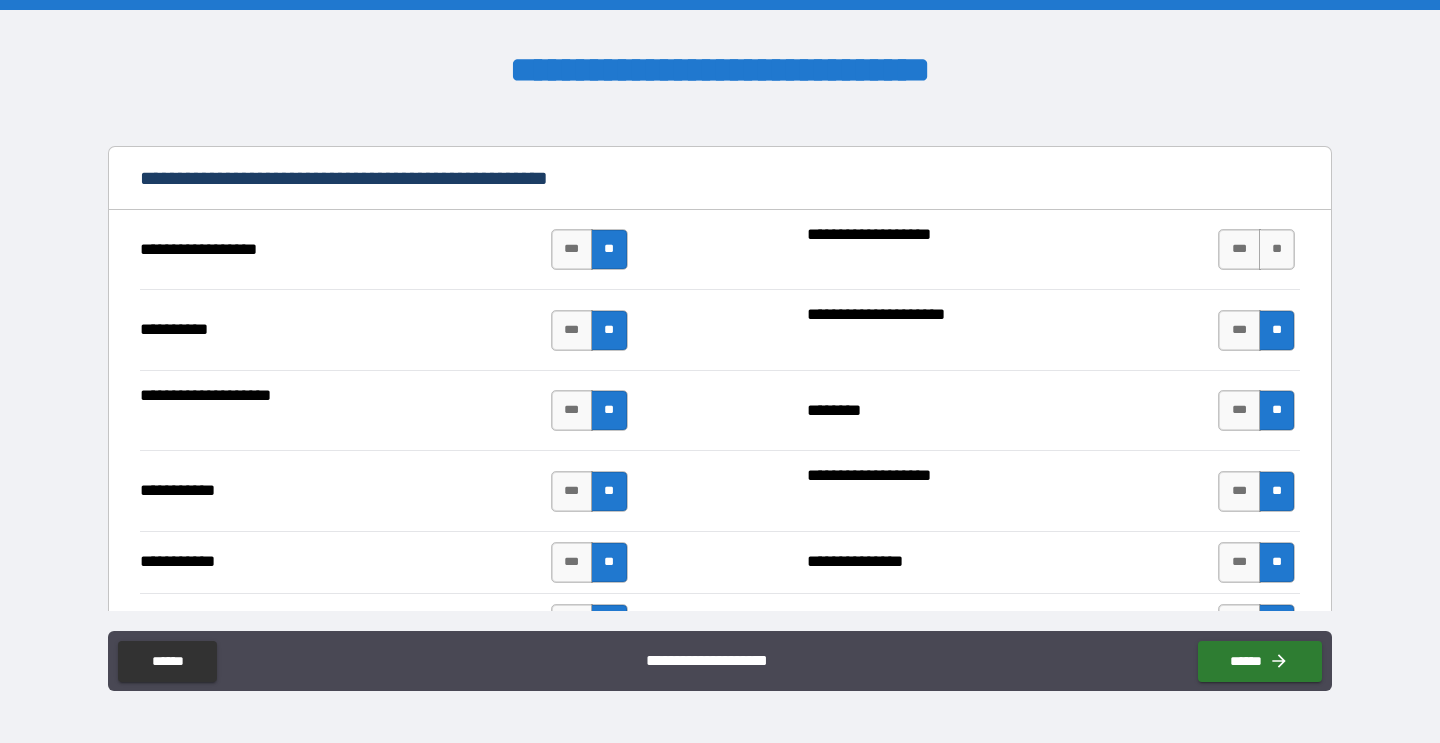 scroll, scrollTop: 1846, scrollLeft: 0, axis: vertical 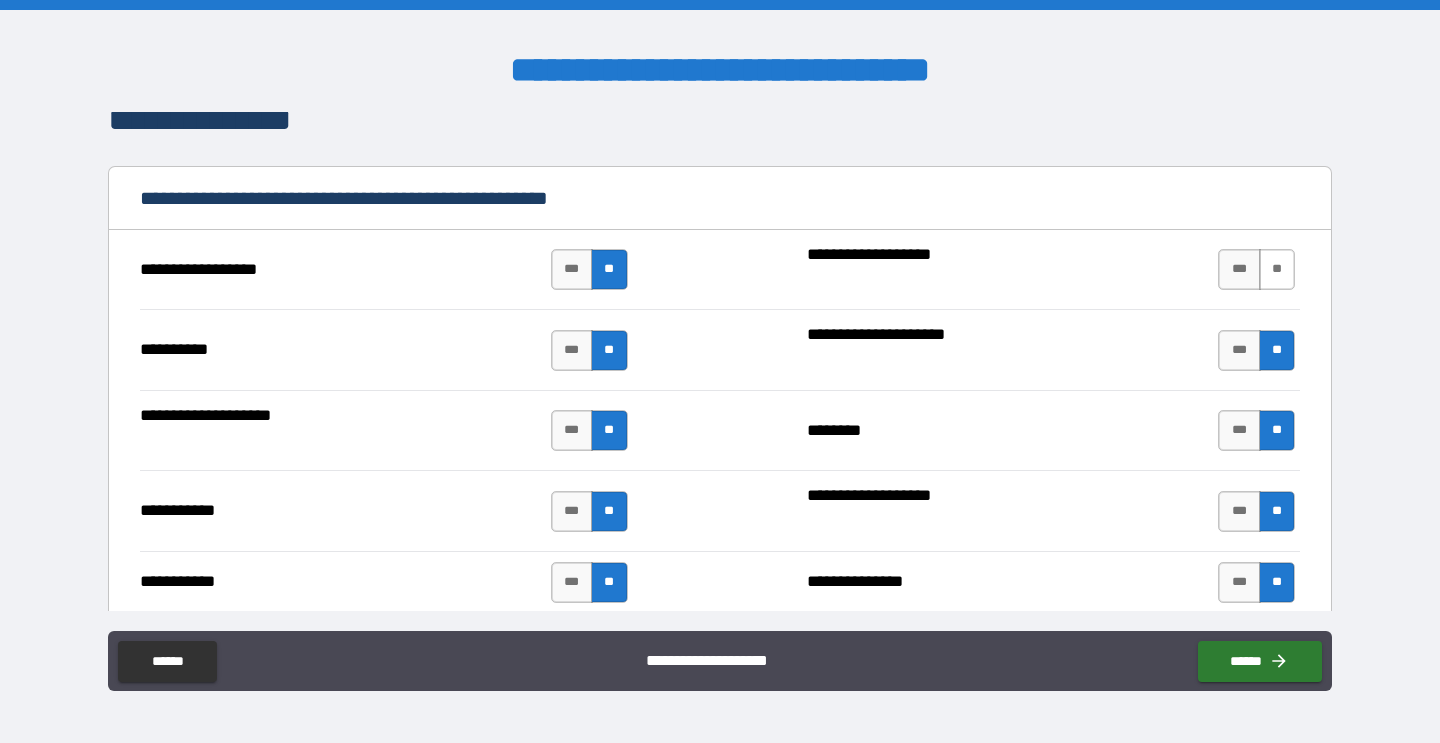 click on "**" at bounding box center [1277, 269] 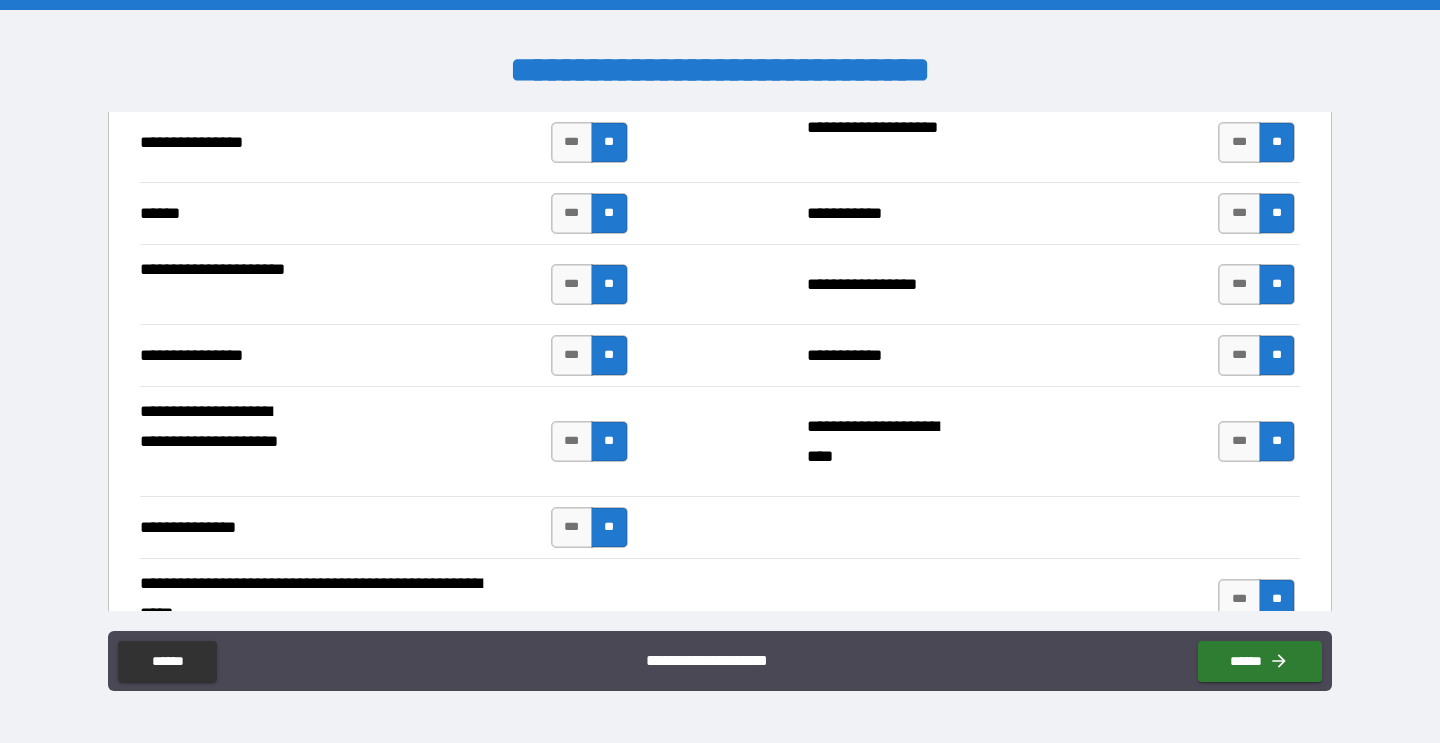 scroll, scrollTop: 4843, scrollLeft: 0, axis: vertical 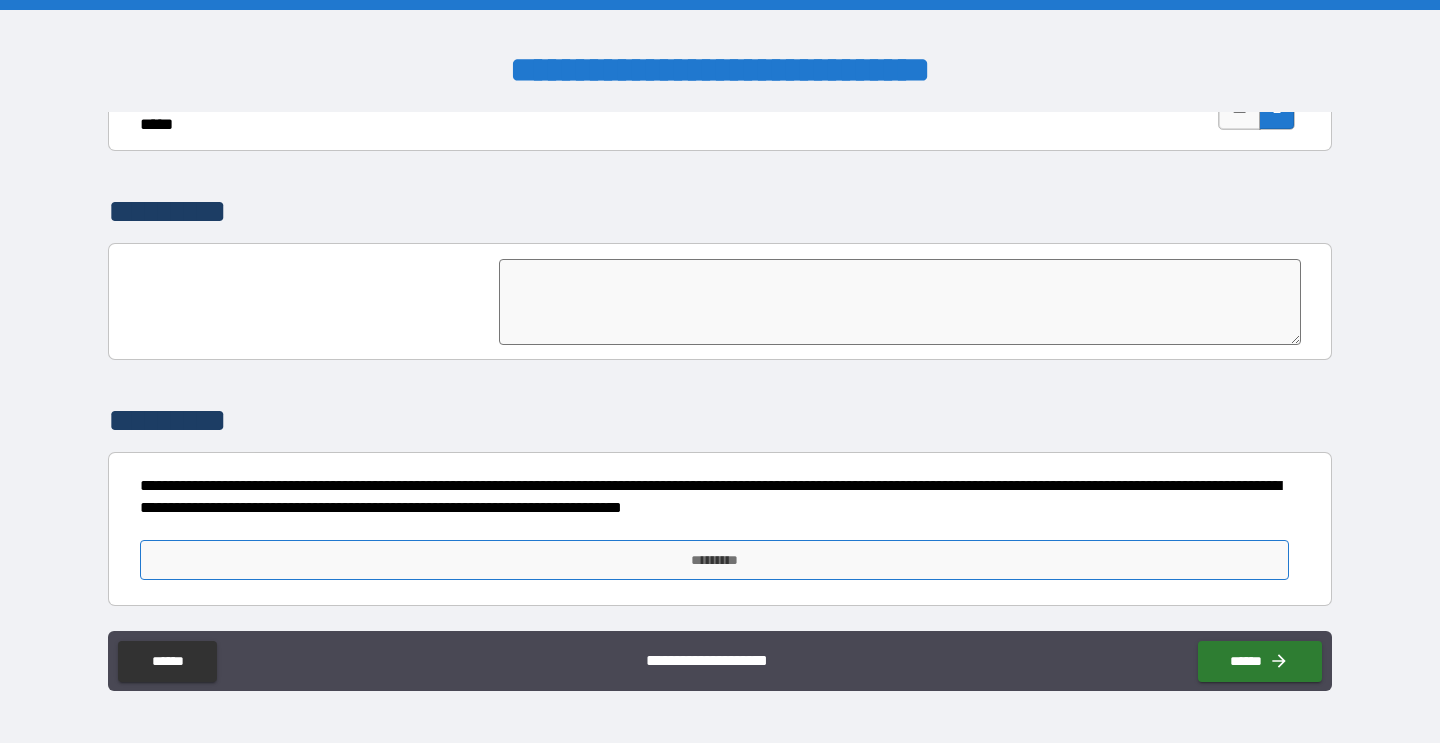 click on "*********" at bounding box center [714, 560] 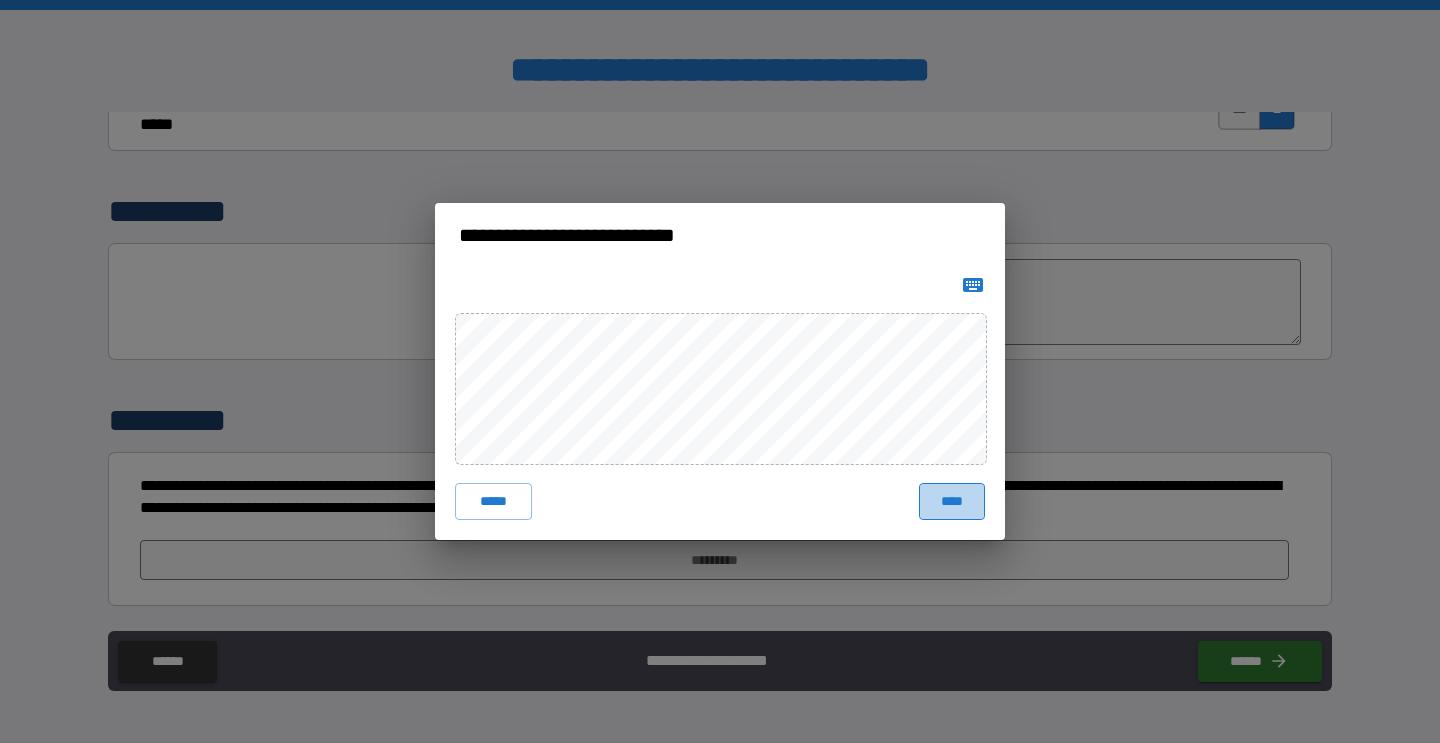 click on "****" at bounding box center [952, 501] 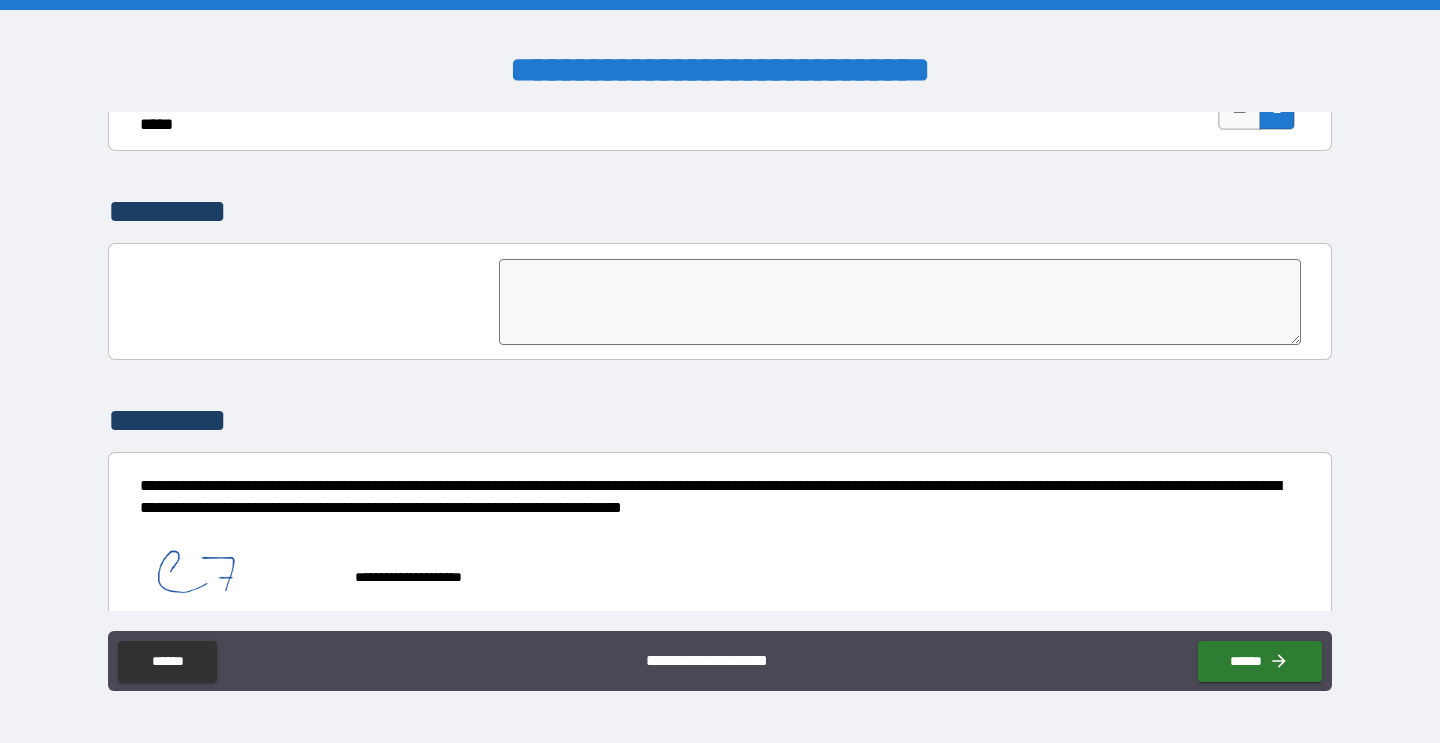 scroll, scrollTop: 4860, scrollLeft: 0, axis: vertical 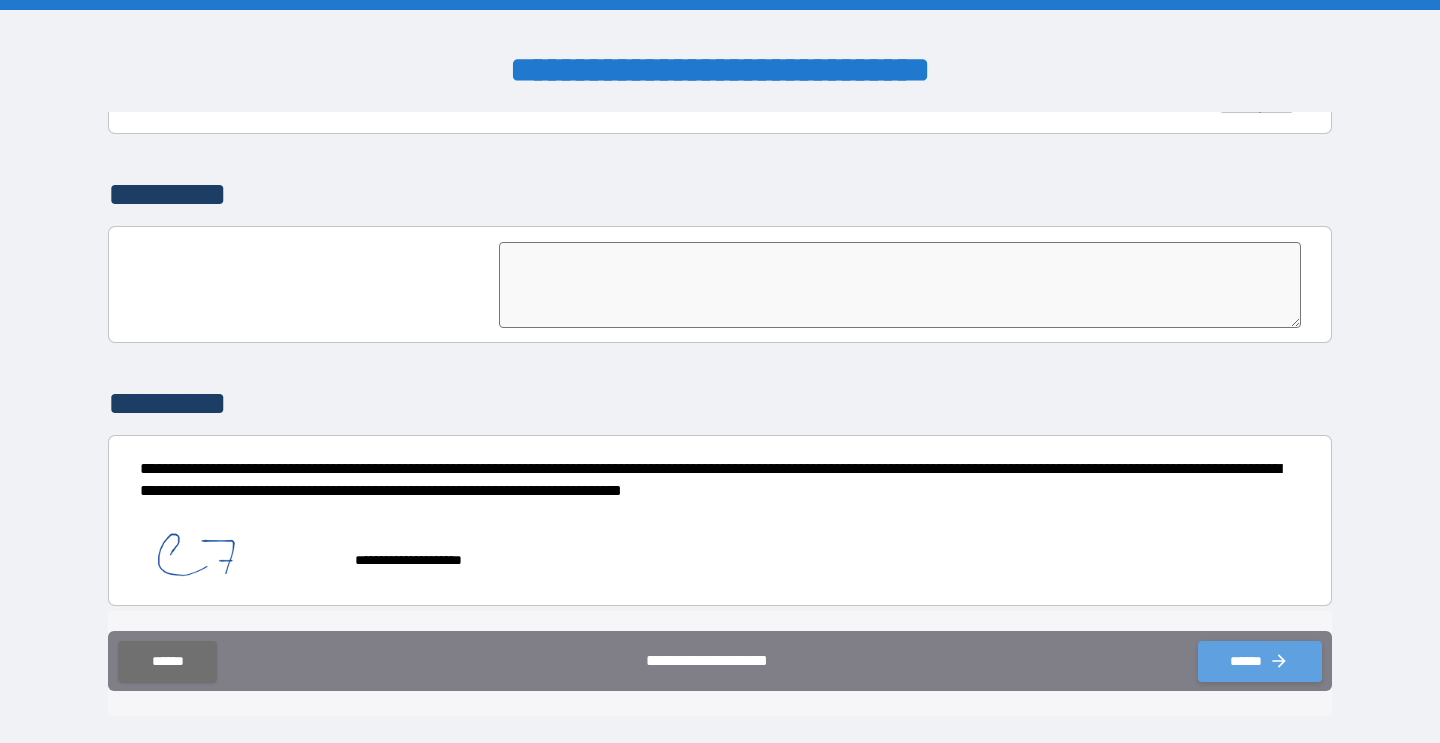 click on "******" at bounding box center [1260, 661] 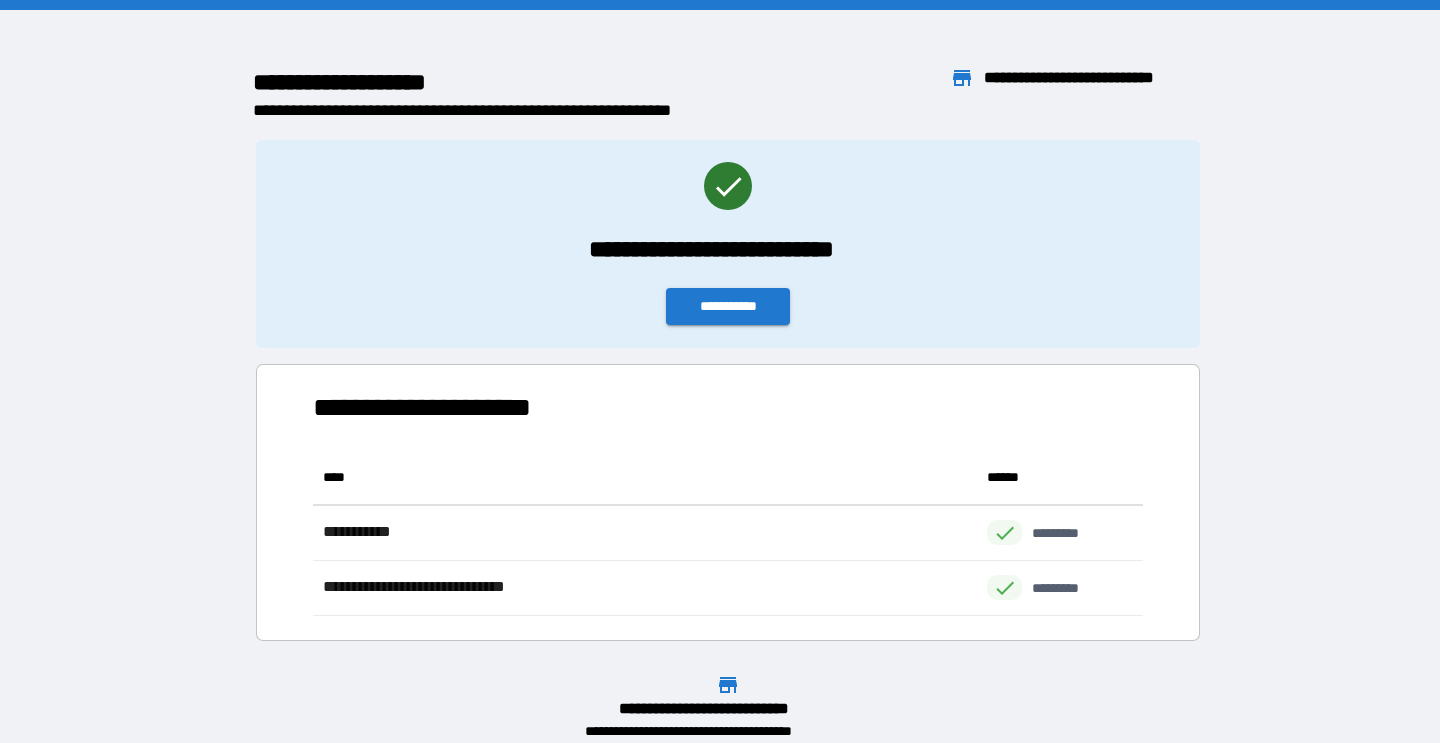 scroll, scrollTop: 1, scrollLeft: 1, axis: both 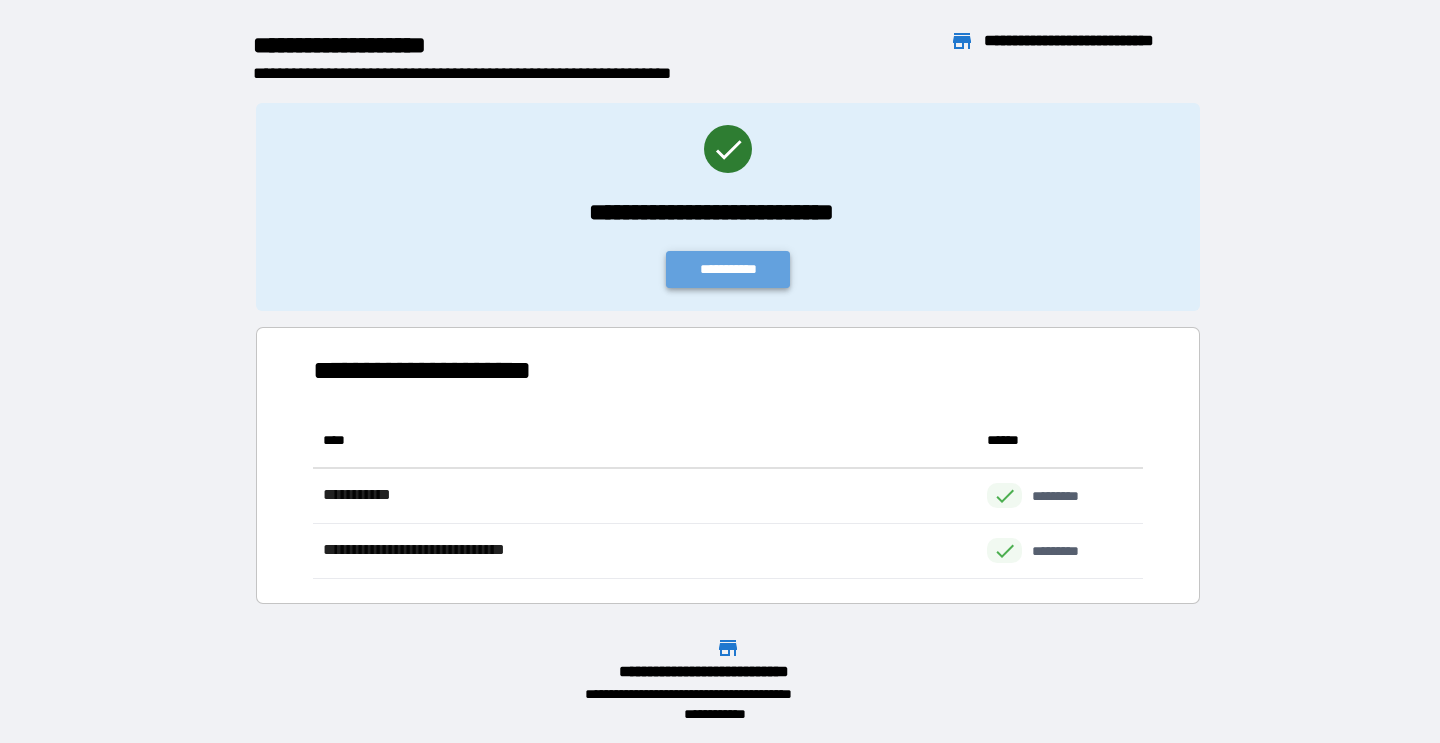click on "**********" at bounding box center [728, 269] 